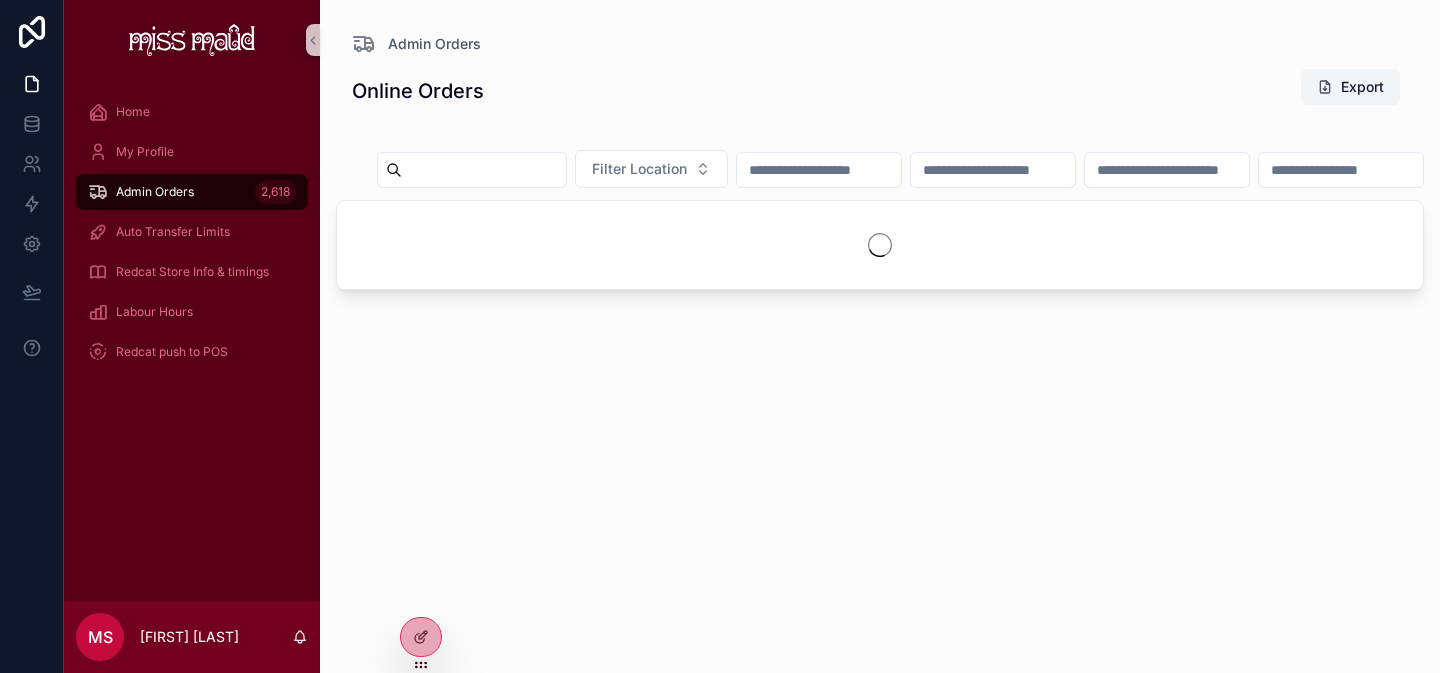 scroll, scrollTop: 0, scrollLeft: 0, axis: both 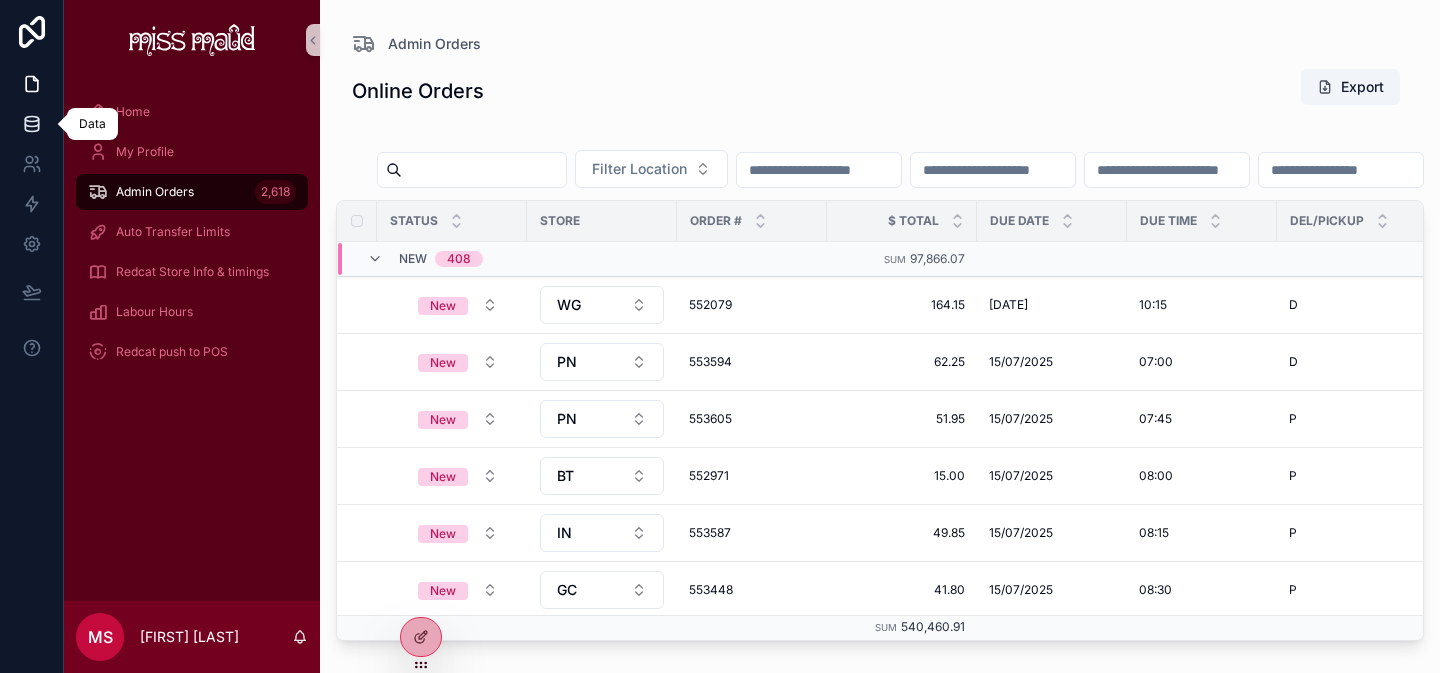 click at bounding box center [31, 124] 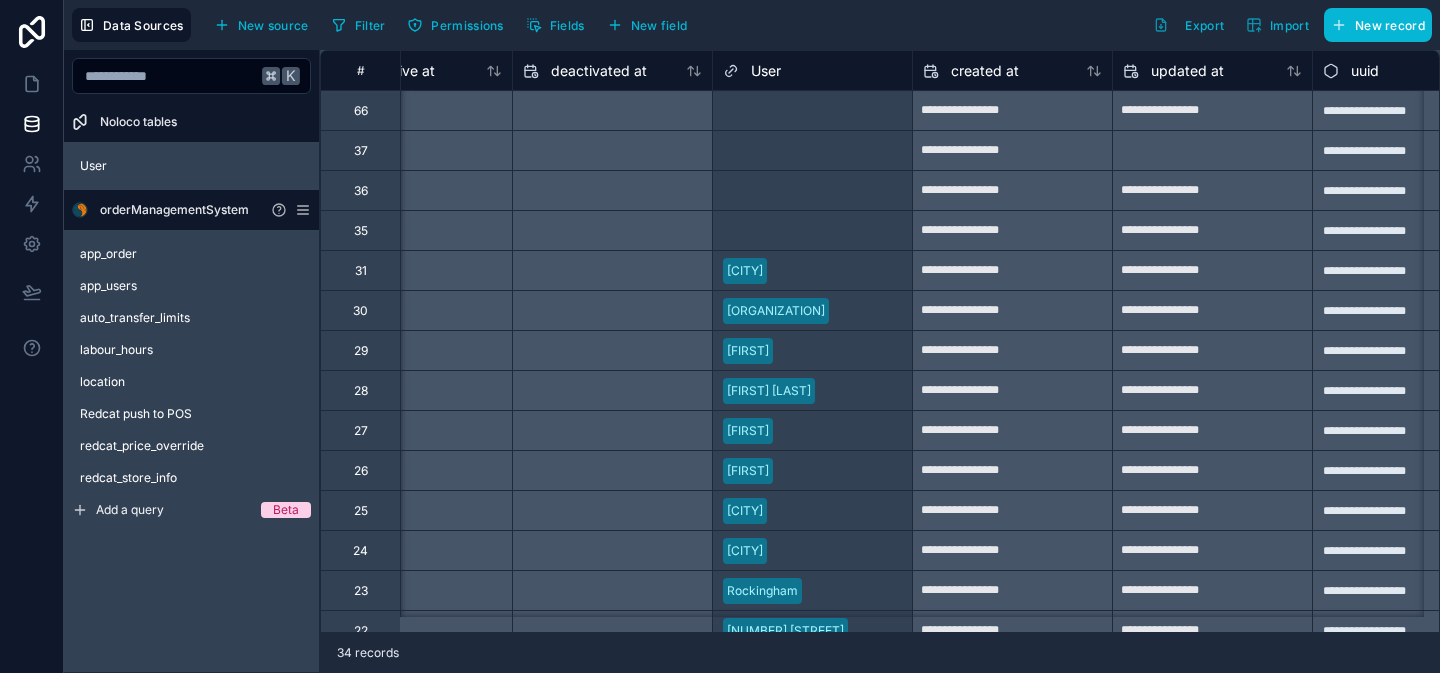 scroll, scrollTop: 0, scrollLeft: 1701, axis: horizontal 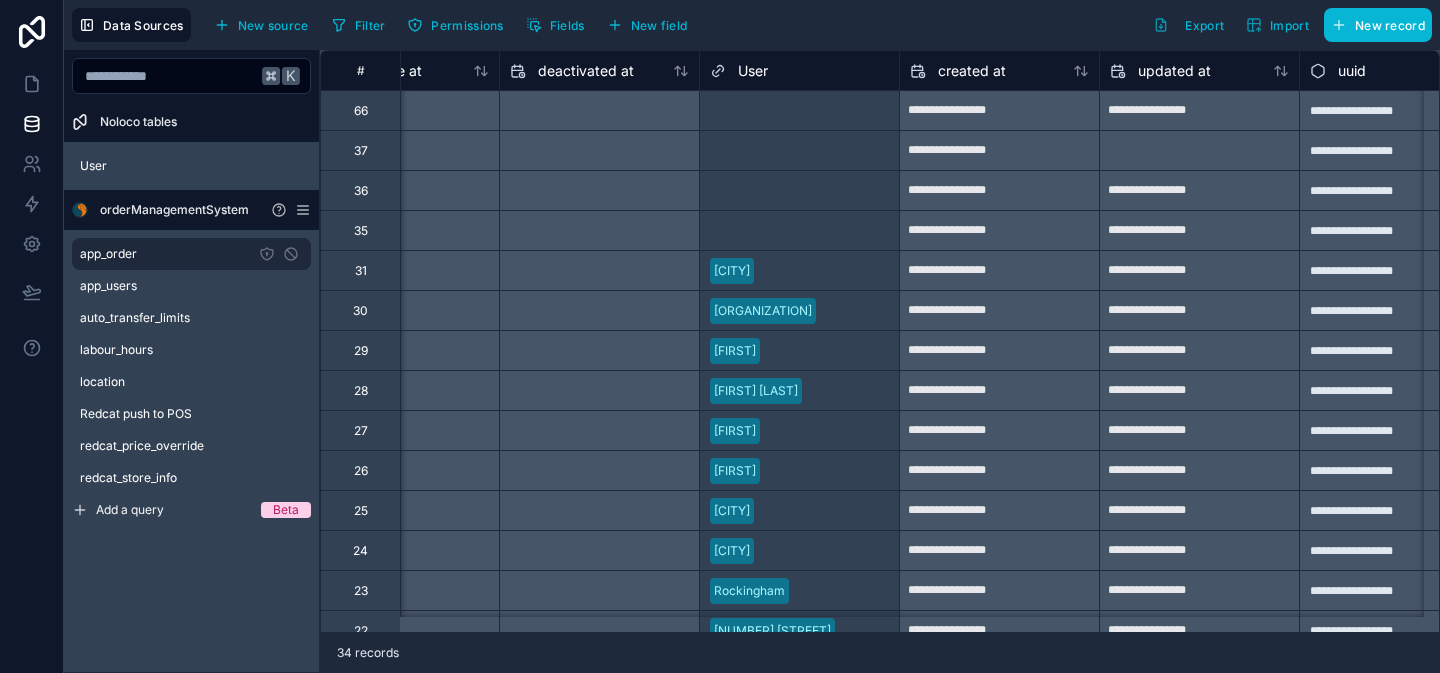 click on "app_order" at bounding box center (108, 254) 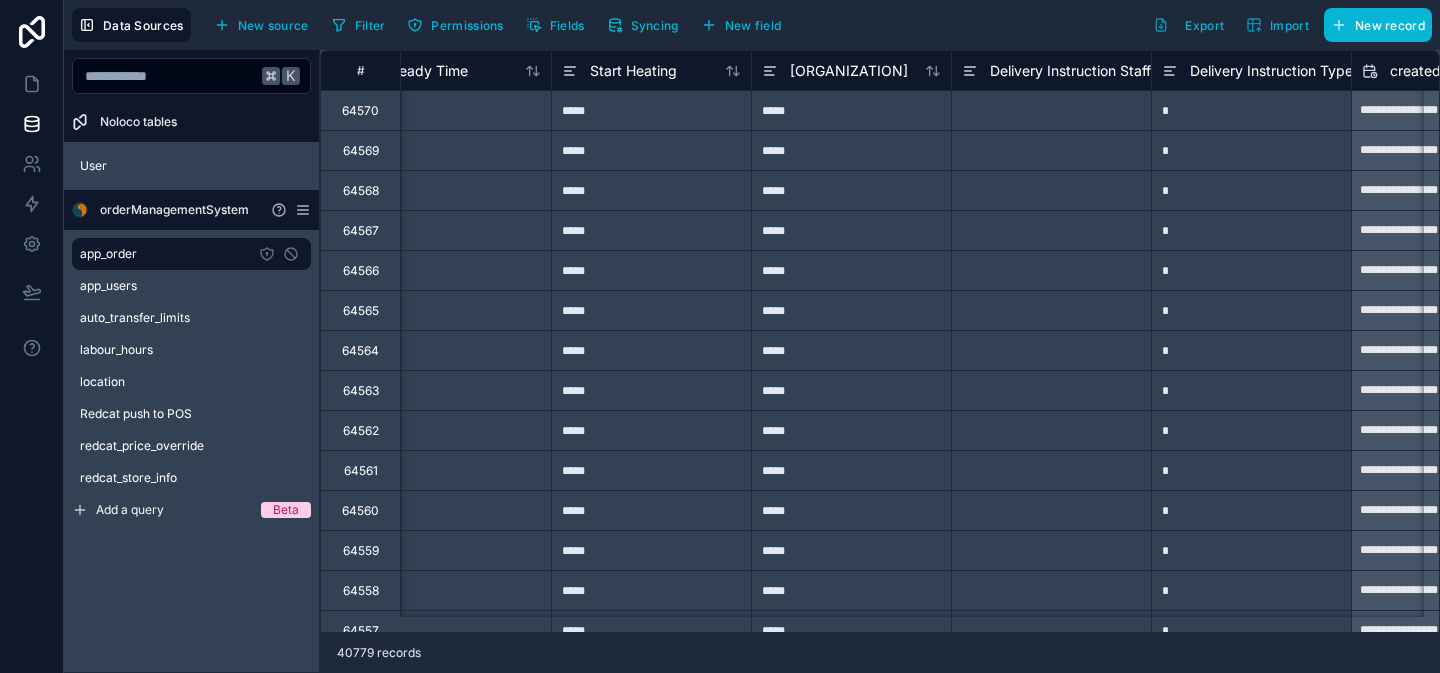 scroll, scrollTop: 0, scrollLeft: 8930, axis: horizontal 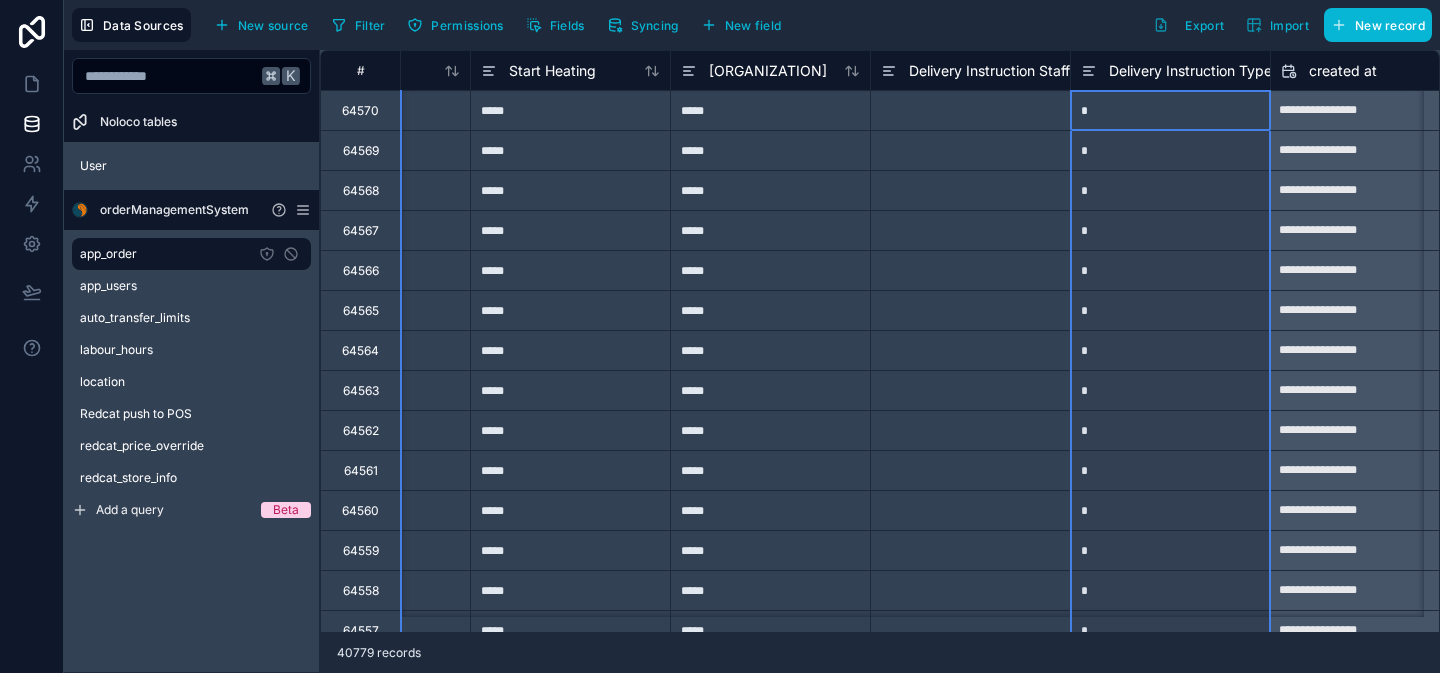 click on "Delivery Instruction Type" at bounding box center (1190, 71) 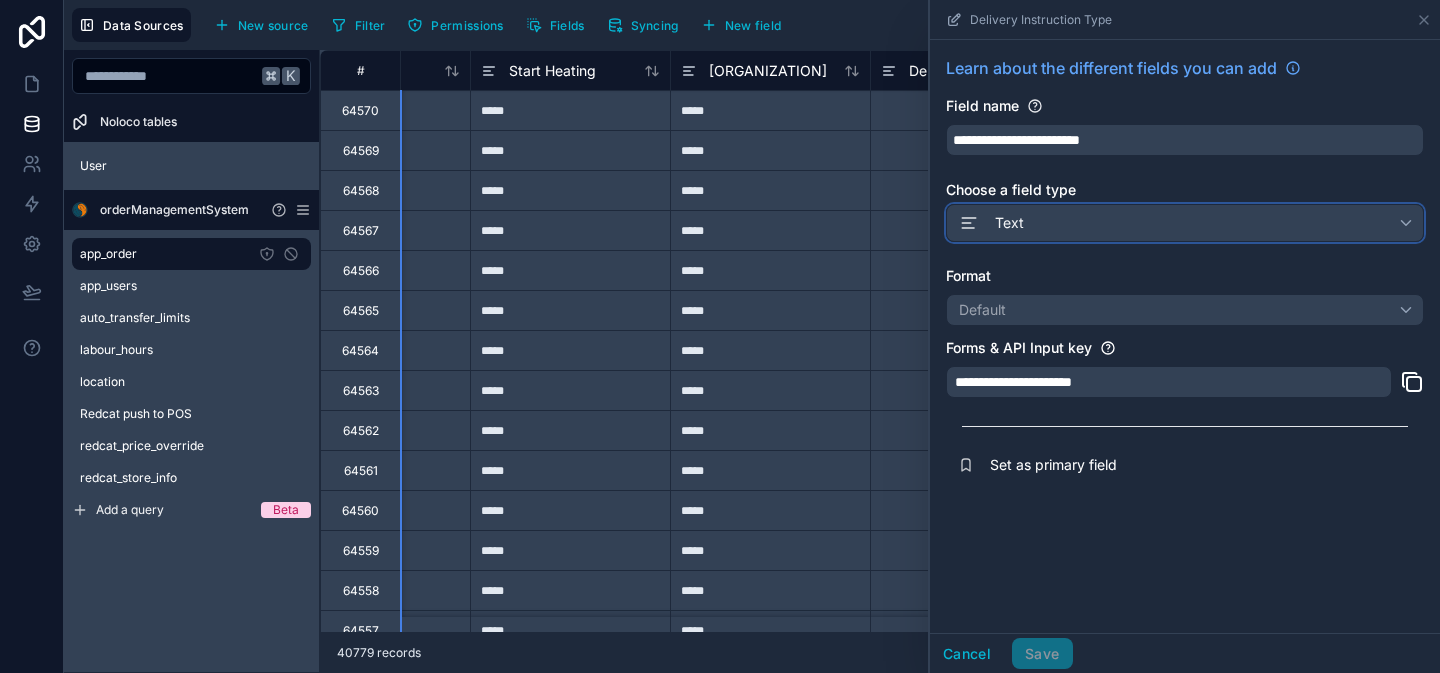 click on "Text" at bounding box center (1185, 223) 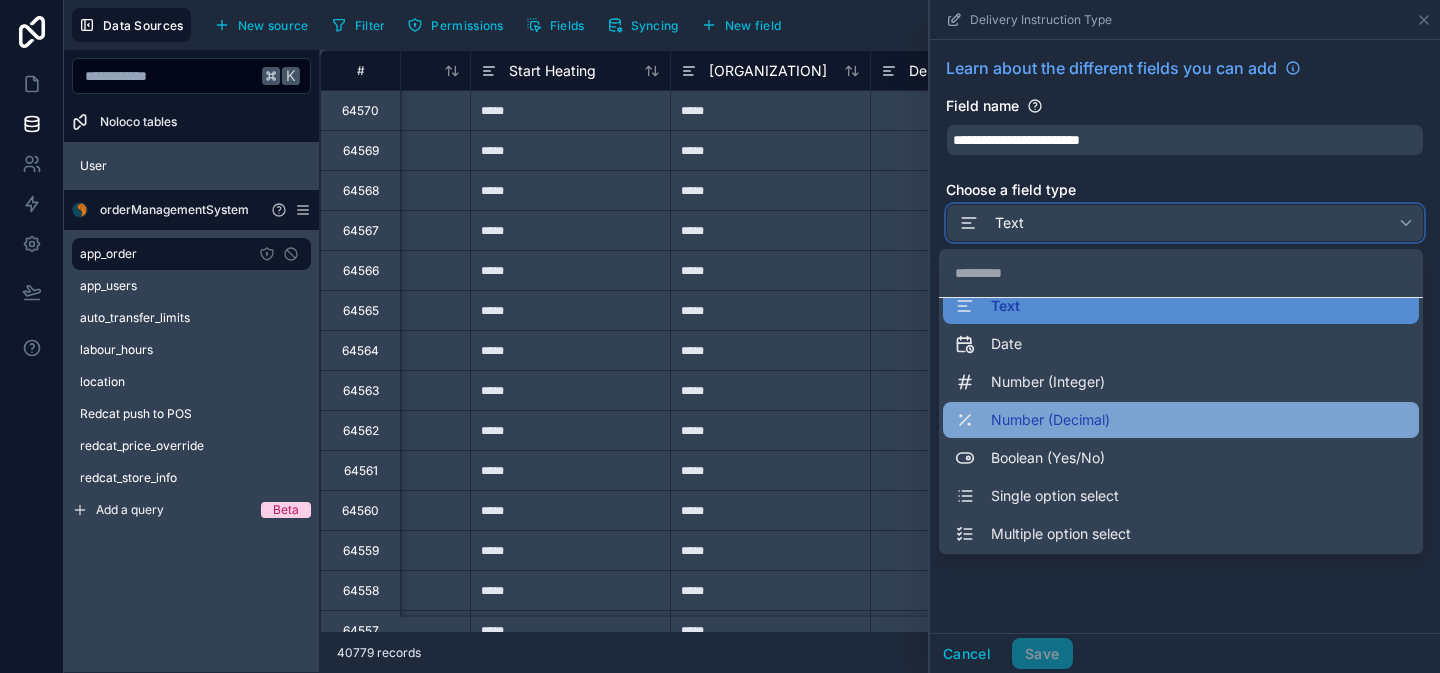 scroll, scrollTop: 29, scrollLeft: 0, axis: vertical 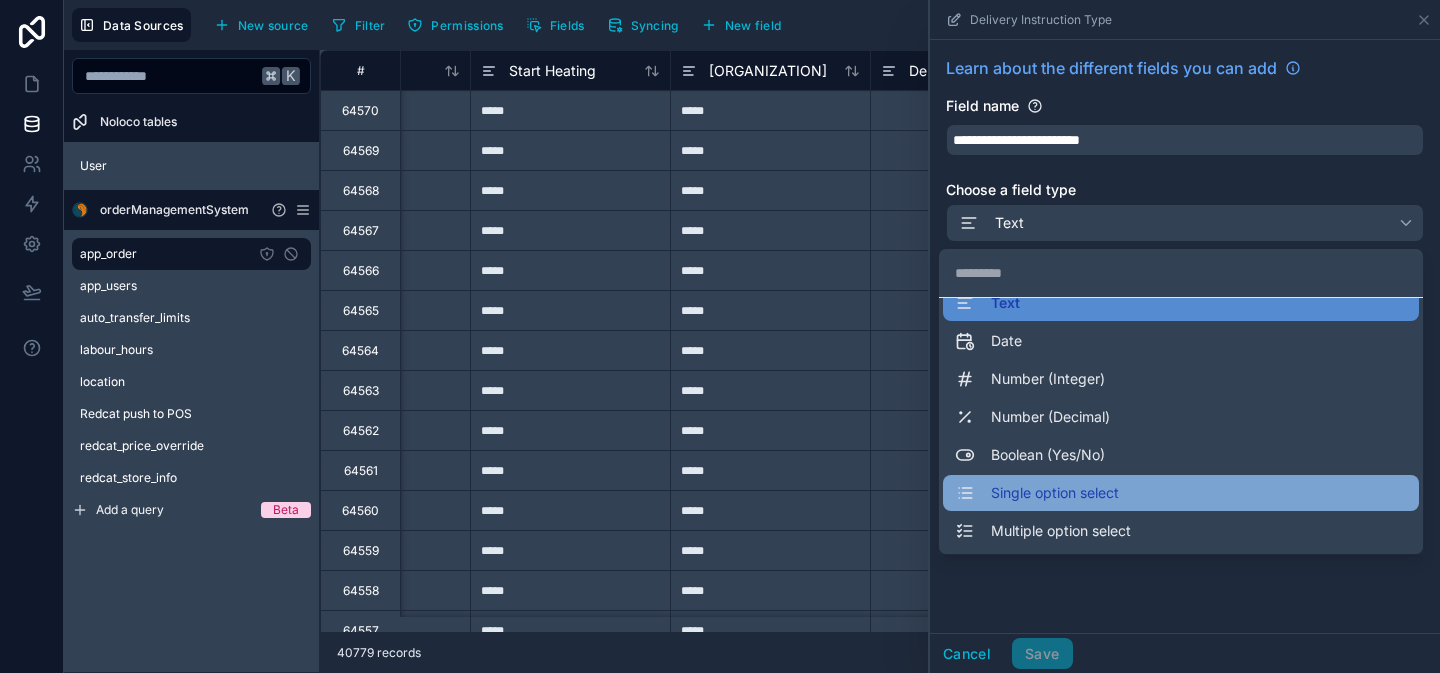 click on "Single option select" at bounding box center [1181, 493] 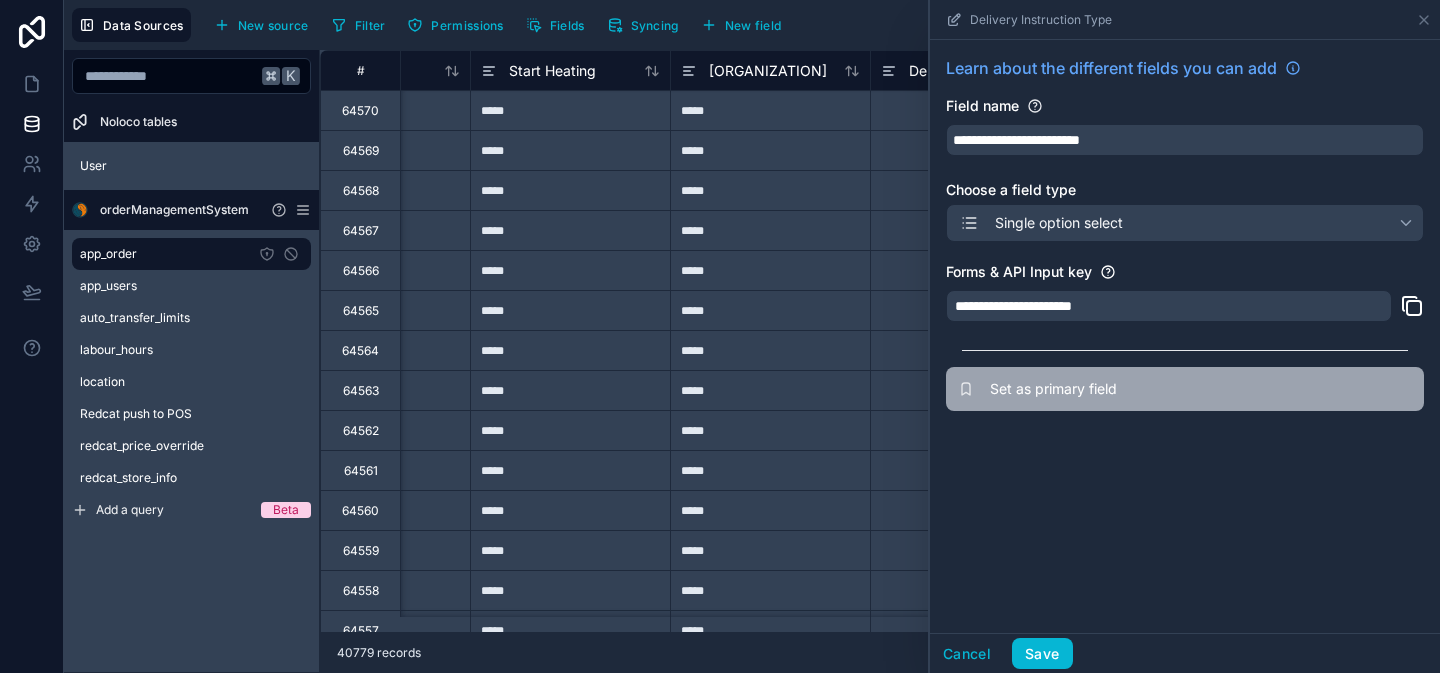 click on "Set as primary field" at bounding box center (1185, 389) 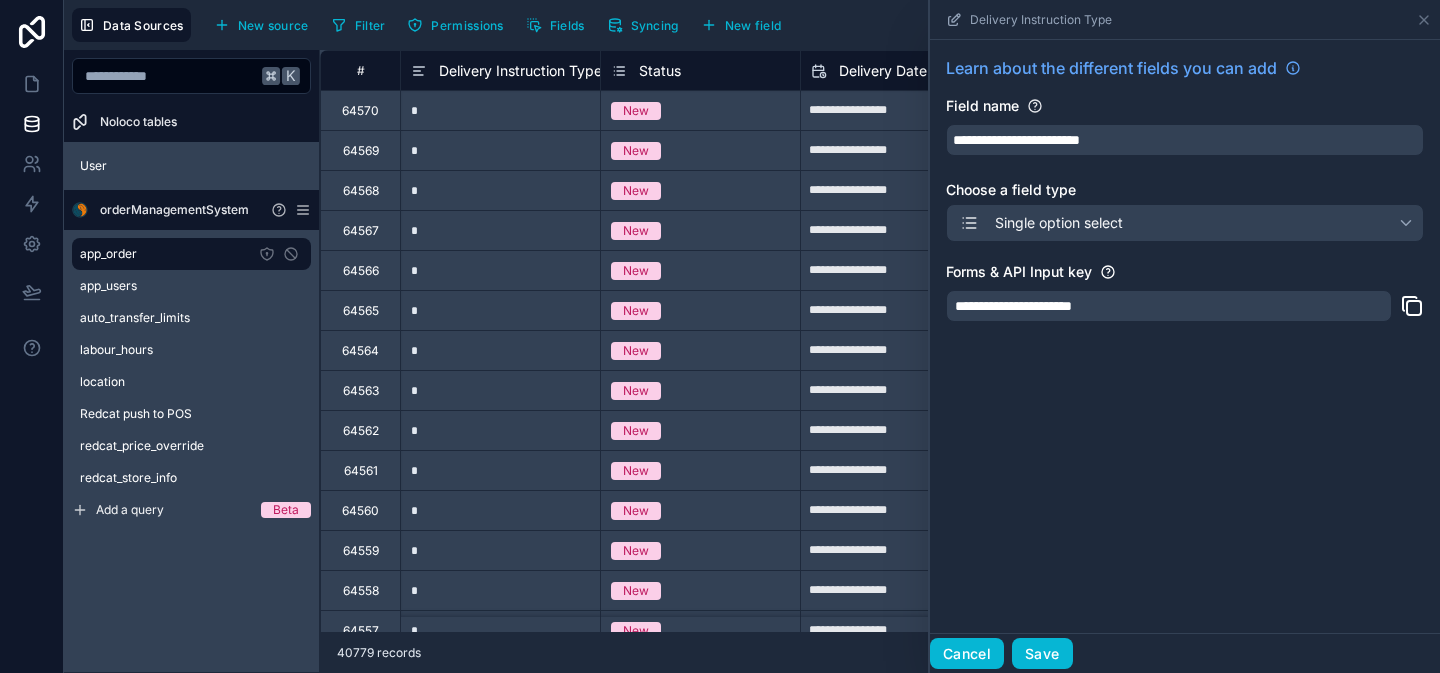 click on "Cancel" at bounding box center [967, 654] 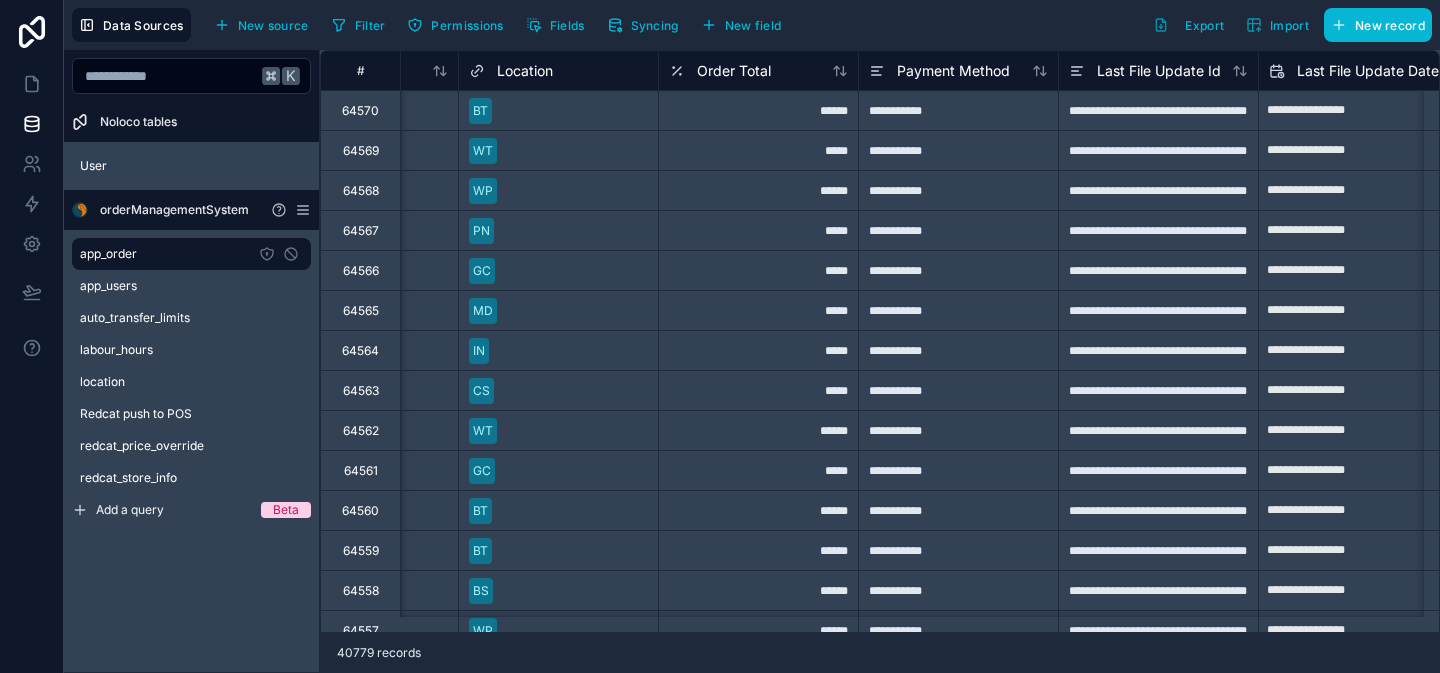 scroll, scrollTop: 0, scrollLeft: 0, axis: both 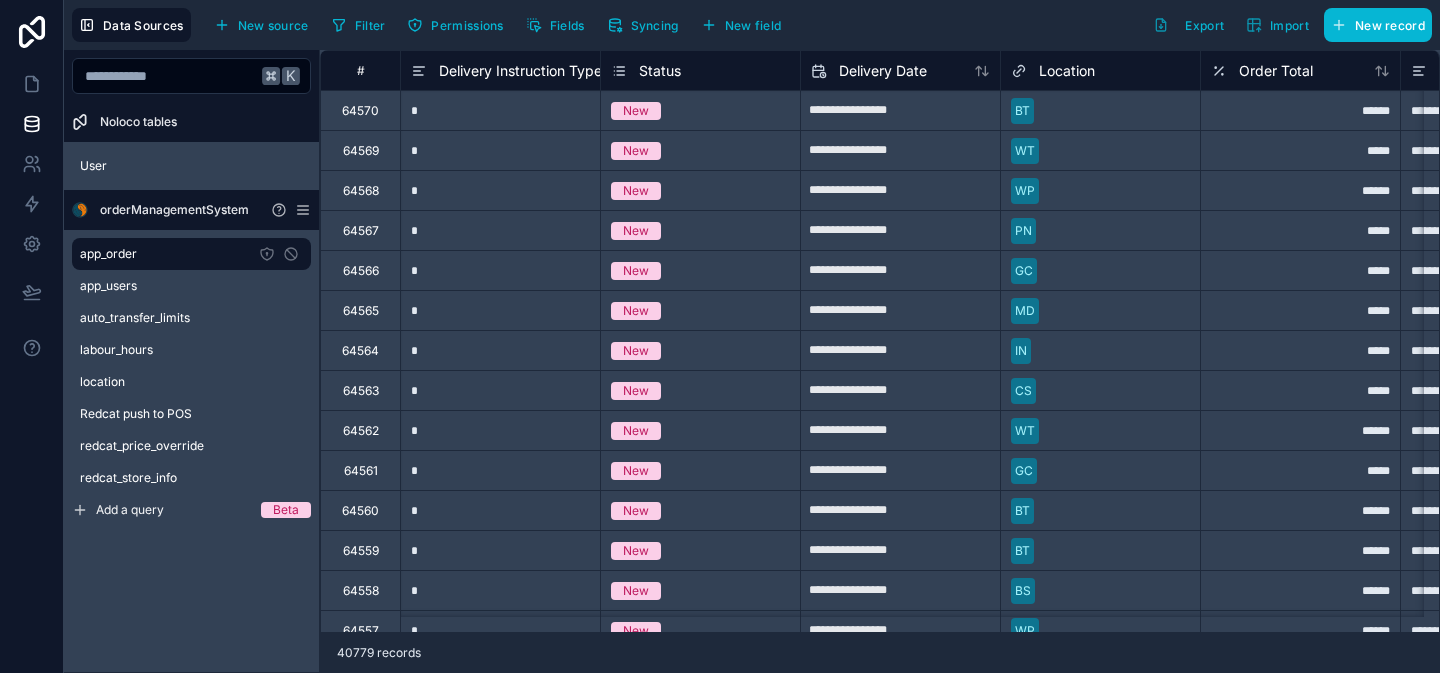 click on "Delivery Instruction Type" at bounding box center [520, 71] 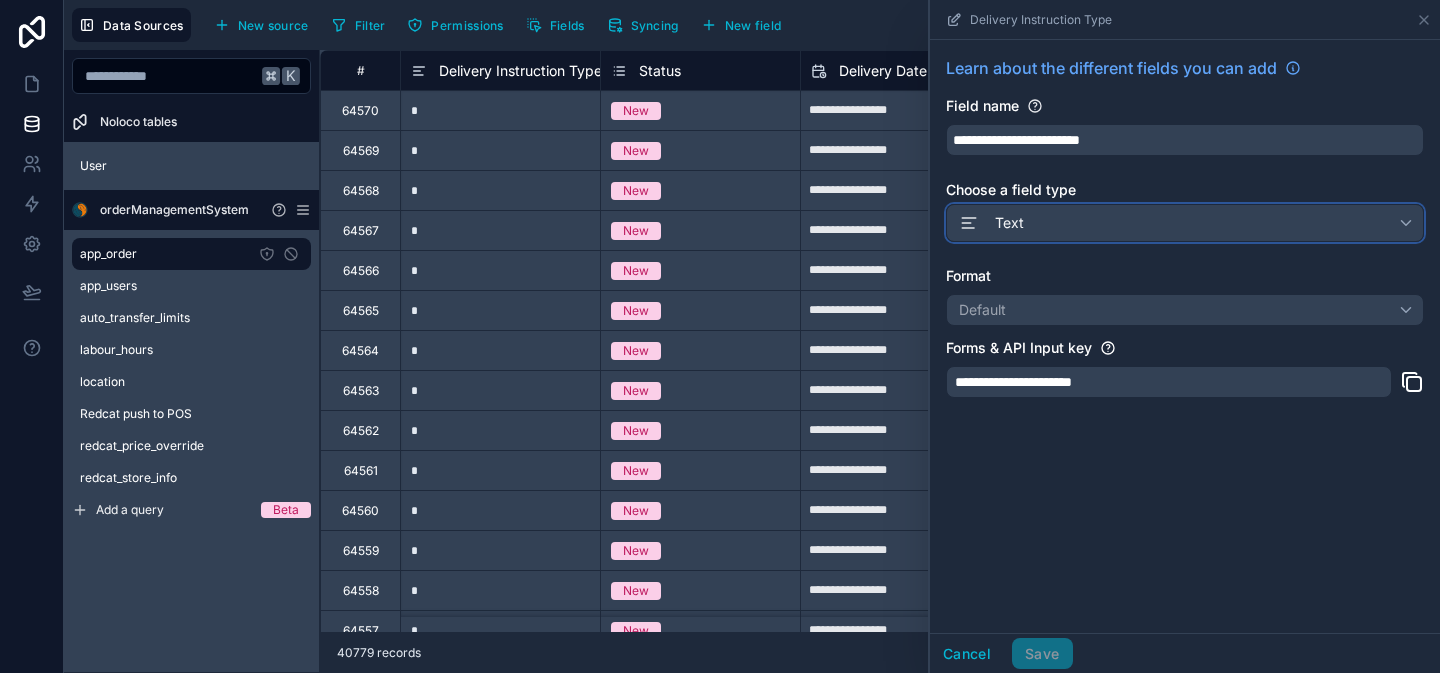 click on "Text" at bounding box center (1185, 223) 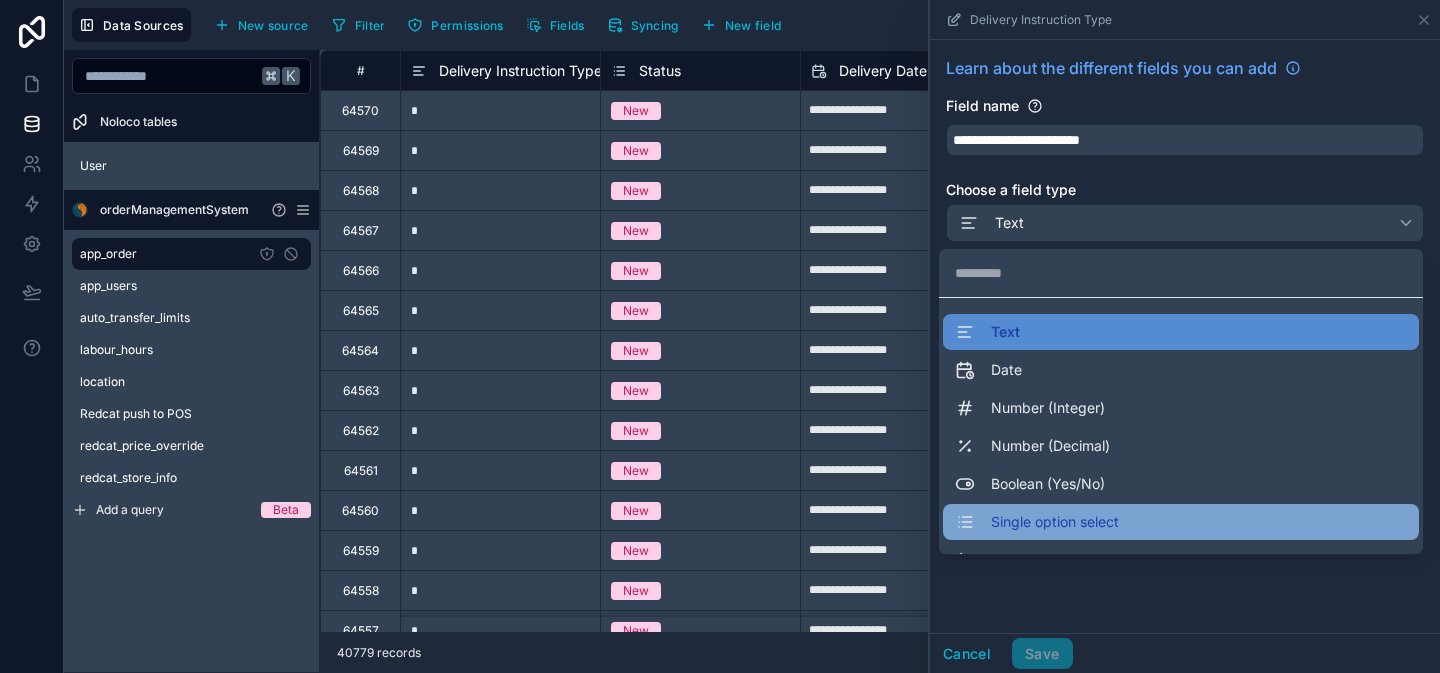 click on "Single option select" at bounding box center (1181, 522) 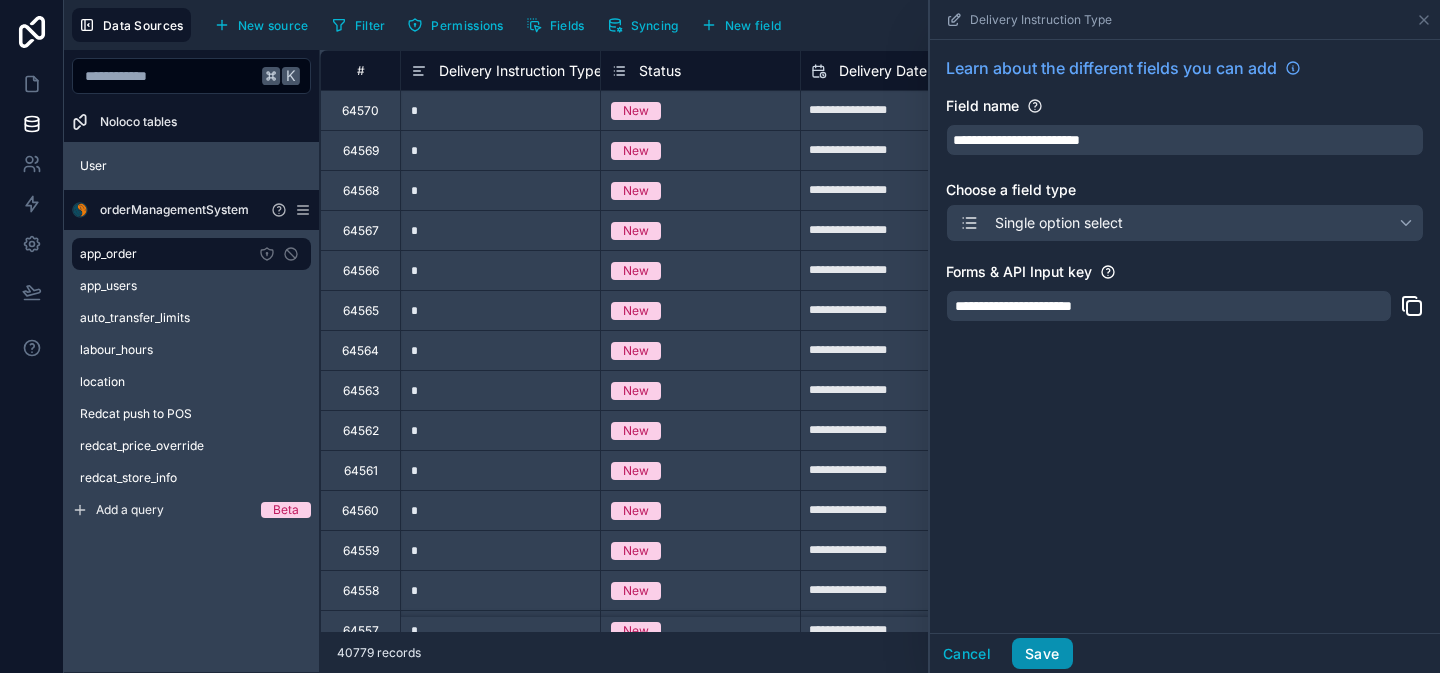 click on "Save" at bounding box center (1042, 654) 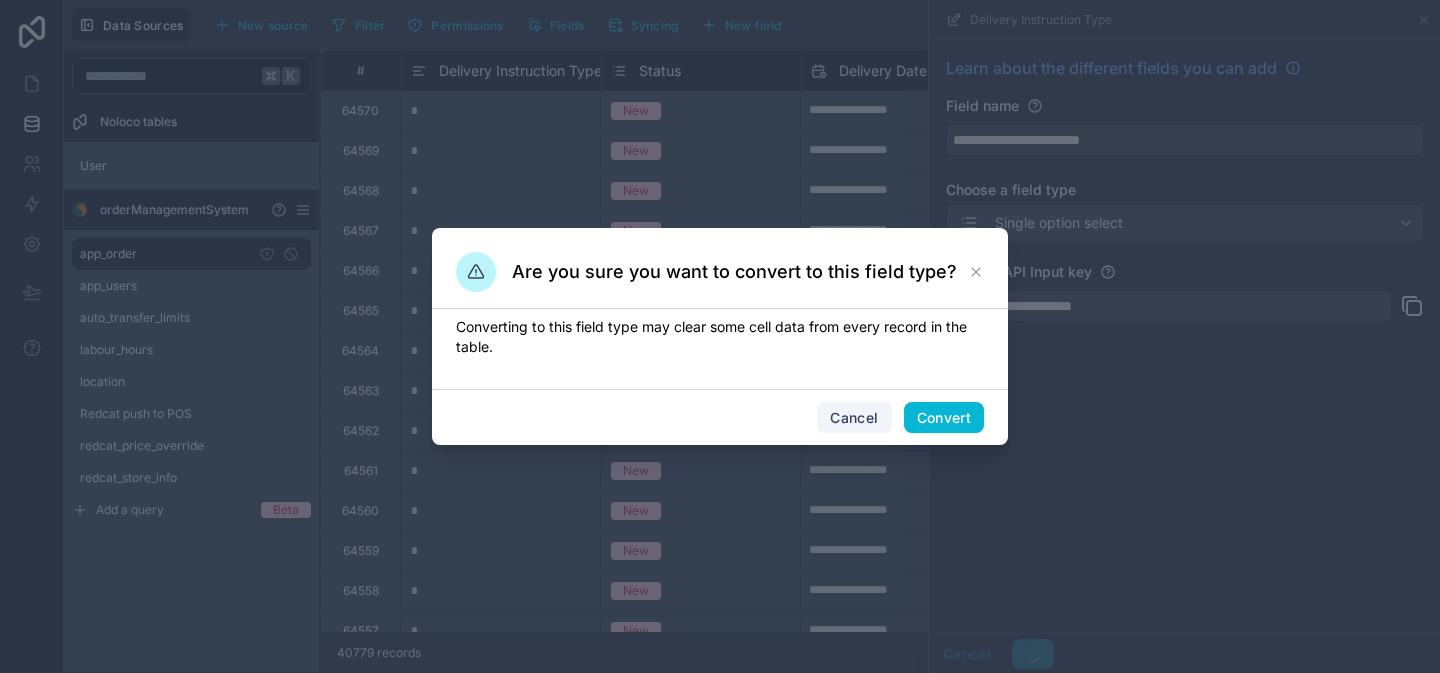 click on "Cancel" at bounding box center (854, 418) 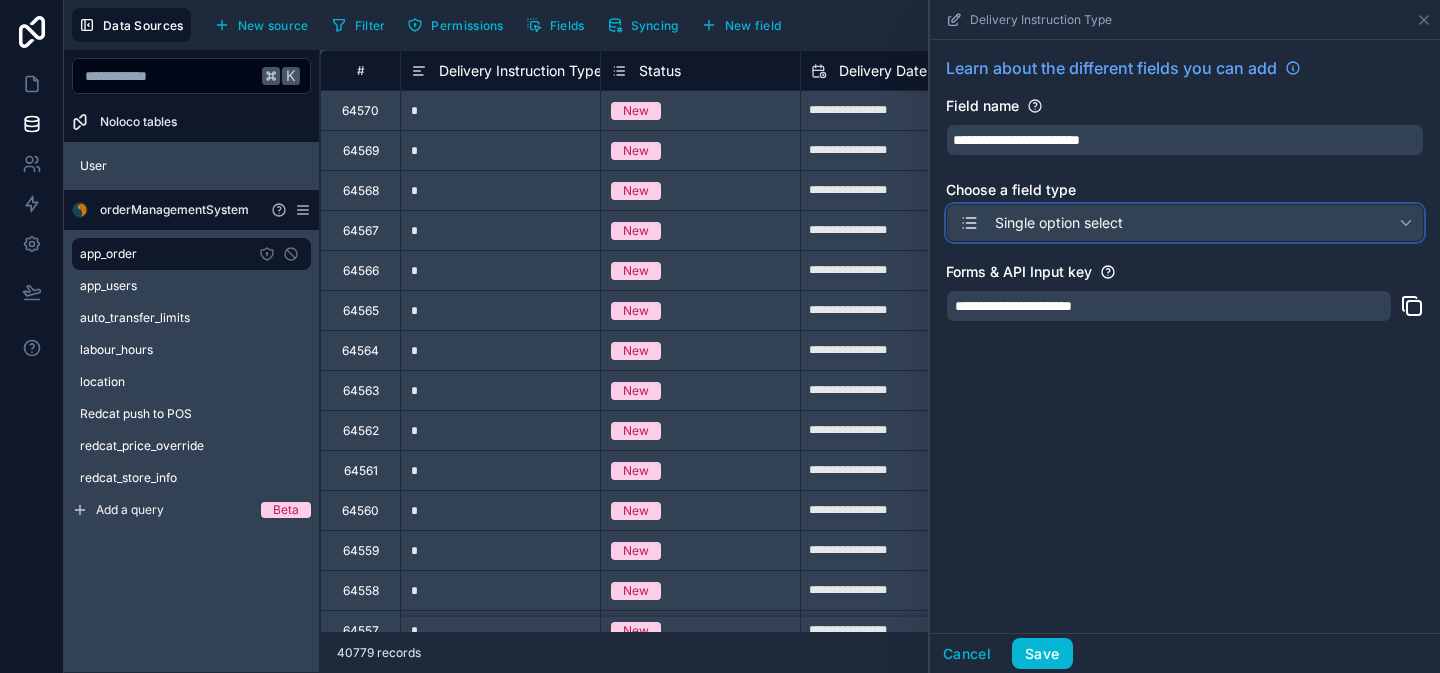 click on "Single option select" at bounding box center (1185, 223) 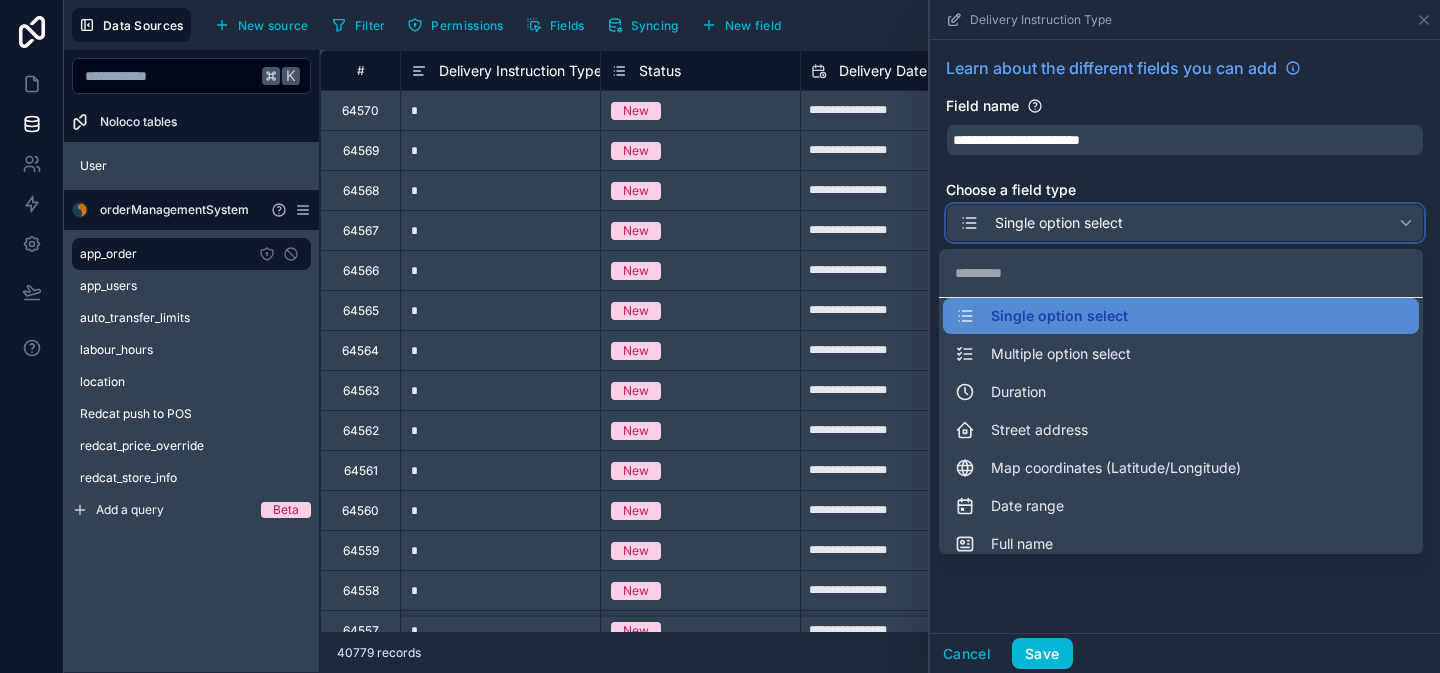 scroll, scrollTop: 200, scrollLeft: 0, axis: vertical 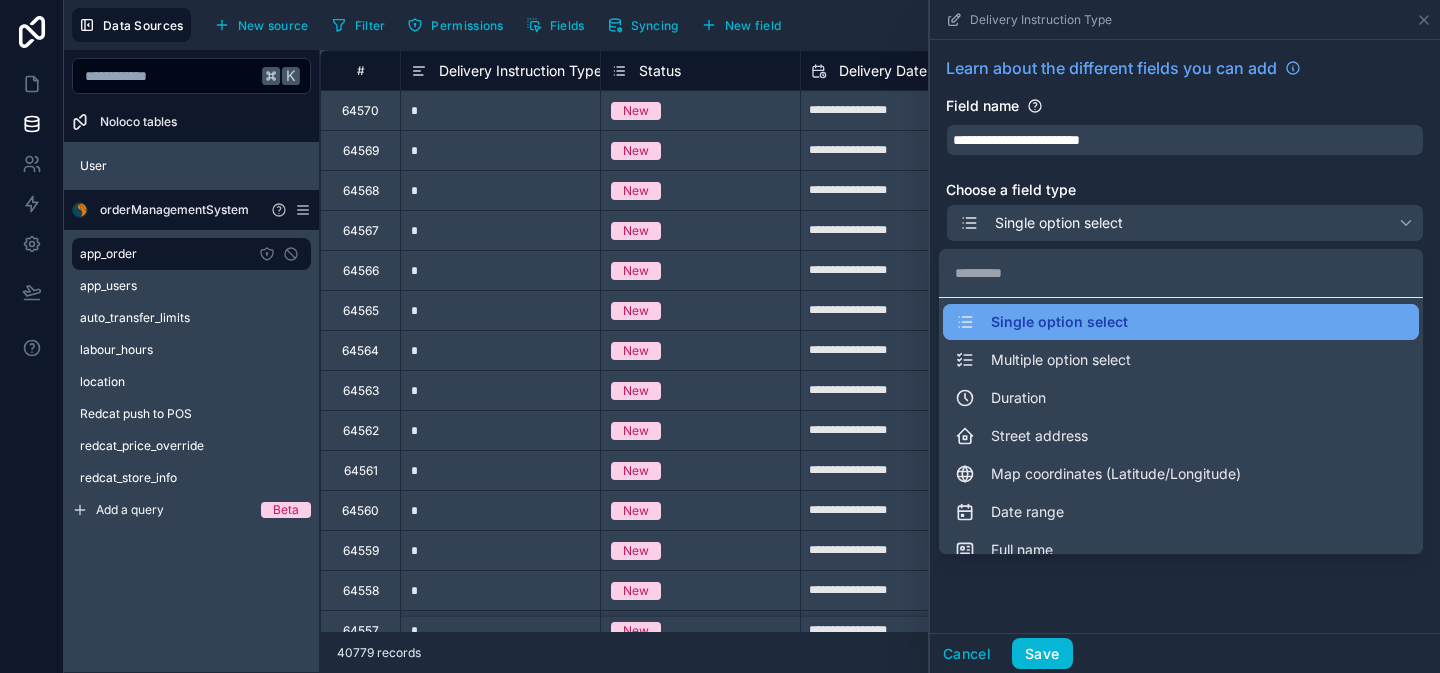 click on "Single option select" at bounding box center (1181, 322) 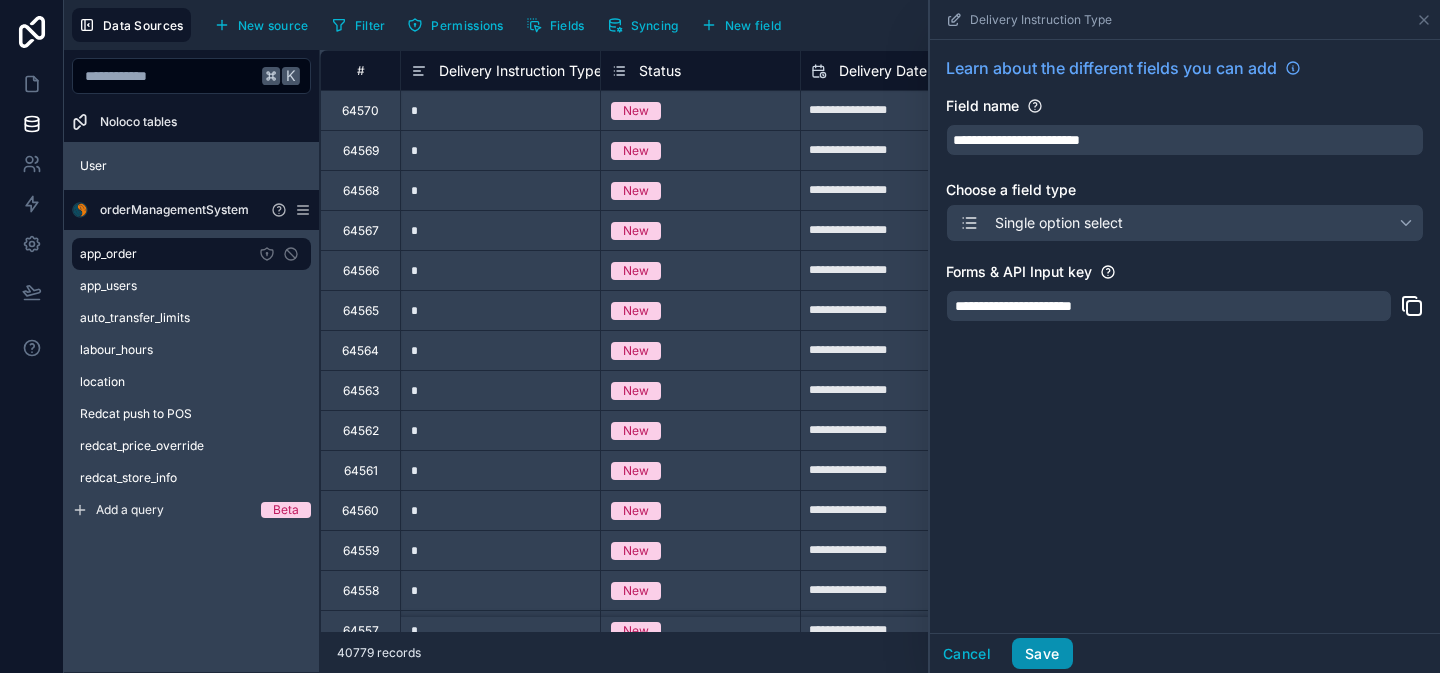 click on "Save" at bounding box center (1042, 654) 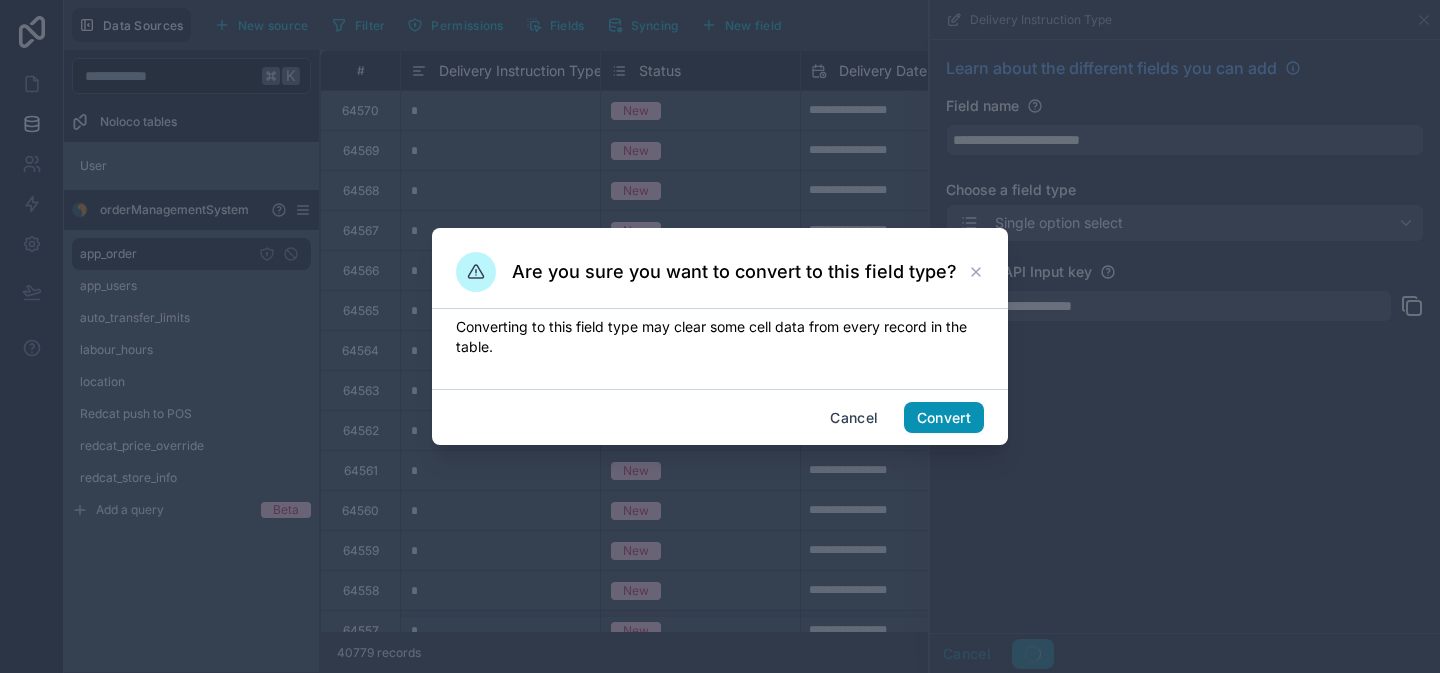 click on "Convert" at bounding box center (944, 418) 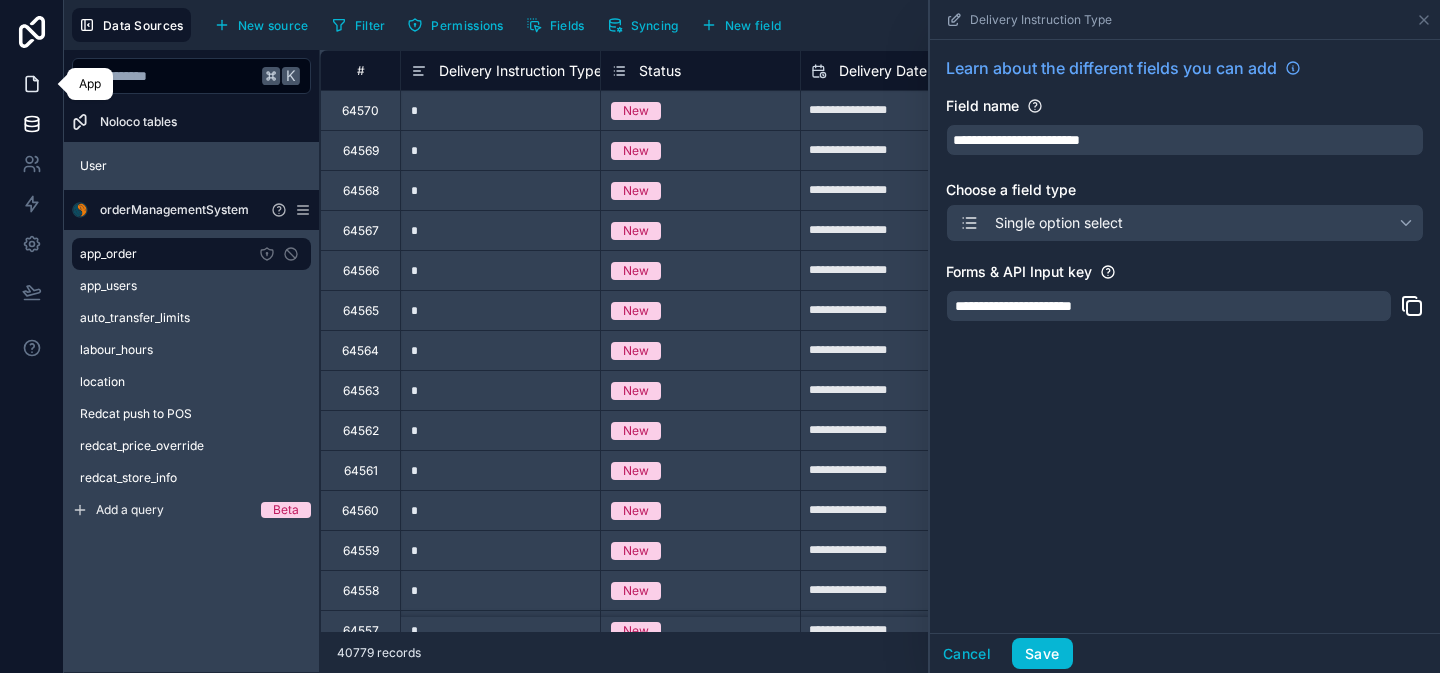 click 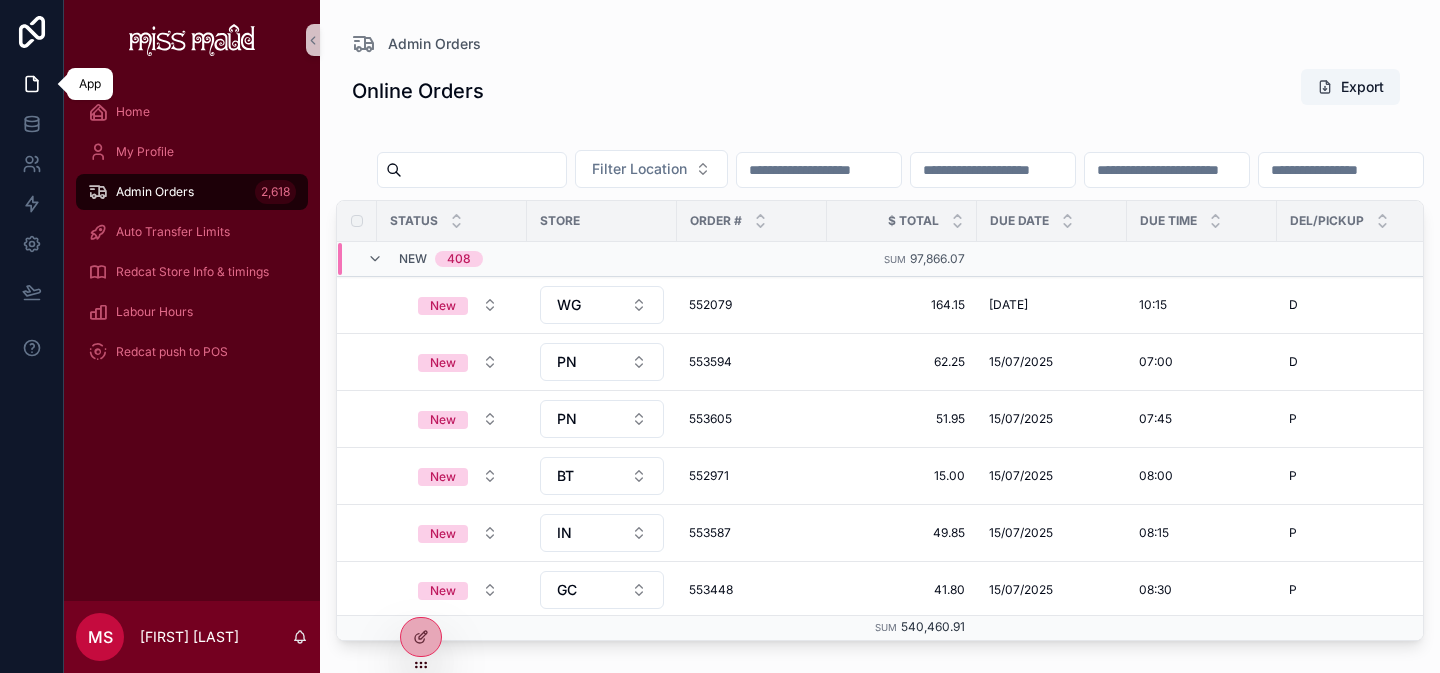 click 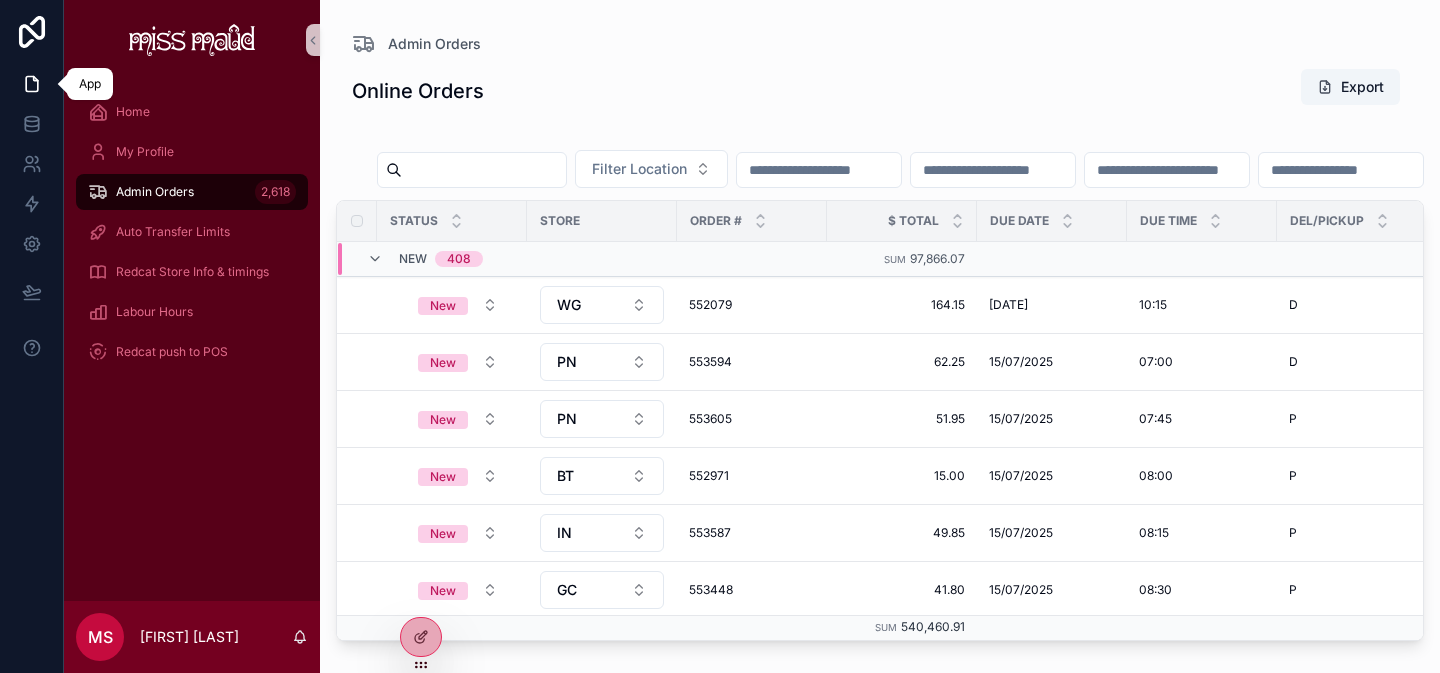 click on "552079" at bounding box center [752, 305] 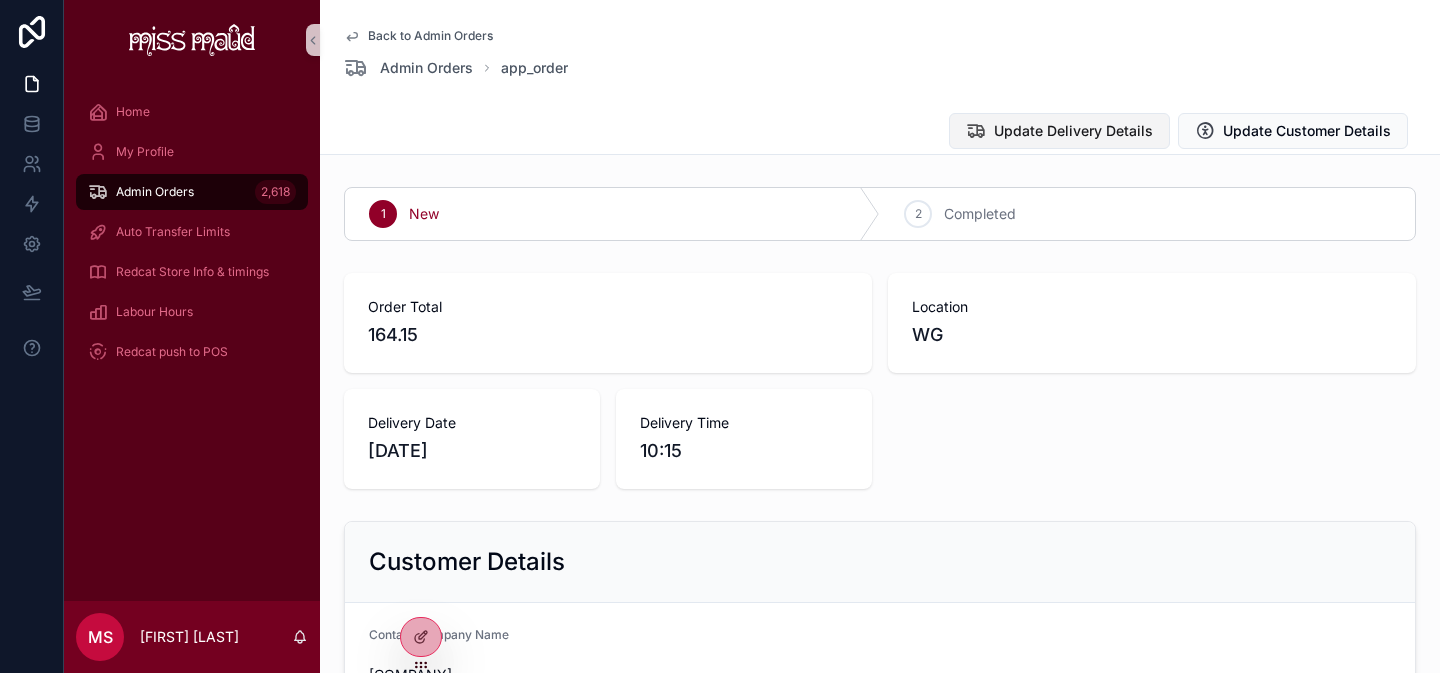click on "Update Delivery Details" at bounding box center [1073, 131] 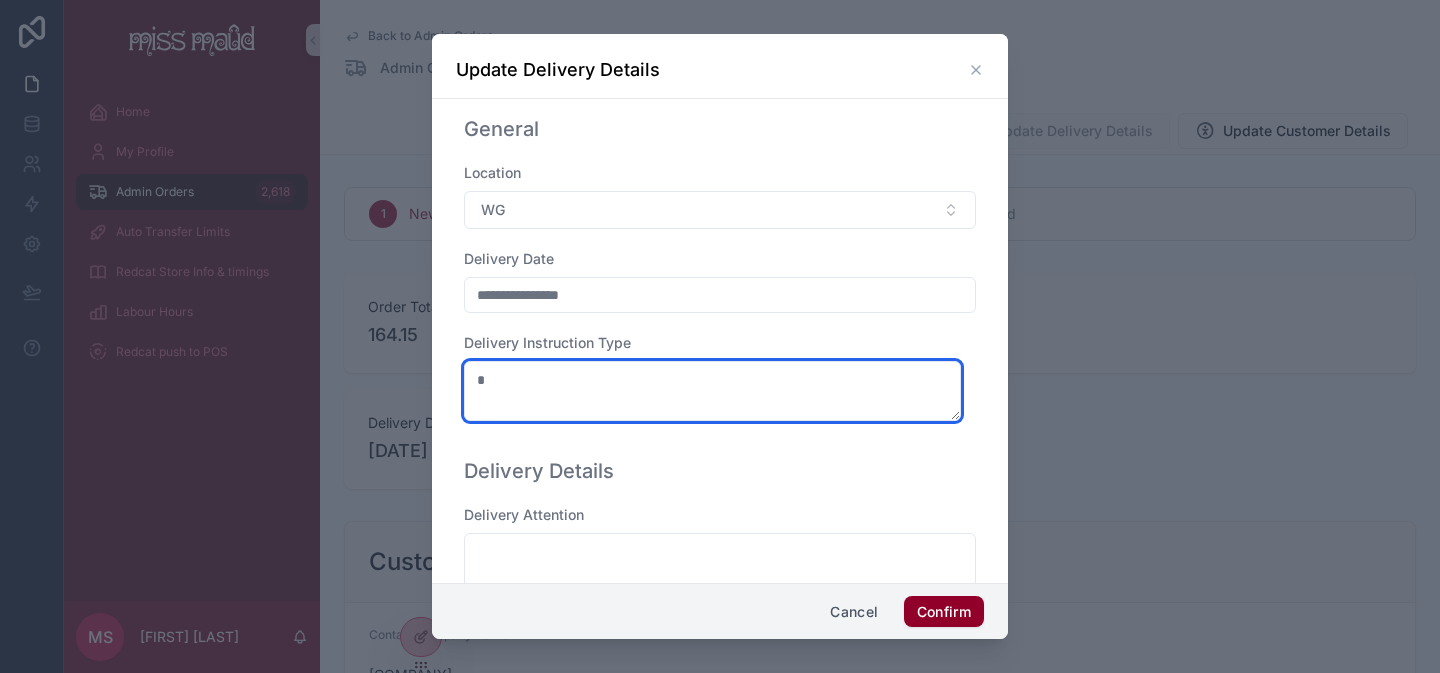 click on "*" at bounding box center [712, 391] 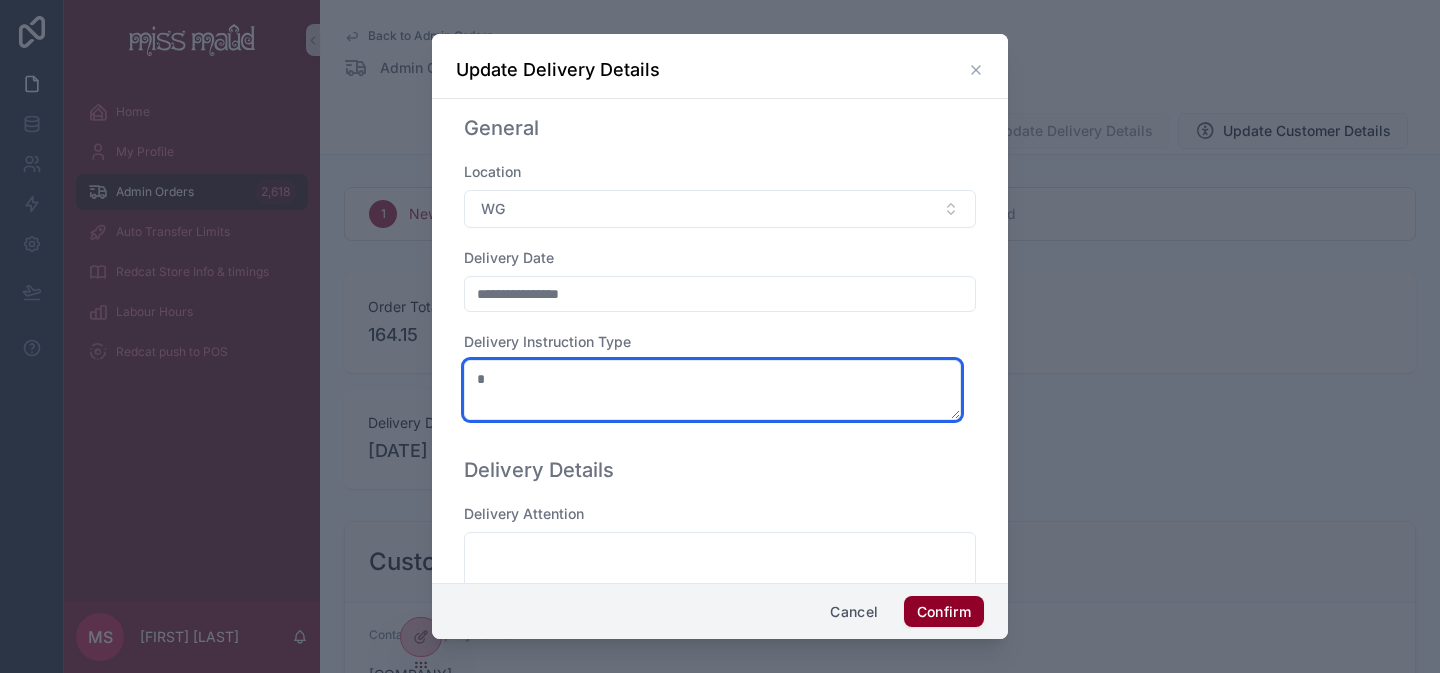scroll, scrollTop: 0, scrollLeft: 0, axis: both 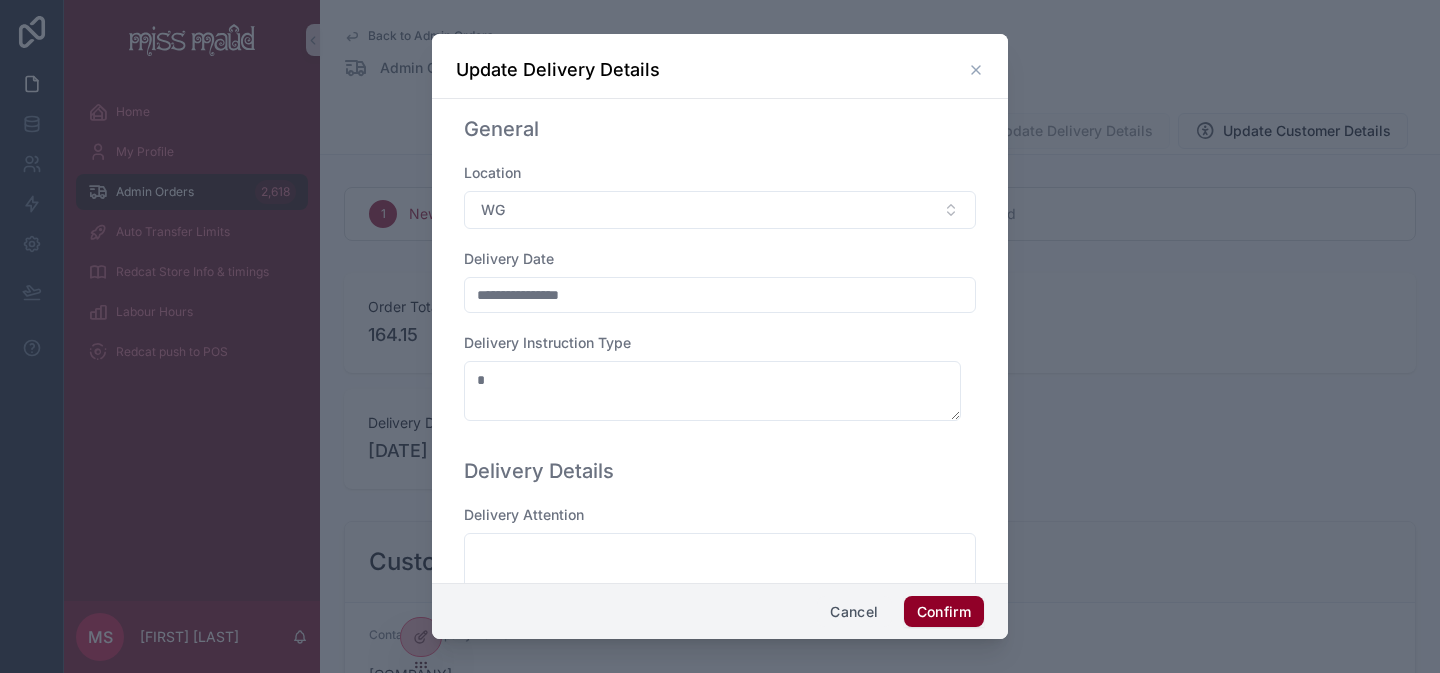 click on "Cancel" at bounding box center [854, 612] 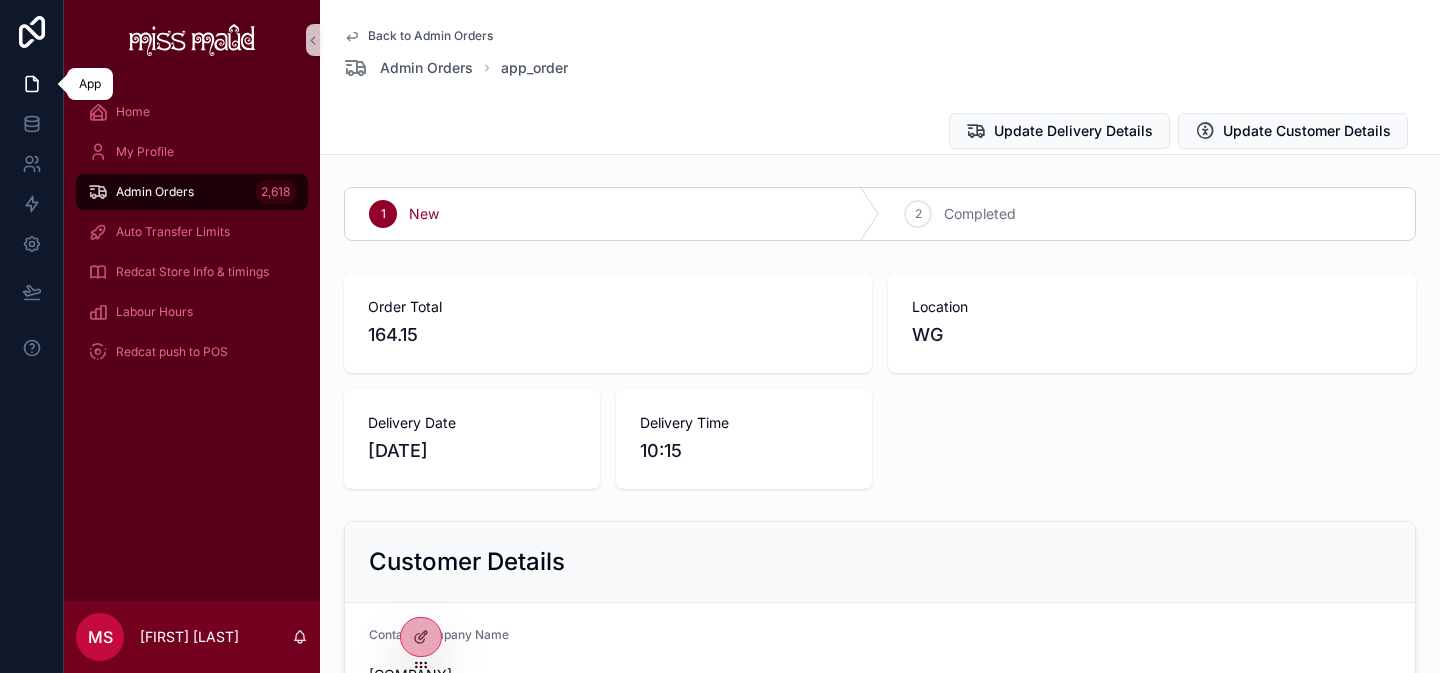 click 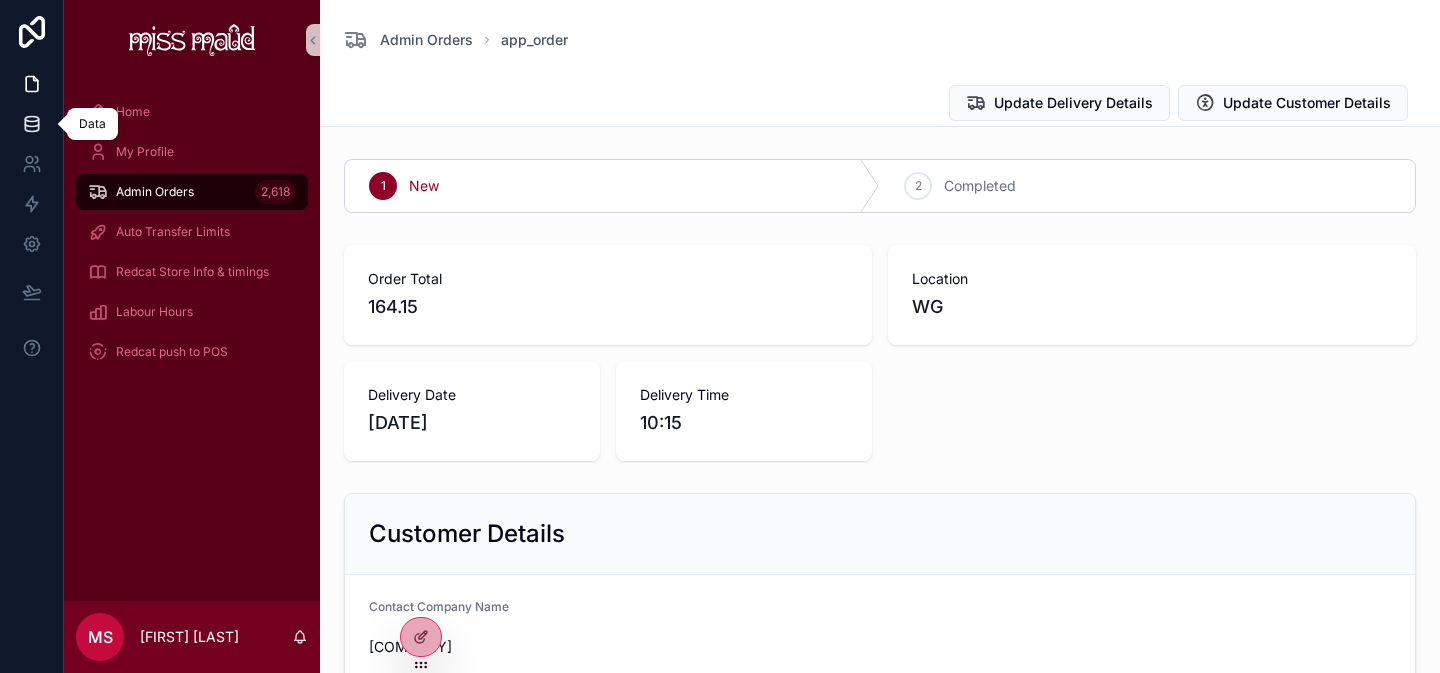 click at bounding box center (31, 124) 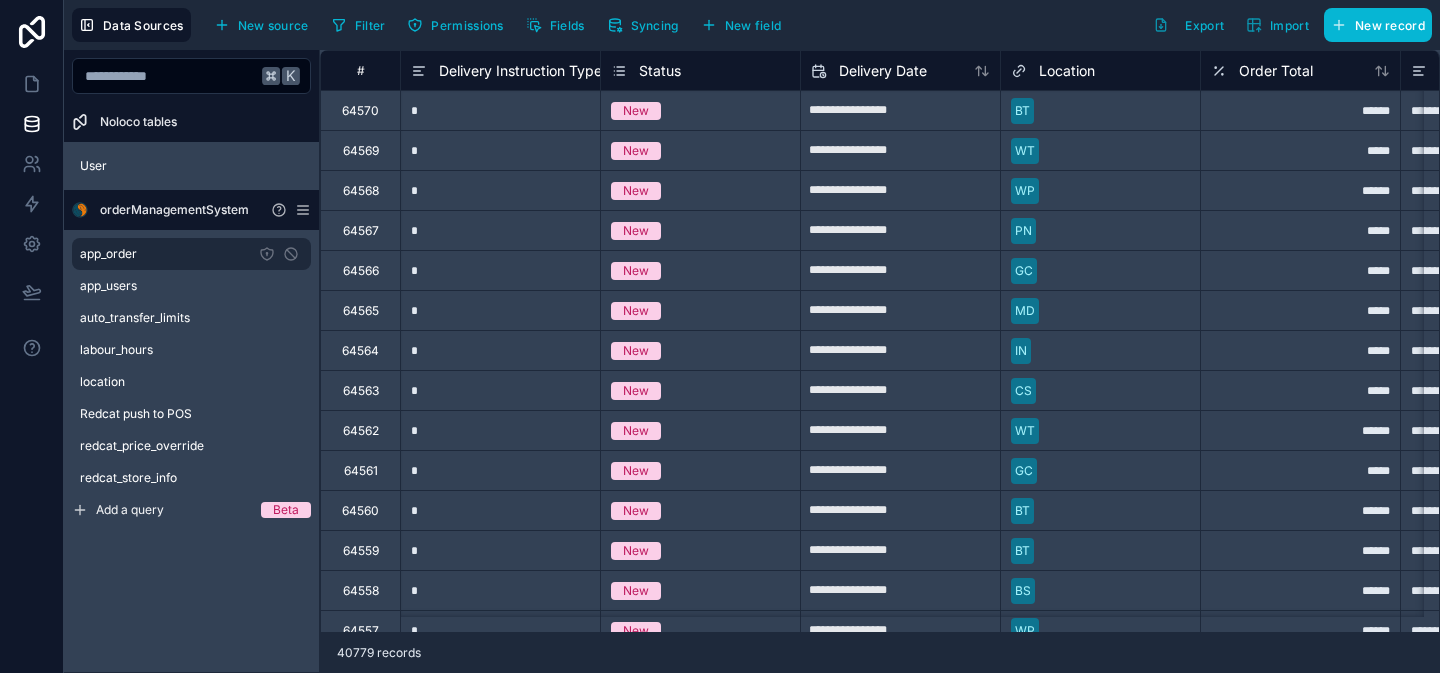 click on "app_order" at bounding box center (191, 254) 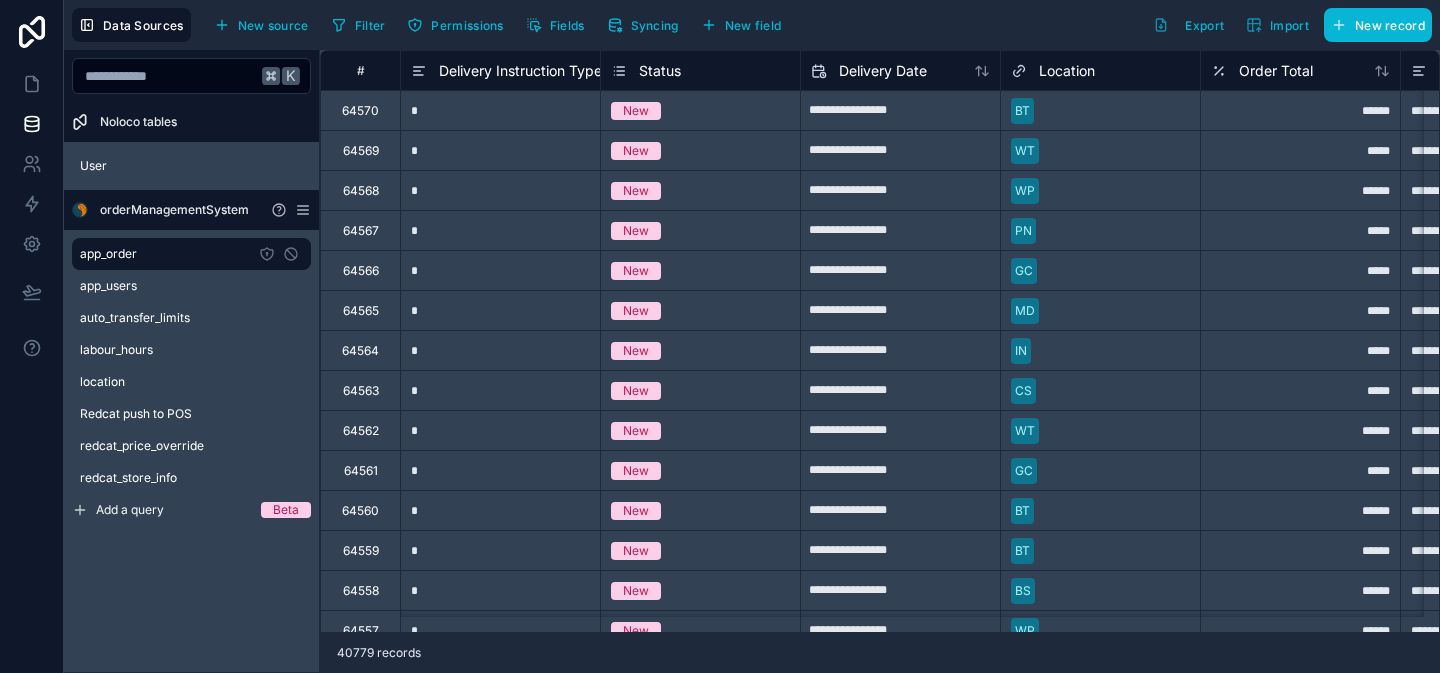 click on "Delivery Instruction Type" at bounding box center (520, 71) 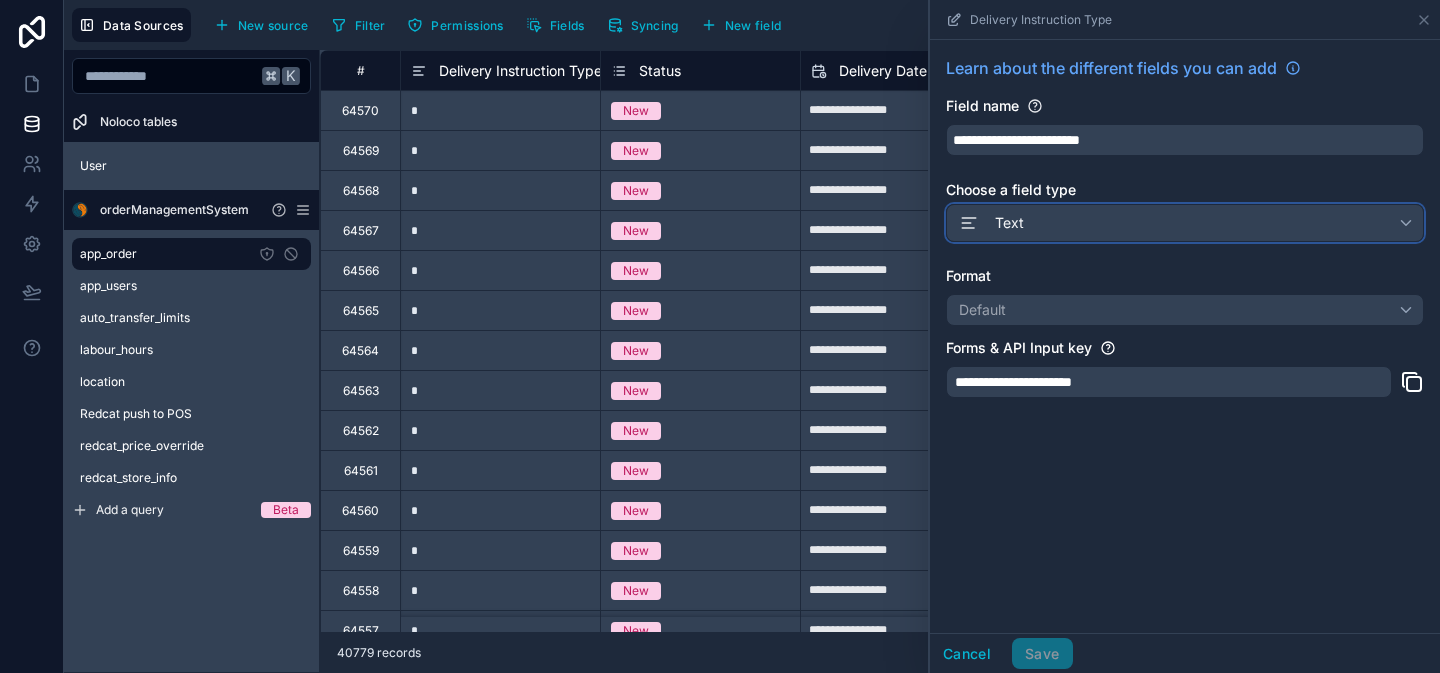click on "Text" at bounding box center (1185, 223) 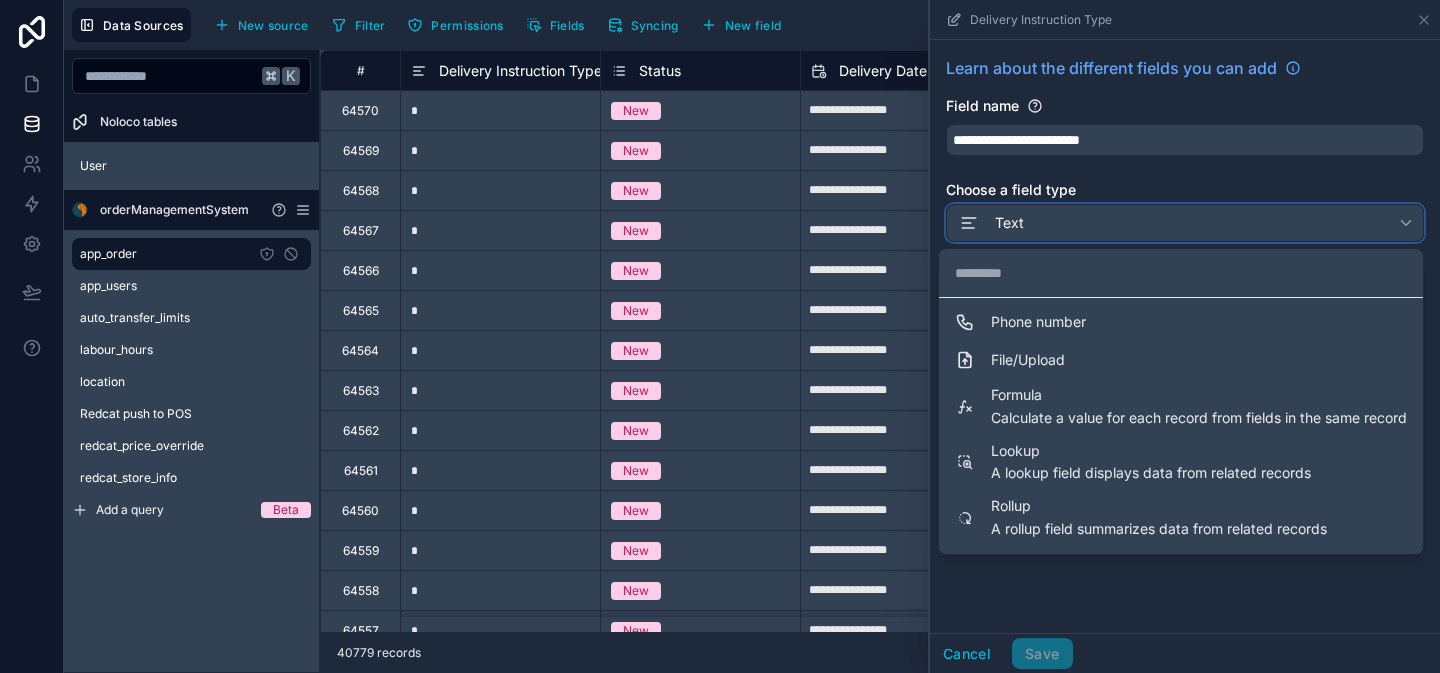 scroll, scrollTop: 492, scrollLeft: 0, axis: vertical 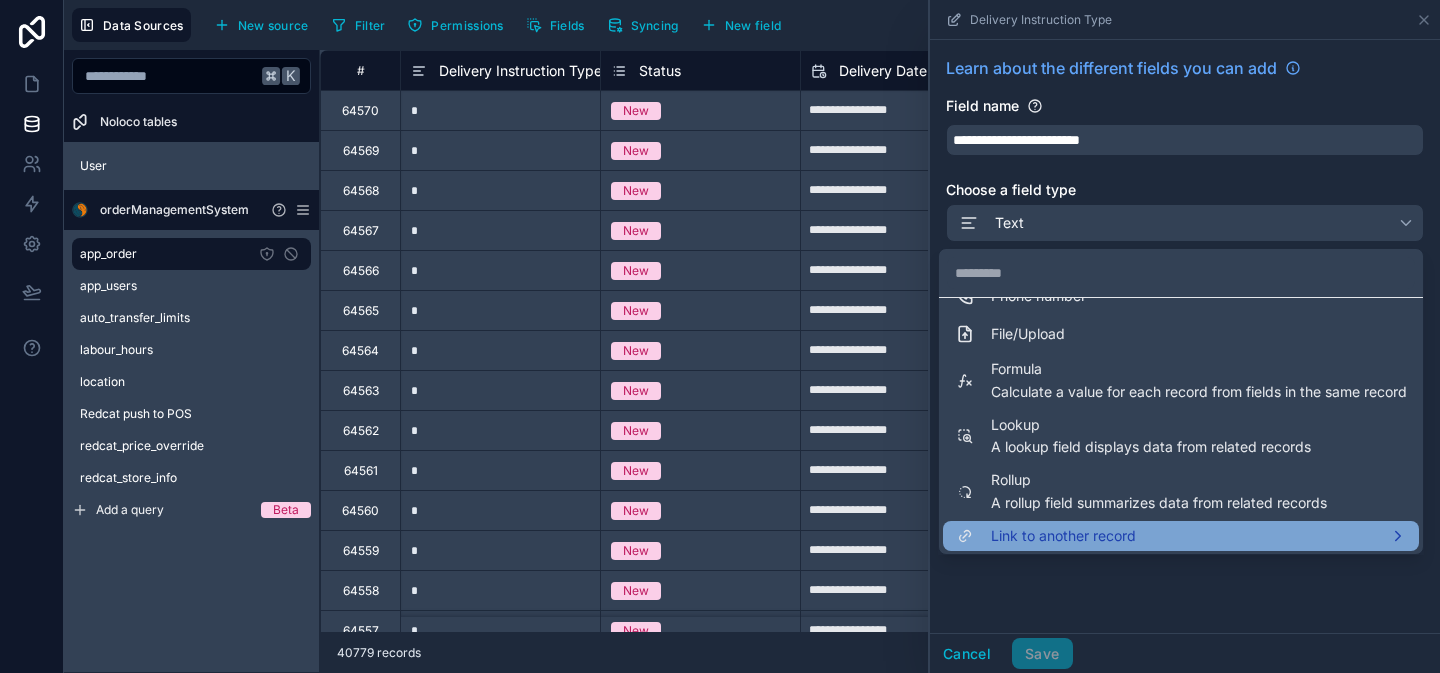 click on "Link to another record" at bounding box center (1181, 536) 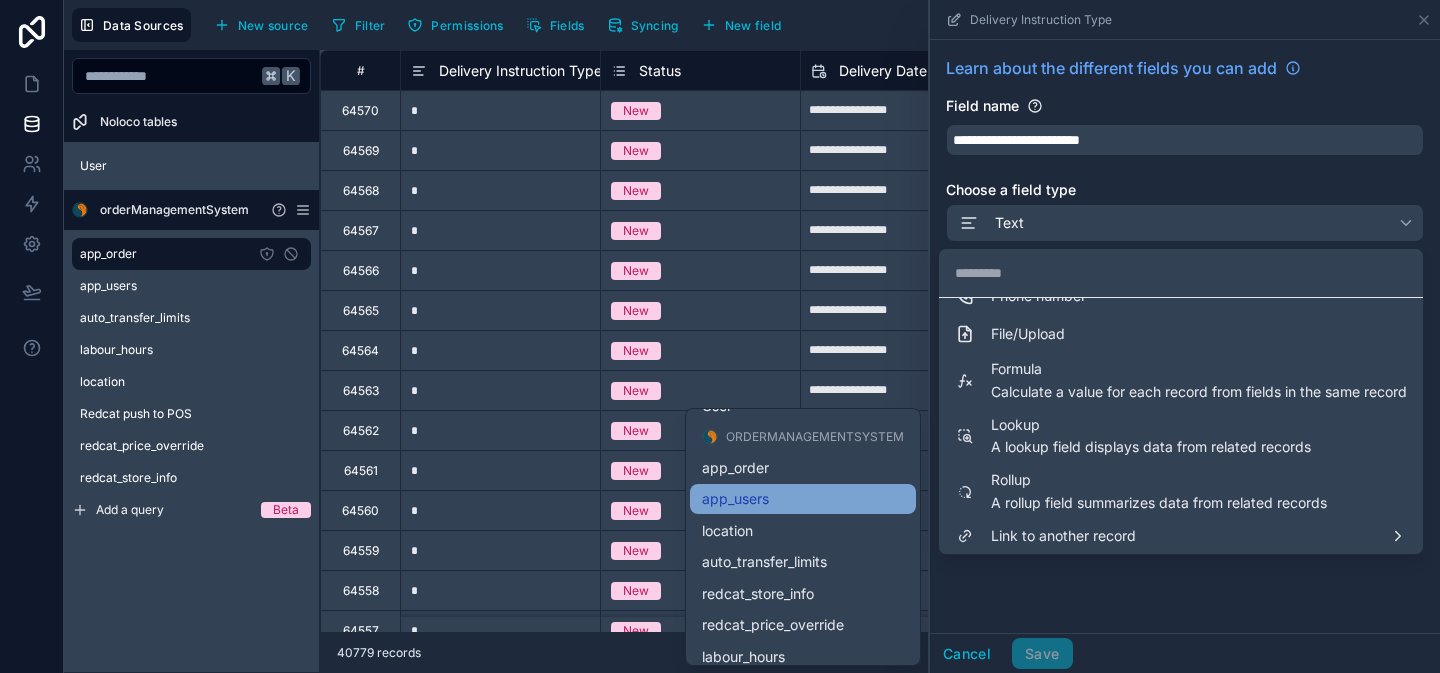 scroll, scrollTop: 93, scrollLeft: 0, axis: vertical 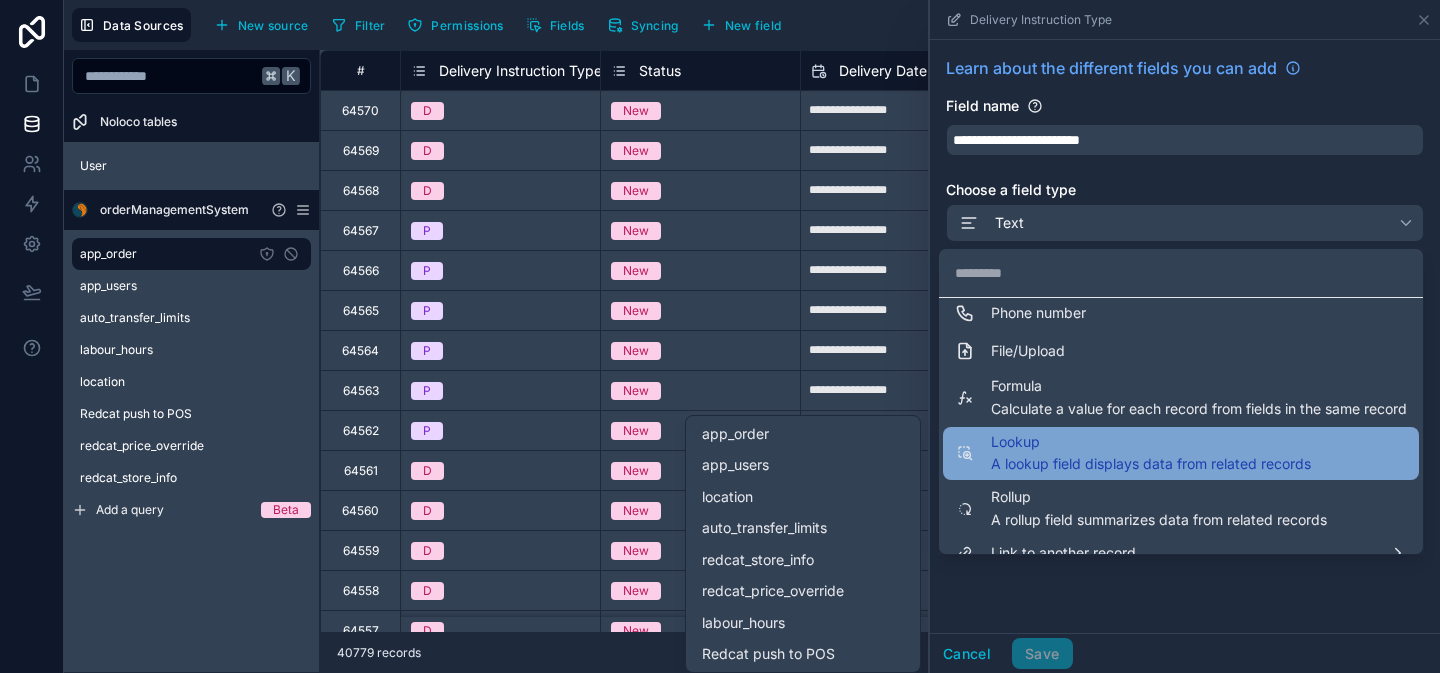 click on "A lookup field displays data from related records" at bounding box center (1151, 464) 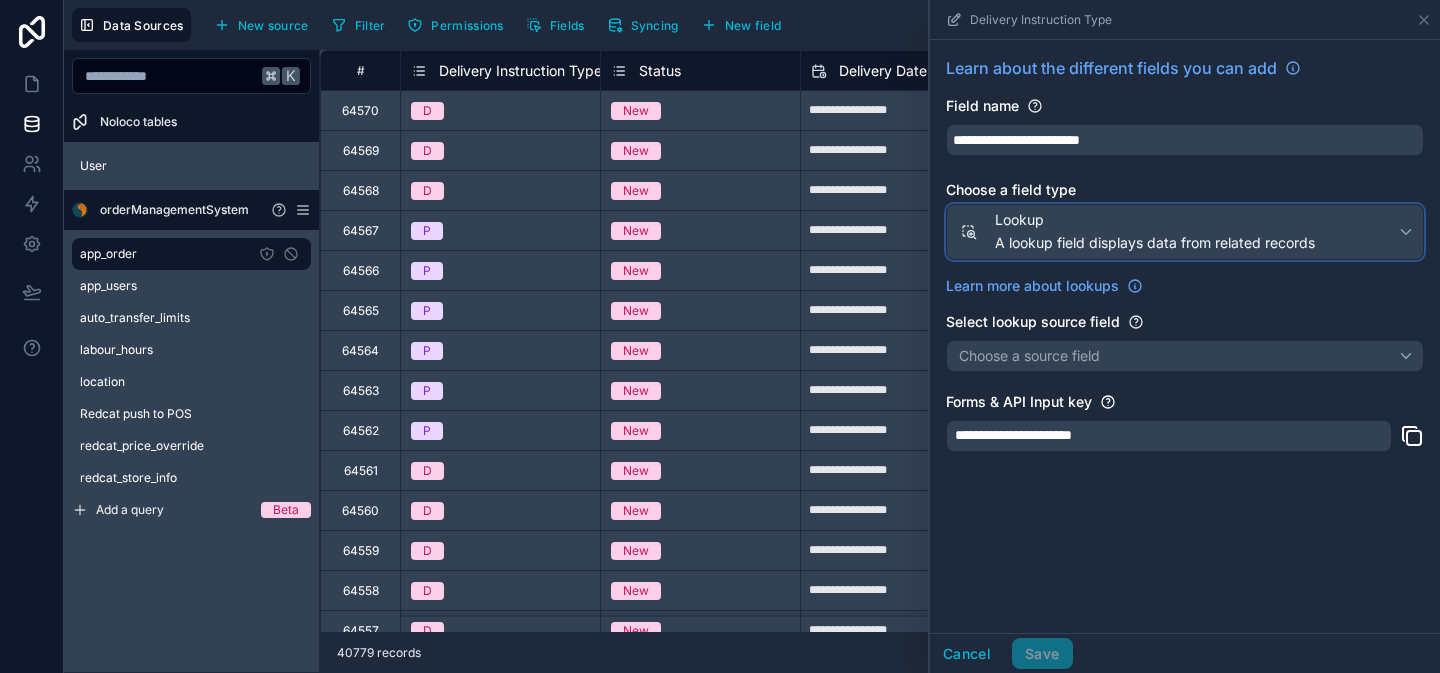 click on "A lookup field displays data from related records" at bounding box center (1155, 243) 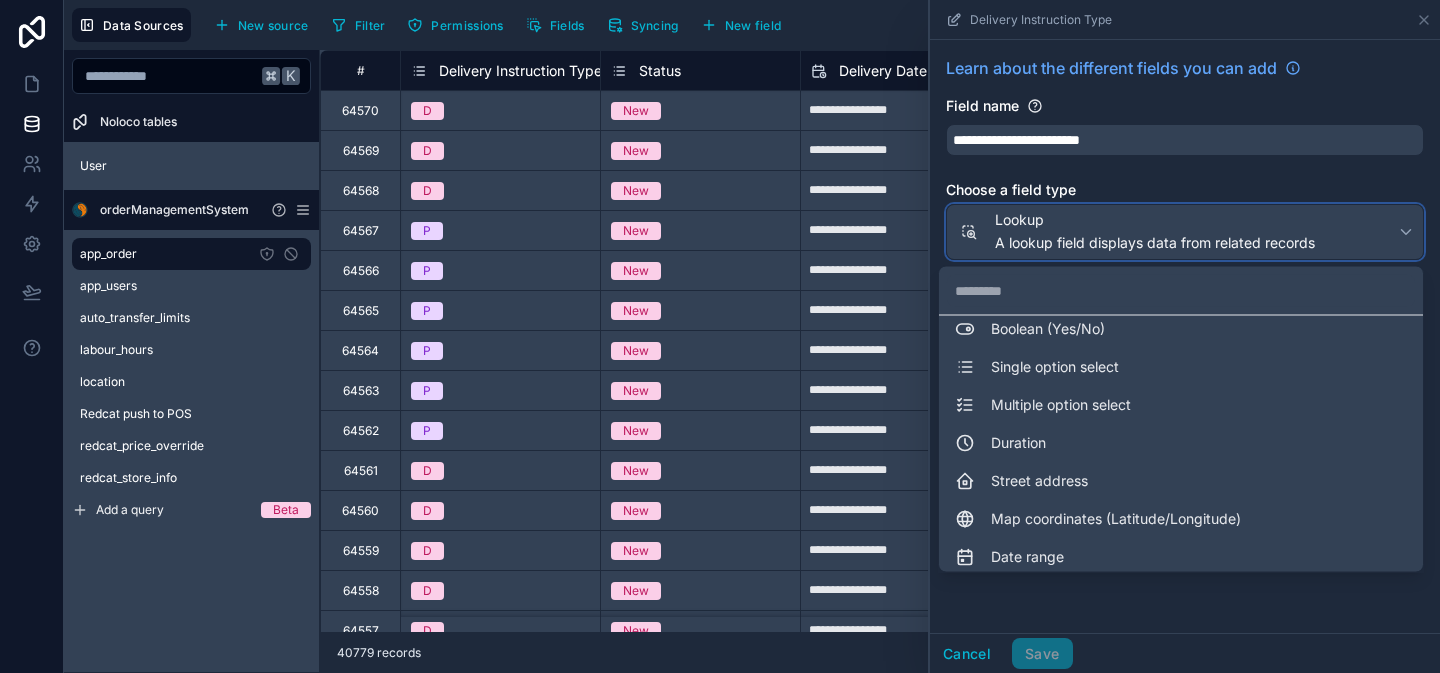 scroll, scrollTop: 125, scrollLeft: 0, axis: vertical 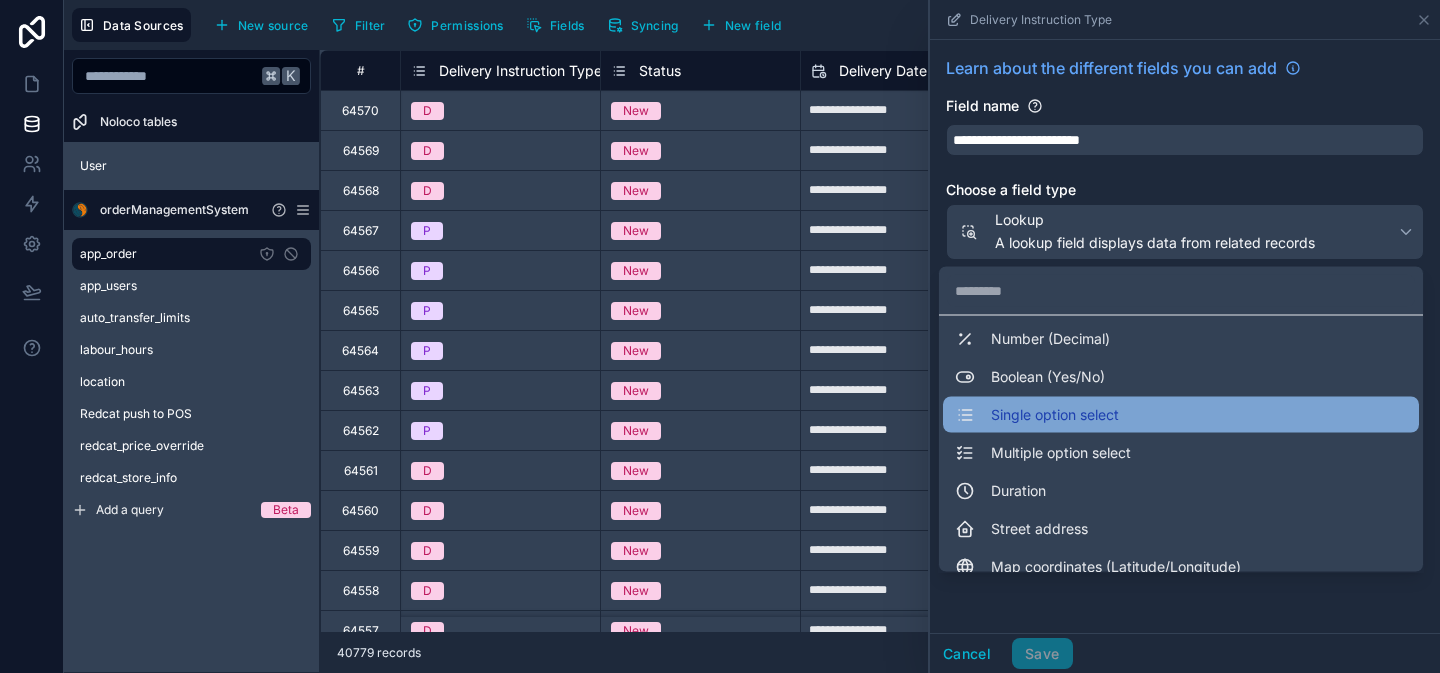 click on "Single option select" at bounding box center (1055, 415) 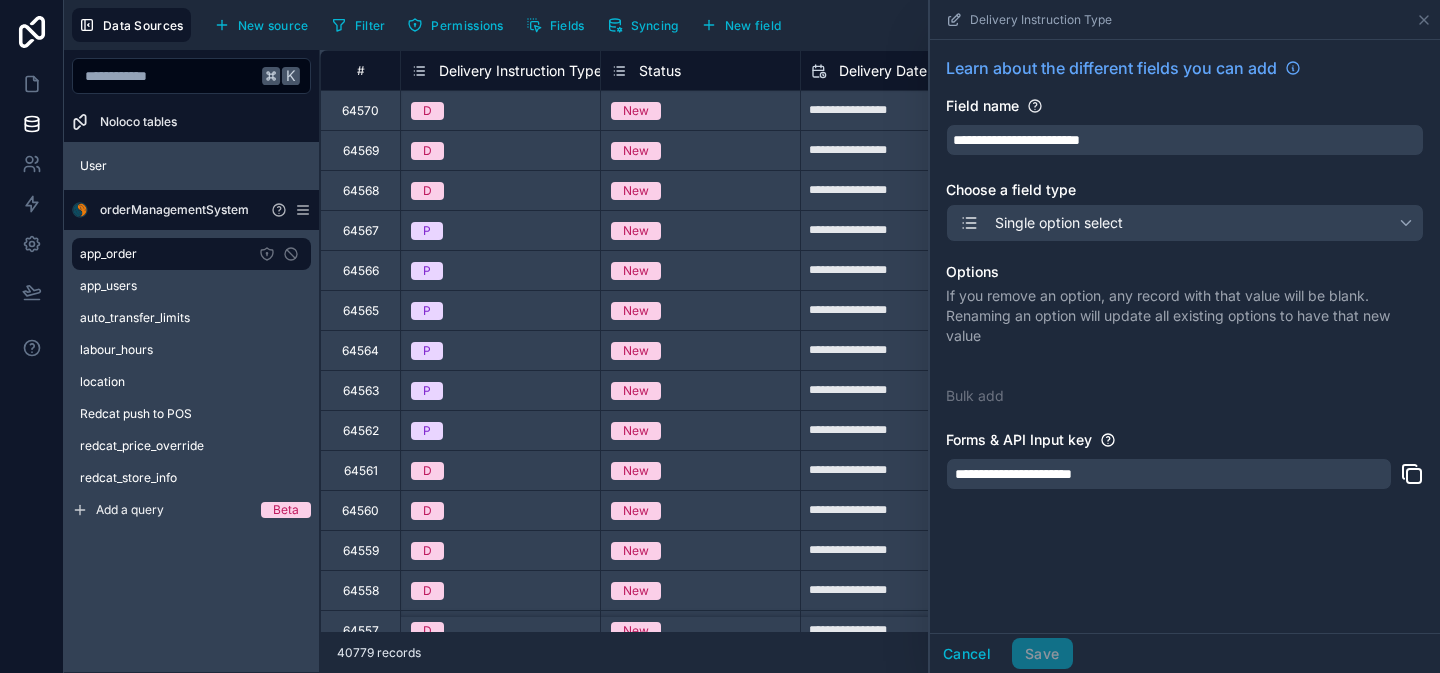 click on "Cancel Save" at bounding box center (1001, 654) 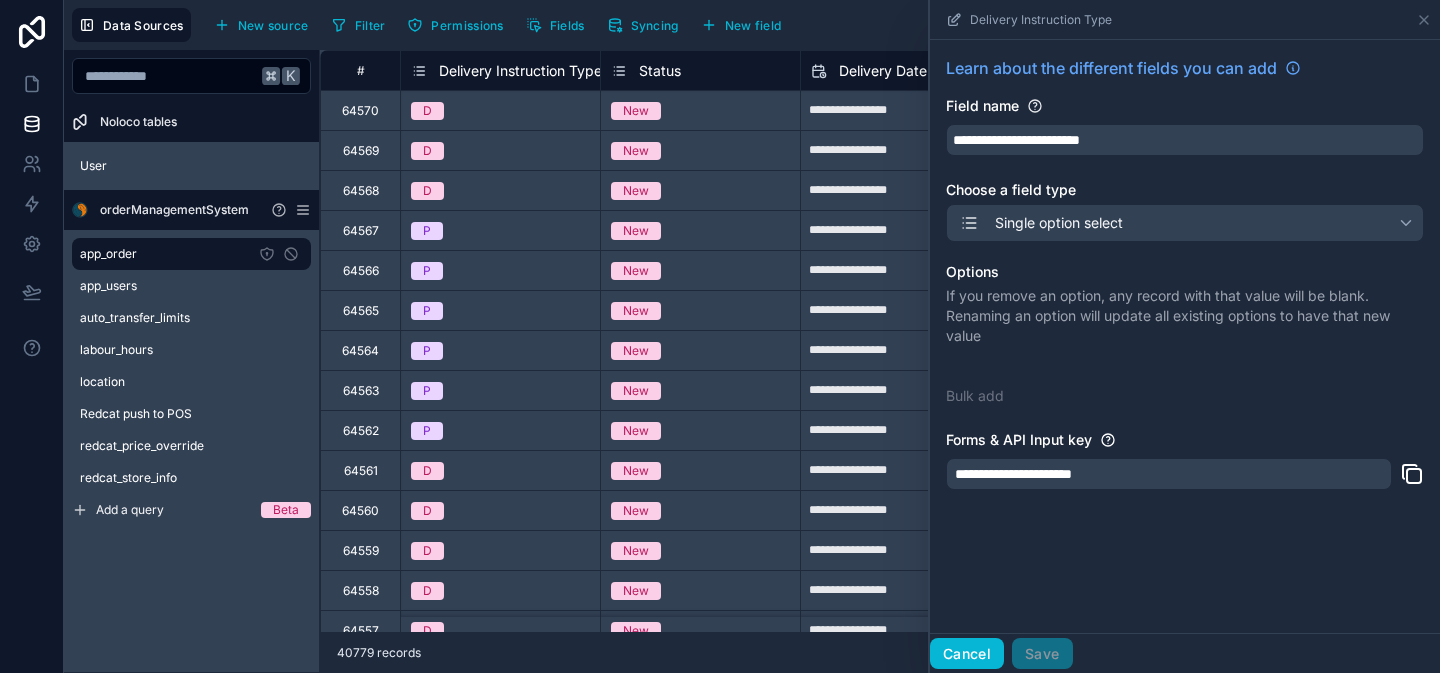 click on "Cancel" at bounding box center [967, 654] 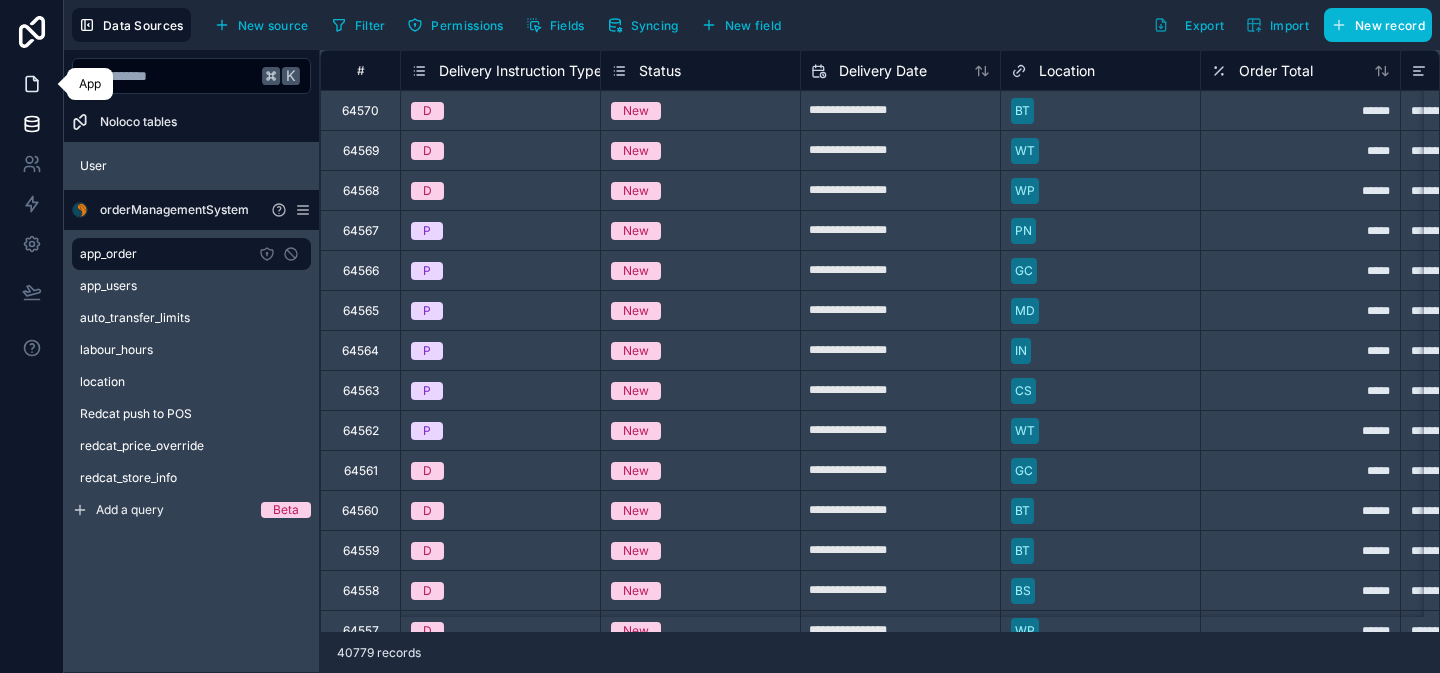 click at bounding box center (31, 84) 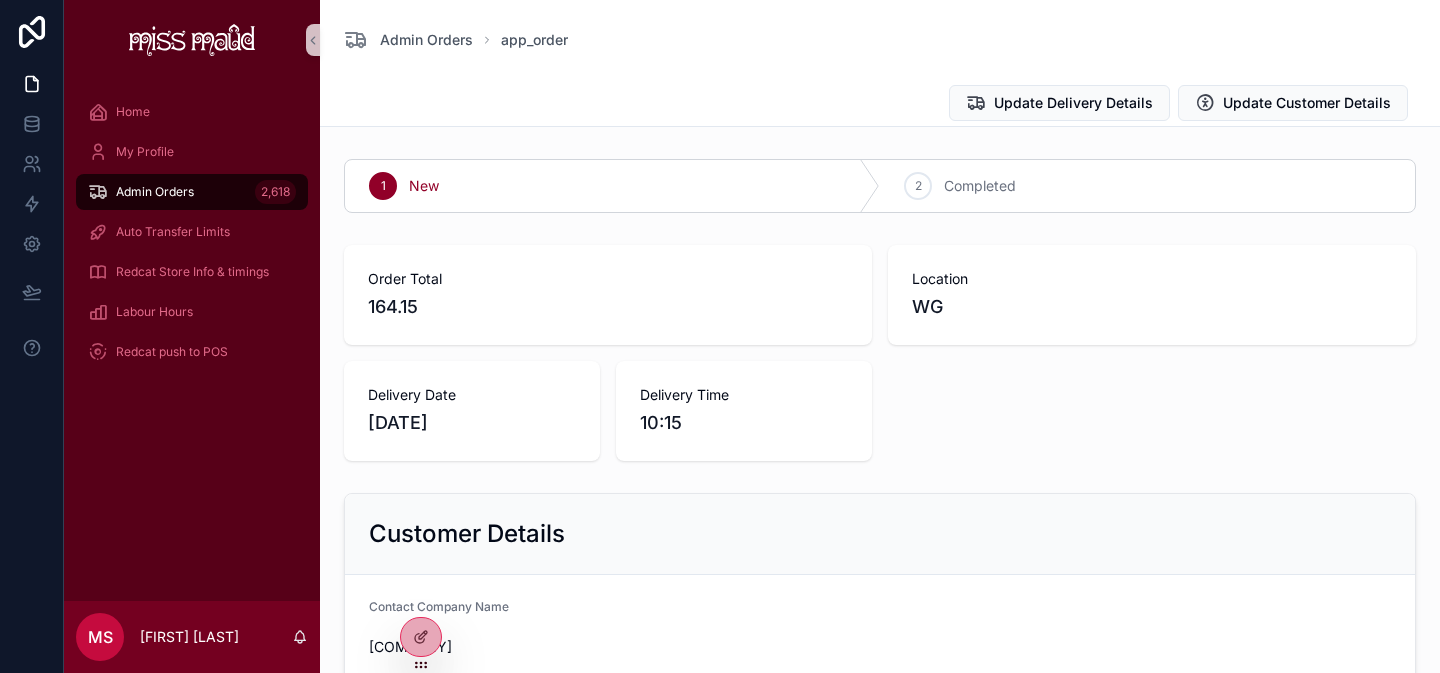 click on "Admin Orders" at bounding box center (155, 192) 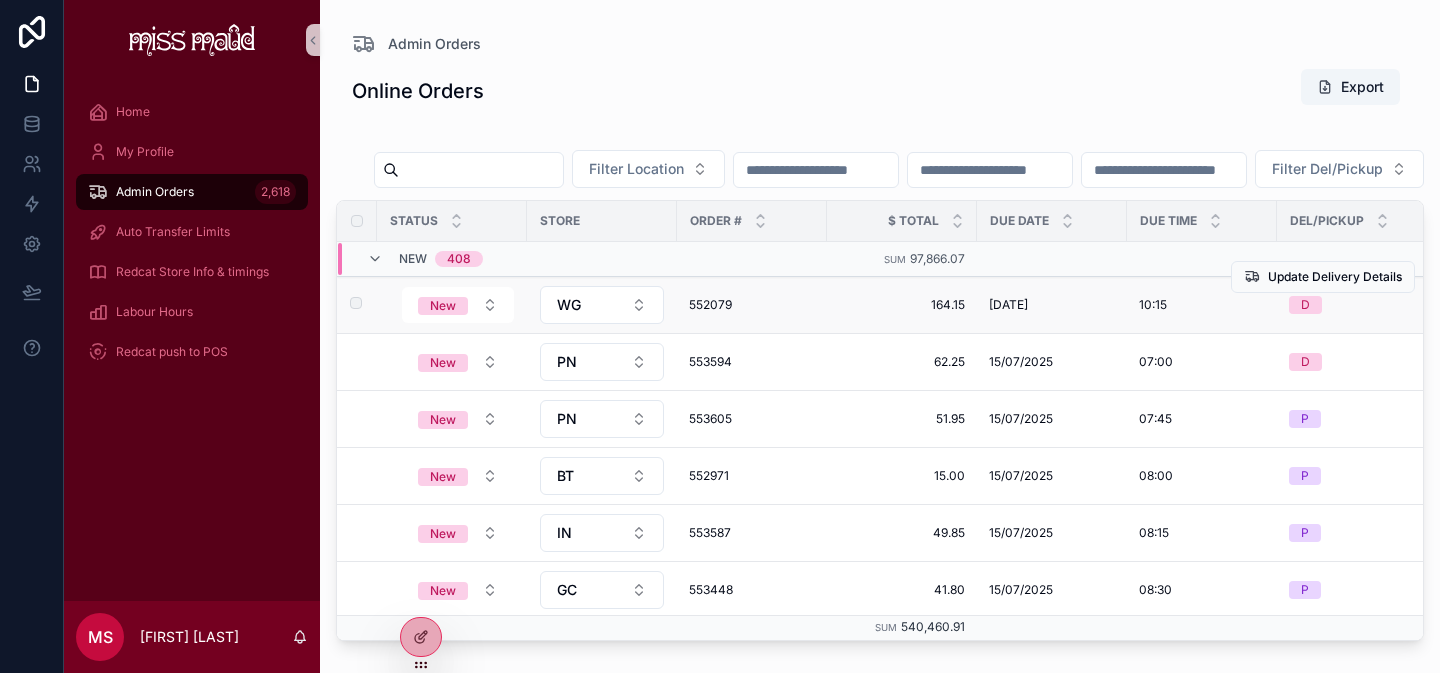 click on "552079" at bounding box center (752, 305) 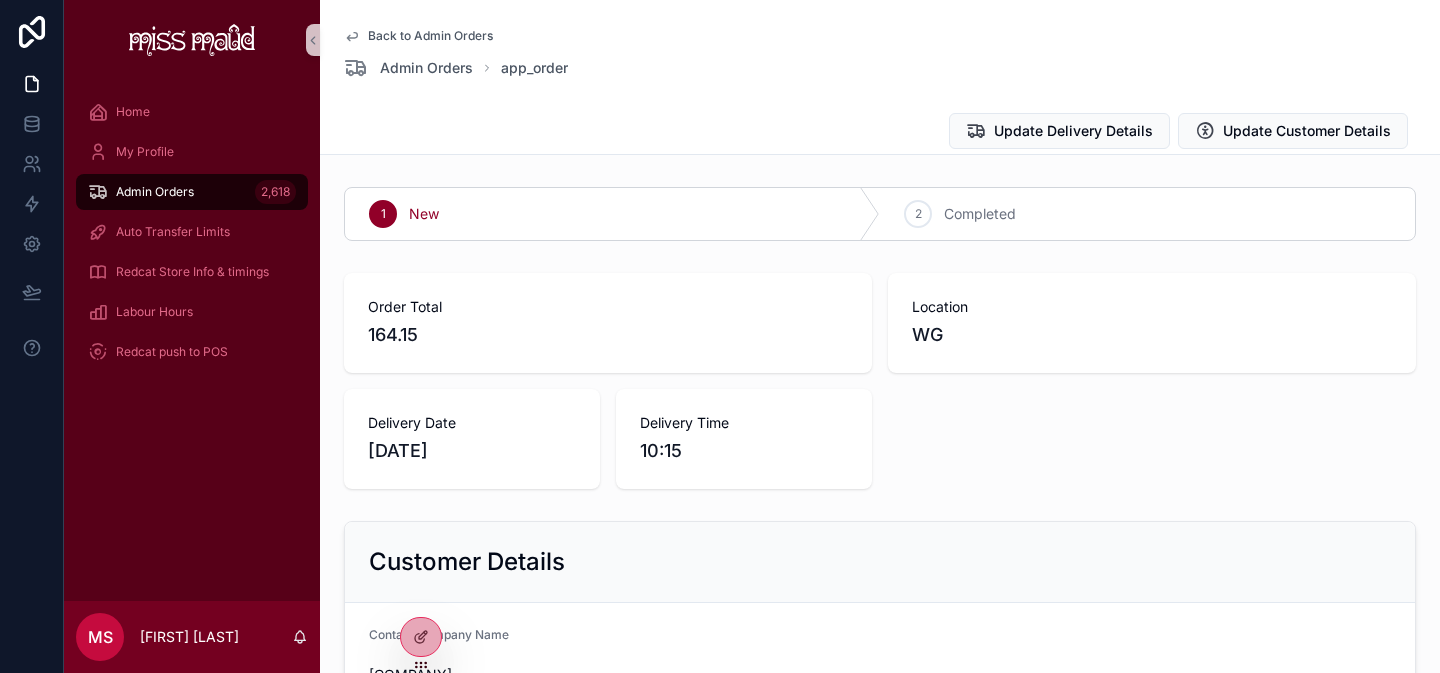 click on "Admin Orders 2,618" at bounding box center (192, 192) 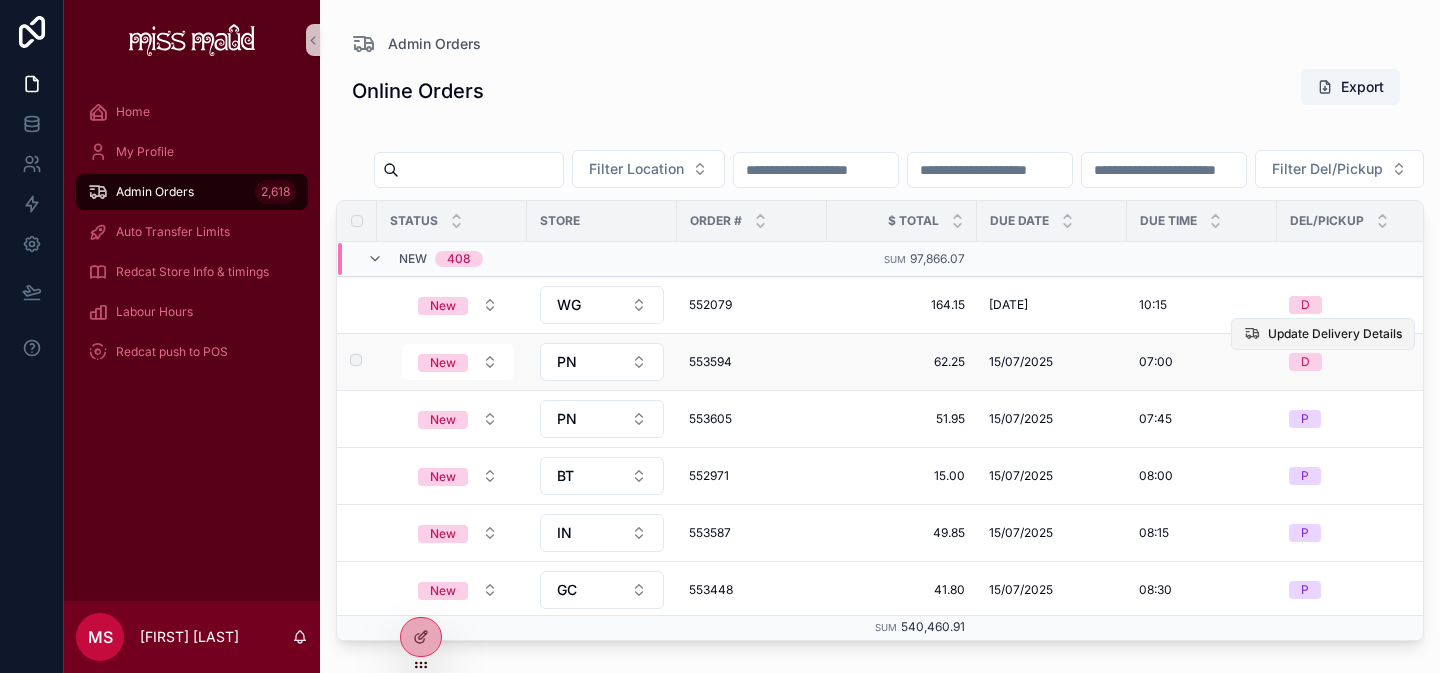 click on "Update Delivery Details" at bounding box center (1335, 334) 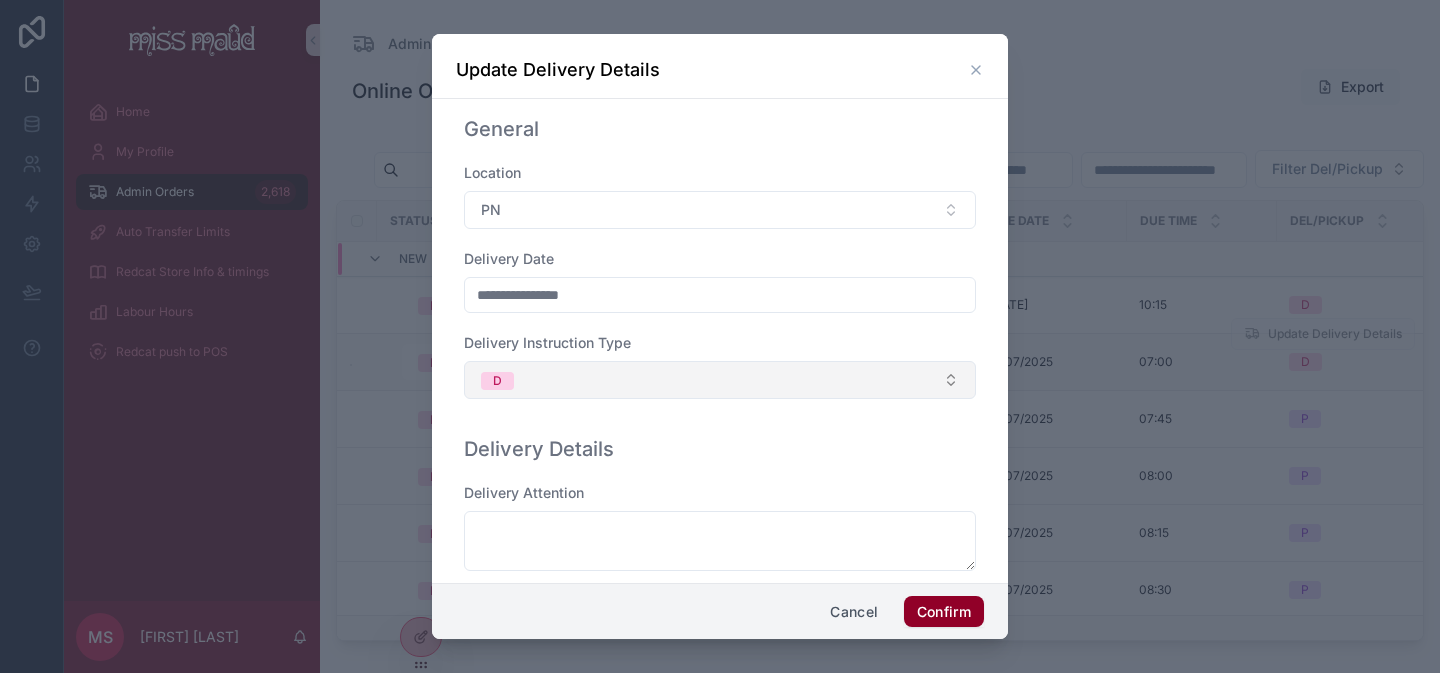 click on "D" at bounding box center [720, 380] 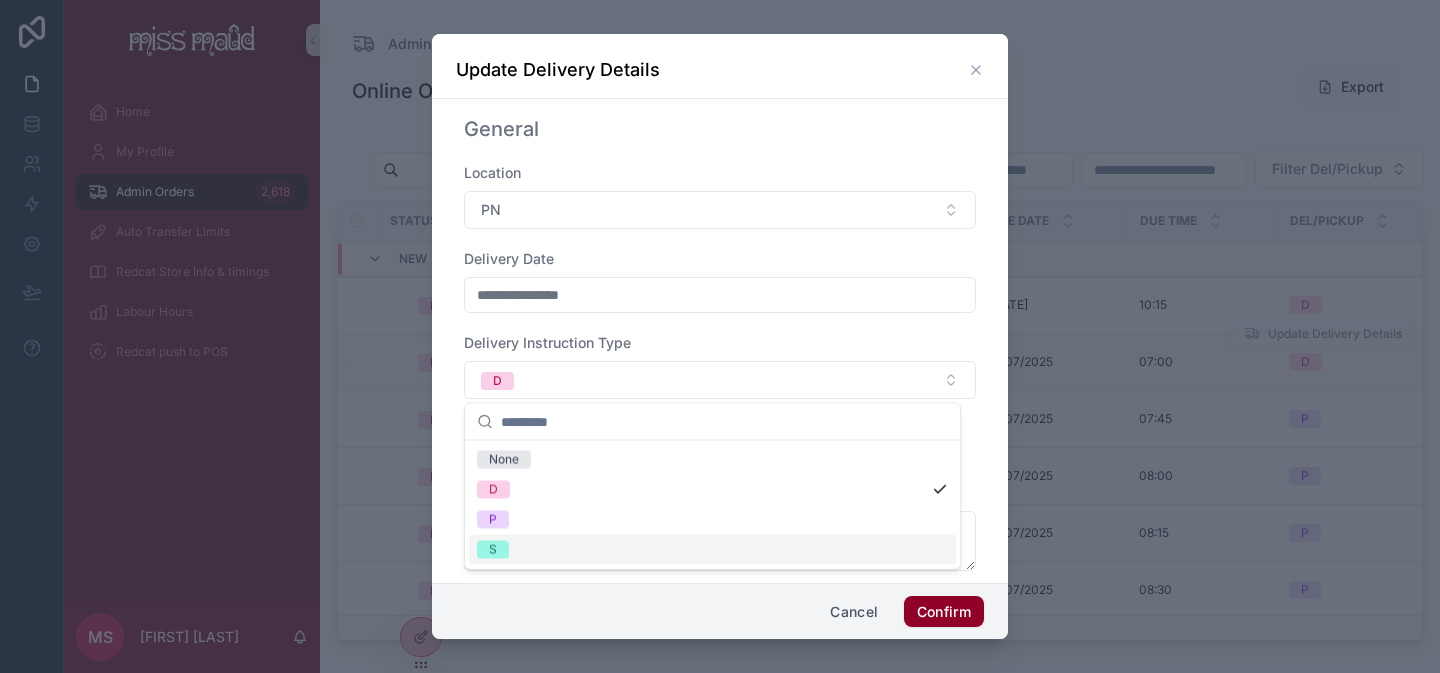 click on "S" at bounding box center [712, 550] 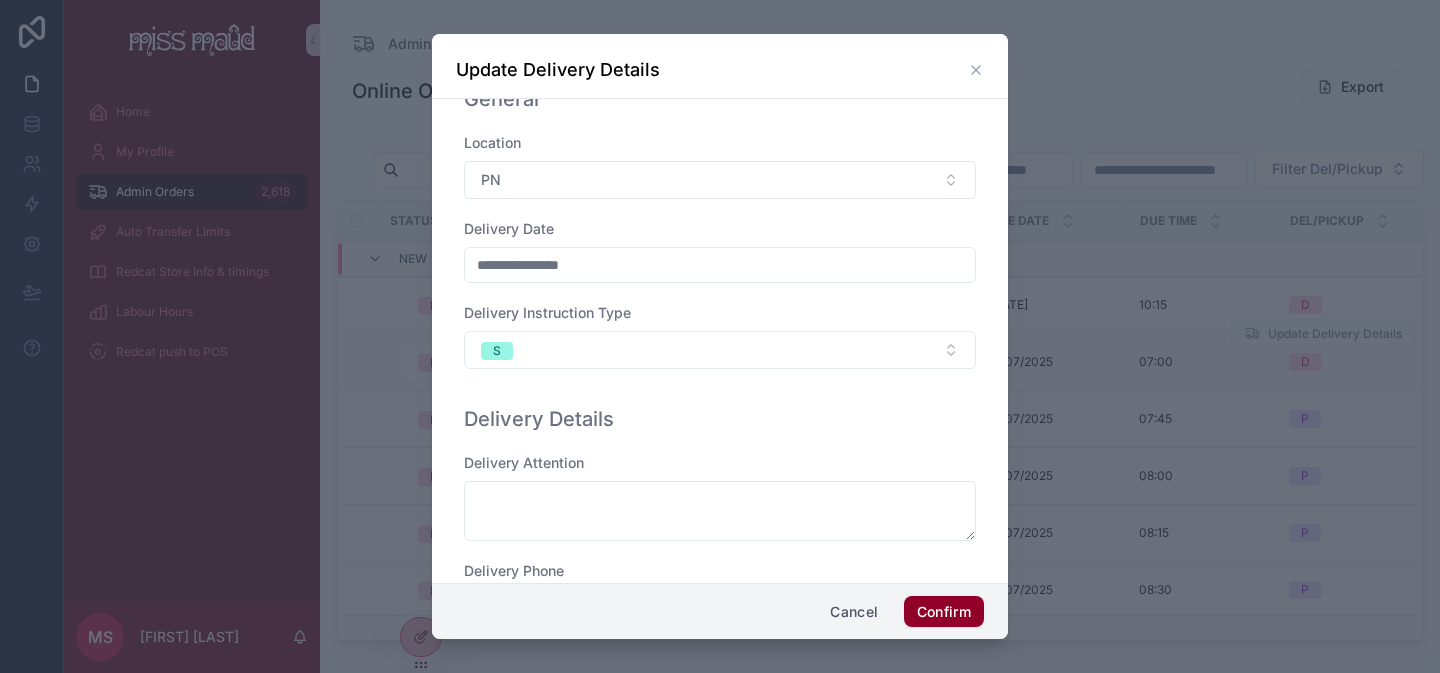 scroll, scrollTop: 76, scrollLeft: 0, axis: vertical 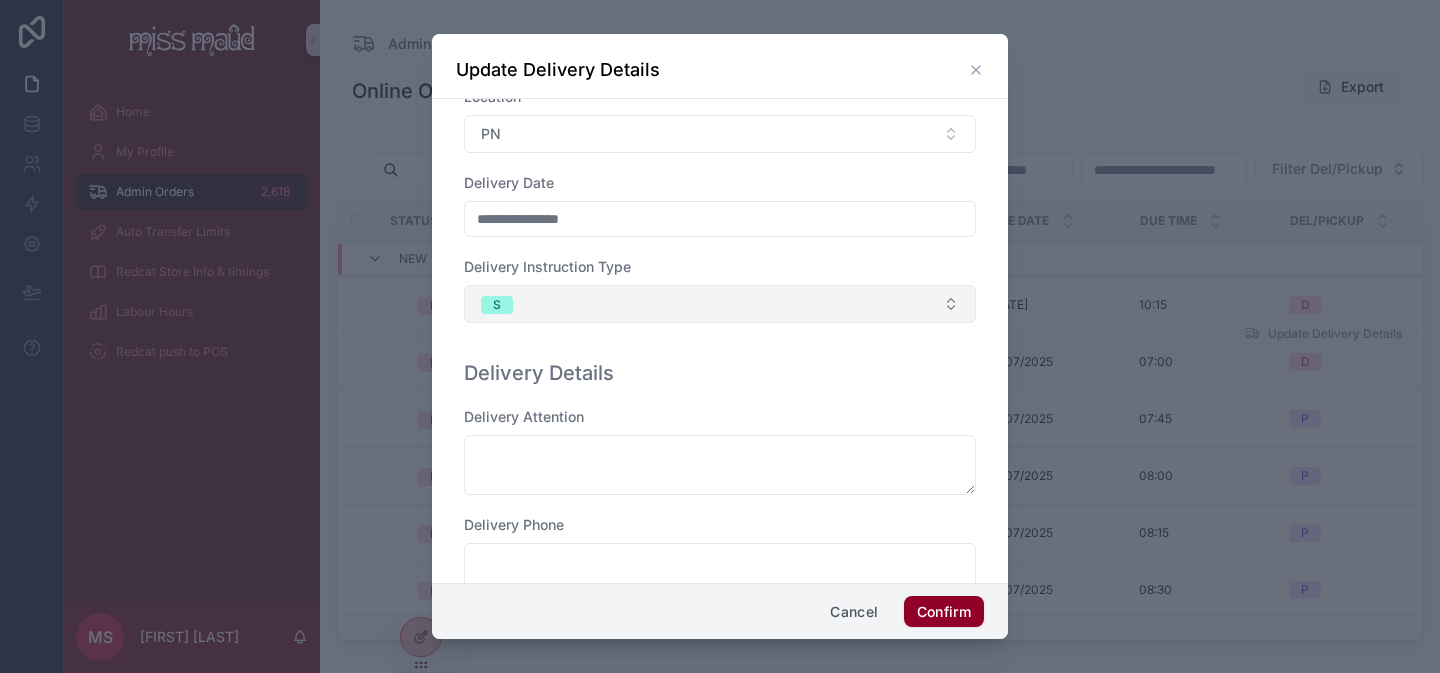 click on "S" at bounding box center (720, 304) 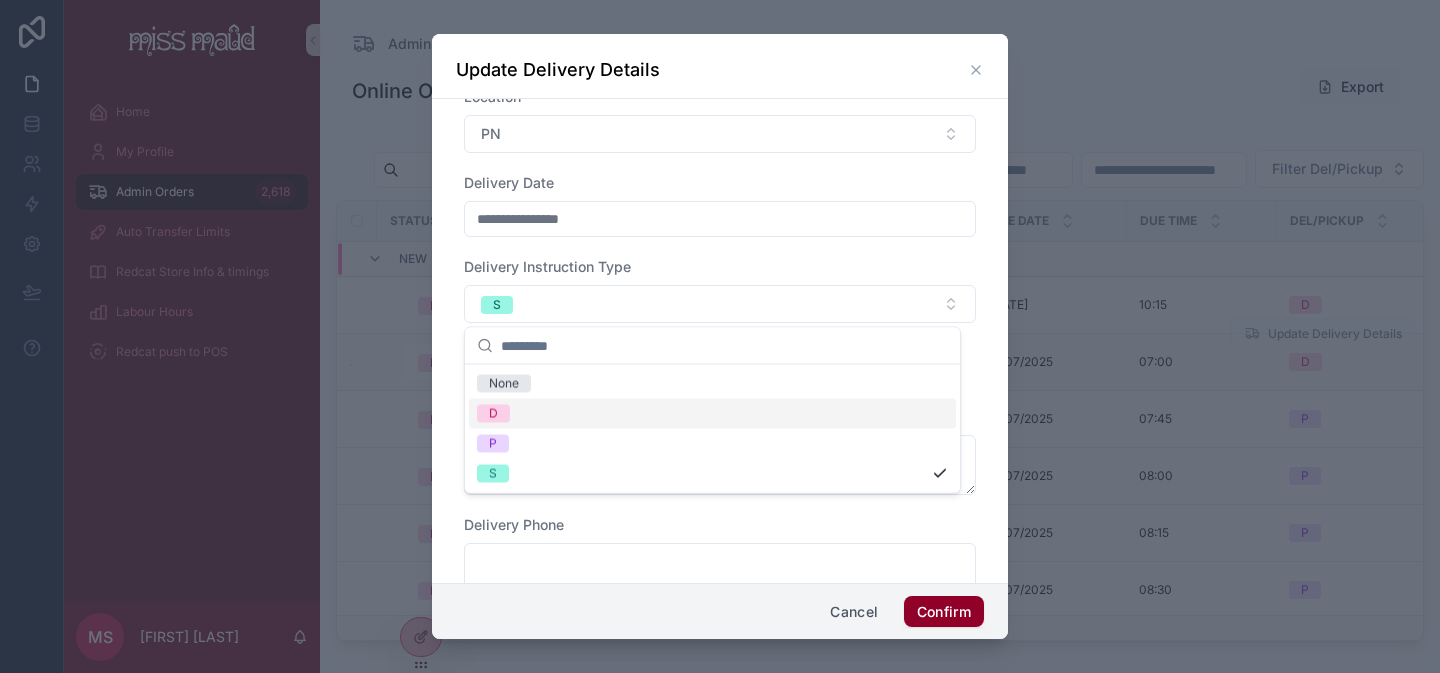 click on "D" at bounding box center [712, 414] 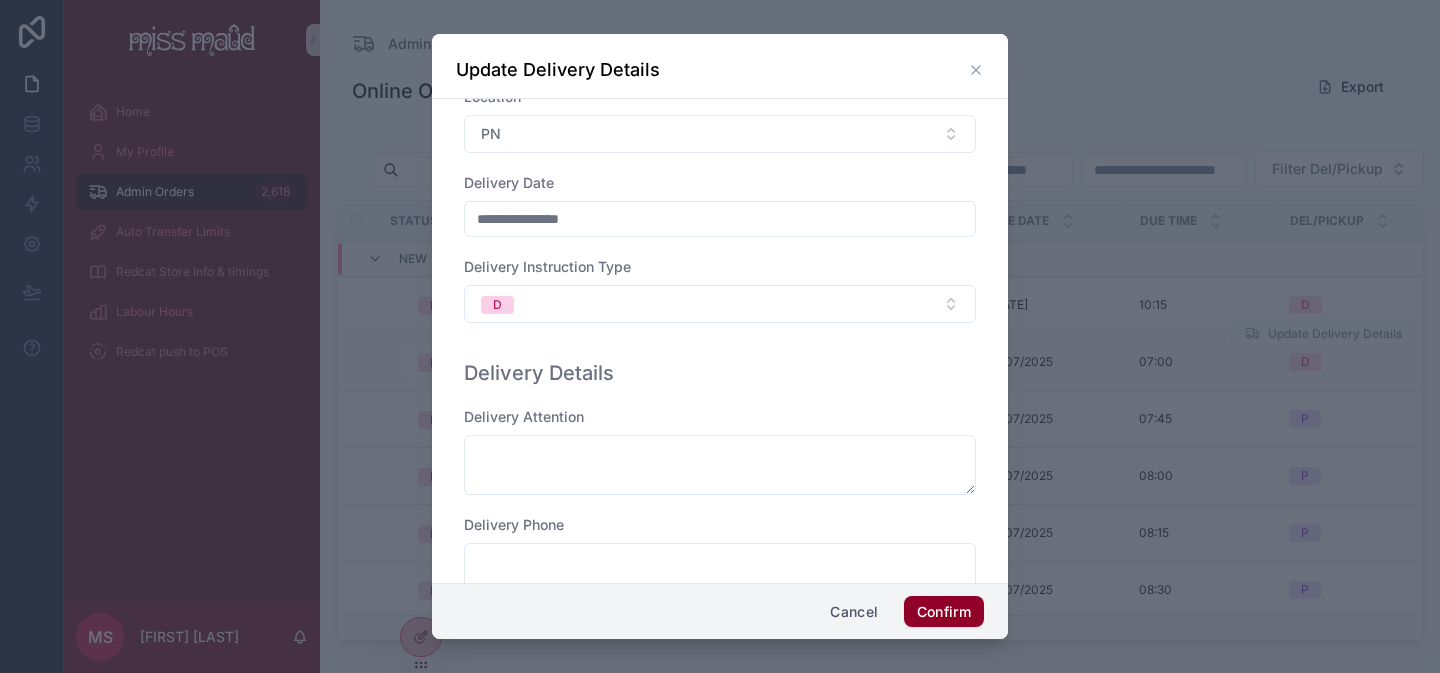 click on "Cancel" at bounding box center (854, 612) 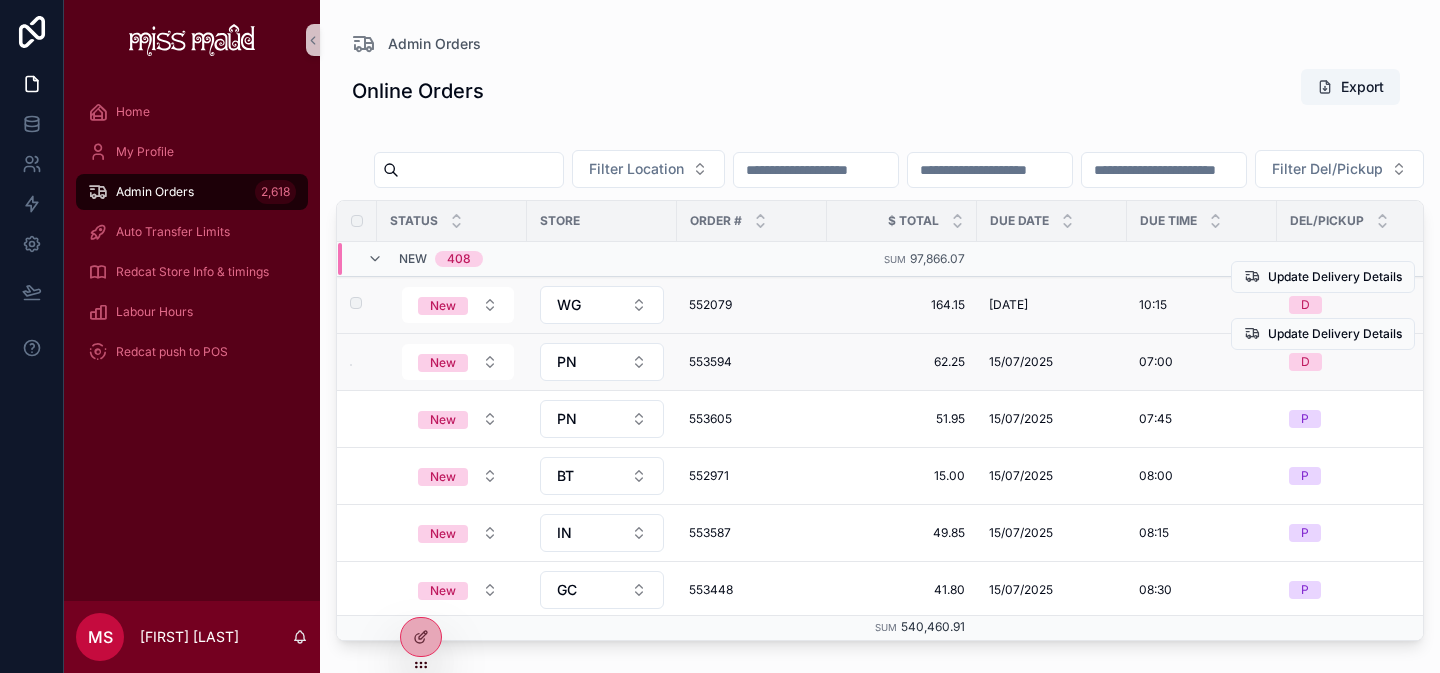 click on "D" at bounding box center [1305, 305] 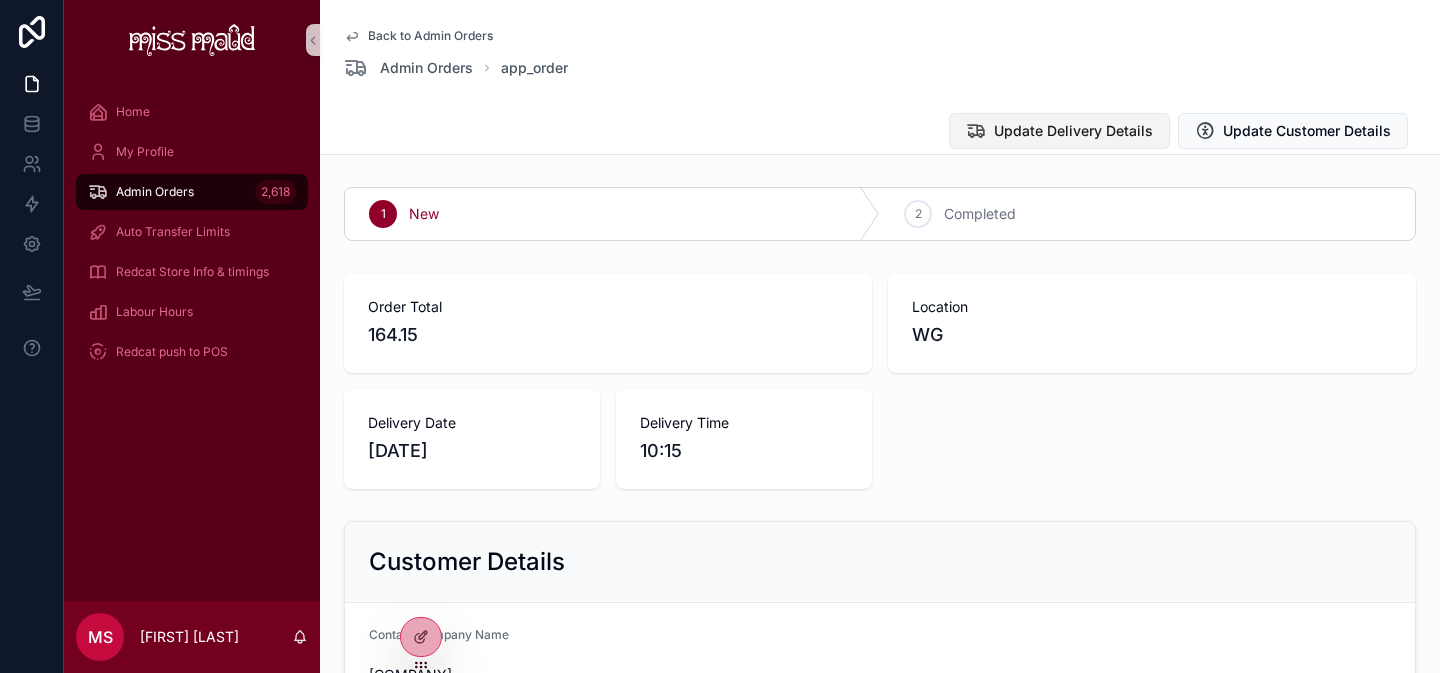 click on "Update Delivery Details" at bounding box center [1073, 131] 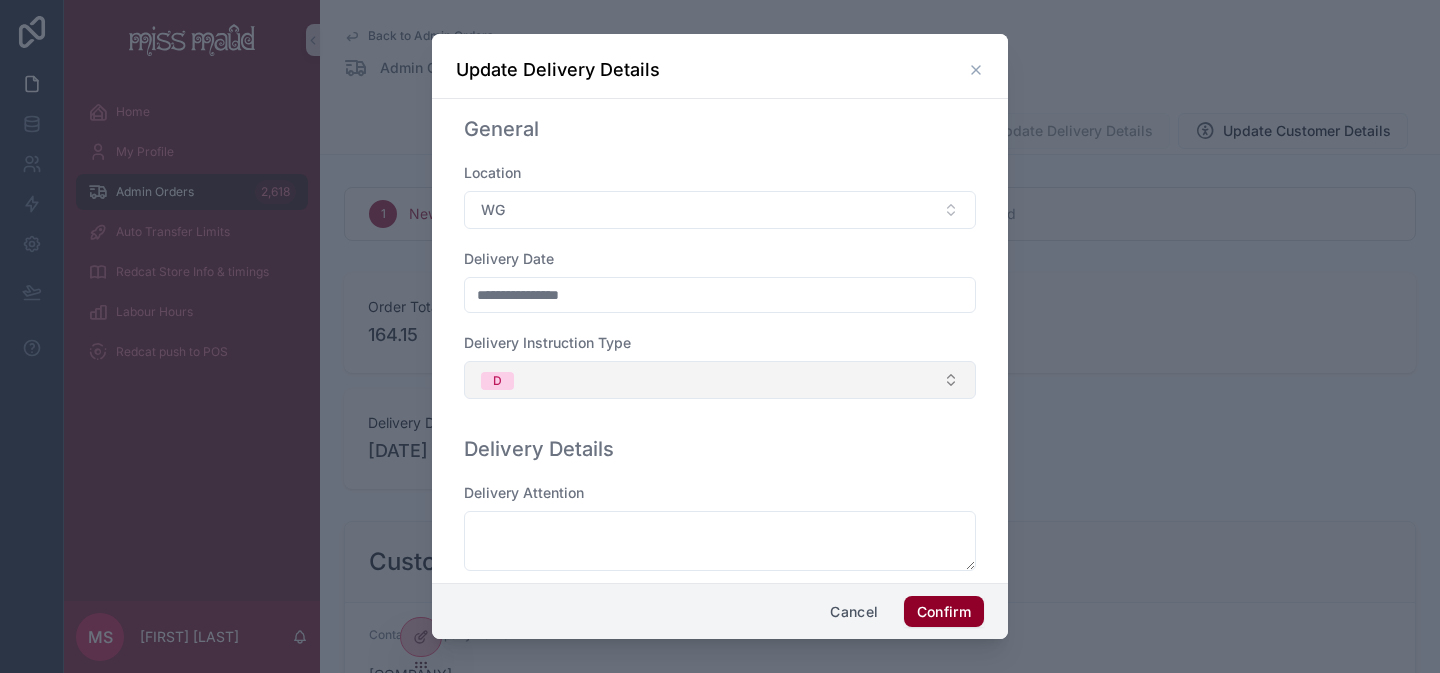 click on "D" at bounding box center (720, 380) 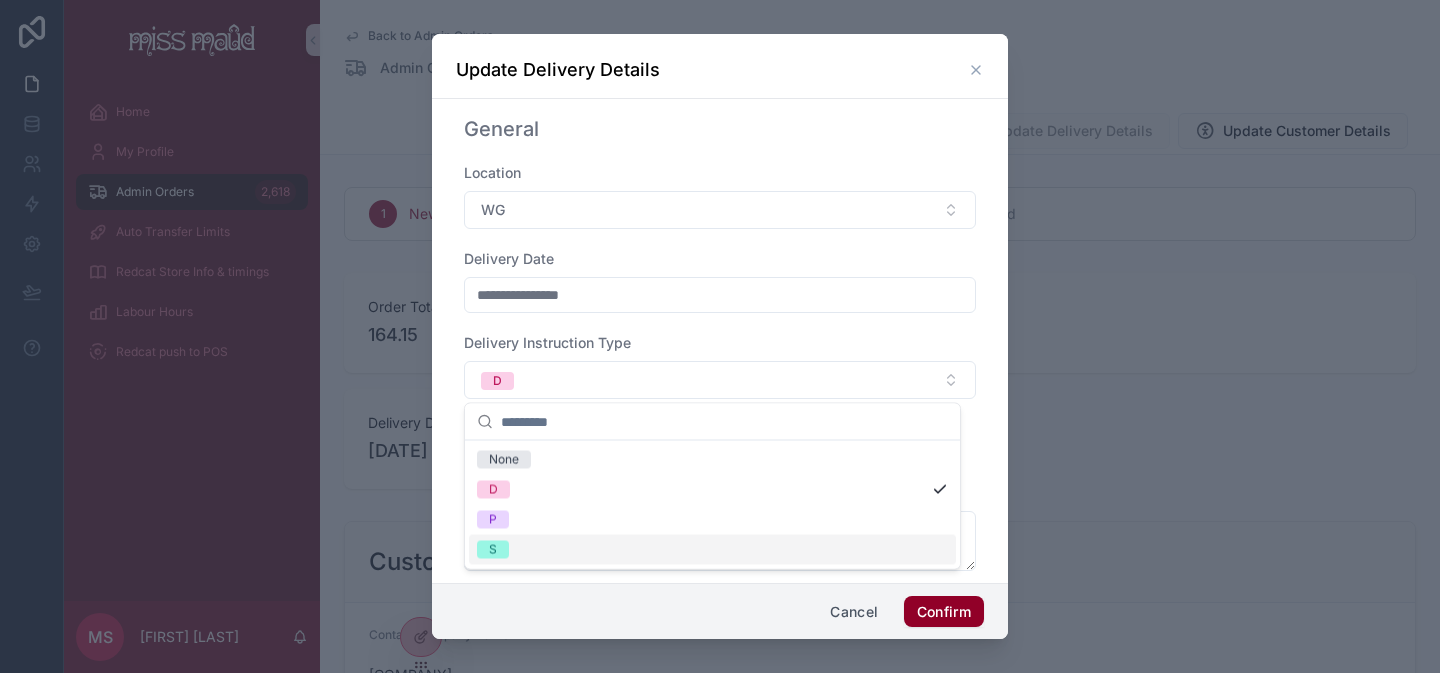 click on "S" at bounding box center (712, 550) 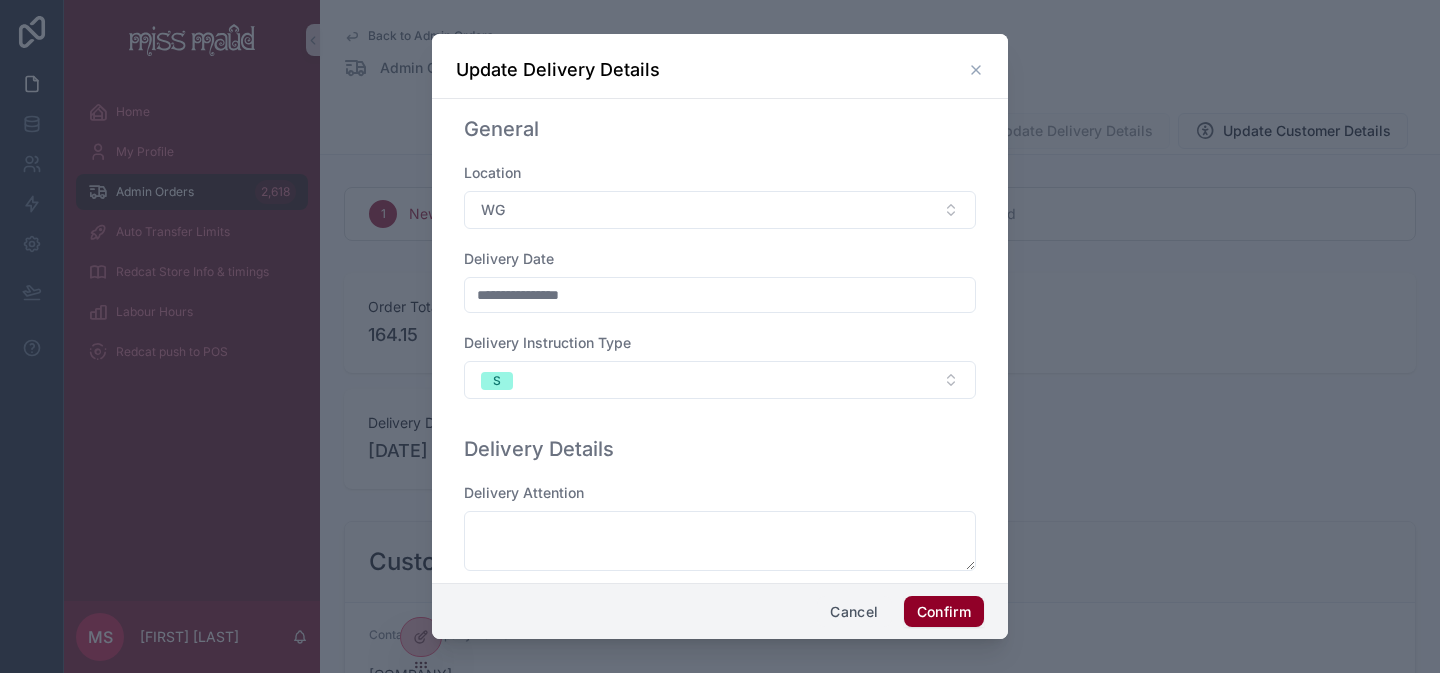 click on "Cancel" at bounding box center [854, 612] 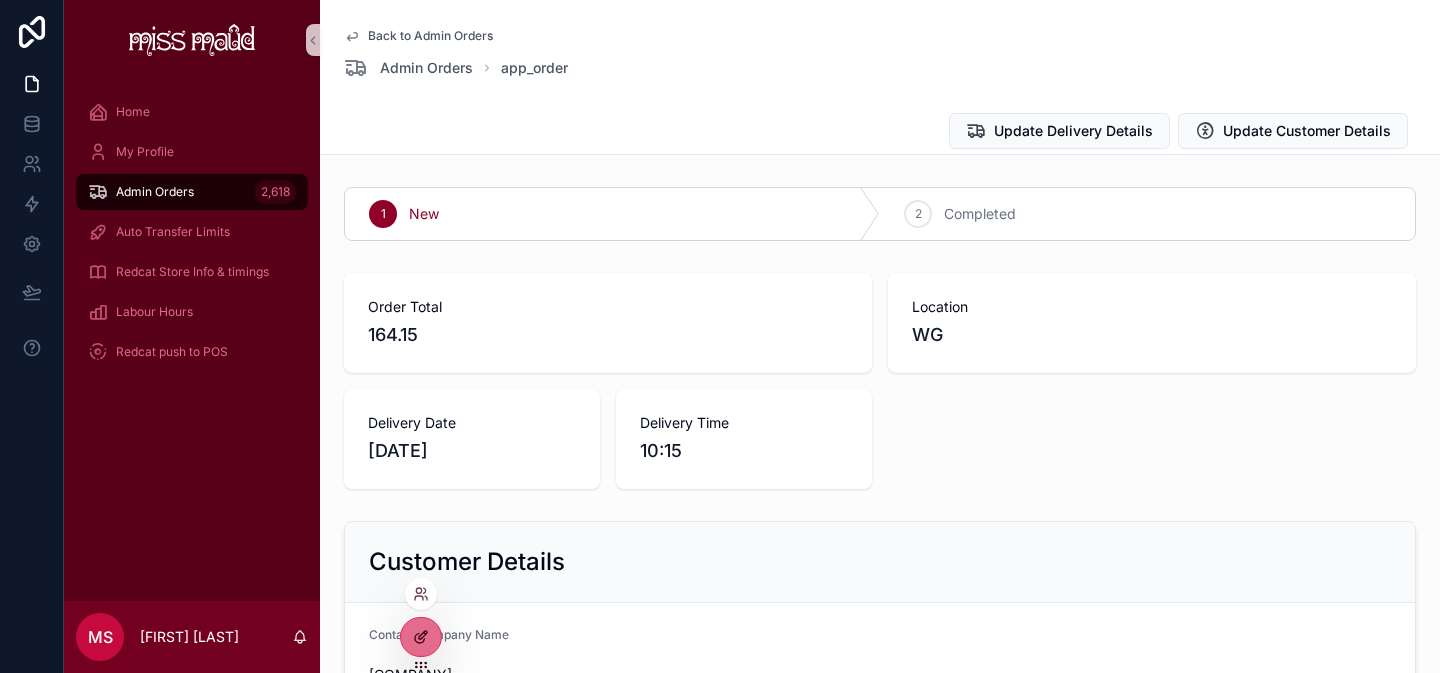click 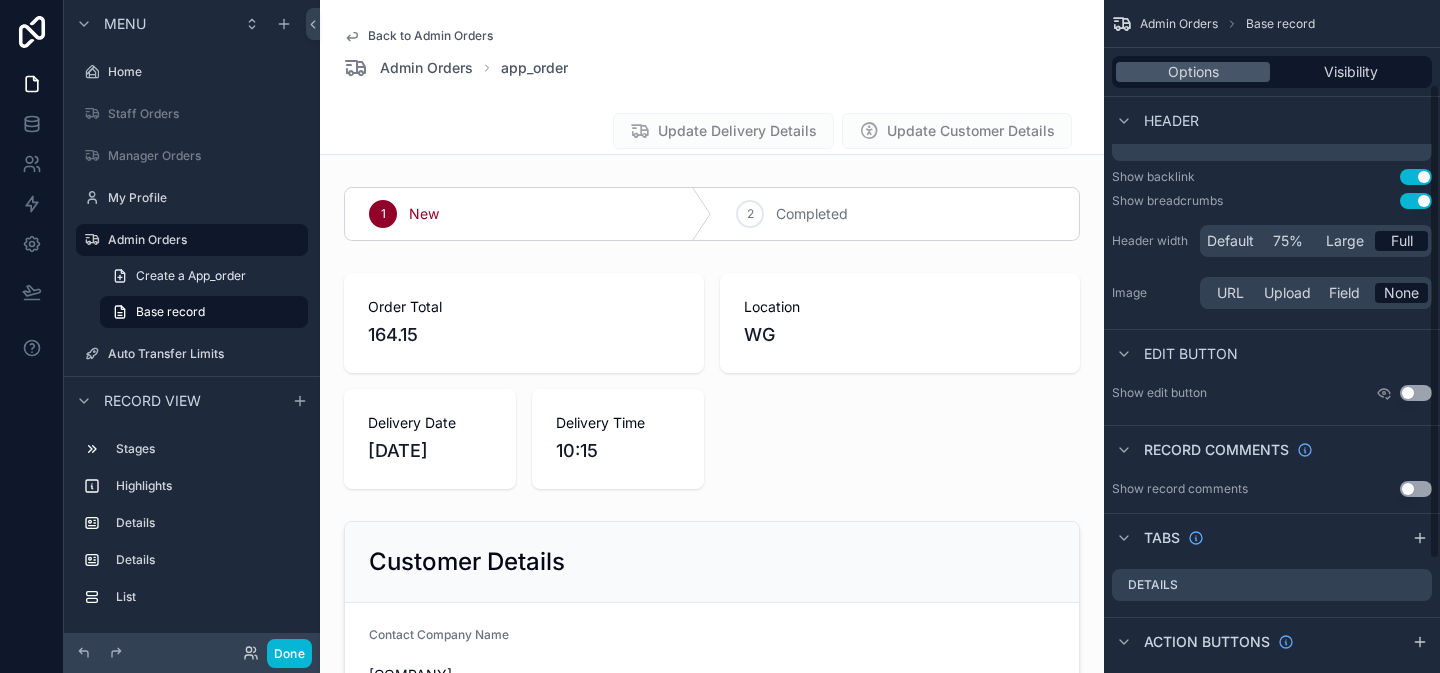 scroll, scrollTop: 251, scrollLeft: 0, axis: vertical 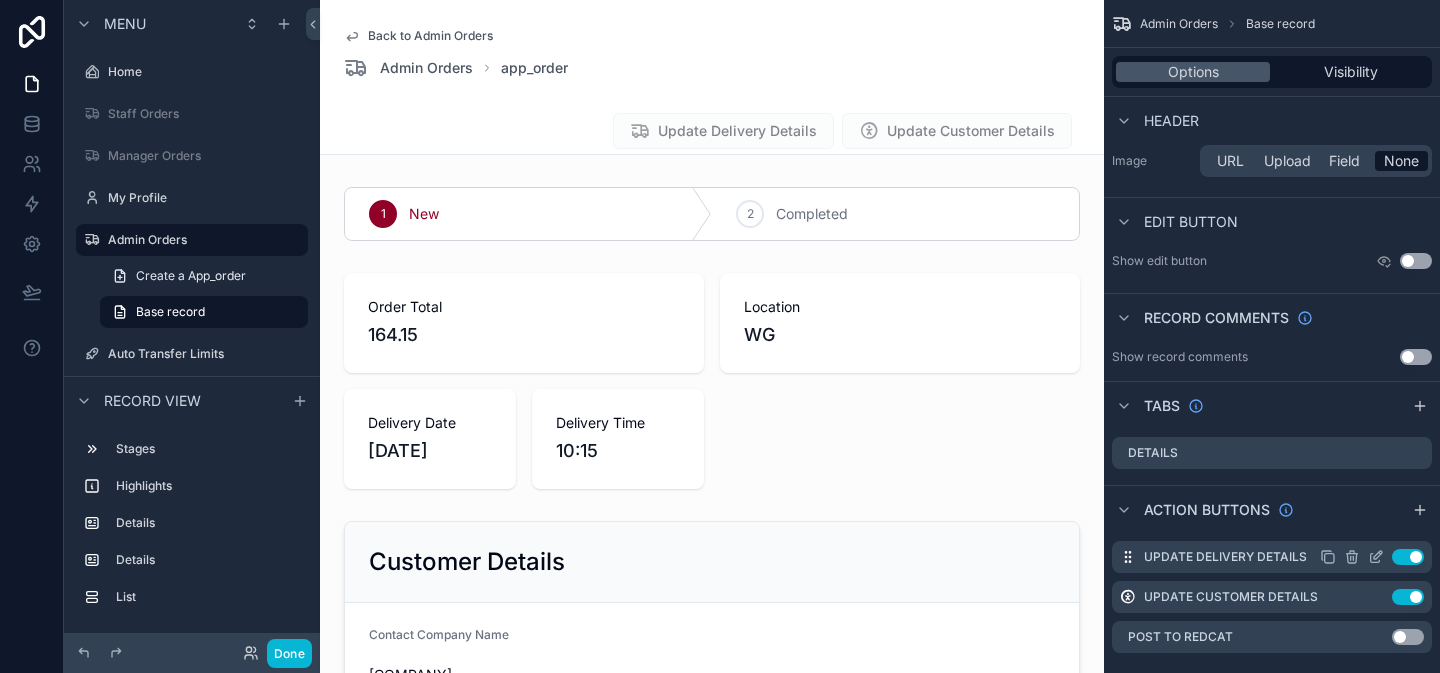 click 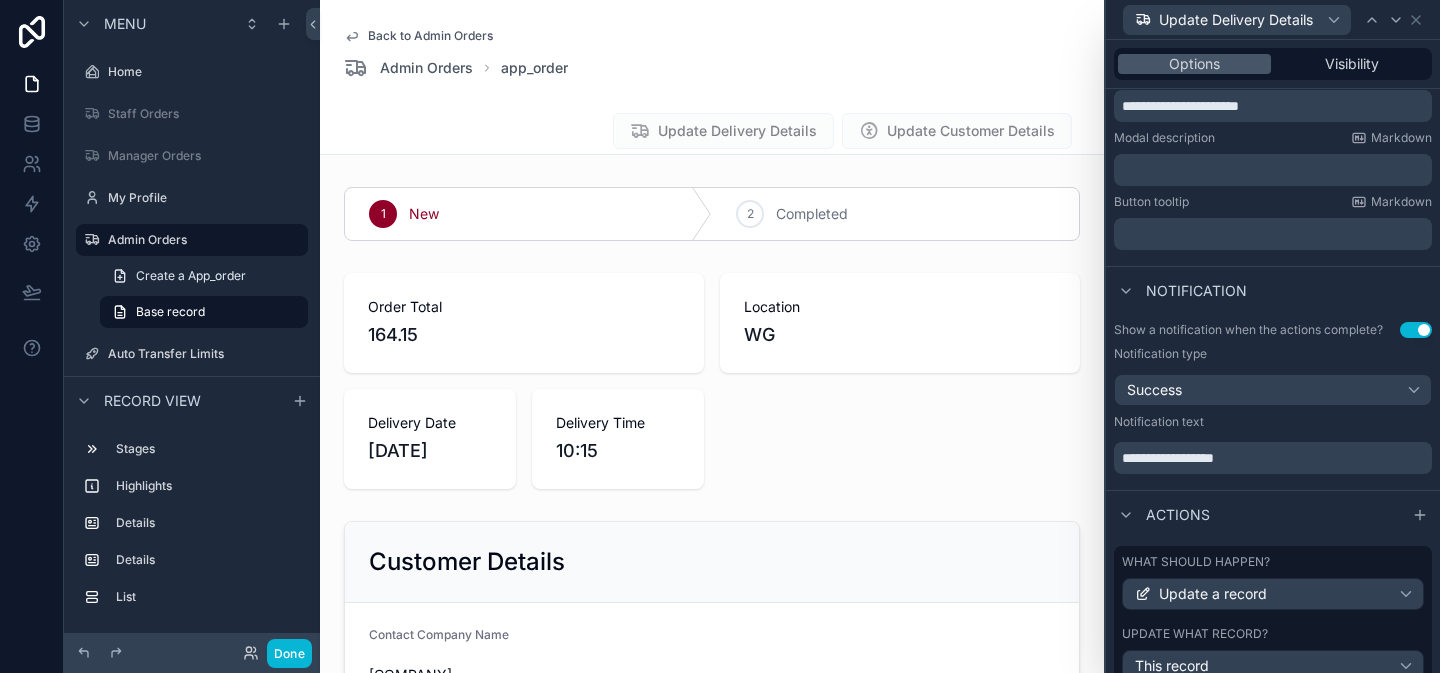 scroll, scrollTop: 0, scrollLeft: 0, axis: both 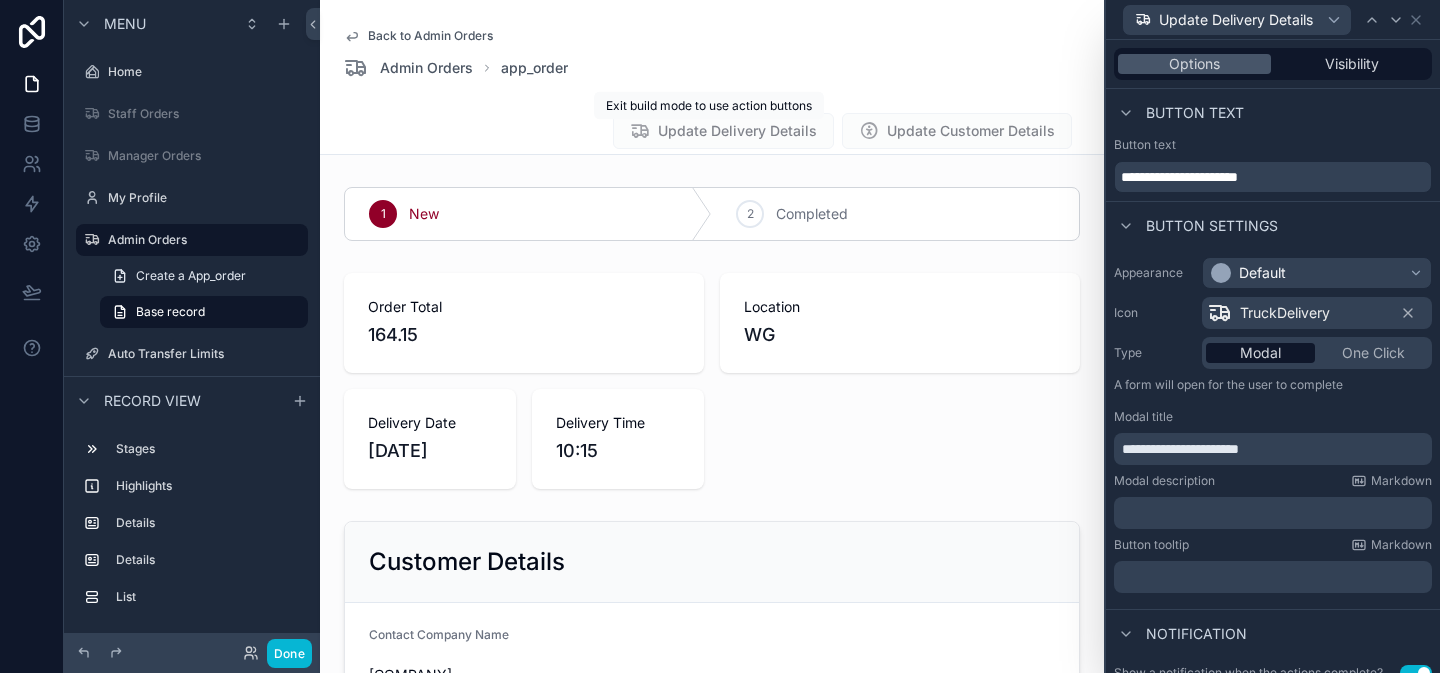 click on "Update Delivery Details" at bounding box center [723, 133] 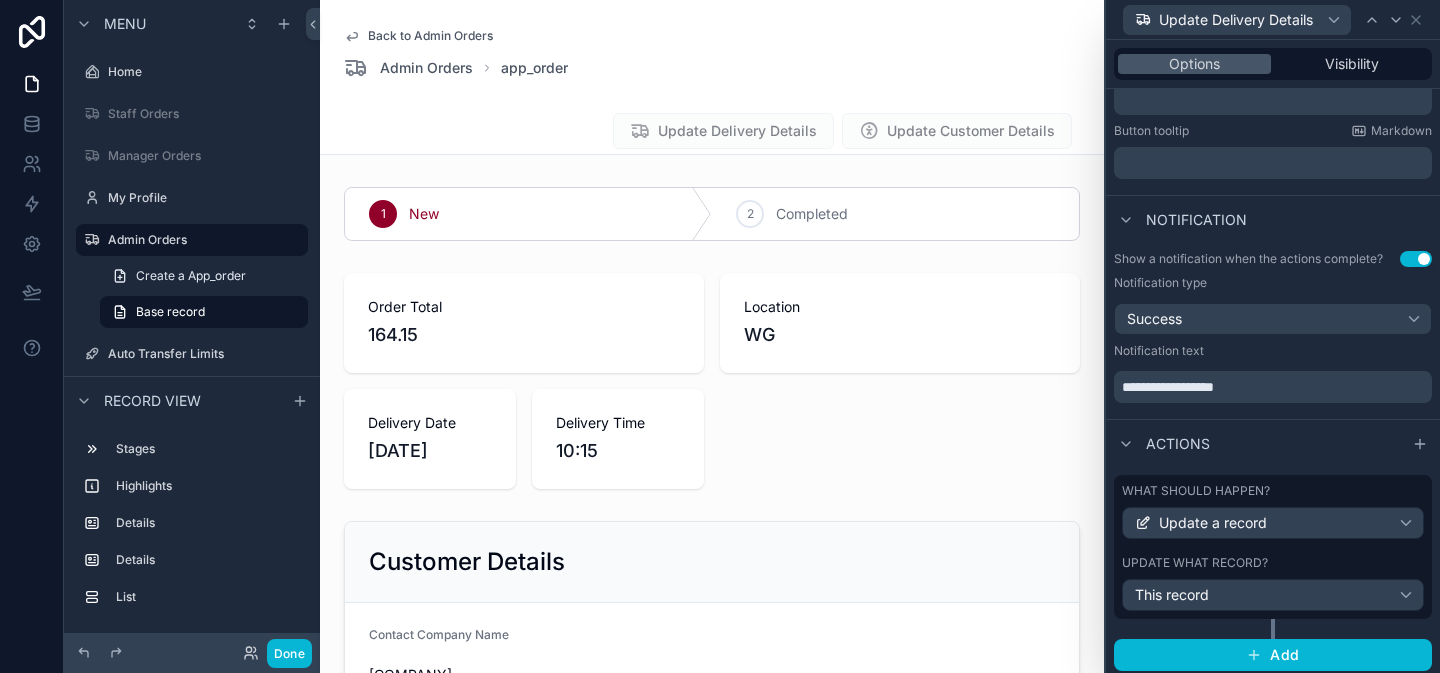 scroll, scrollTop: 419, scrollLeft: 0, axis: vertical 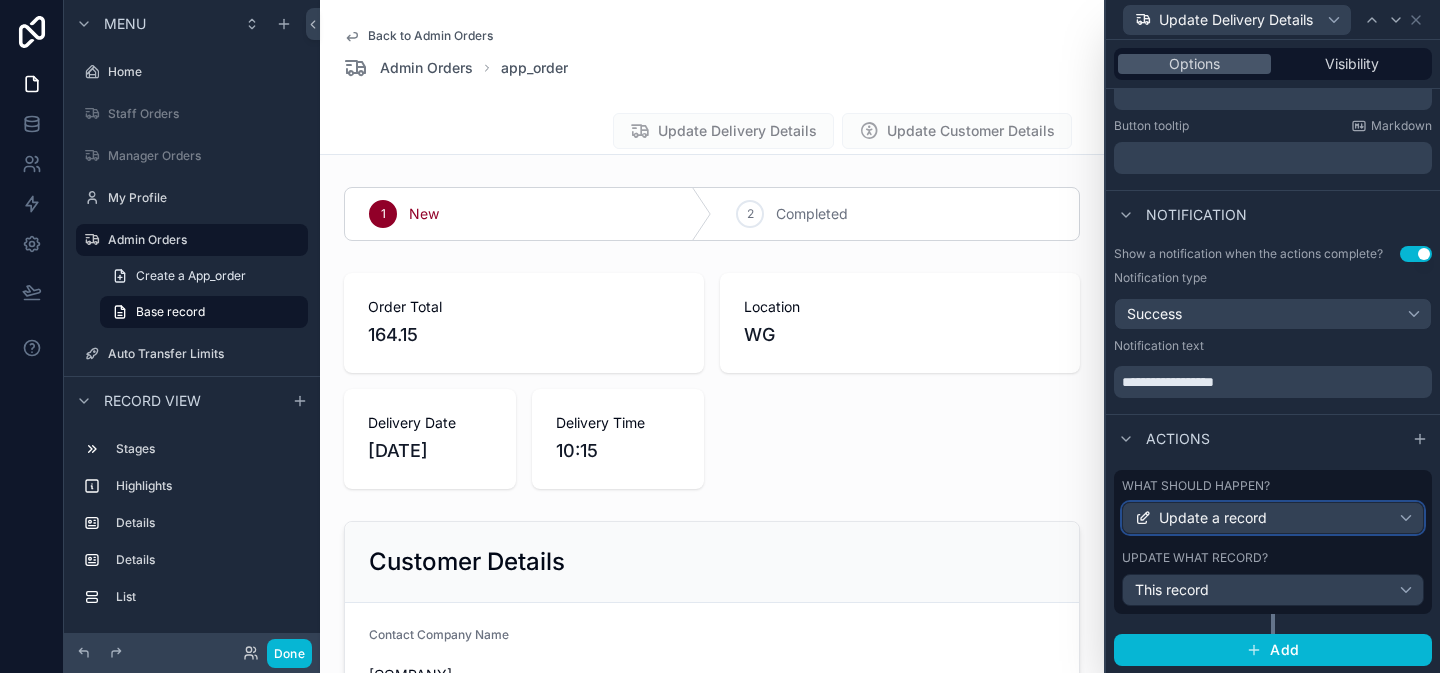 click on "Update a record" at bounding box center [1273, 518] 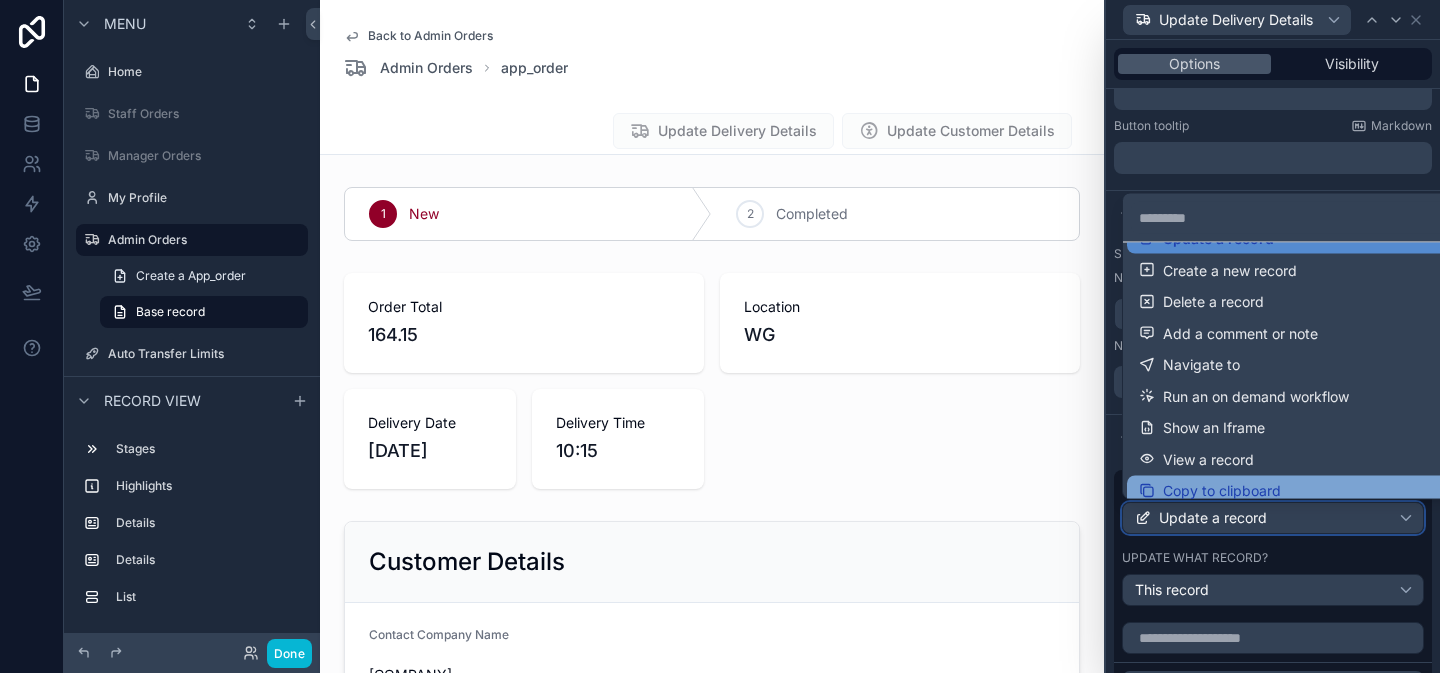 scroll, scrollTop: 0, scrollLeft: 0, axis: both 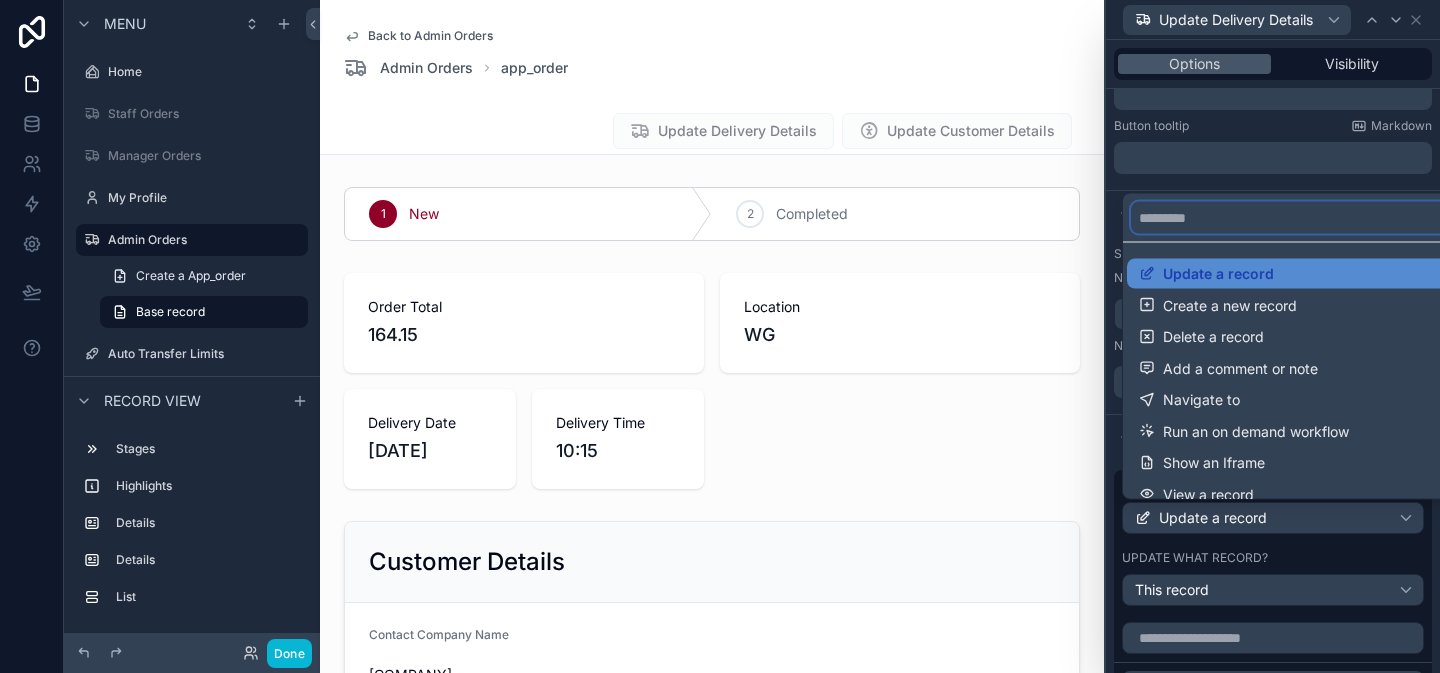 click at bounding box center (1289, 218) 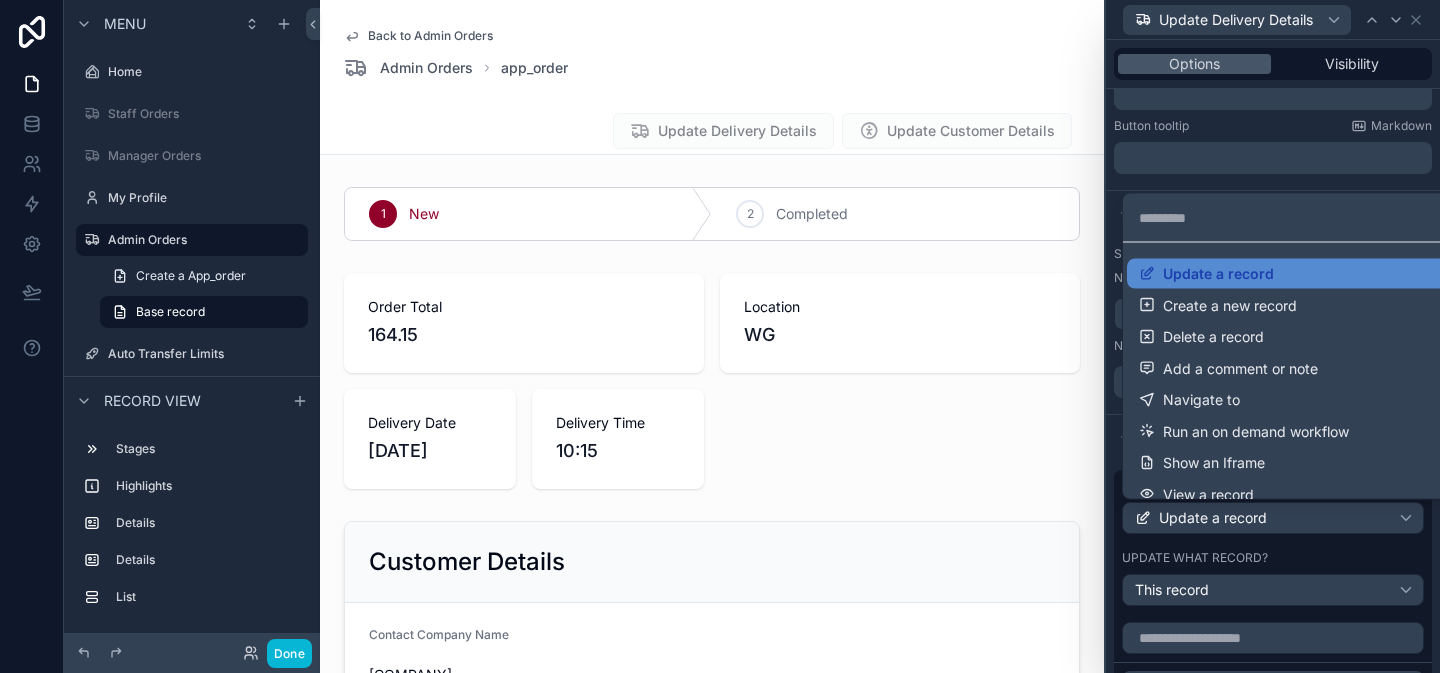 click at bounding box center [1273, 336] 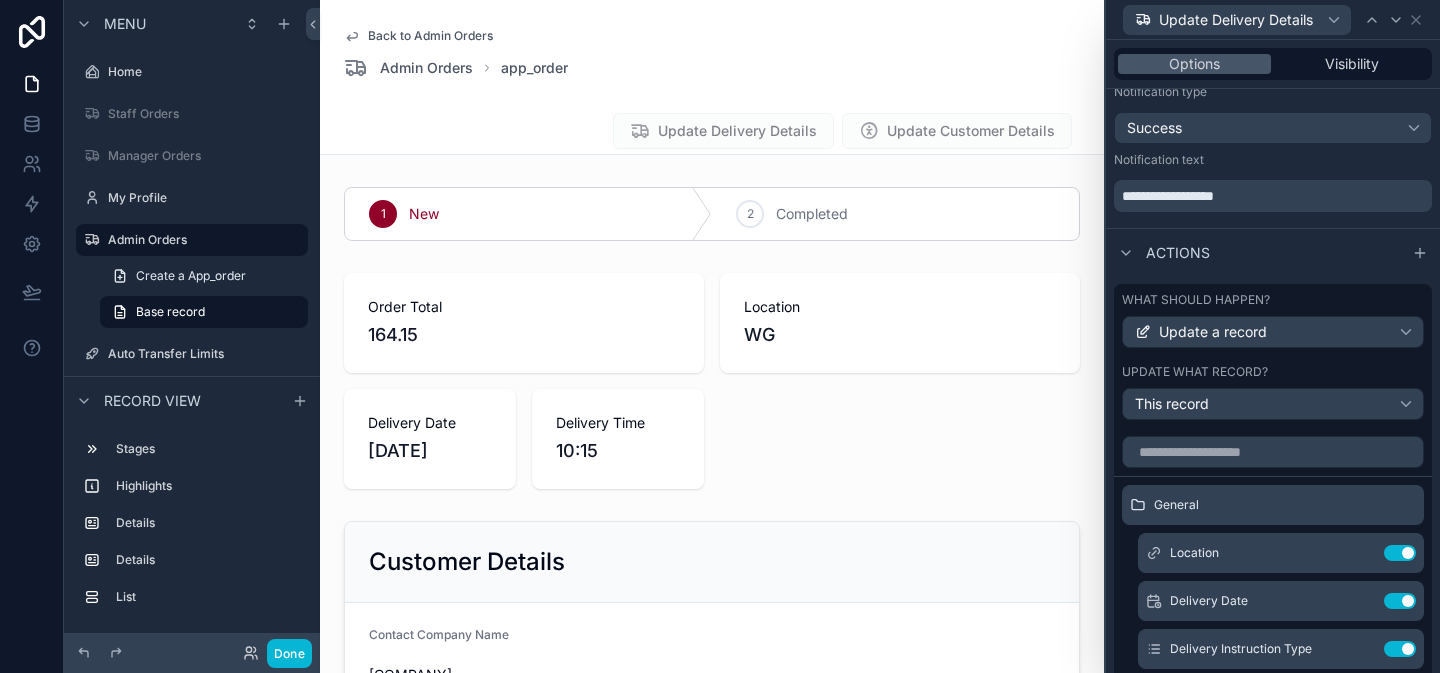 scroll, scrollTop: 631, scrollLeft: 0, axis: vertical 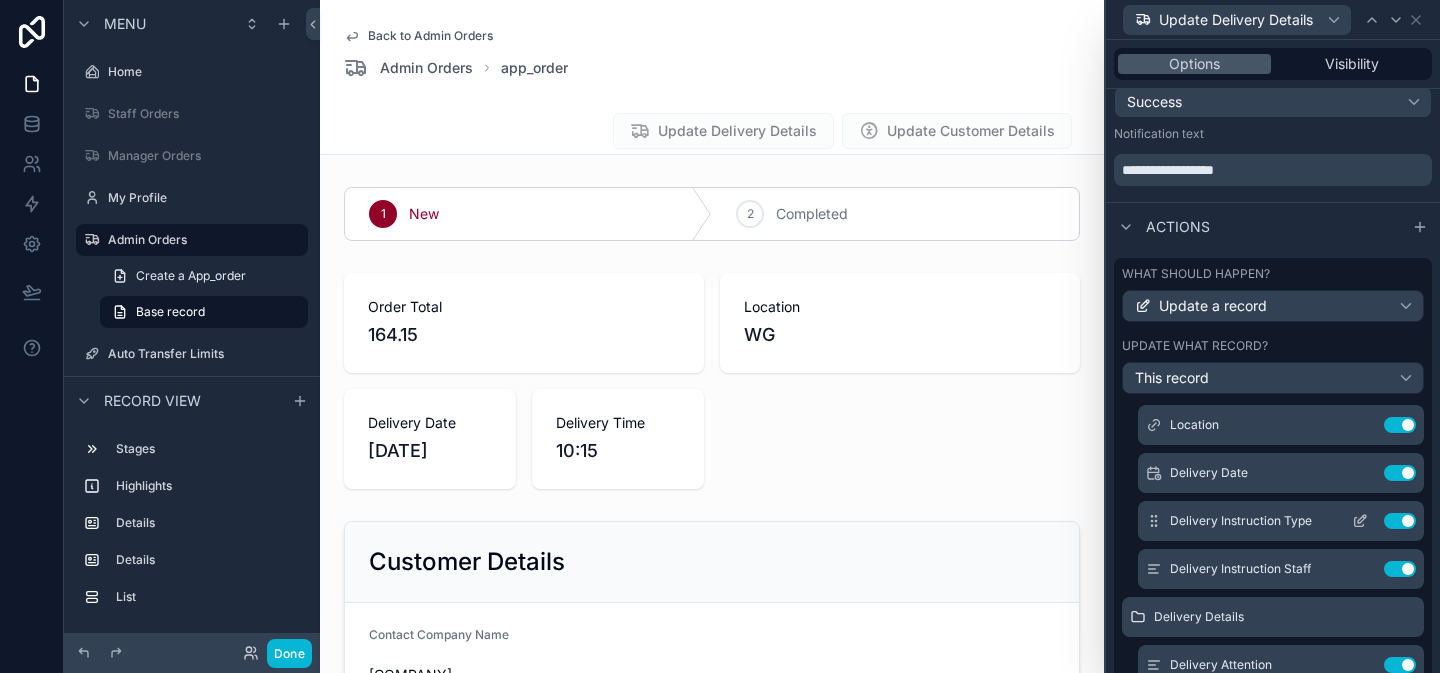 click 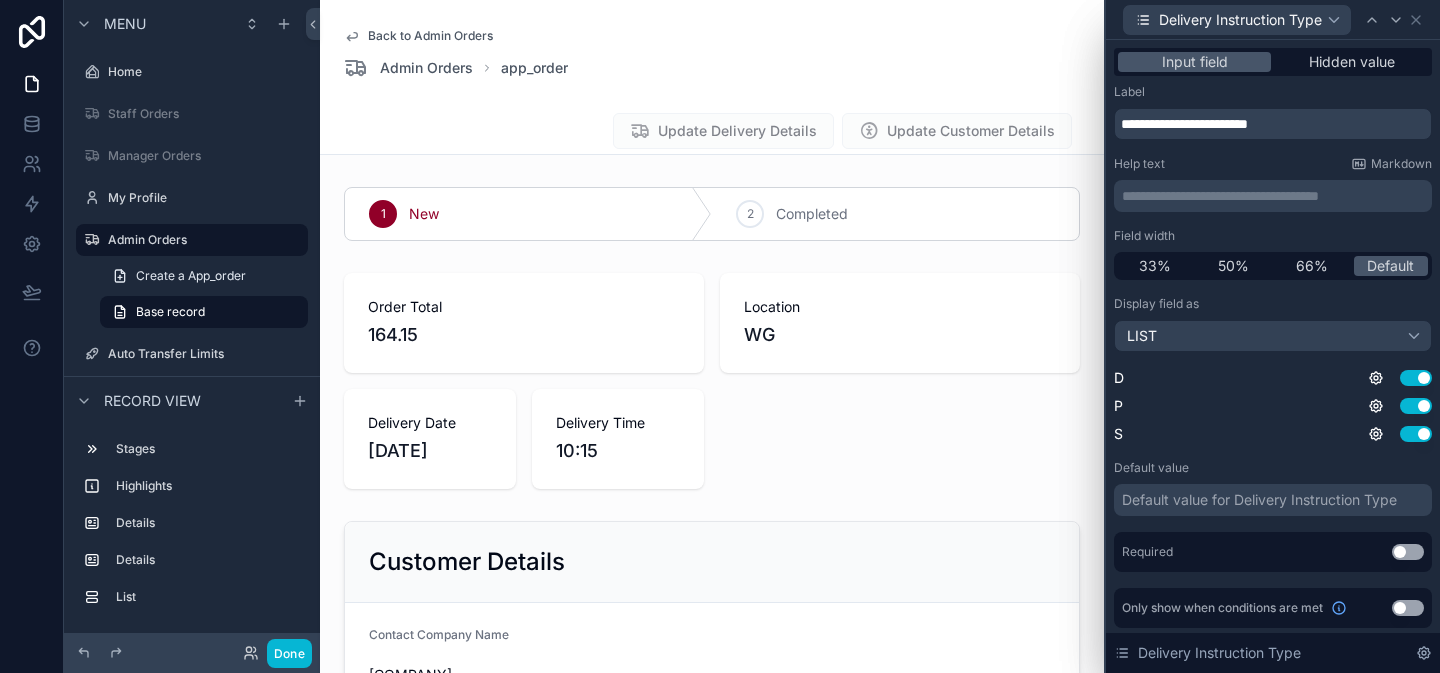 scroll, scrollTop: 3, scrollLeft: 0, axis: vertical 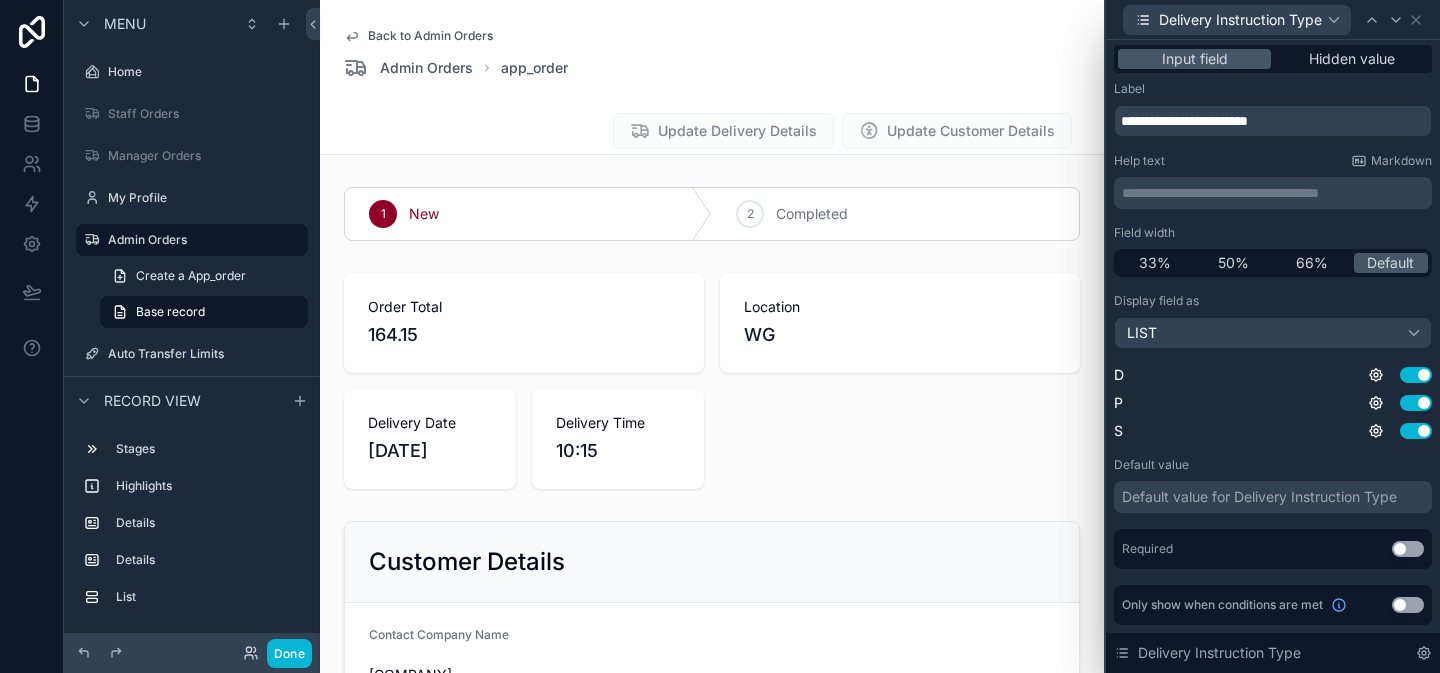 click on "Use setting" at bounding box center [1408, 605] 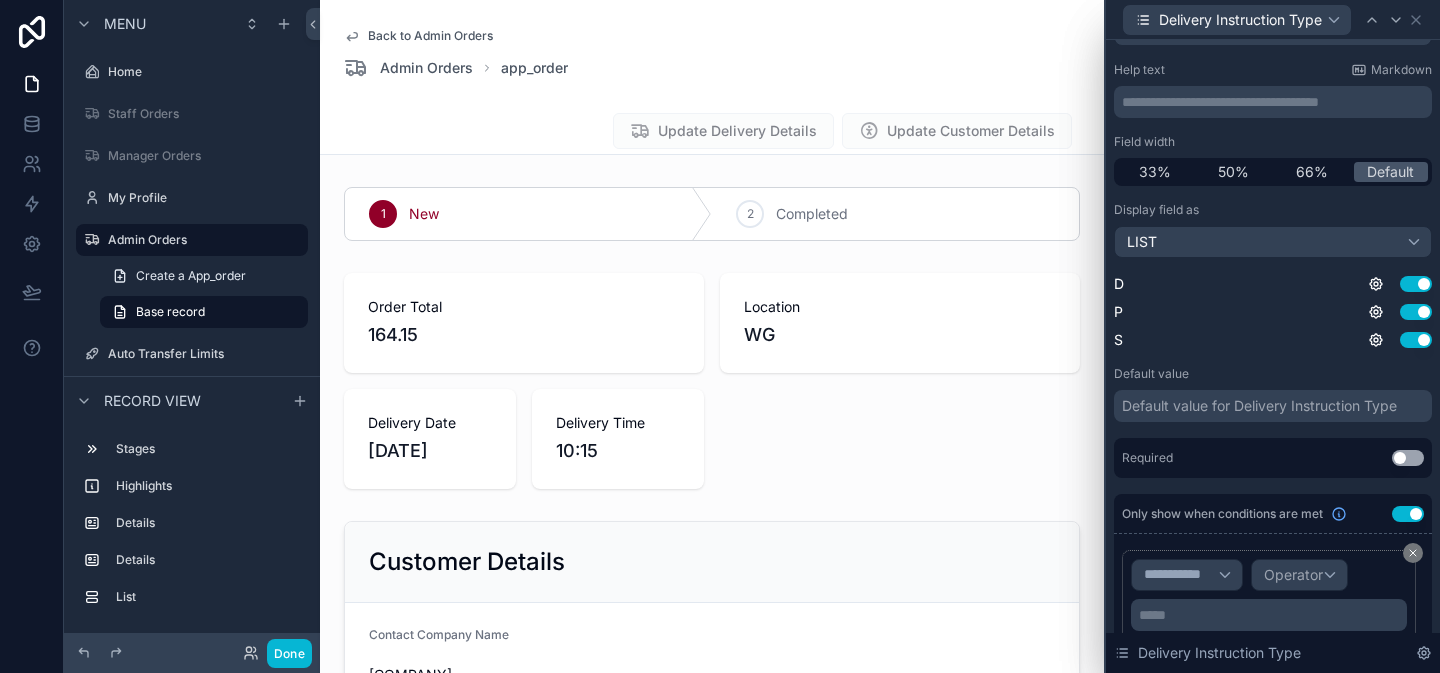 scroll, scrollTop: 171, scrollLeft: 0, axis: vertical 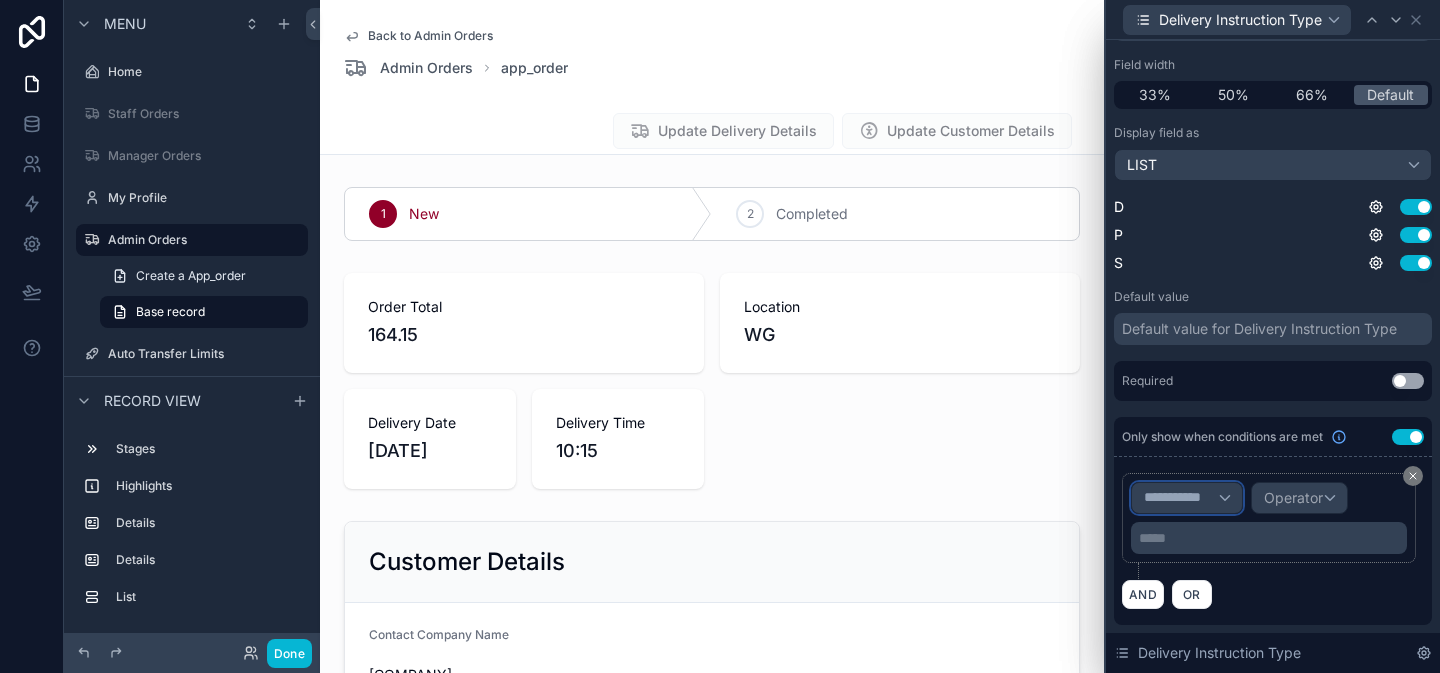click on "**********" at bounding box center (1187, 498) 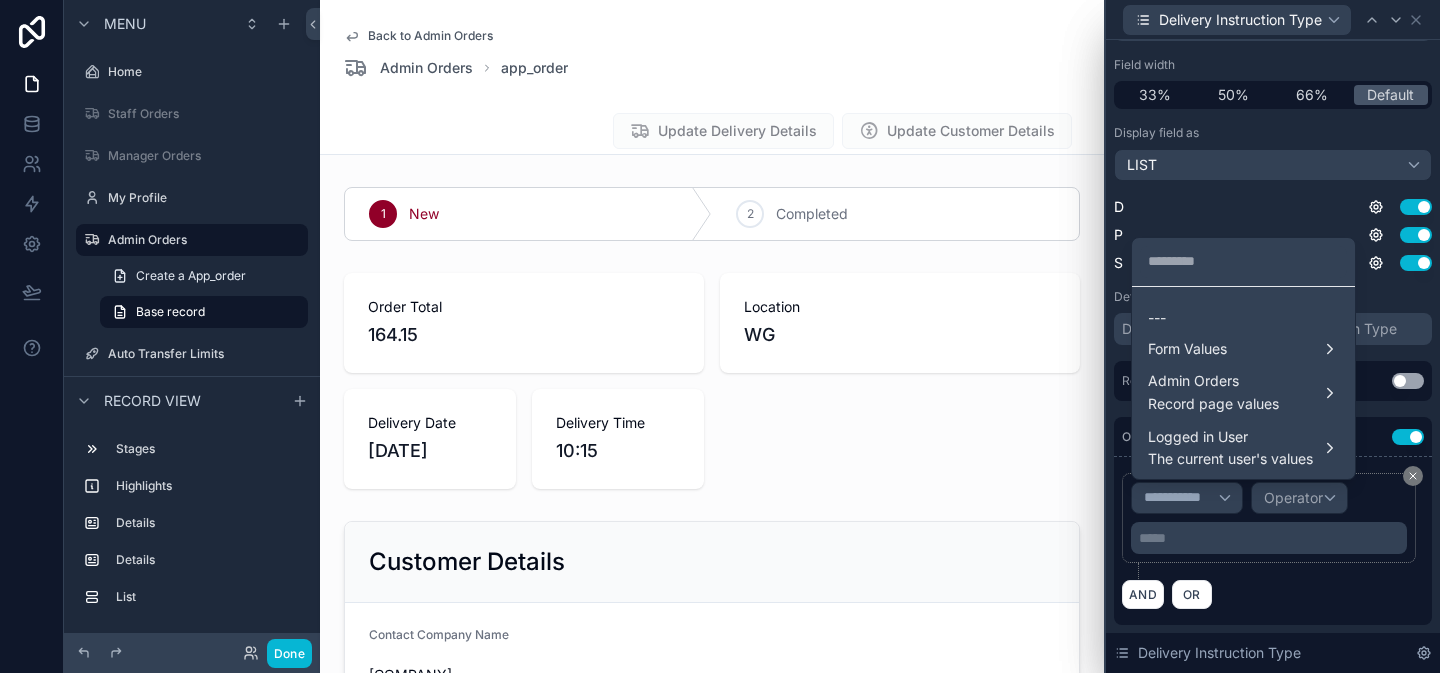 click at bounding box center [1273, 336] 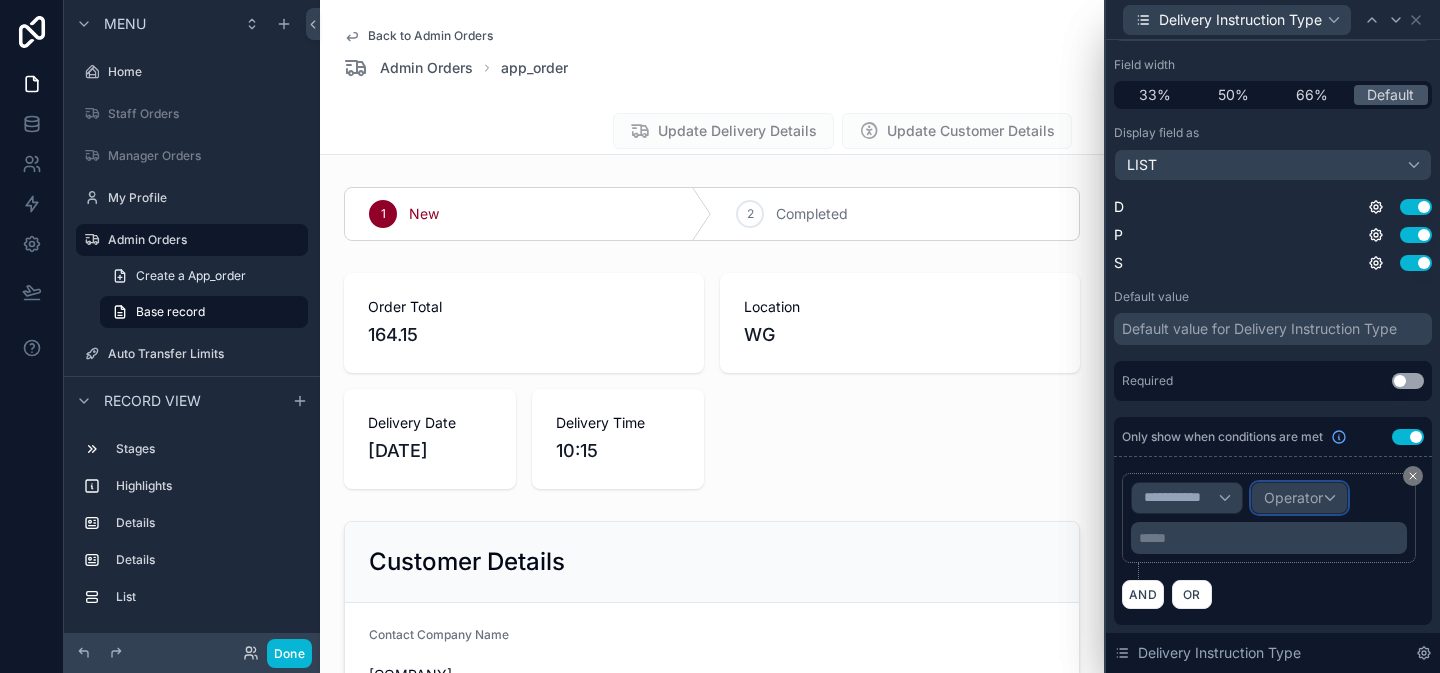 click on "Operator" at bounding box center [1293, 497] 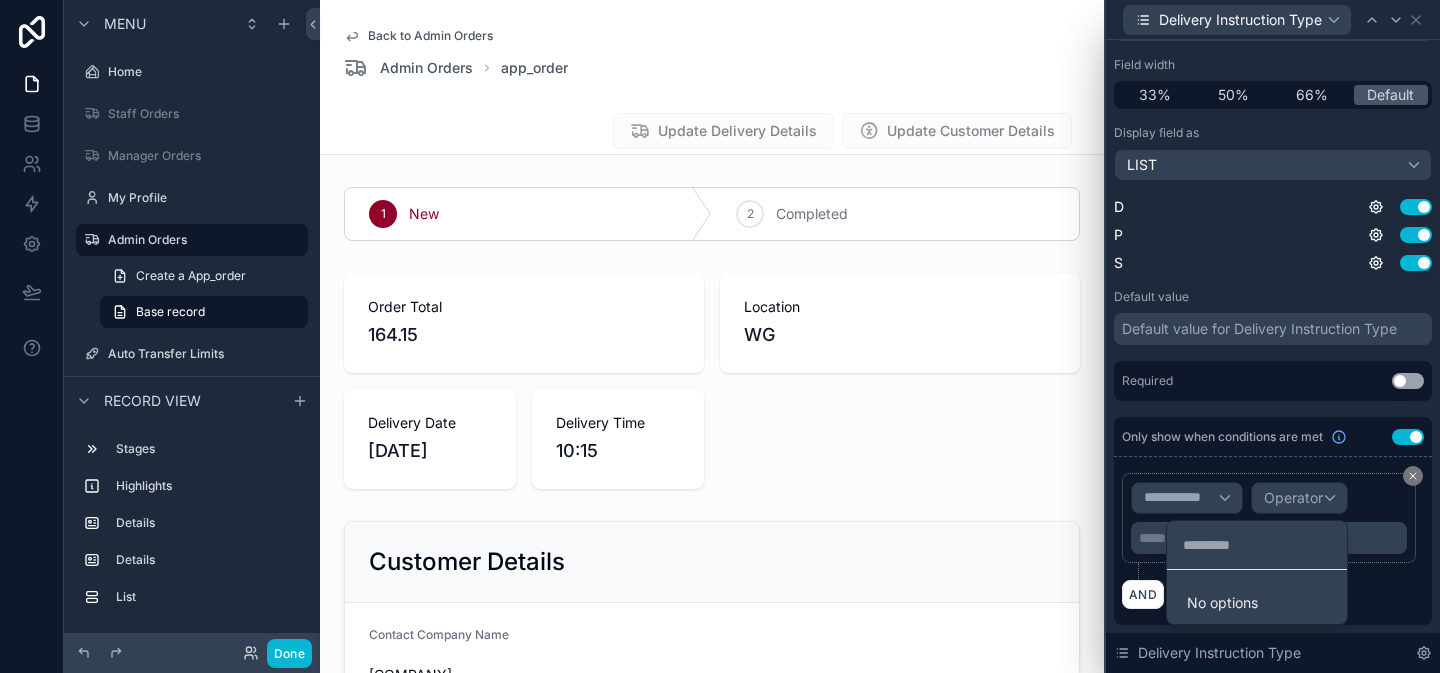 click at bounding box center [1273, 336] 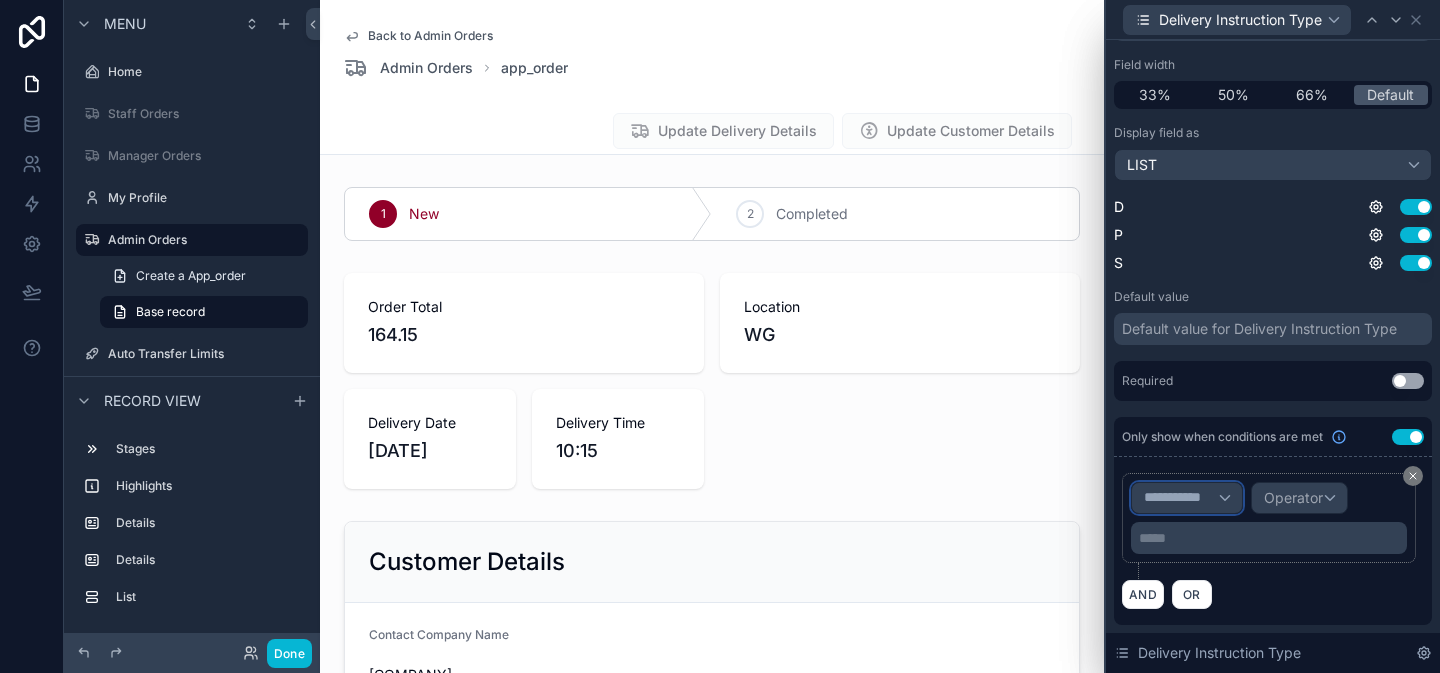 click on "**********" at bounding box center (1181, 498) 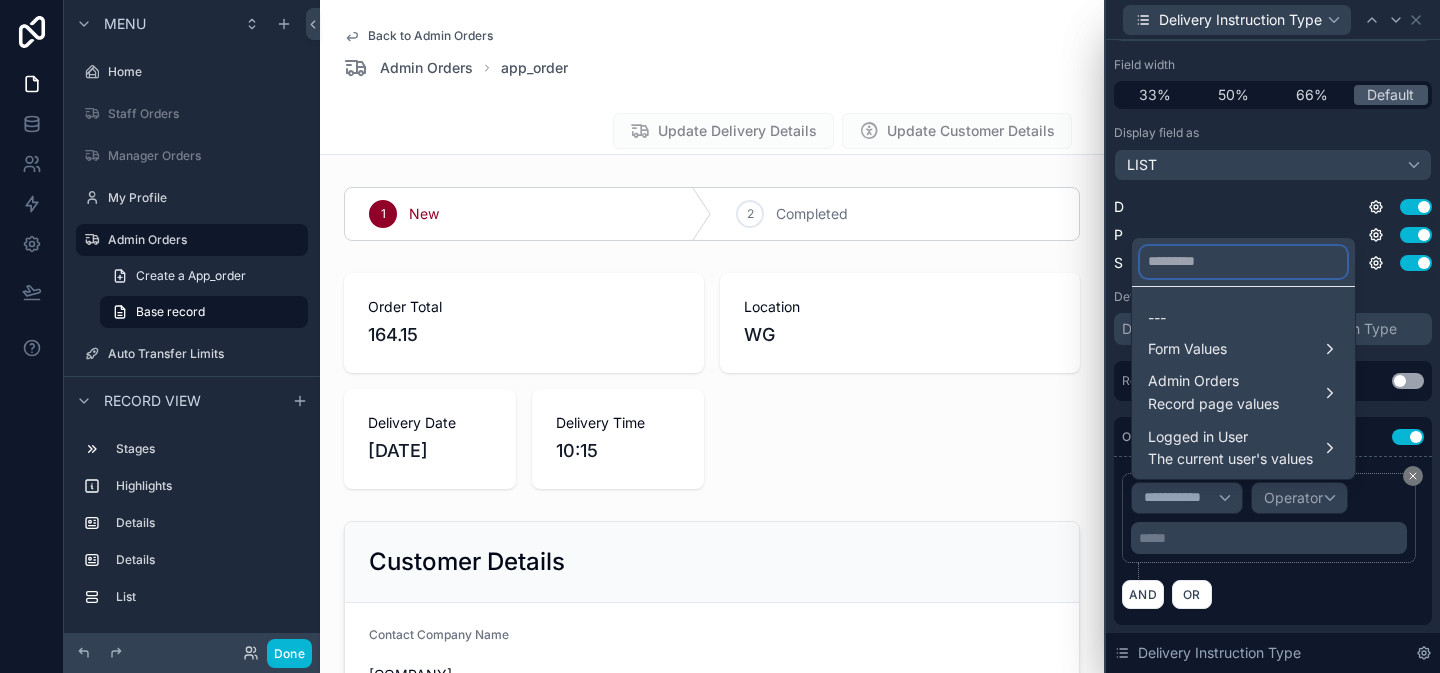 click at bounding box center [1243, 262] 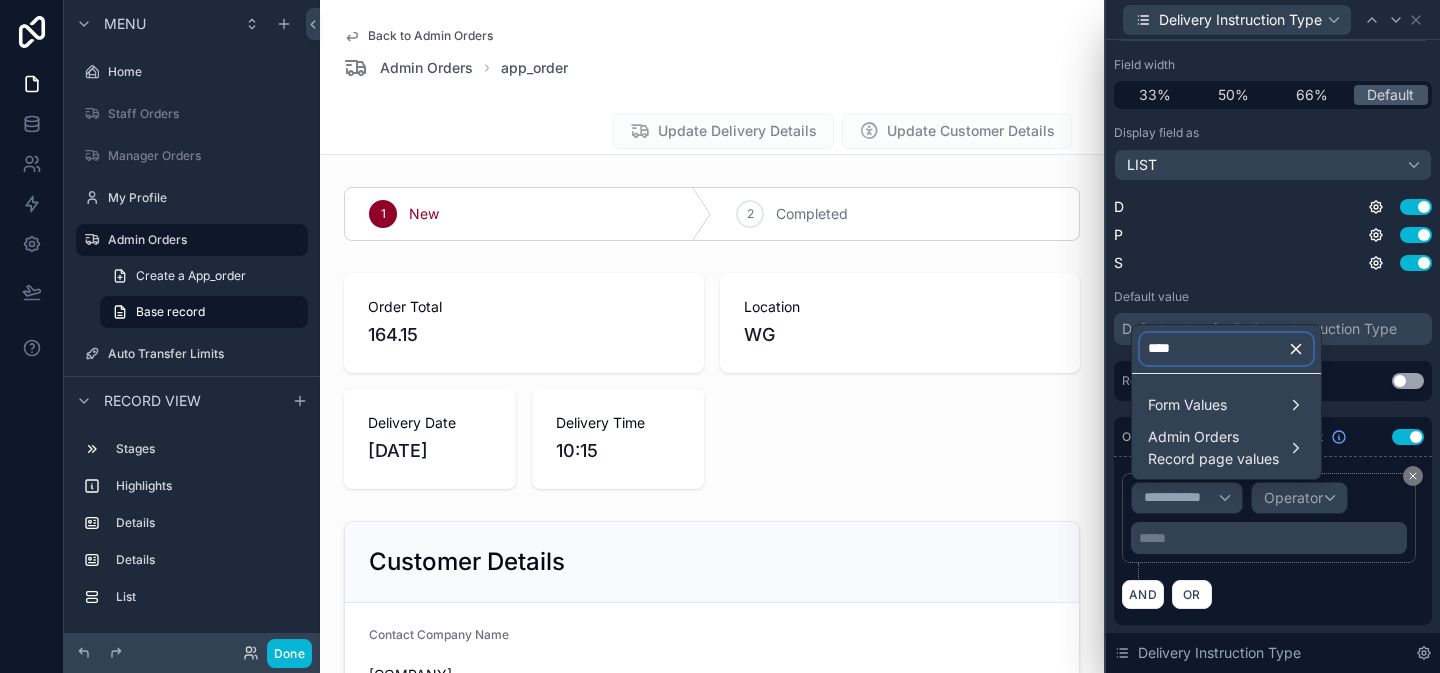 type on "****" 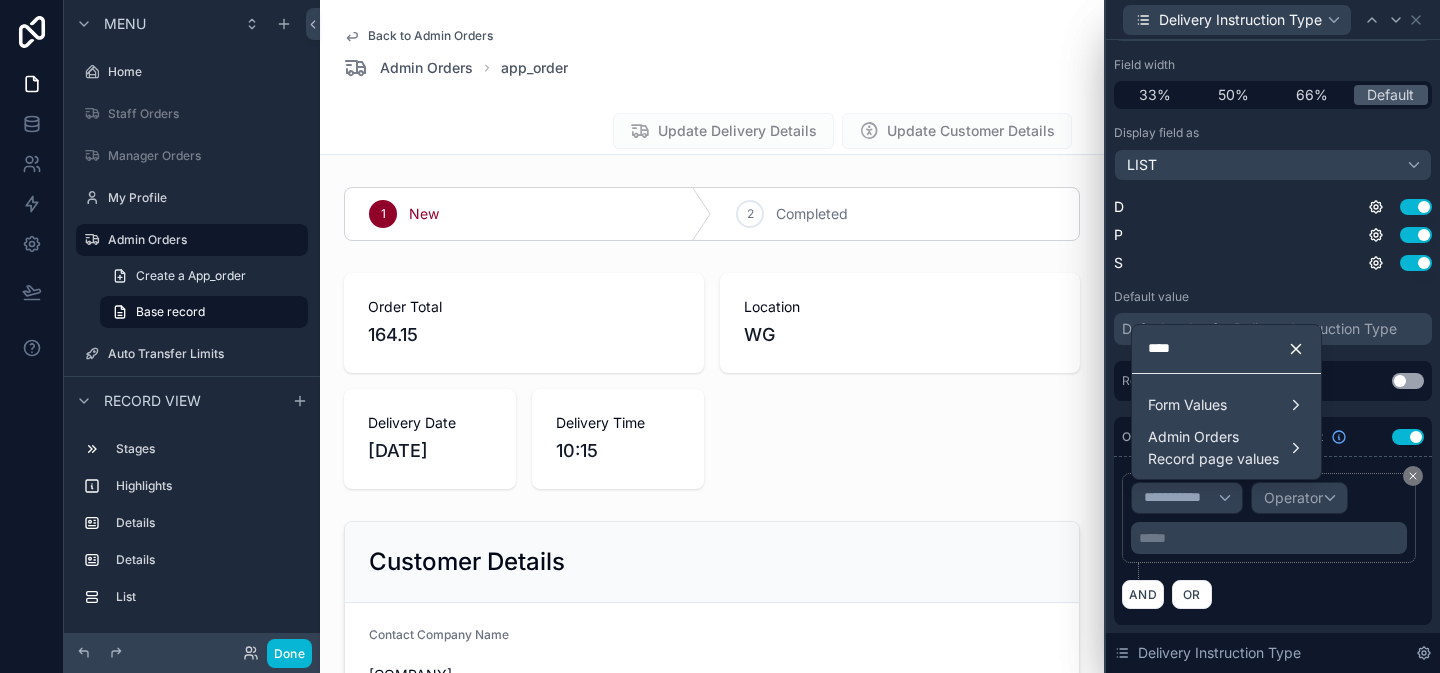 click 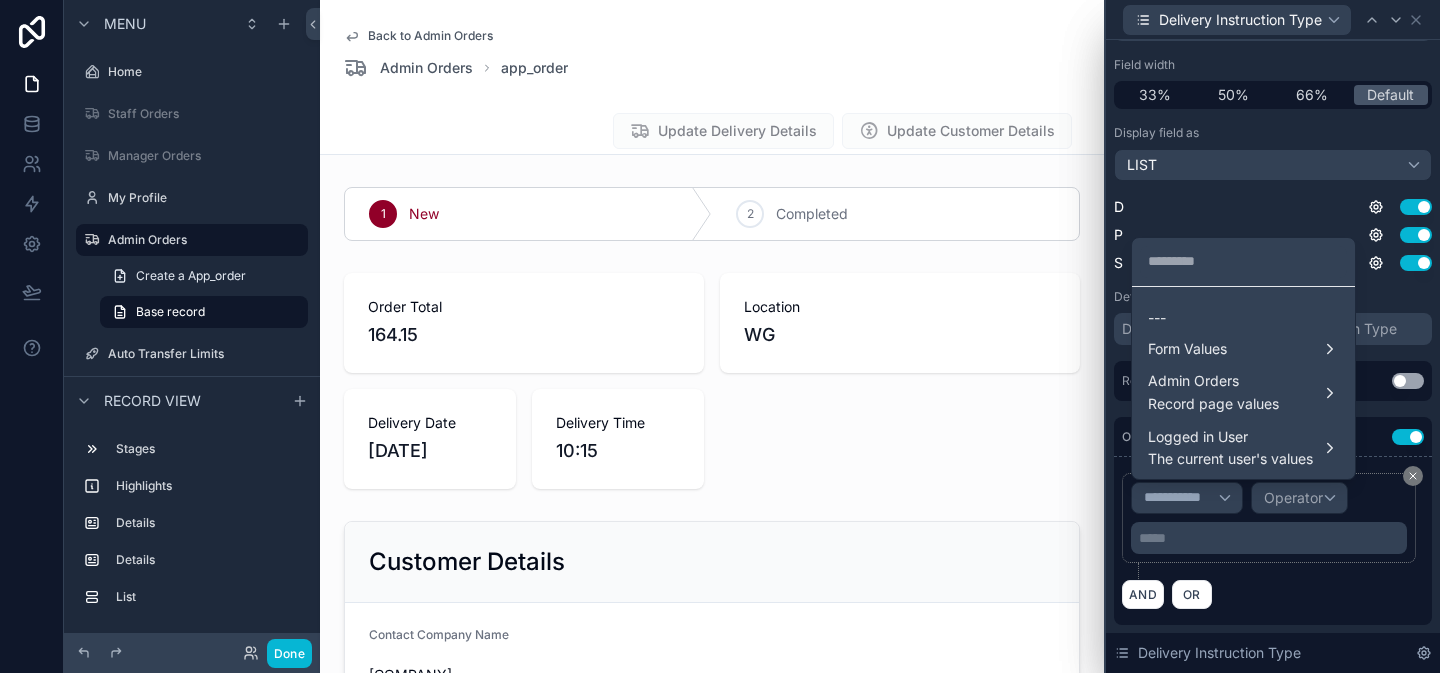 click at bounding box center [1273, 336] 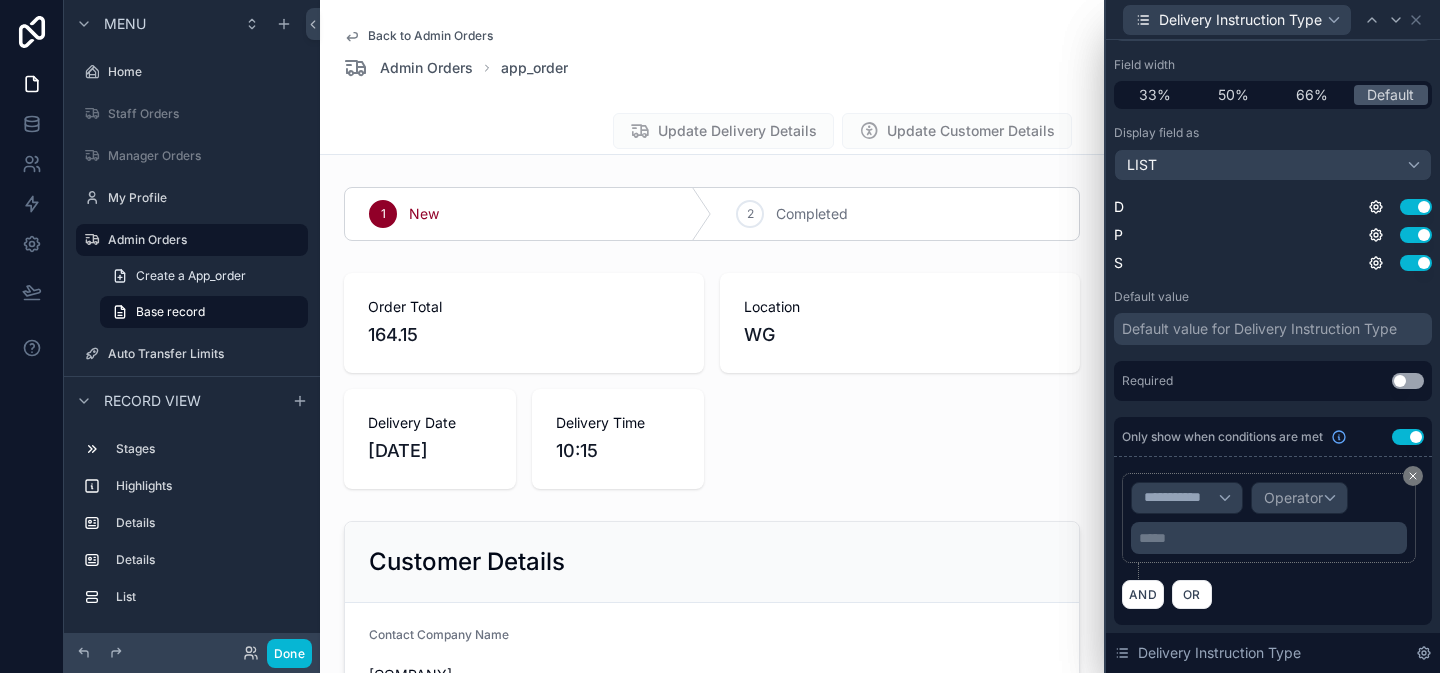 click on "Use setting" at bounding box center [1408, 437] 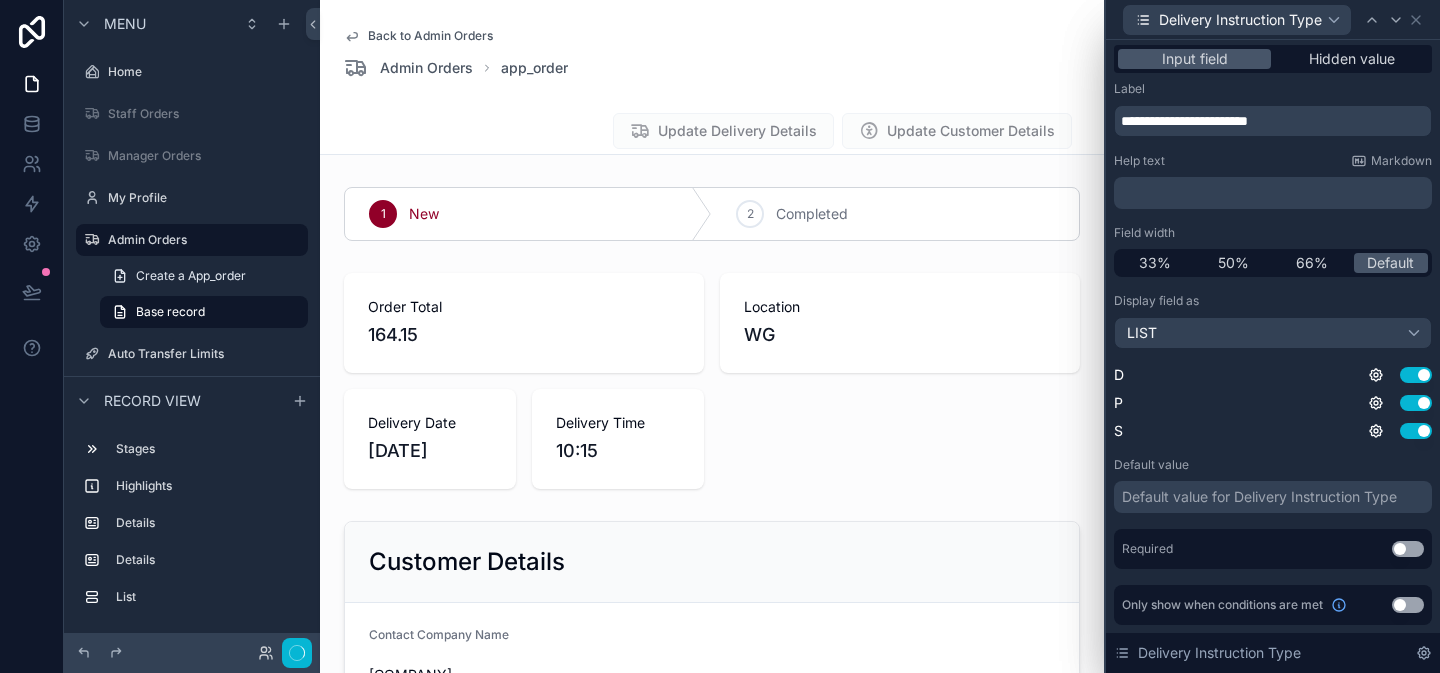 scroll, scrollTop: 3, scrollLeft: 0, axis: vertical 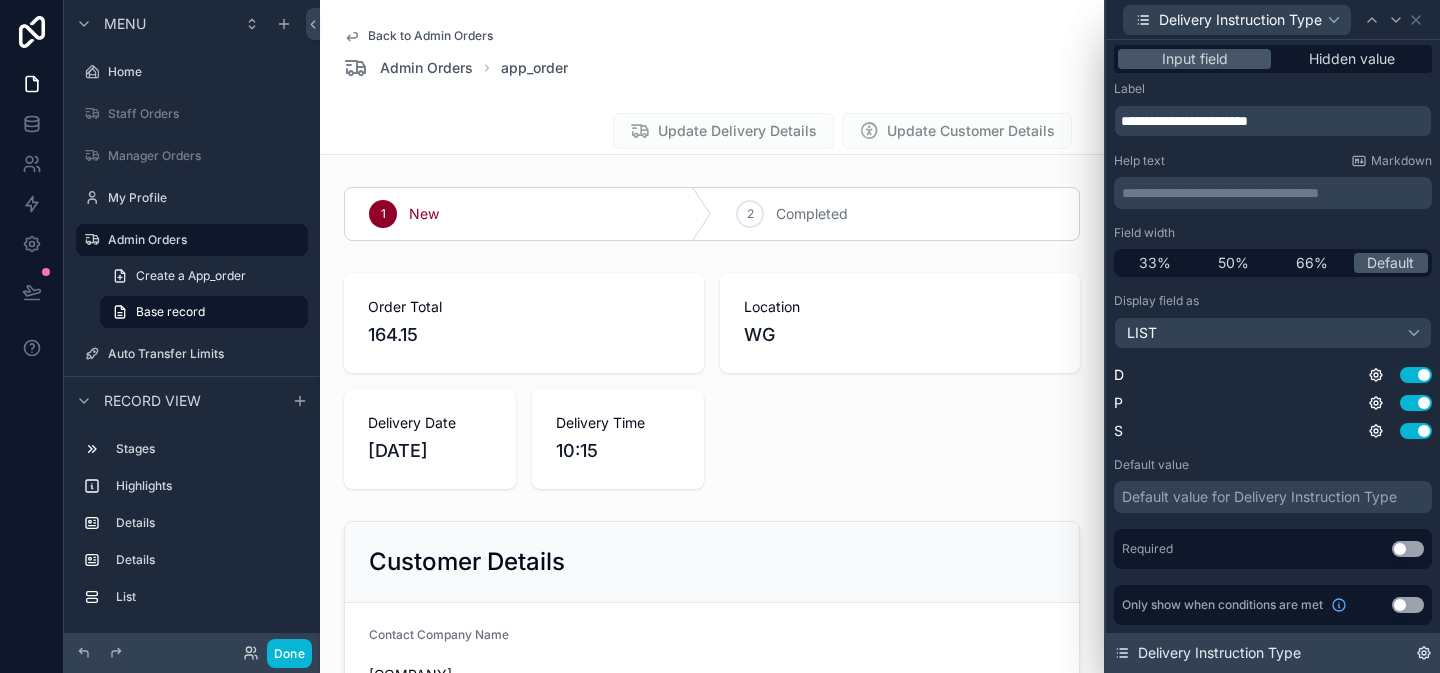 click 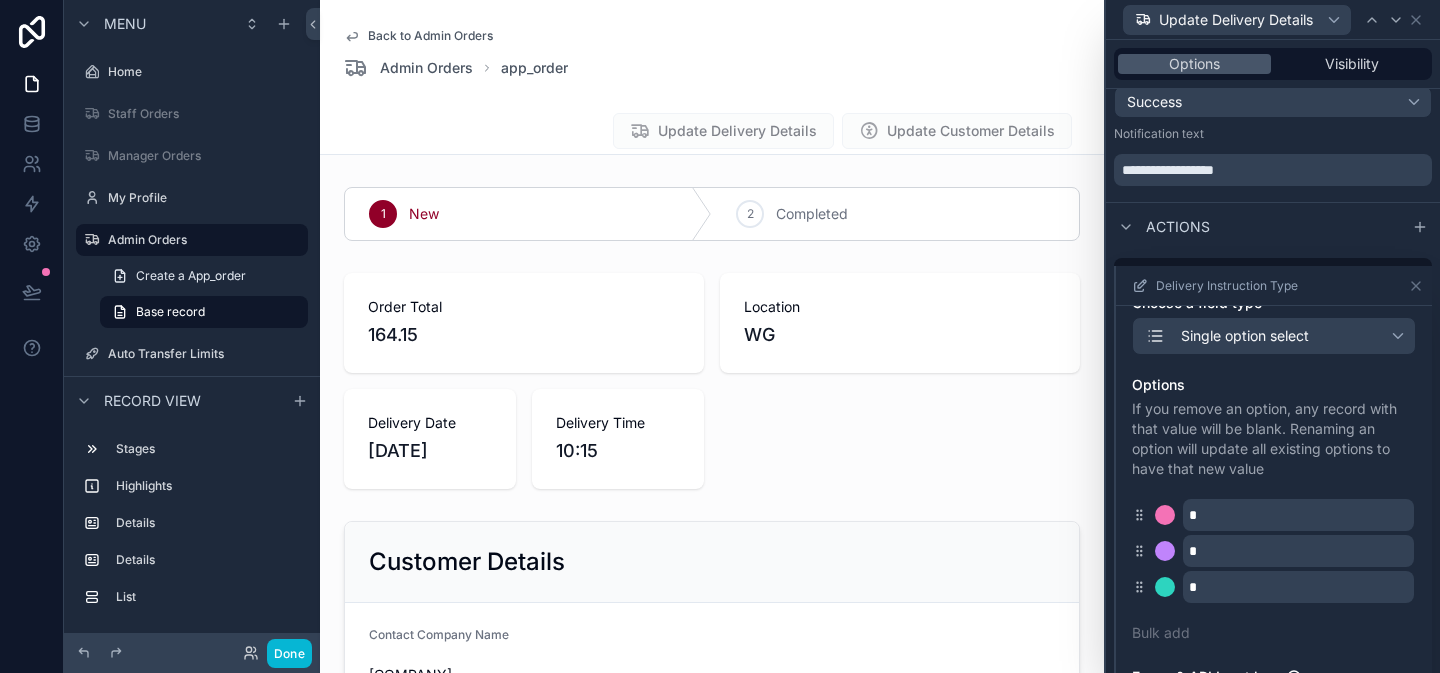 scroll, scrollTop: 189, scrollLeft: 0, axis: vertical 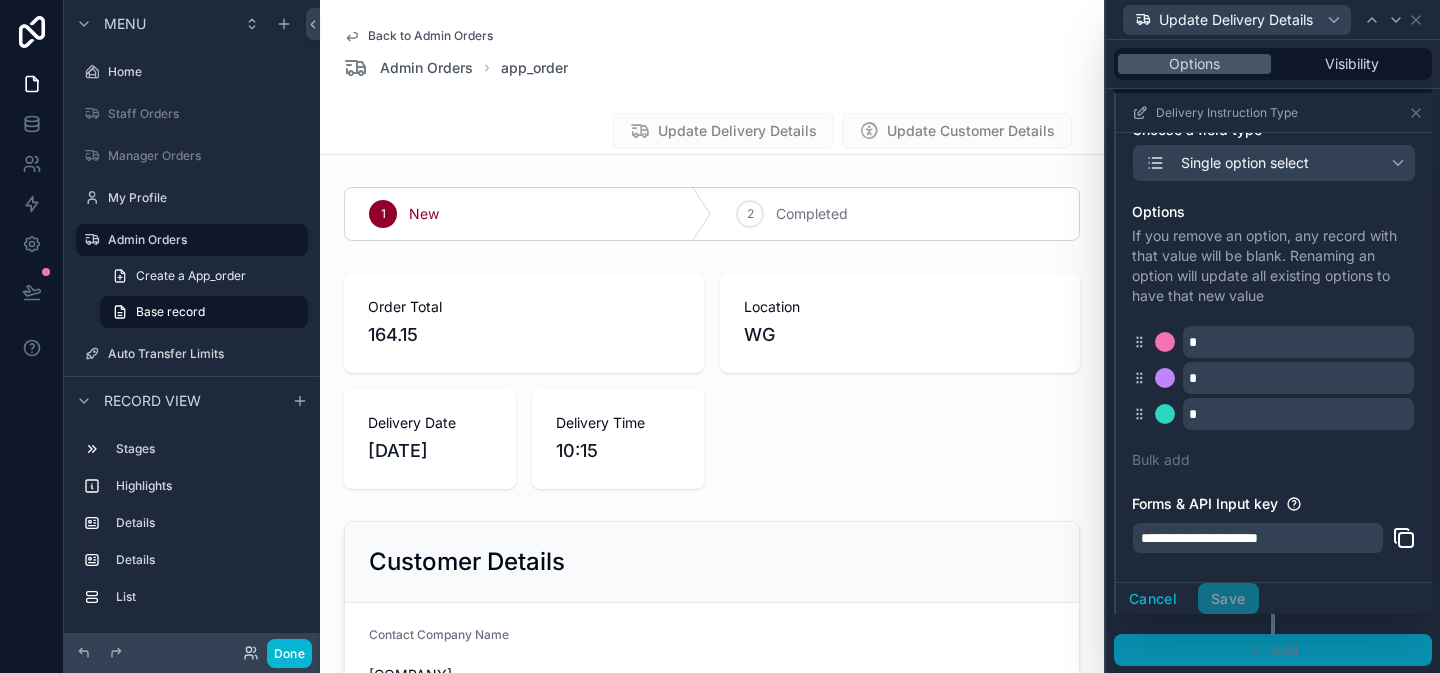 click on "Add" at bounding box center [1273, 650] 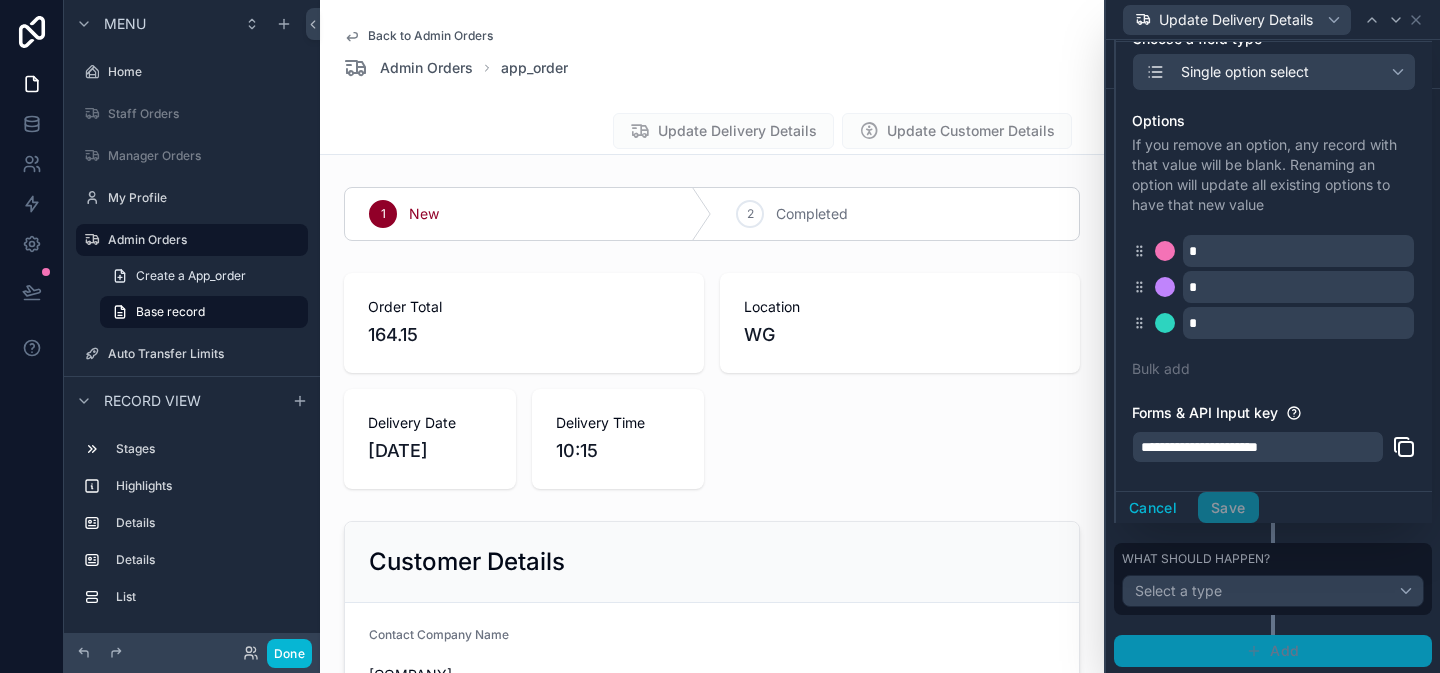 scroll, scrollTop: 896, scrollLeft: 0, axis: vertical 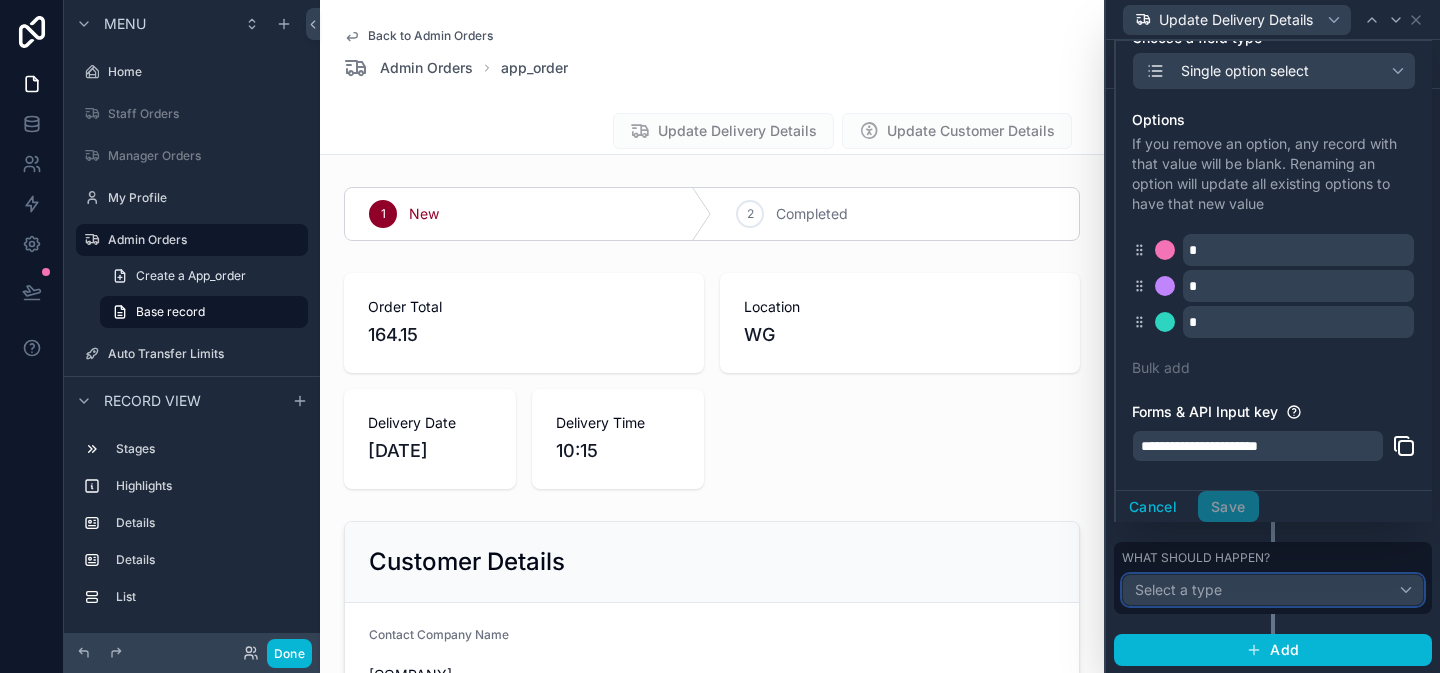 click on "Select a type" at bounding box center [1273, 590] 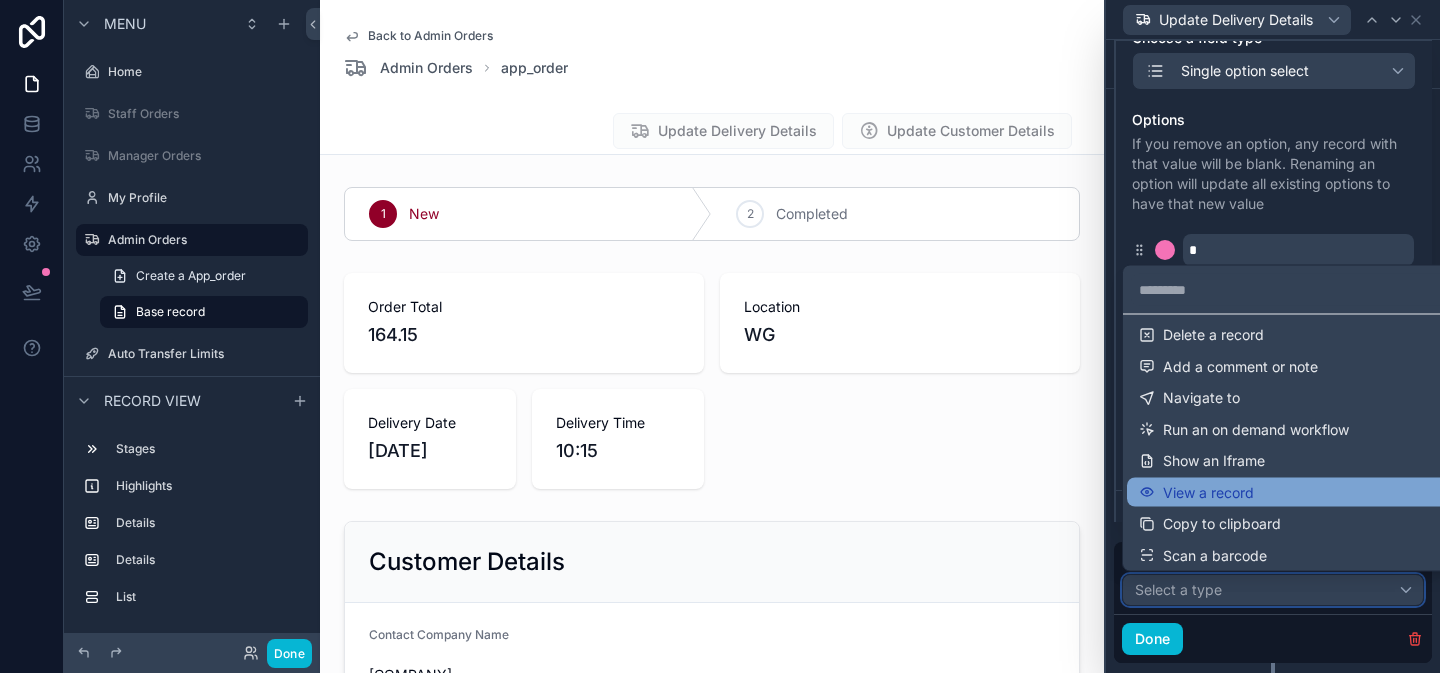 scroll, scrollTop: 77, scrollLeft: 0, axis: vertical 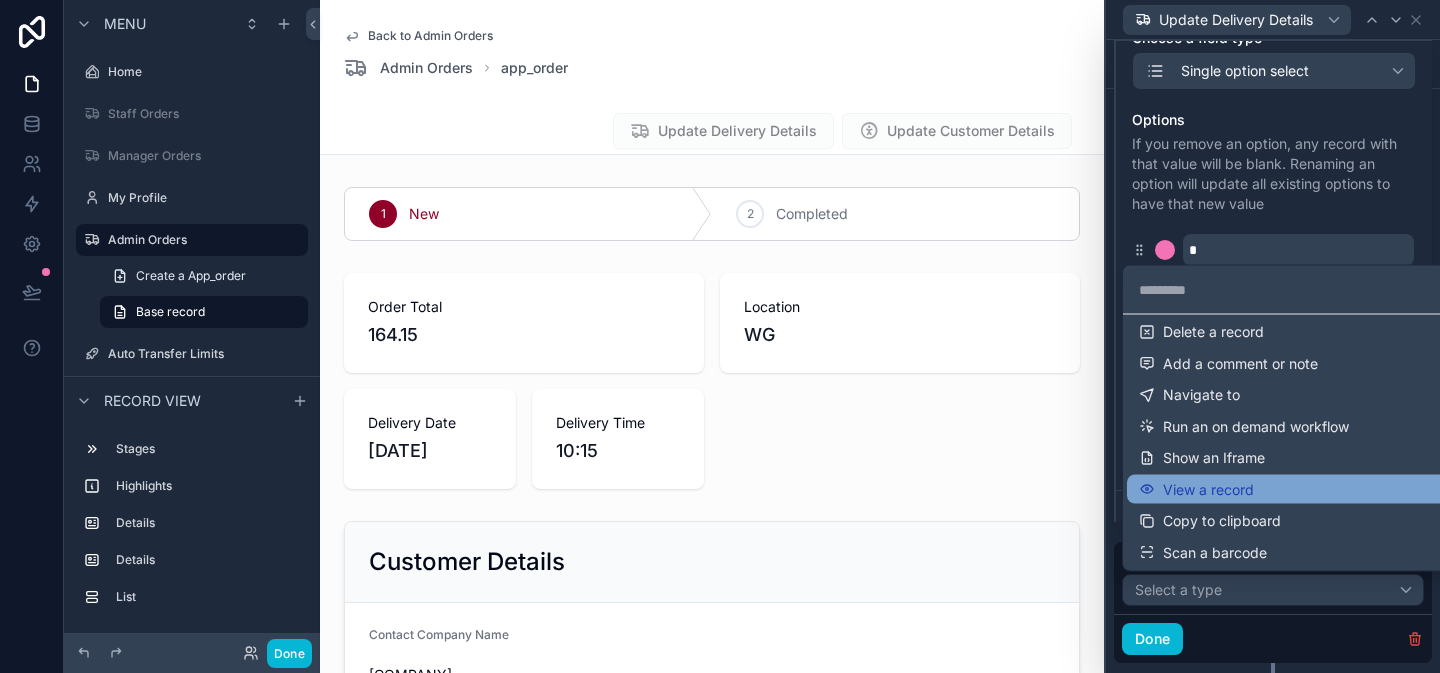 click on "View a record" at bounding box center [1289, 489] 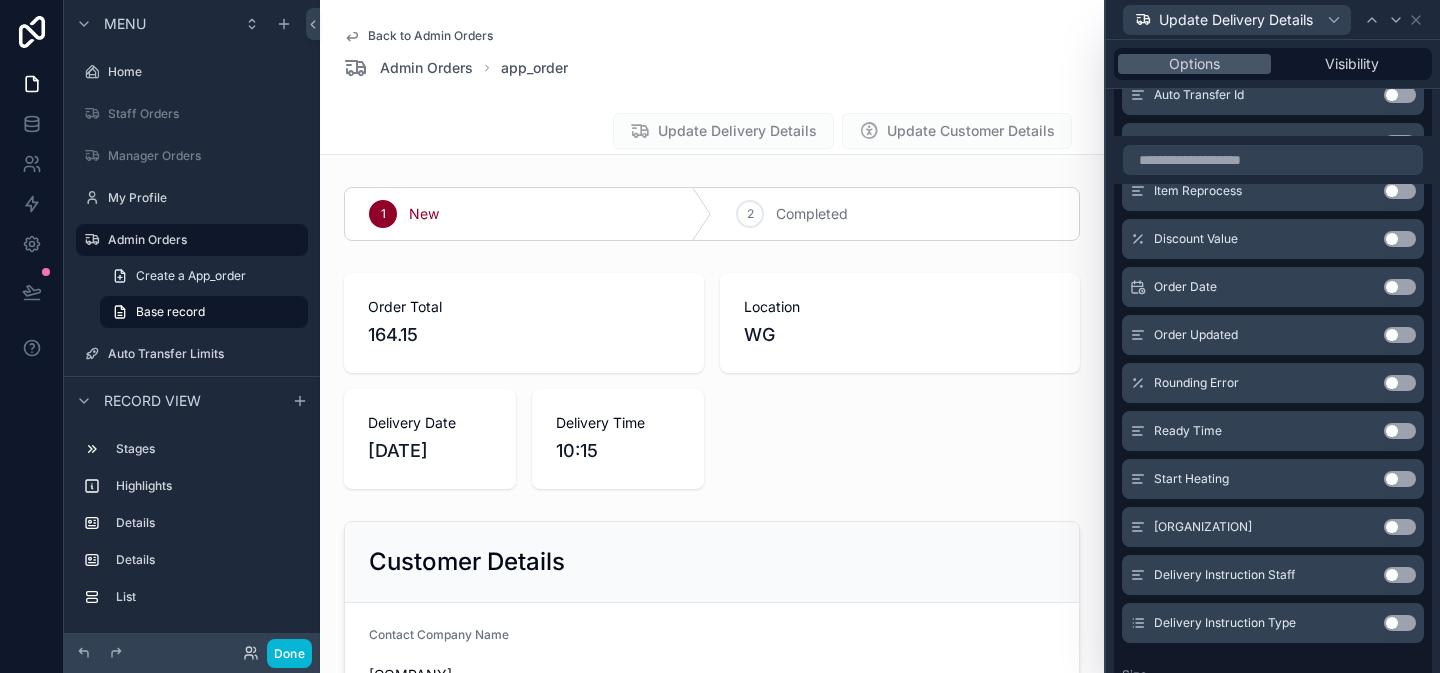 scroll, scrollTop: 3632, scrollLeft: 0, axis: vertical 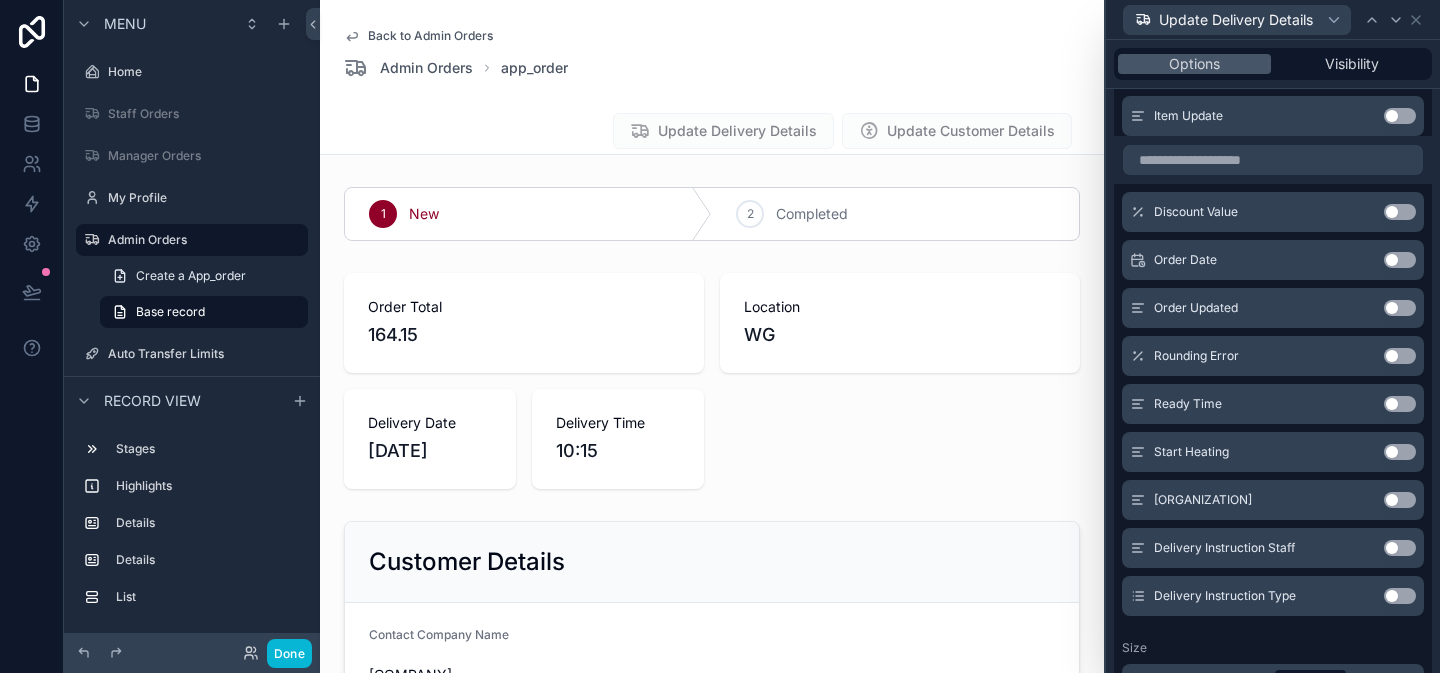 click on "Use setting" at bounding box center (1400, 548) 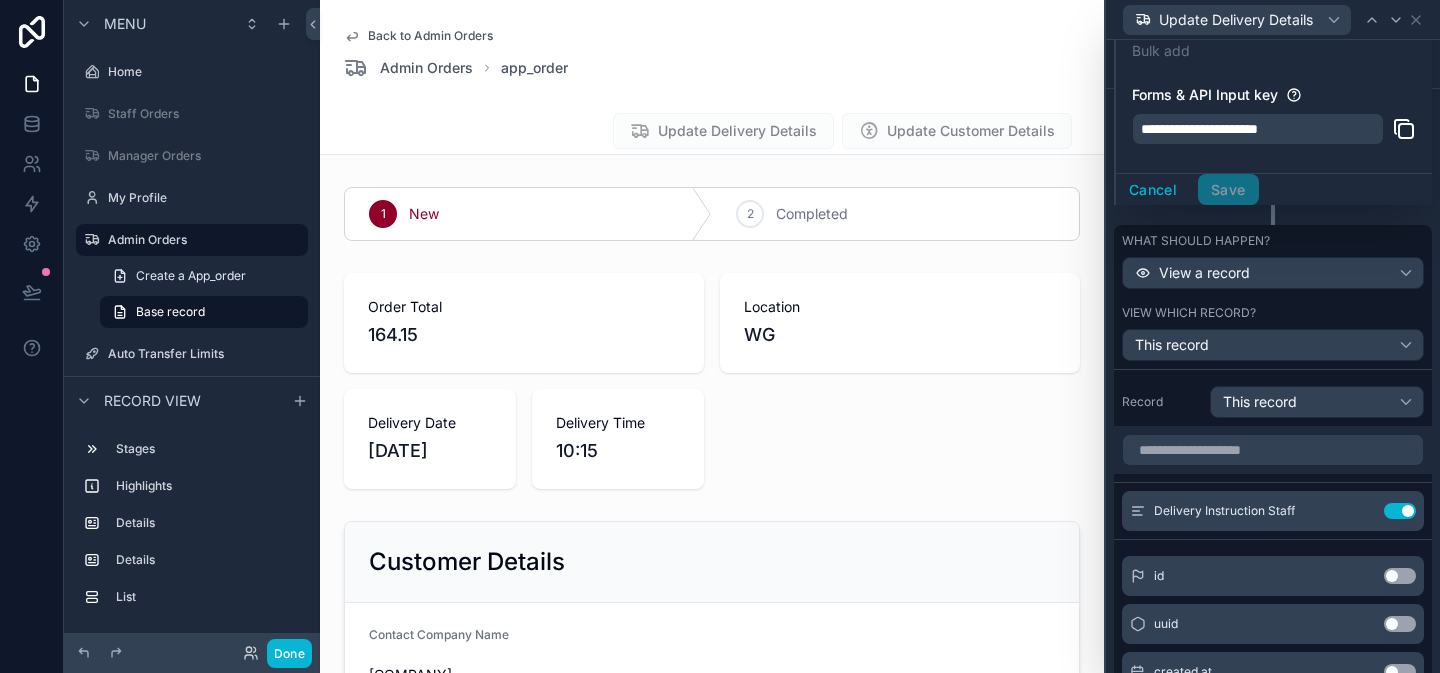 scroll, scrollTop: 1211, scrollLeft: 0, axis: vertical 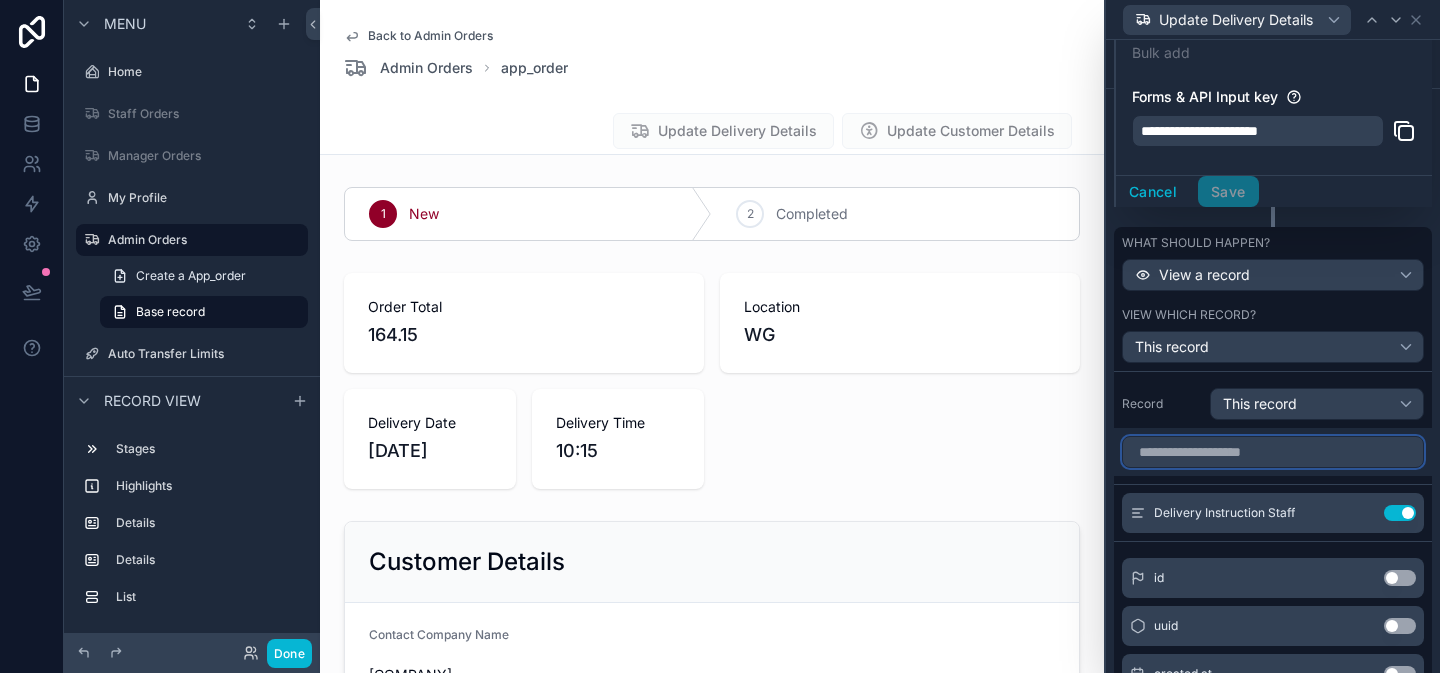 click at bounding box center (1273, 452) 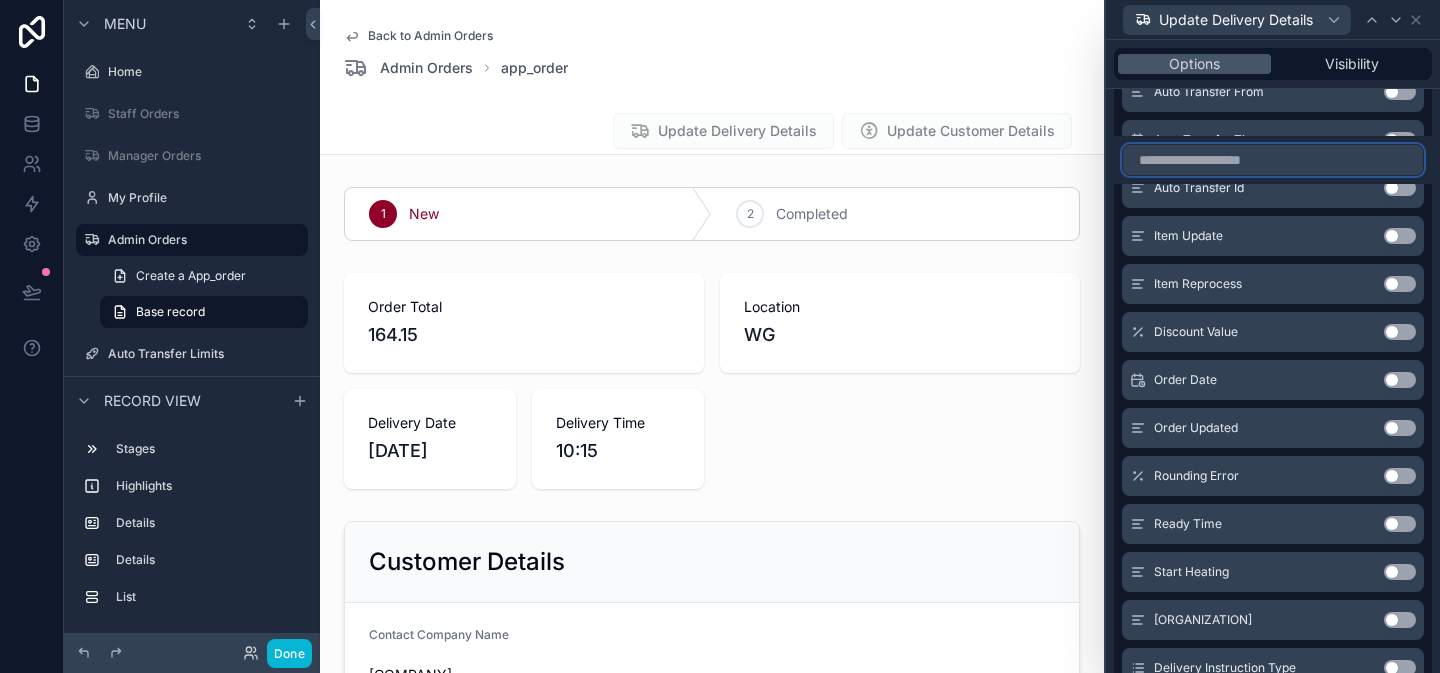 scroll, scrollTop: 3780, scrollLeft: 0, axis: vertical 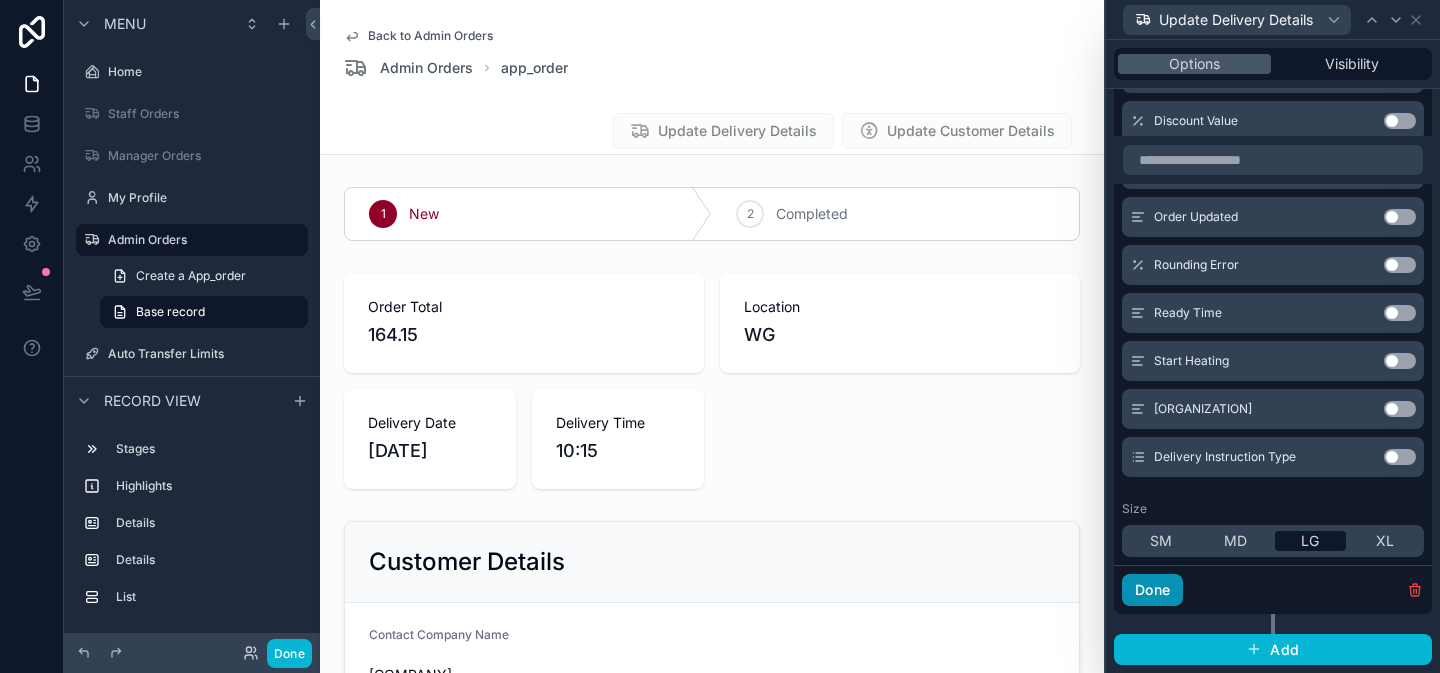 click on "Done" at bounding box center (1152, 590) 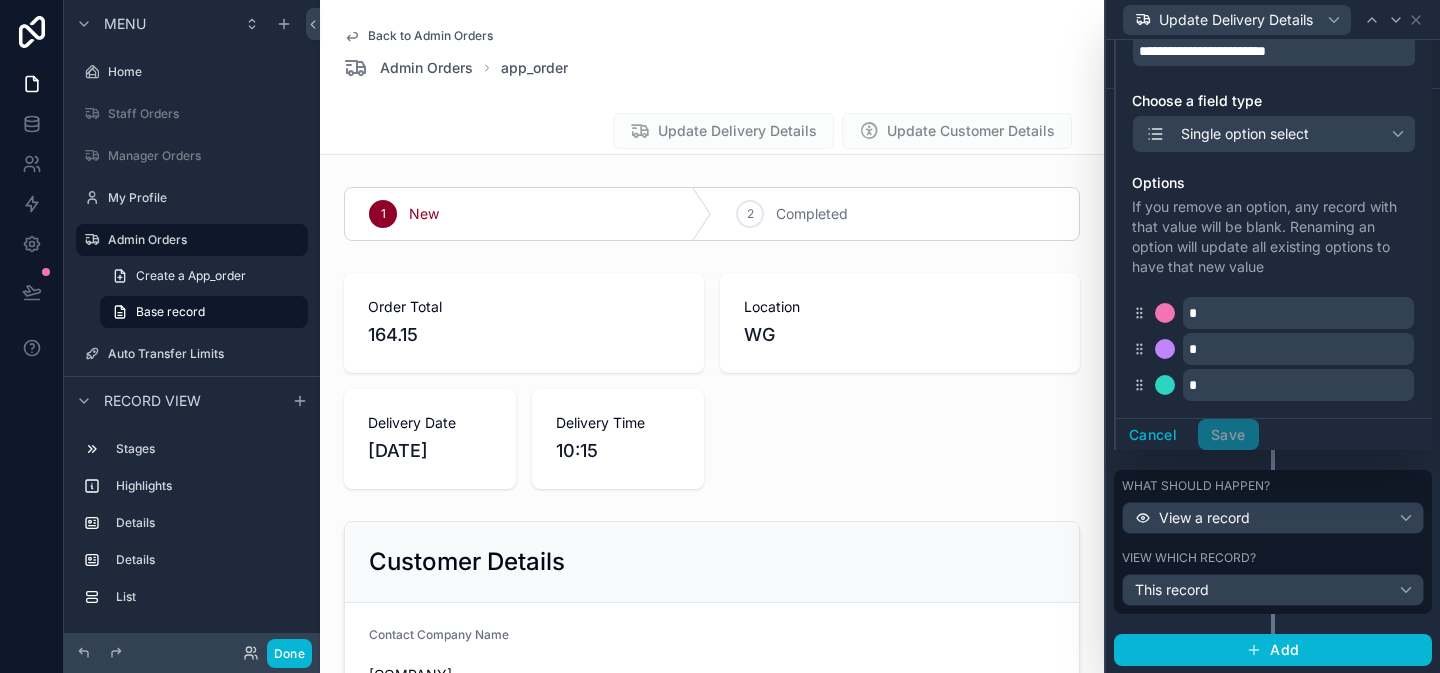 scroll, scrollTop: 0, scrollLeft: 0, axis: both 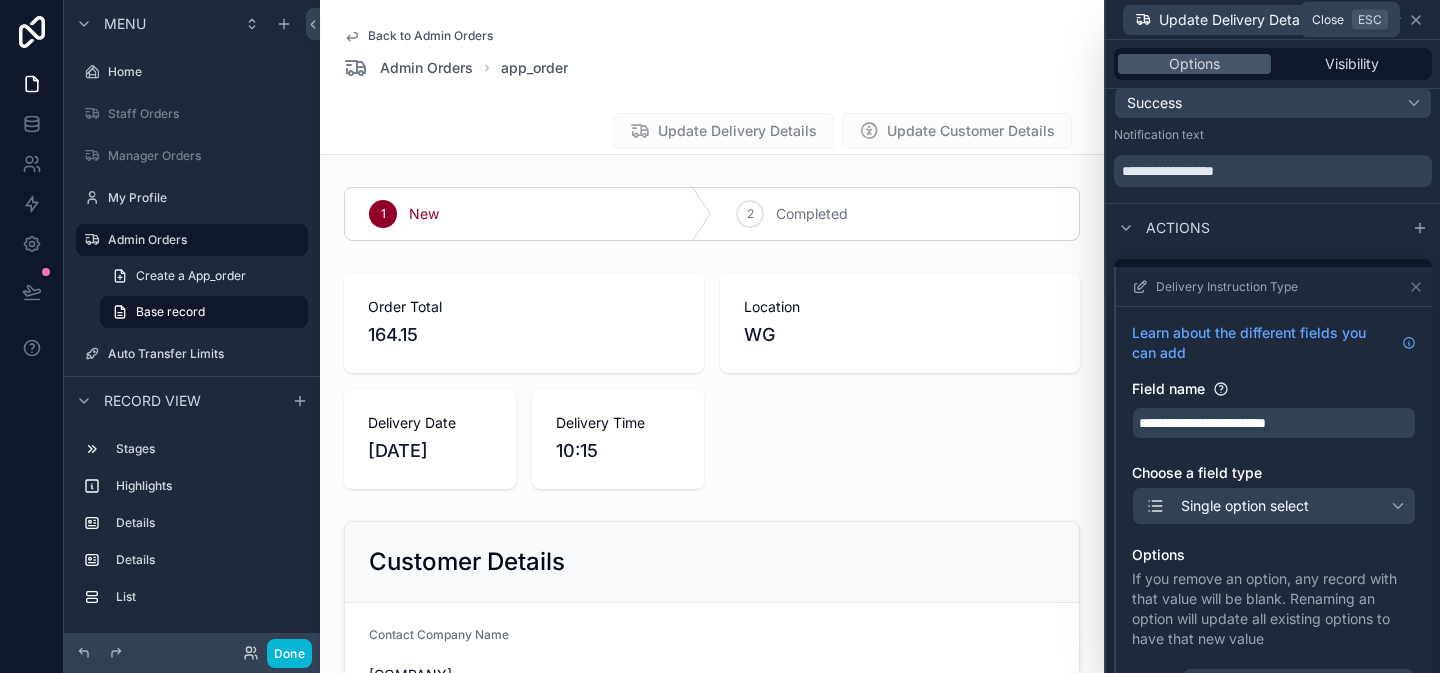 click 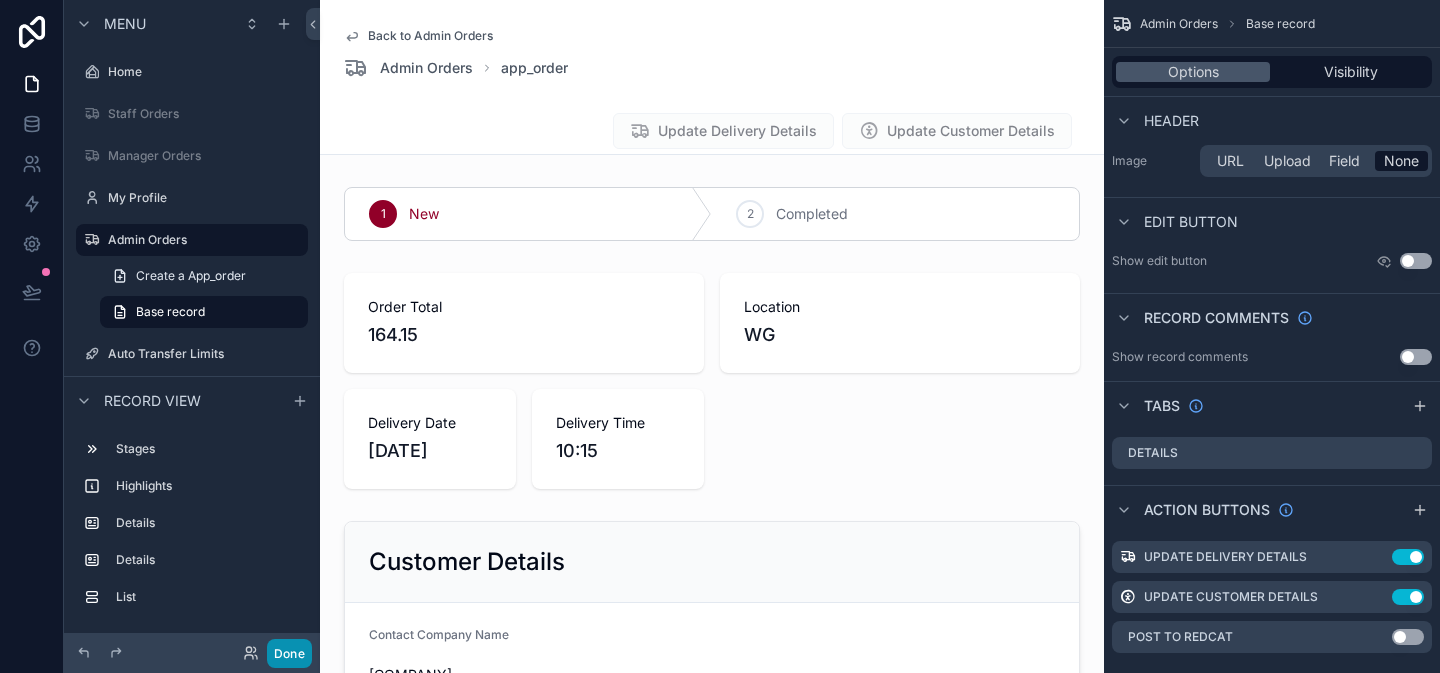 click on "Done" at bounding box center [289, 653] 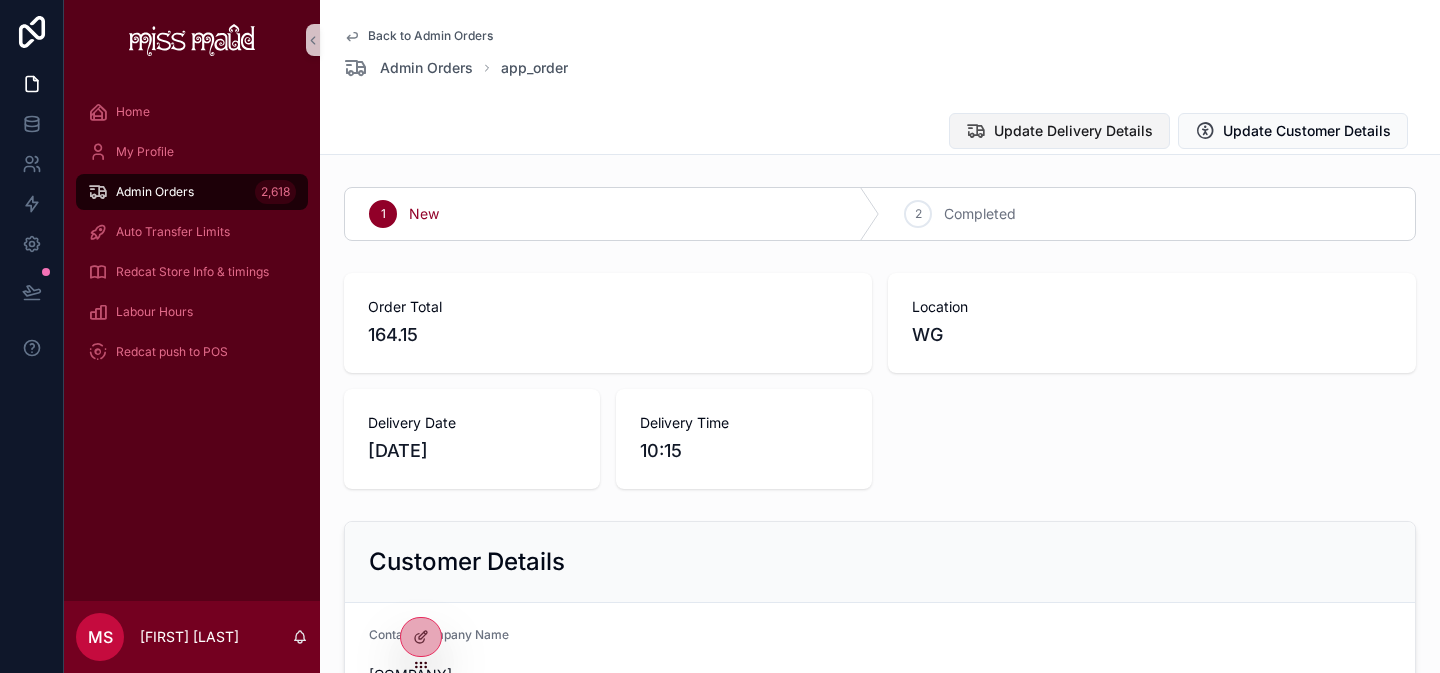 click on "Update Delivery Details" at bounding box center (1073, 131) 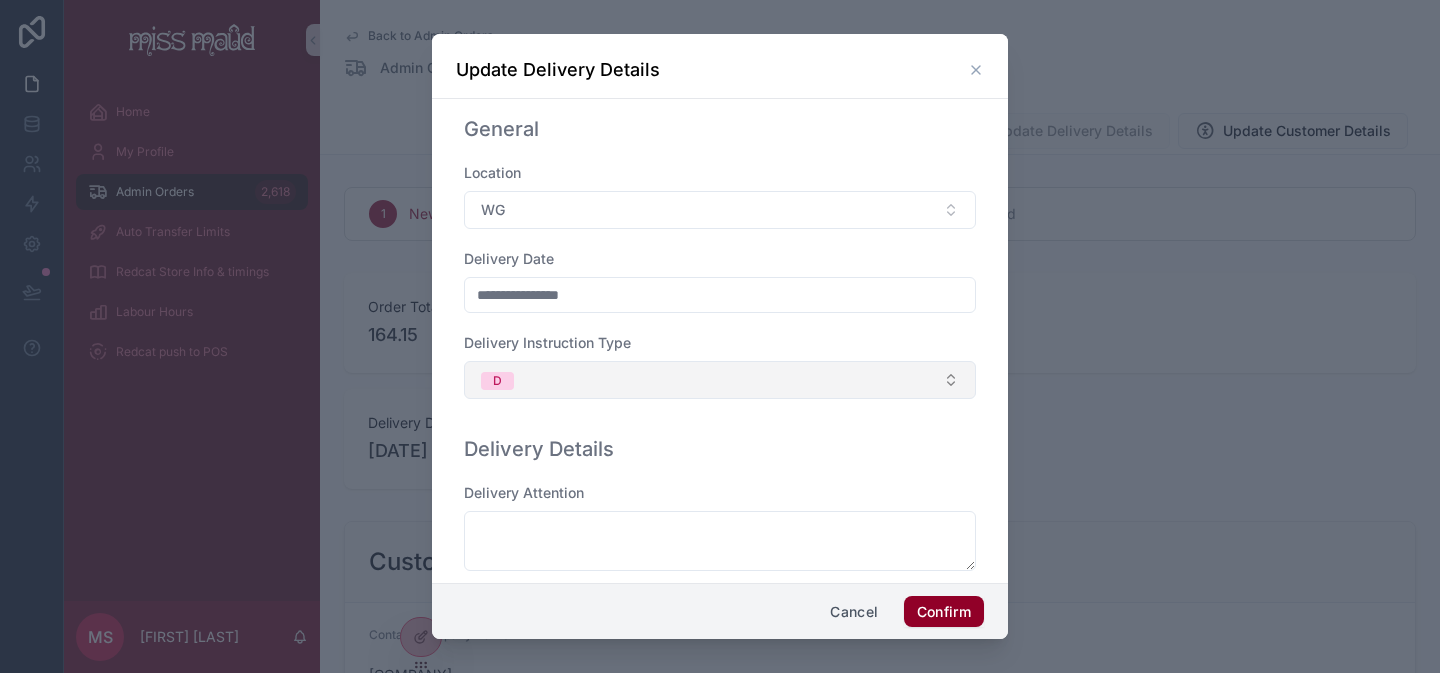 click on "D" at bounding box center [720, 380] 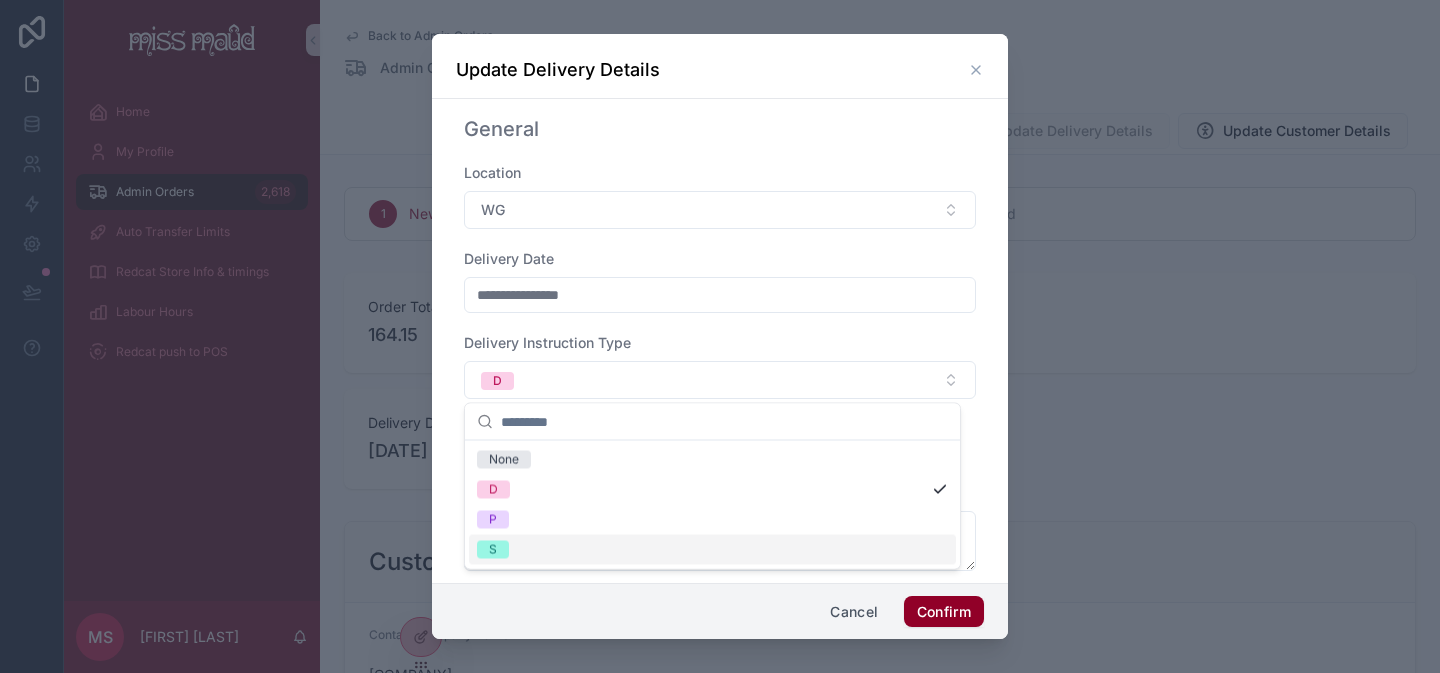 click on "S" at bounding box center (712, 550) 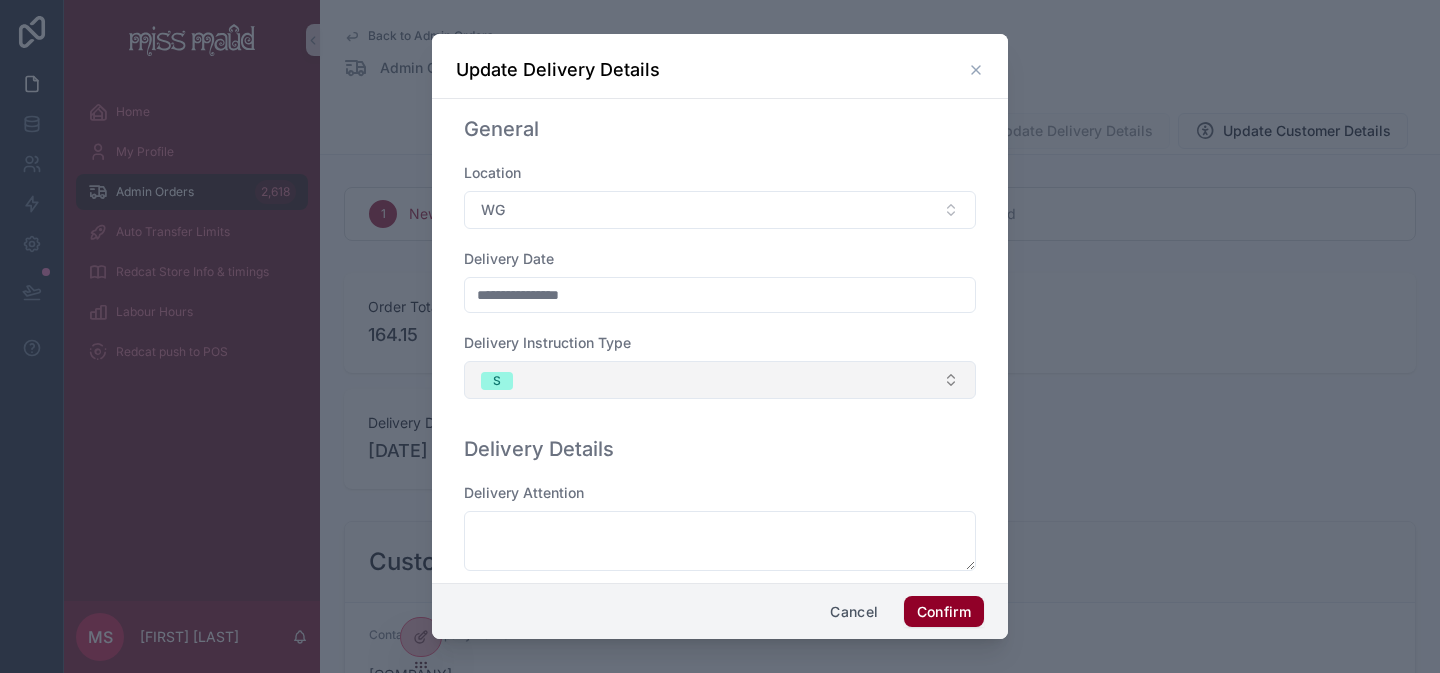 click on "S" at bounding box center (720, 380) 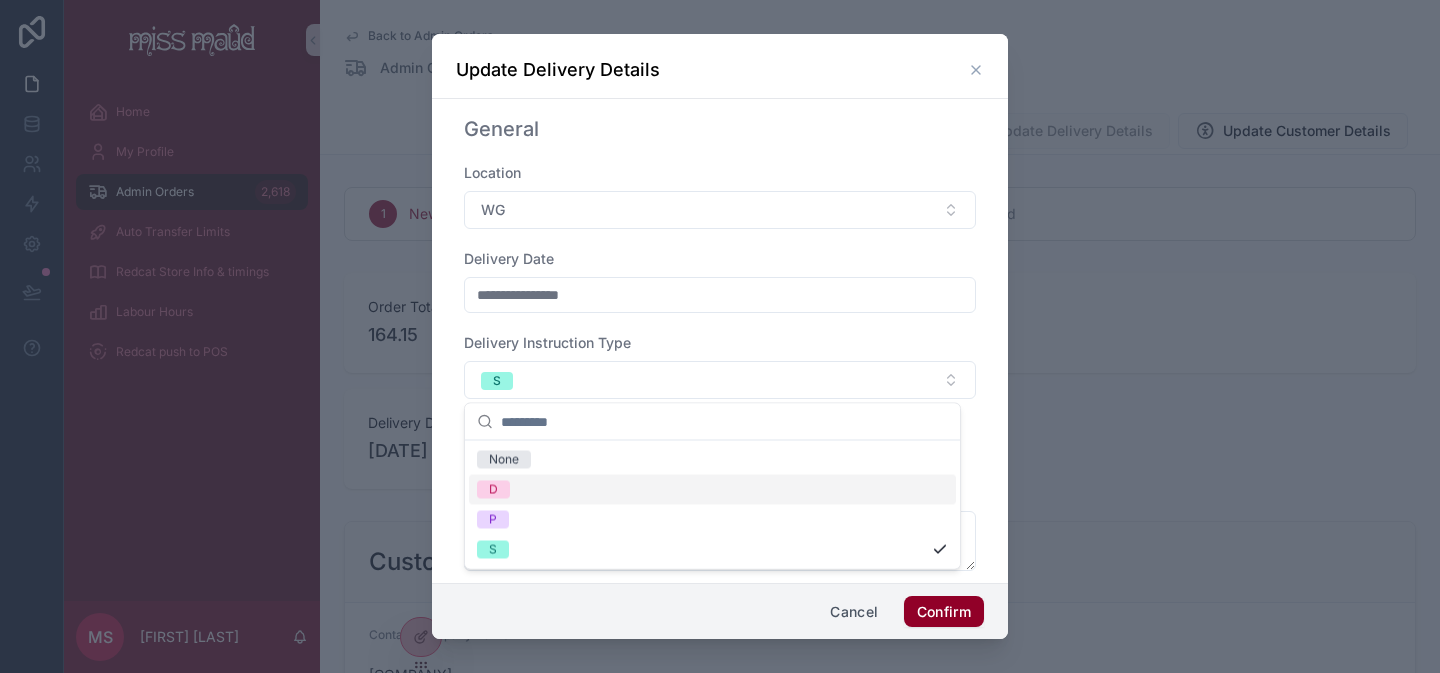 click on "D" at bounding box center (712, 490) 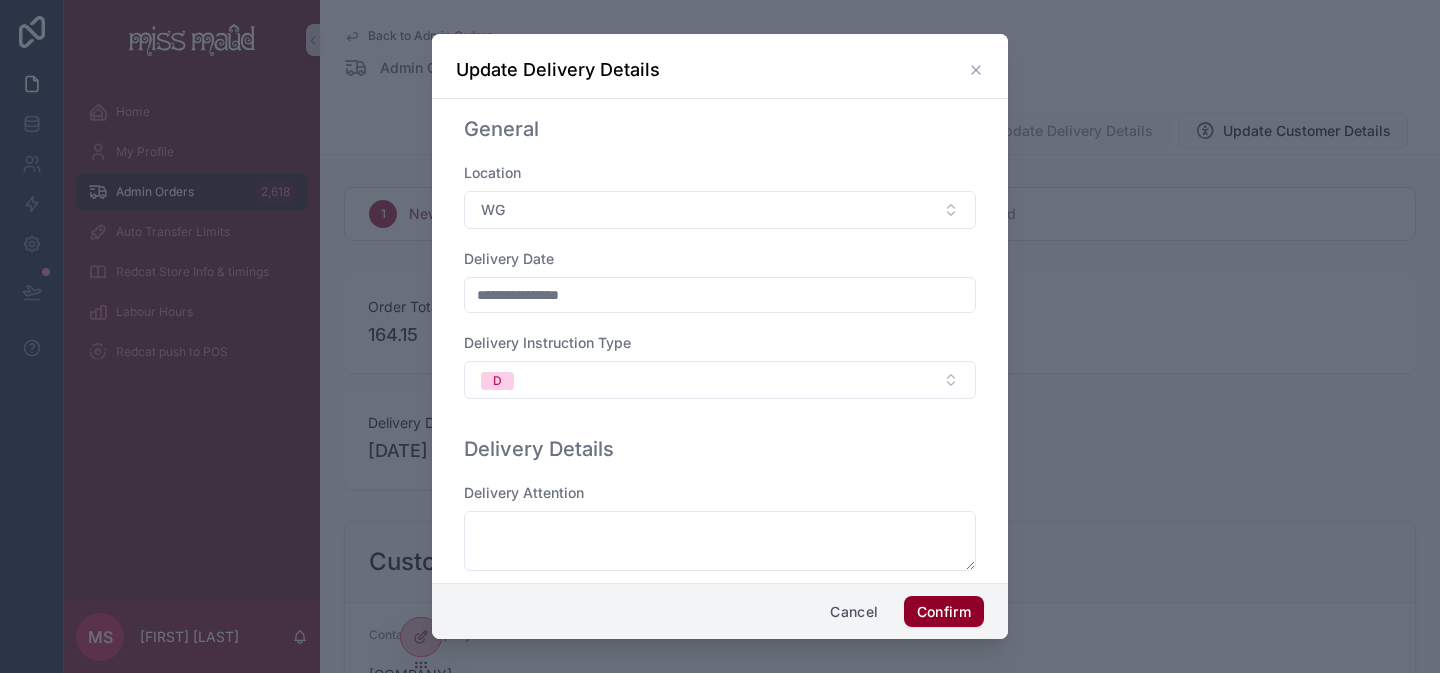 click on "Cancel" at bounding box center (854, 612) 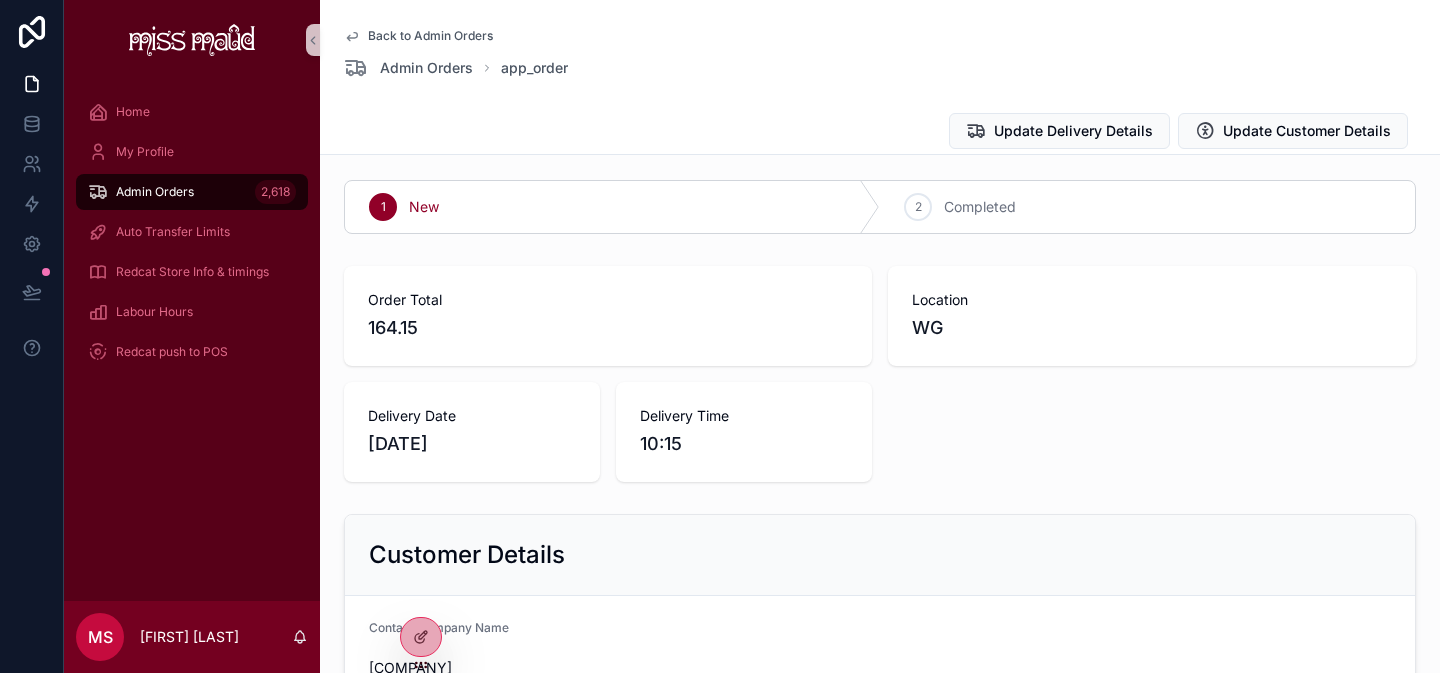 scroll, scrollTop: 8, scrollLeft: 0, axis: vertical 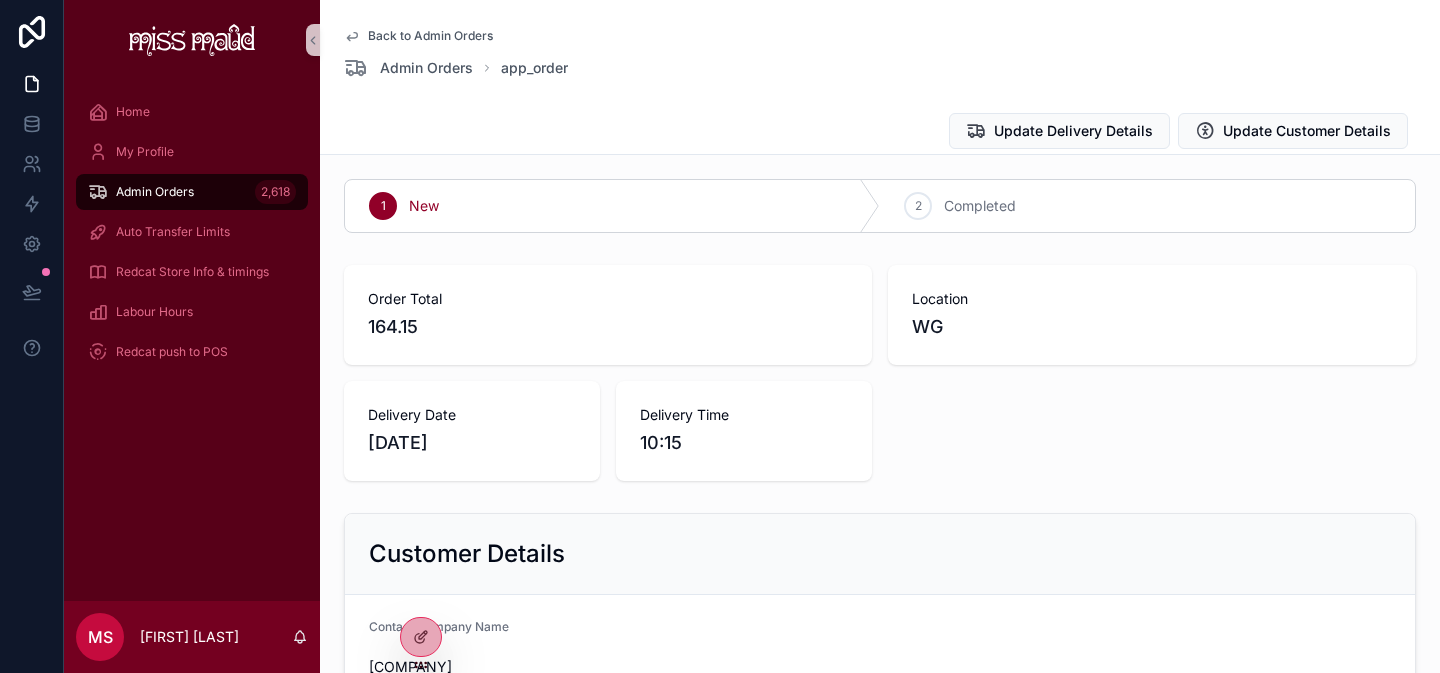 click on "Order Total [PRICE] Location WG Delivery Date [DATE] Delivery Time [TIME]" at bounding box center [880, 373] 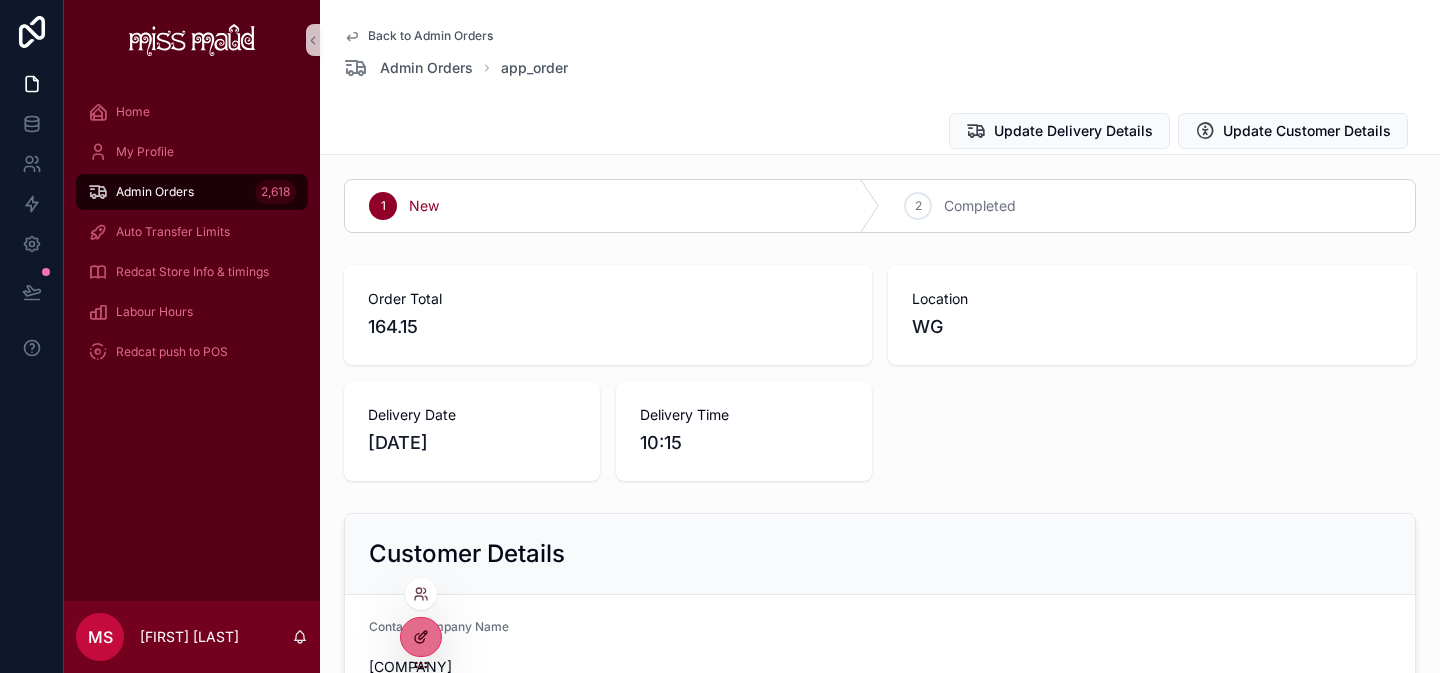 click at bounding box center [421, 637] 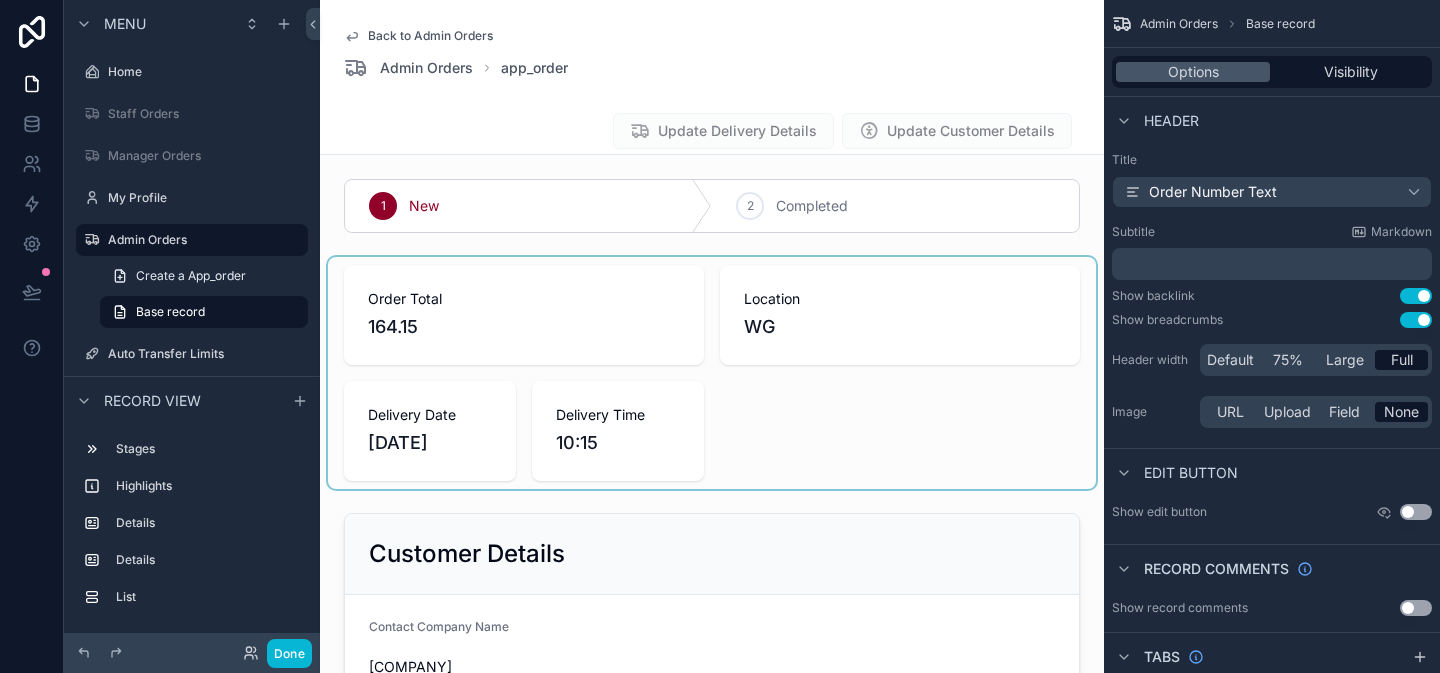 click at bounding box center (712, 373) 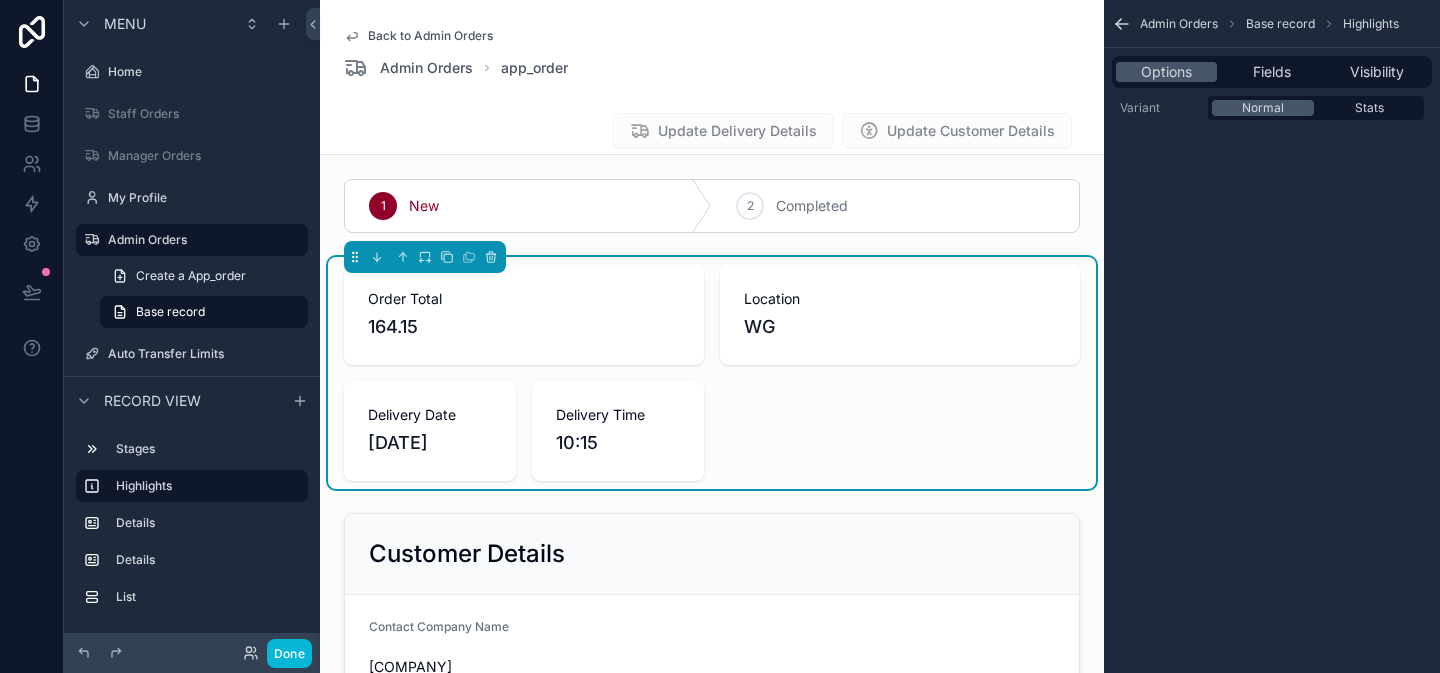 click on "Order Total [PRICE] Location WG Delivery Date [DATE] Delivery Time [TIME]" at bounding box center [712, 373] 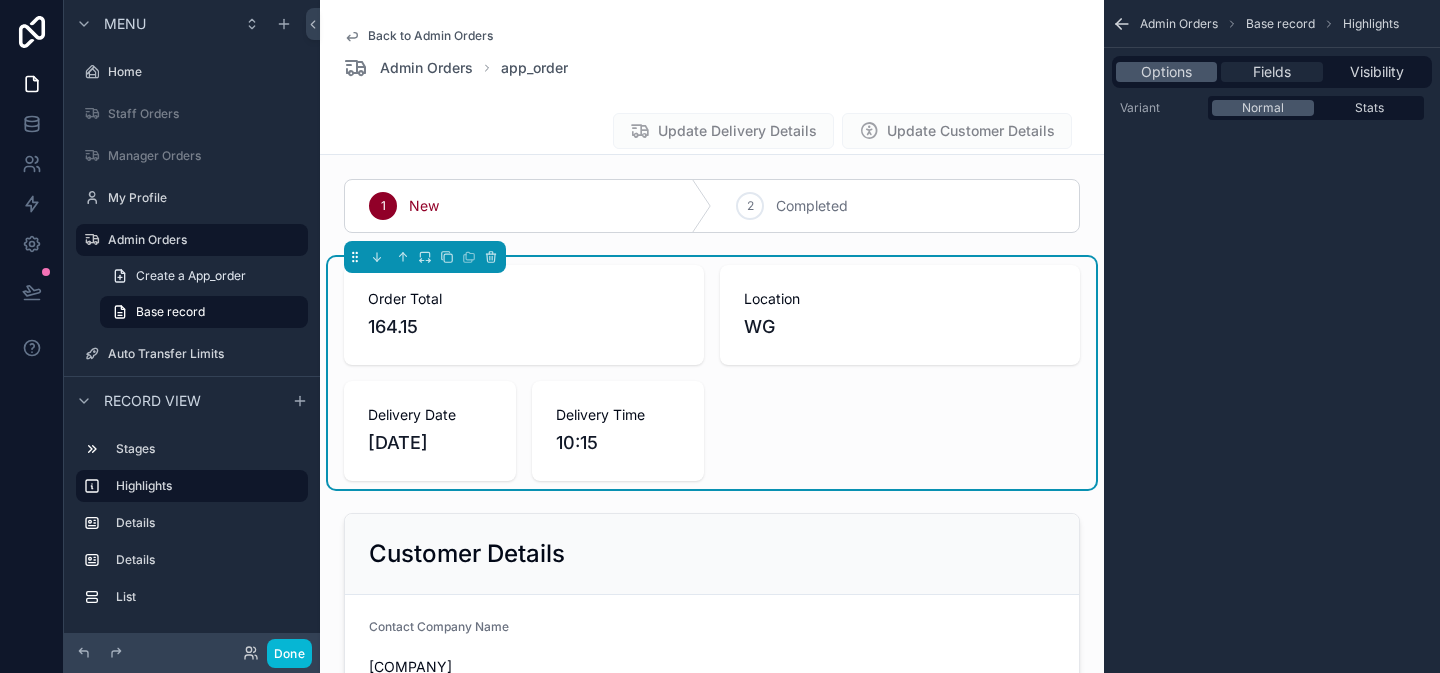 click on "Fields" at bounding box center (1271, 72) 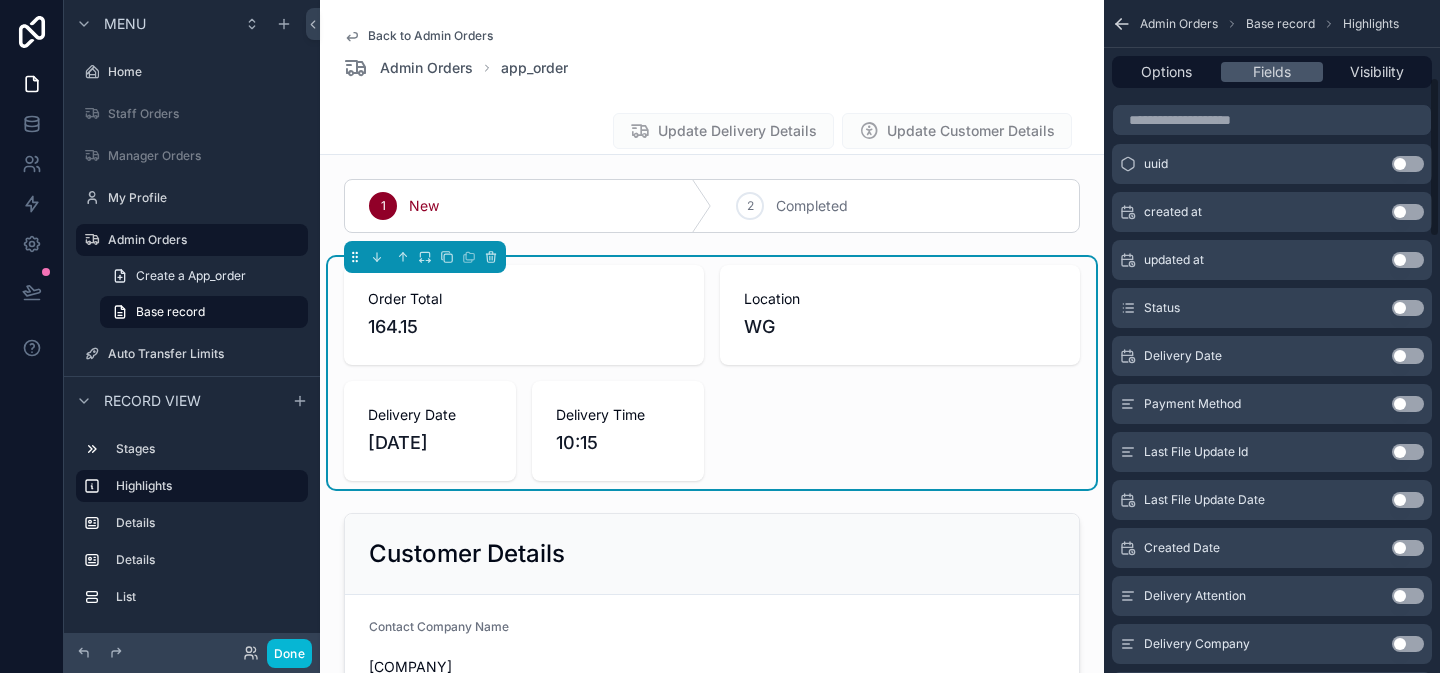 scroll, scrollTop: 0, scrollLeft: 0, axis: both 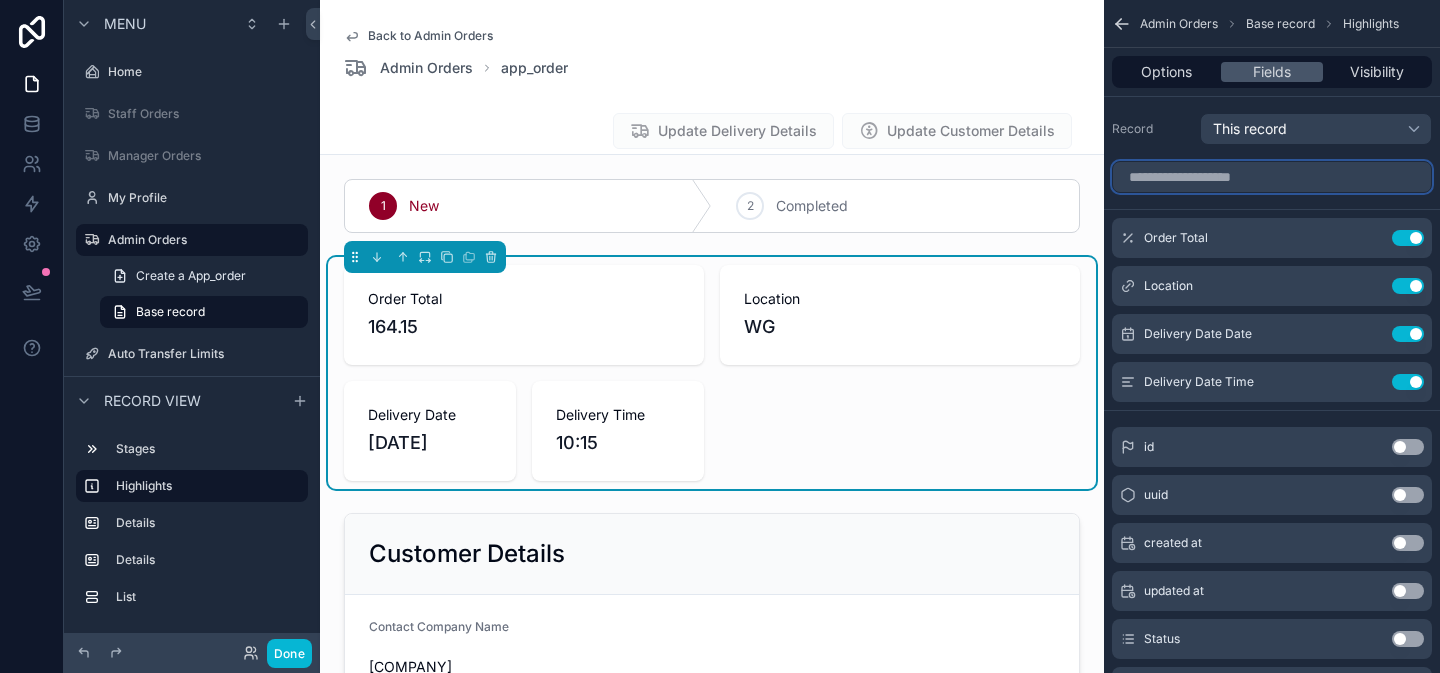 click at bounding box center [1272, 177] 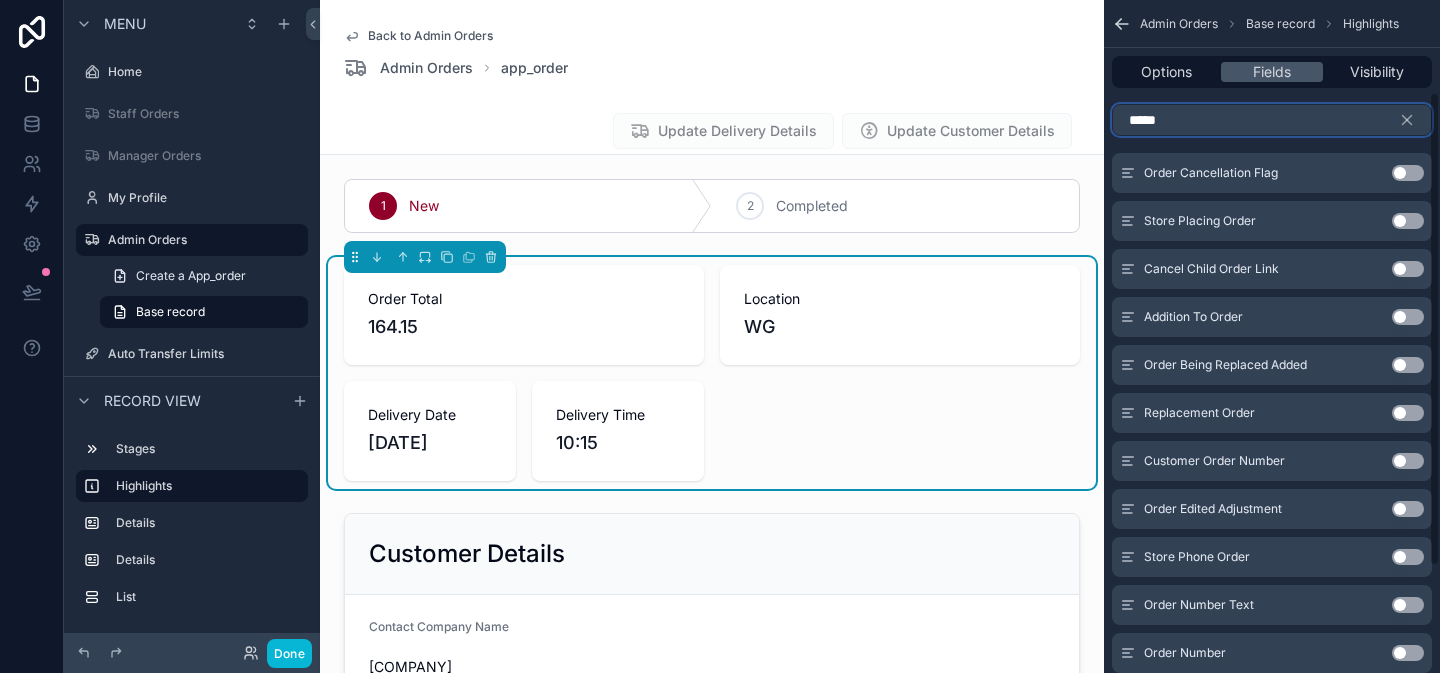 scroll, scrollTop: 131, scrollLeft: 0, axis: vertical 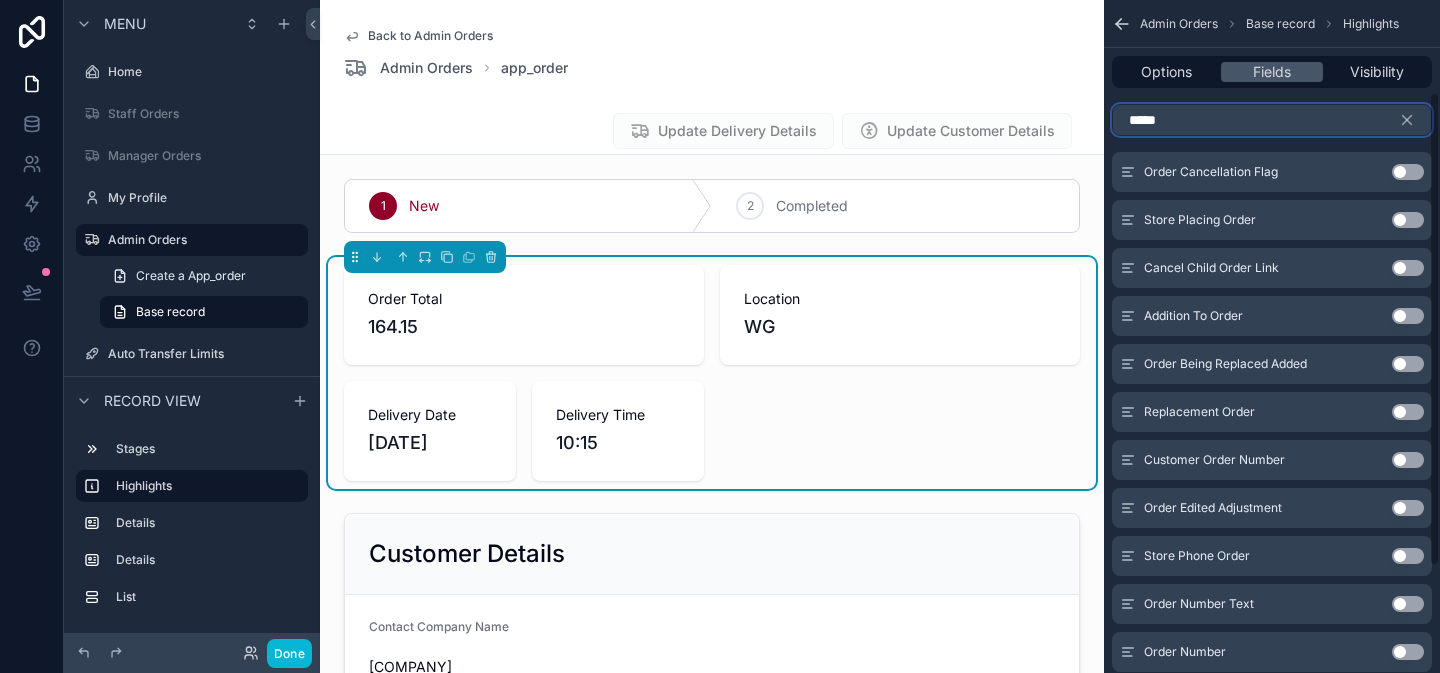 type on "*****" 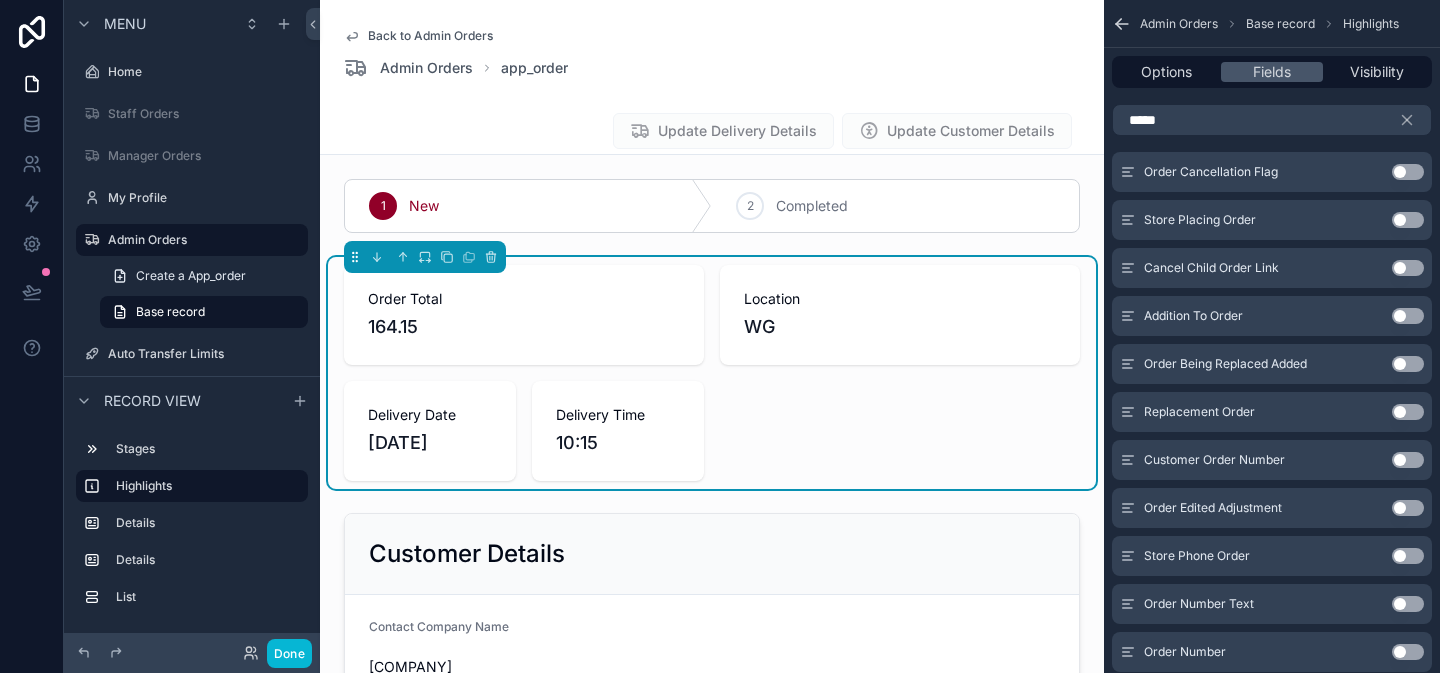 click on "Use setting" at bounding box center [1408, 652] 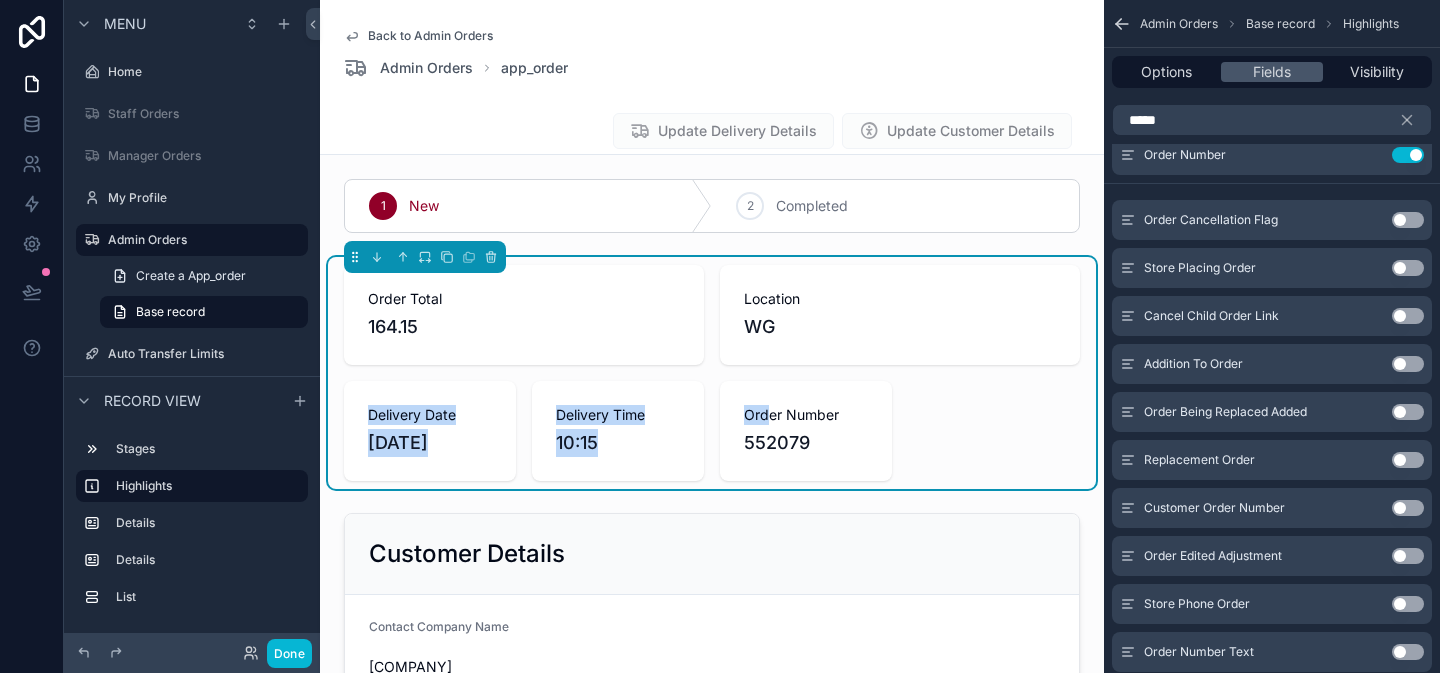 drag, startPoint x: 764, startPoint y: 415, endPoint x: 764, endPoint y: 388, distance: 27 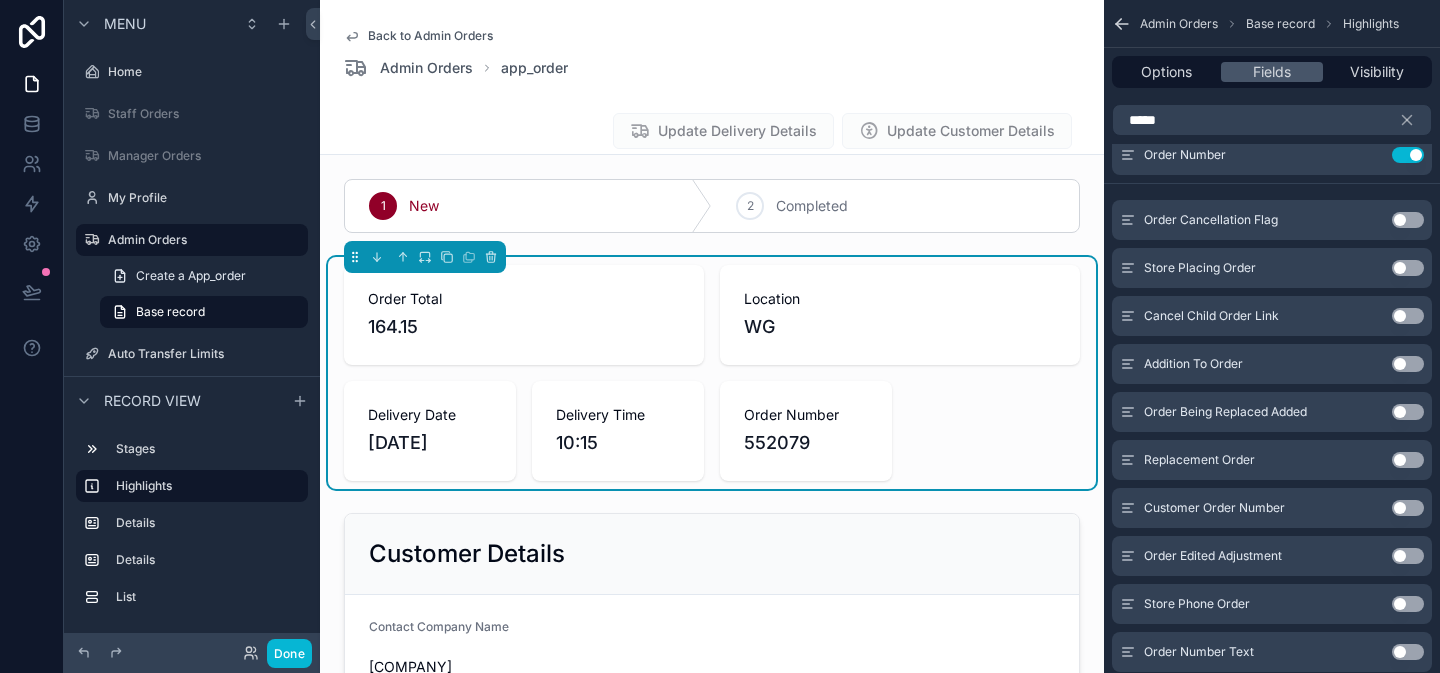 click on "Order Number 552079" at bounding box center (806, 431) 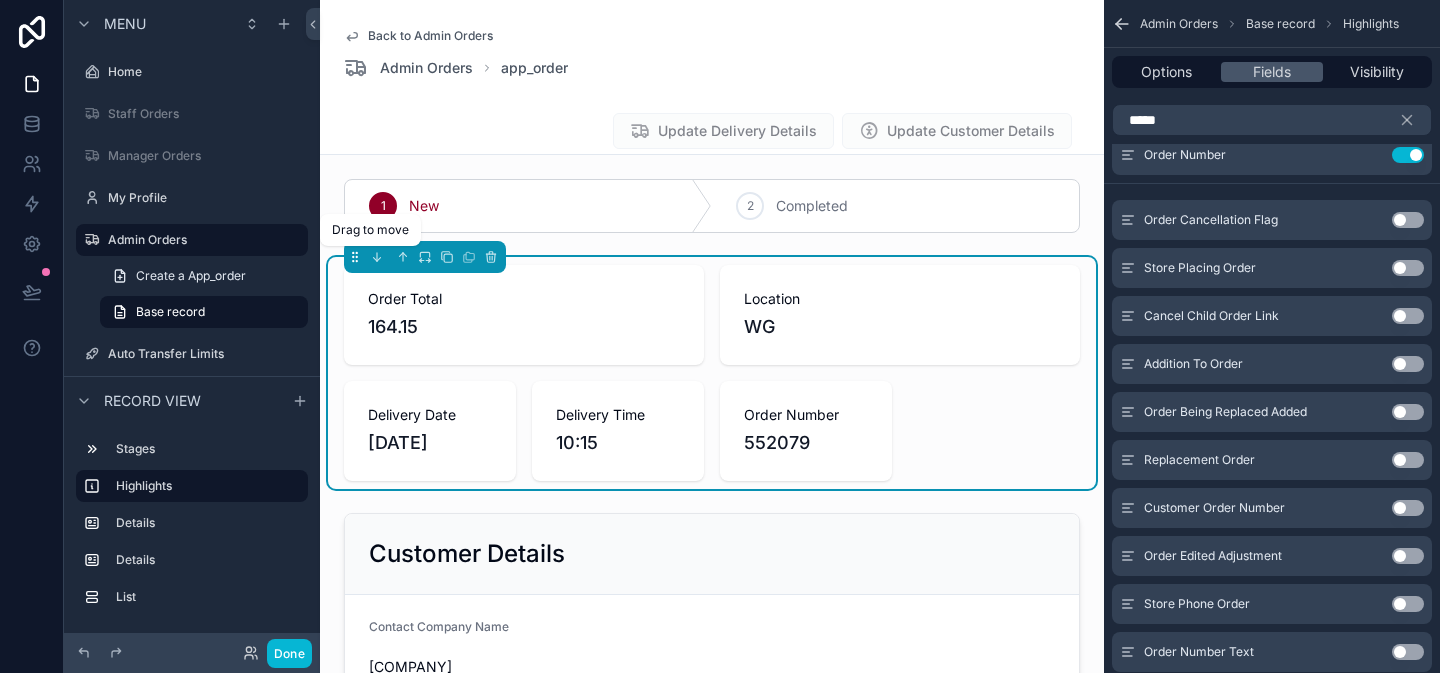 click 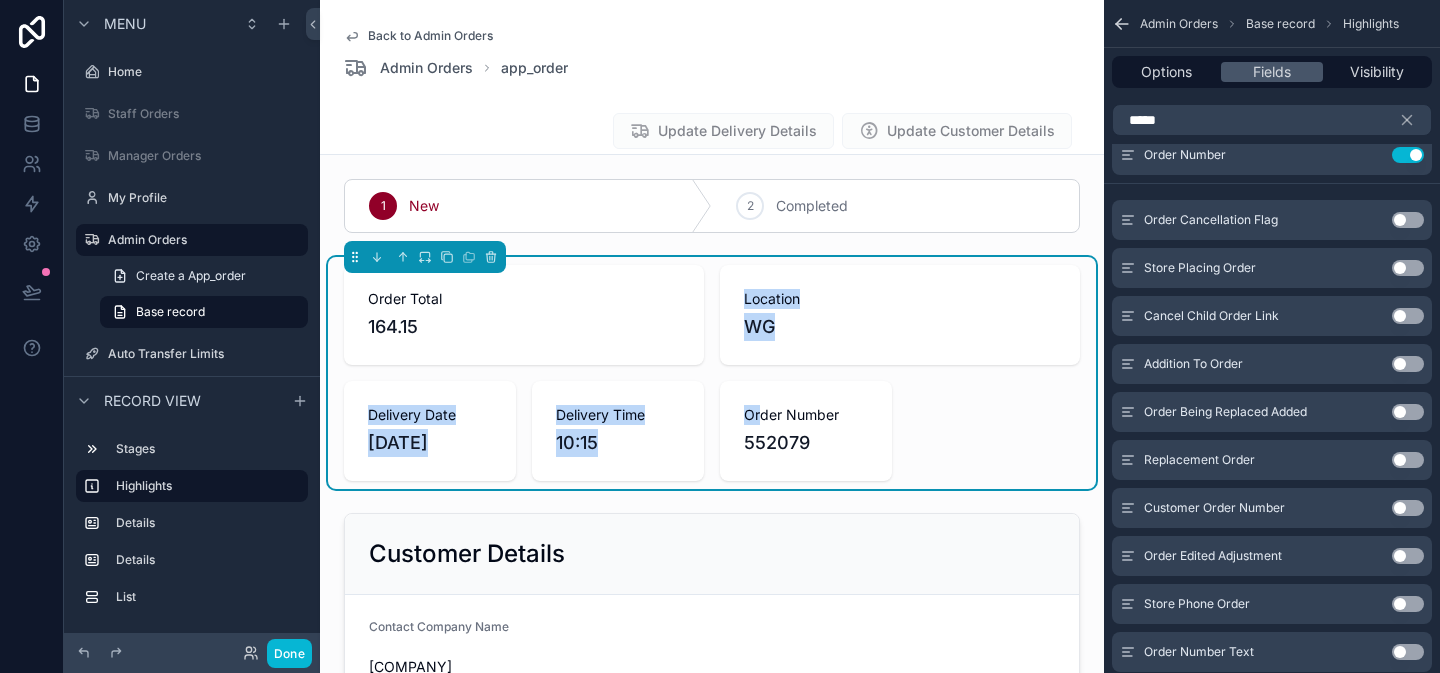 drag, startPoint x: 756, startPoint y: 422, endPoint x: 613, endPoint y: 364, distance: 154.31462 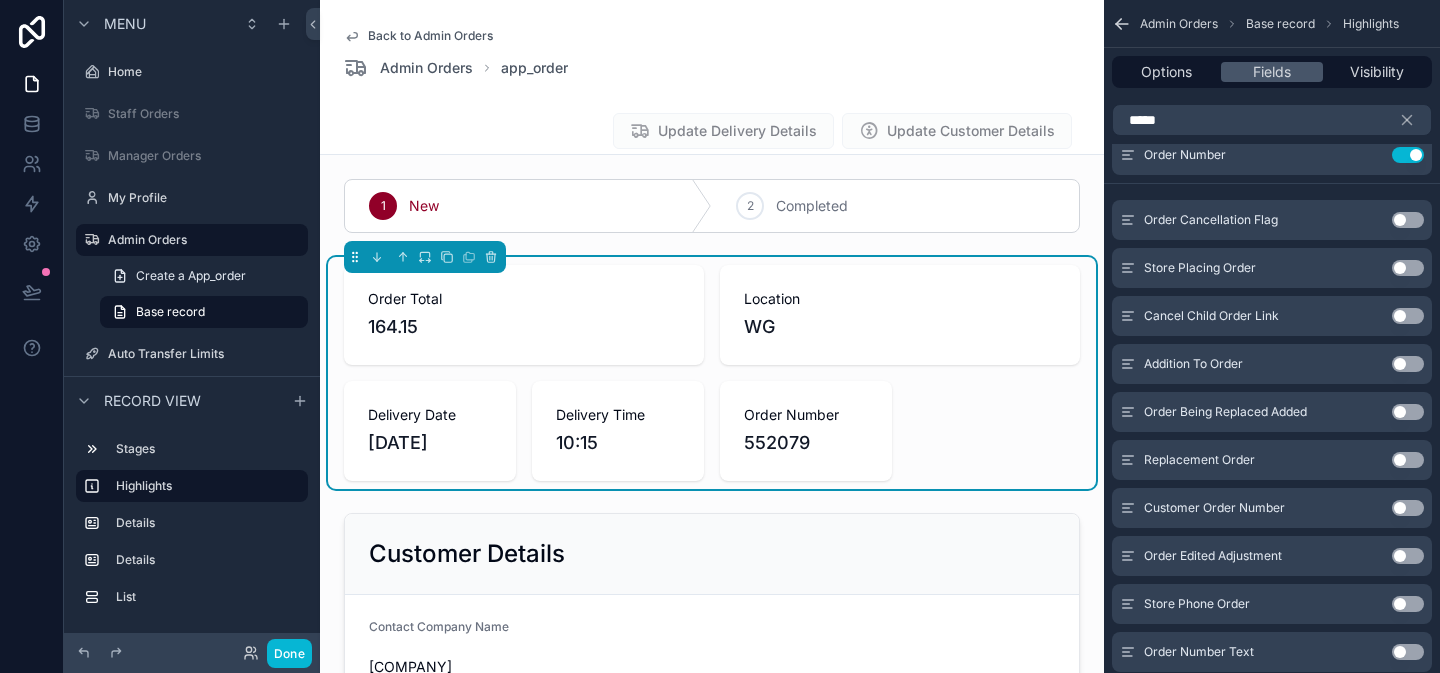 click on "Order Total [PRICE] Location WG Delivery Date [DATE] Delivery Time [TIME] Order Number [NUMBER]" at bounding box center [712, 373] 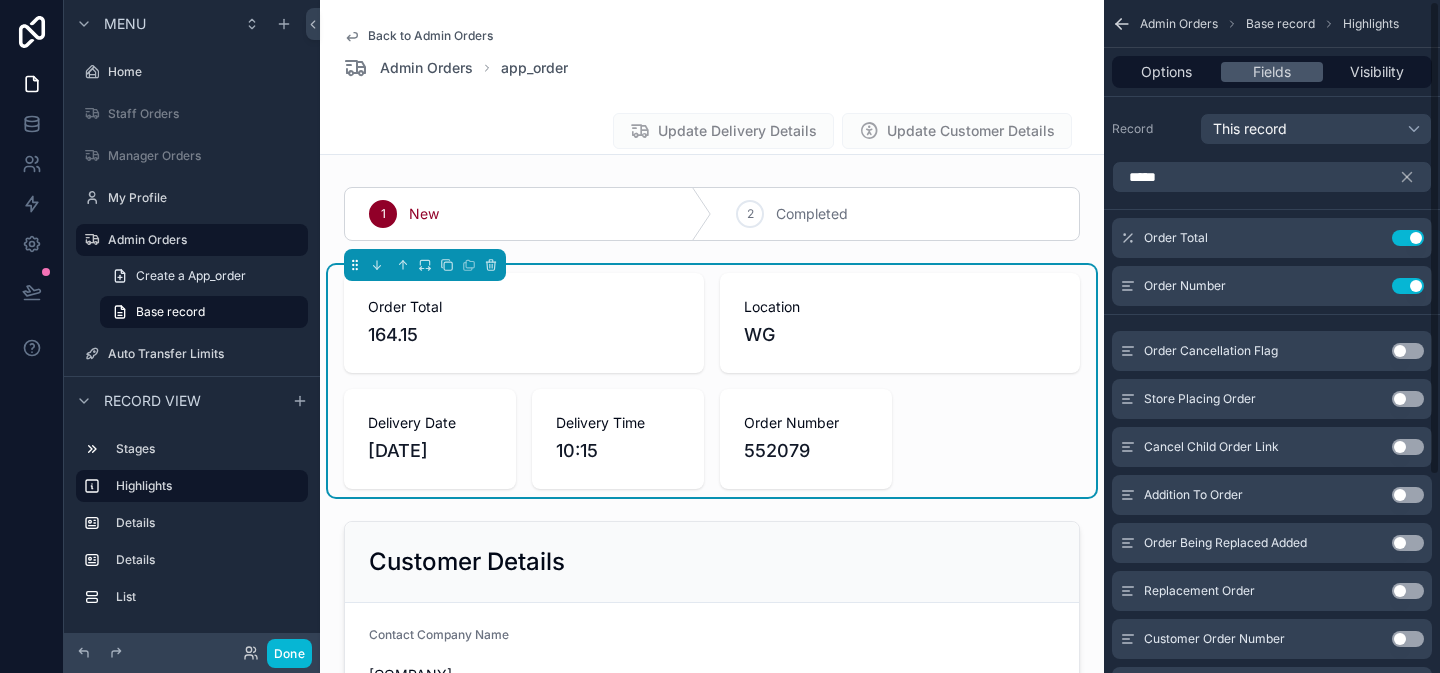 scroll, scrollTop: 0, scrollLeft: 0, axis: both 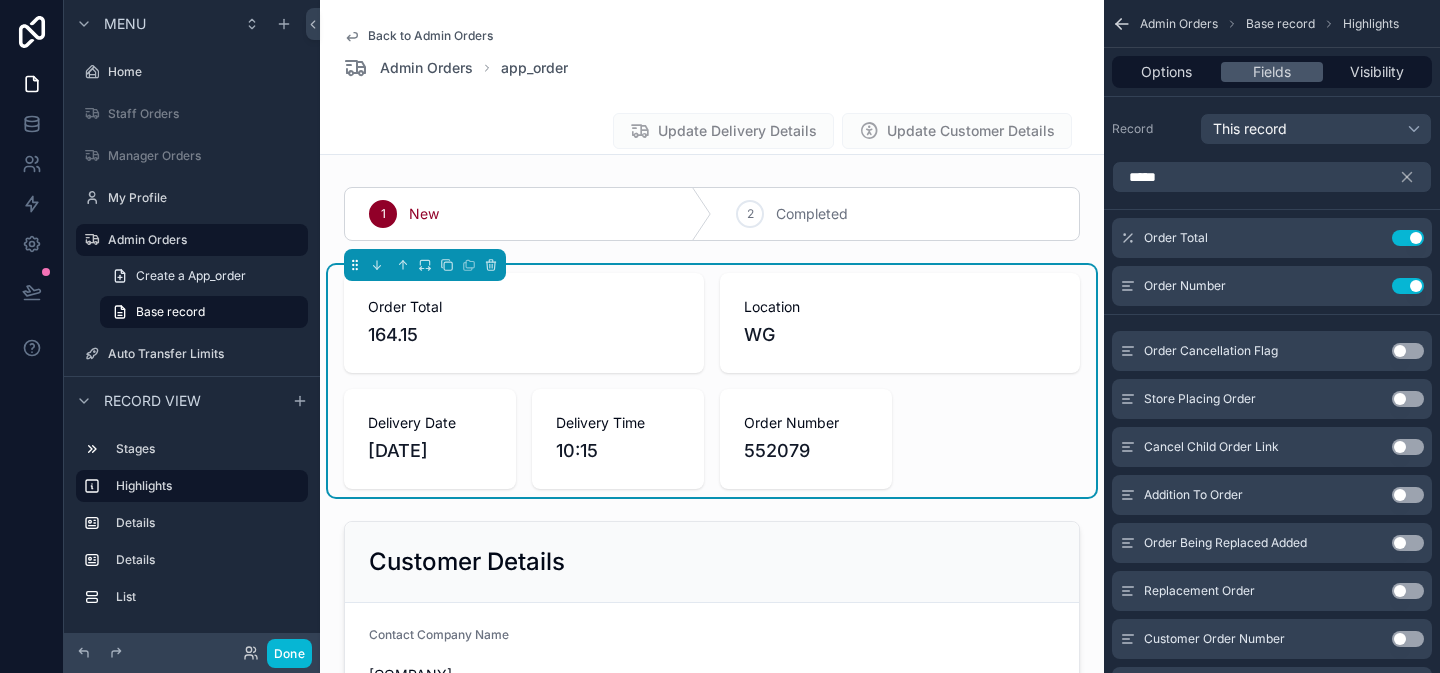 drag, startPoint x: 1127, startPoint y: 293, endPoint x: 1130, endPoint y: 265, distance: 28.160255 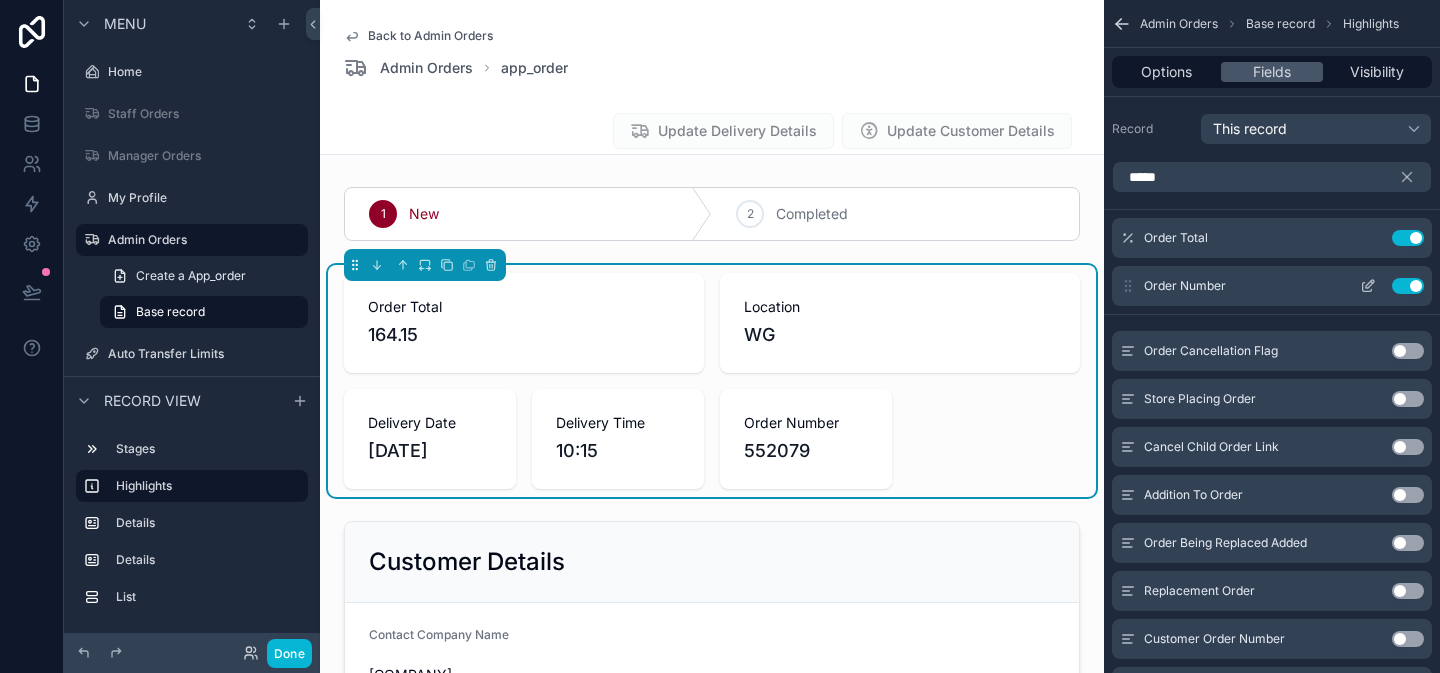 drag, startPoint x: 1127, startPoint y: 285, endPoint x: 1169, endPoint y: 273, distance: 43.68066 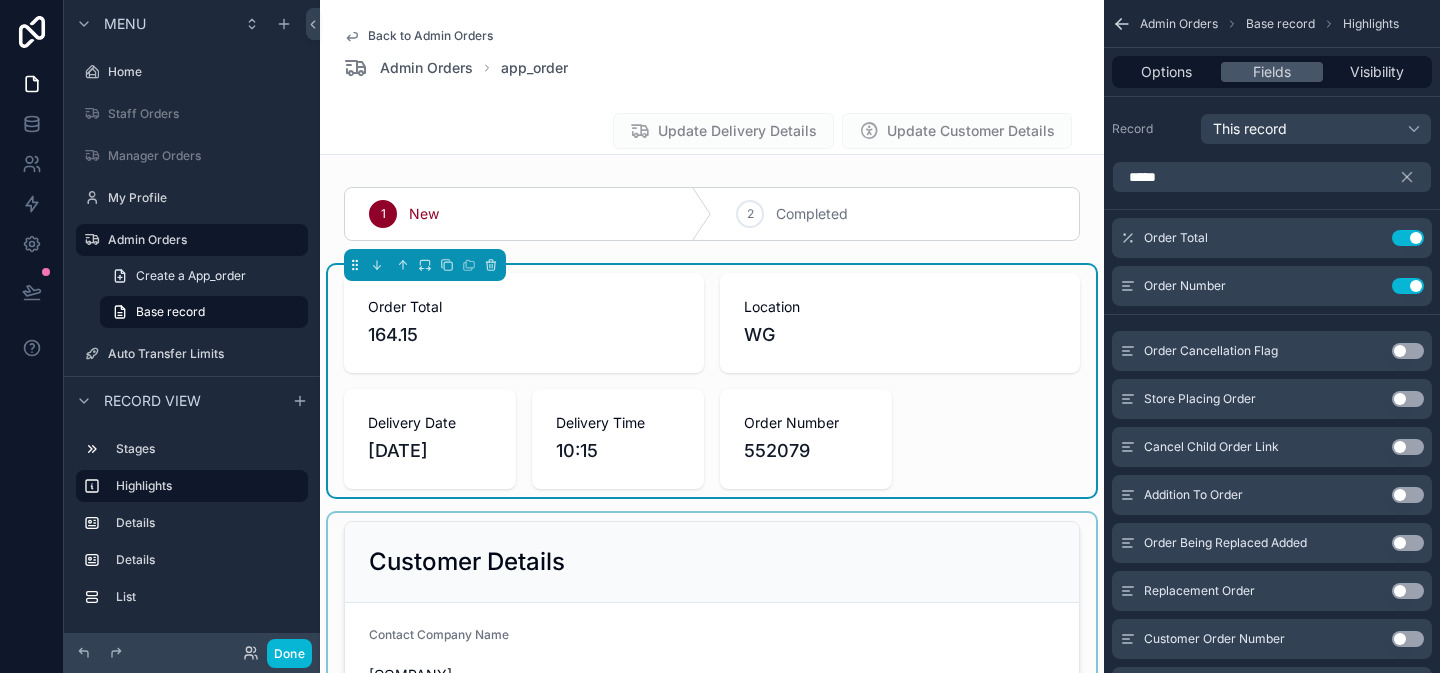 click at bounding box center (712, 762) 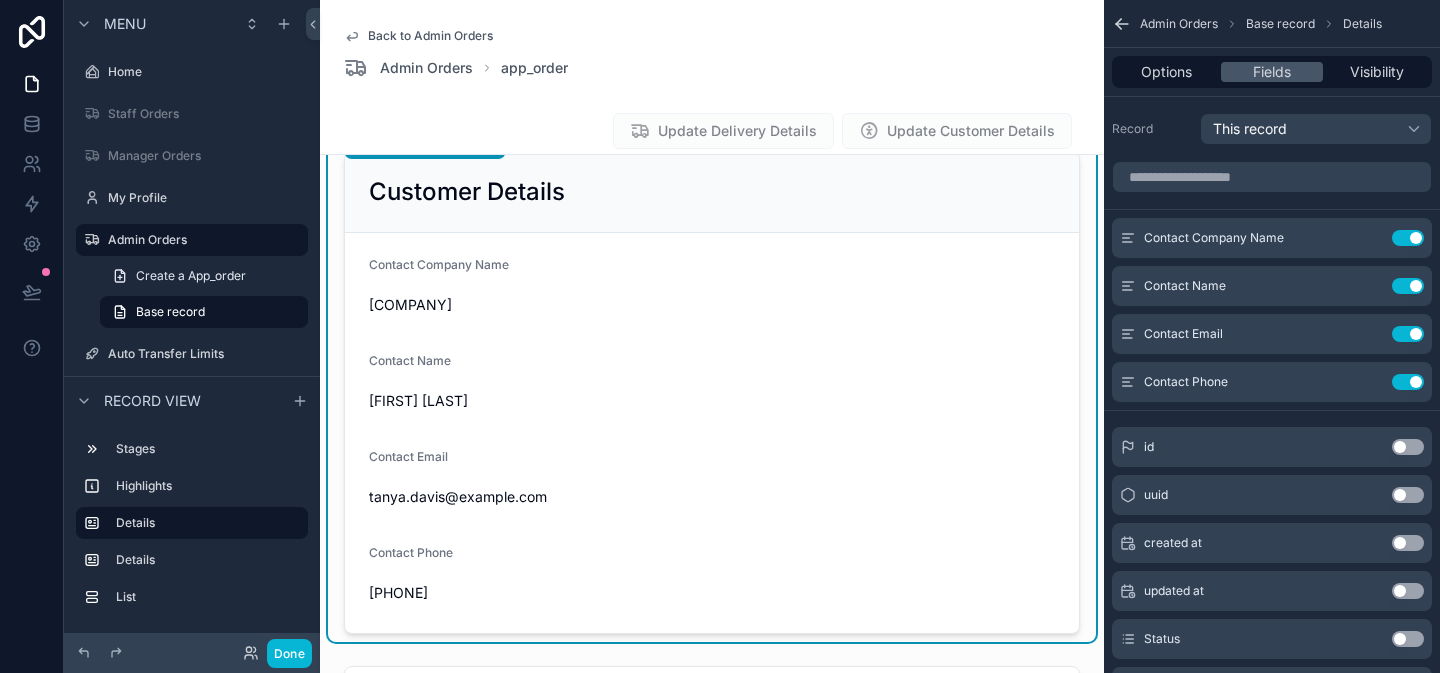 scroll, scrollTop: 373, scrollLeft: 0, axis: vertical 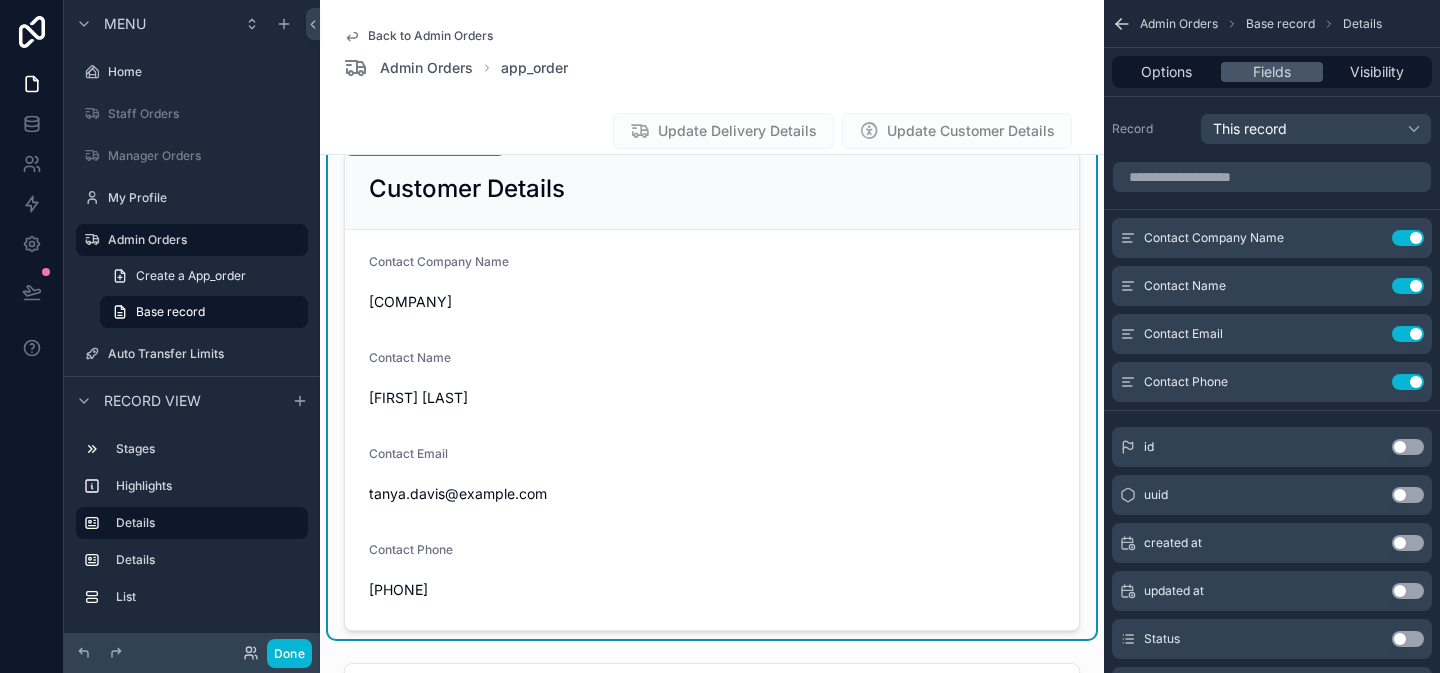 click on "Customer Details" at bounding box center [712, 189] 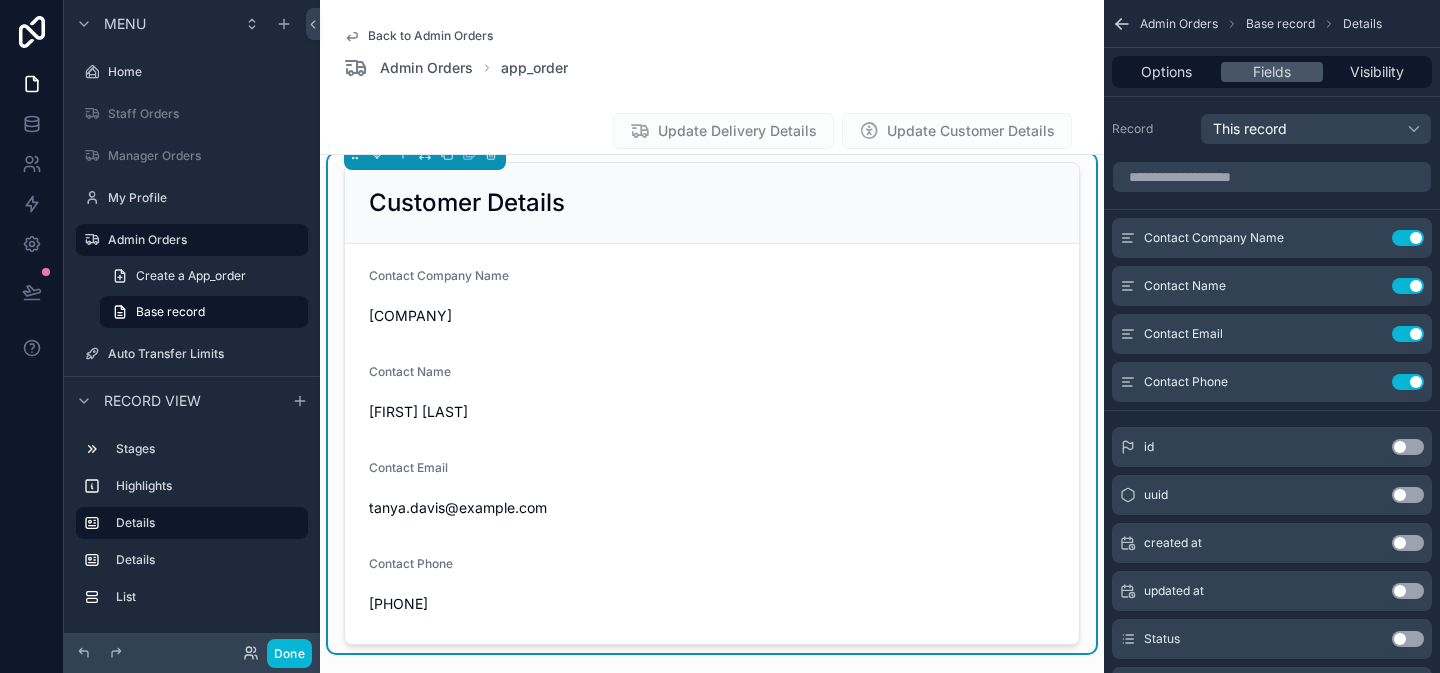 scroll, scrollTop: 194, scrollLeft: 0, axis: vertical 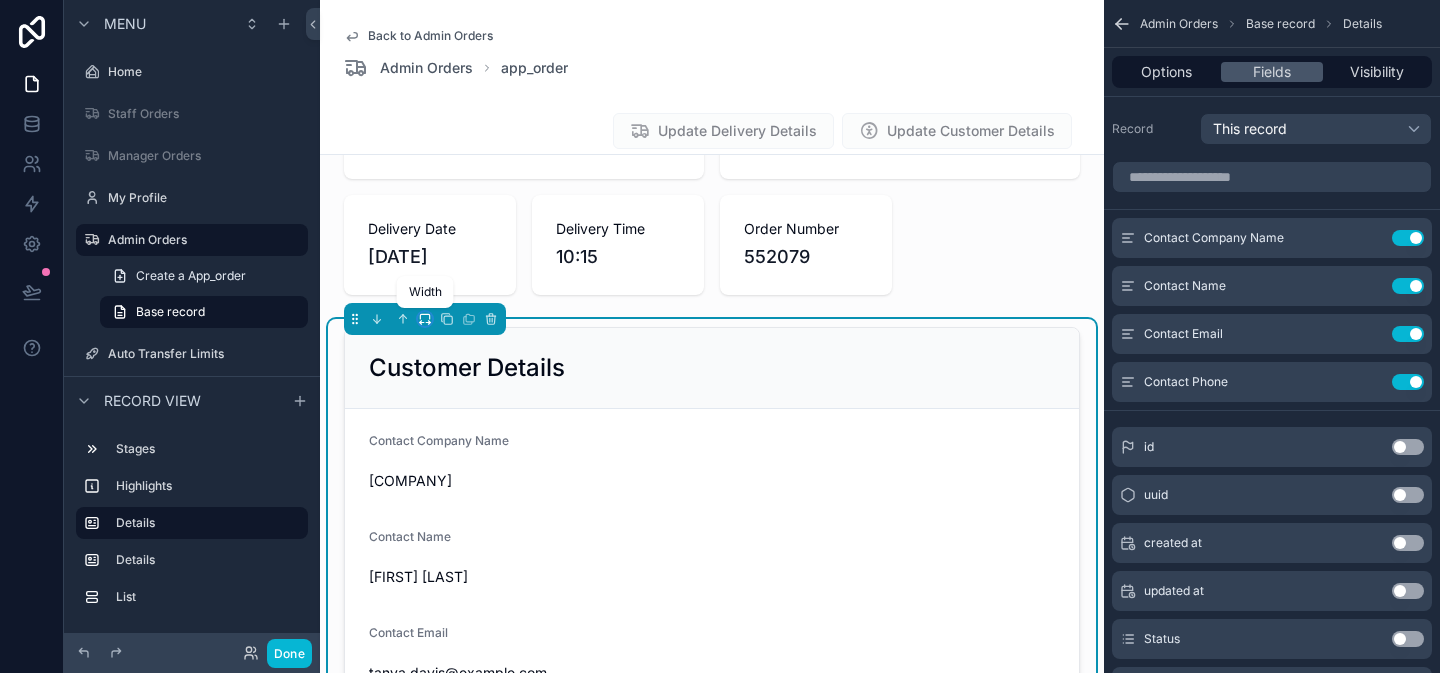 click 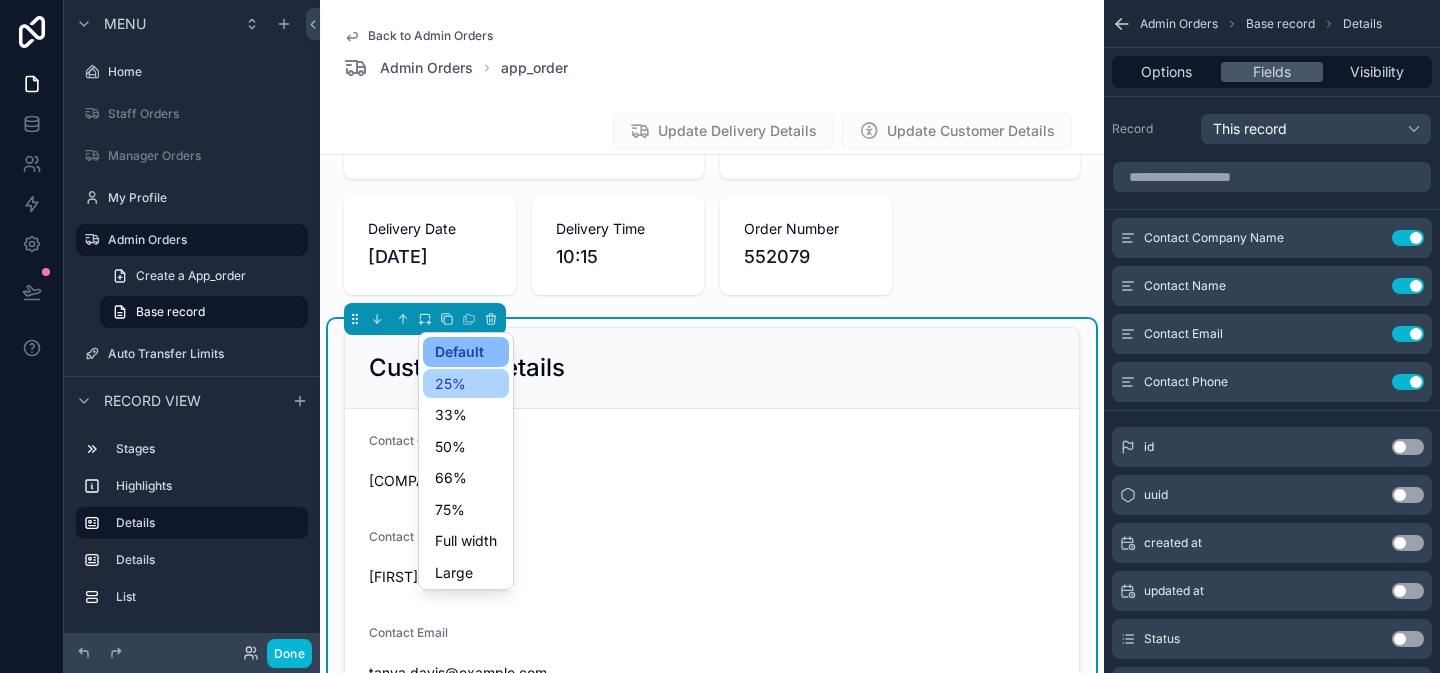 click on "25%" at bounding box center [466, 384] 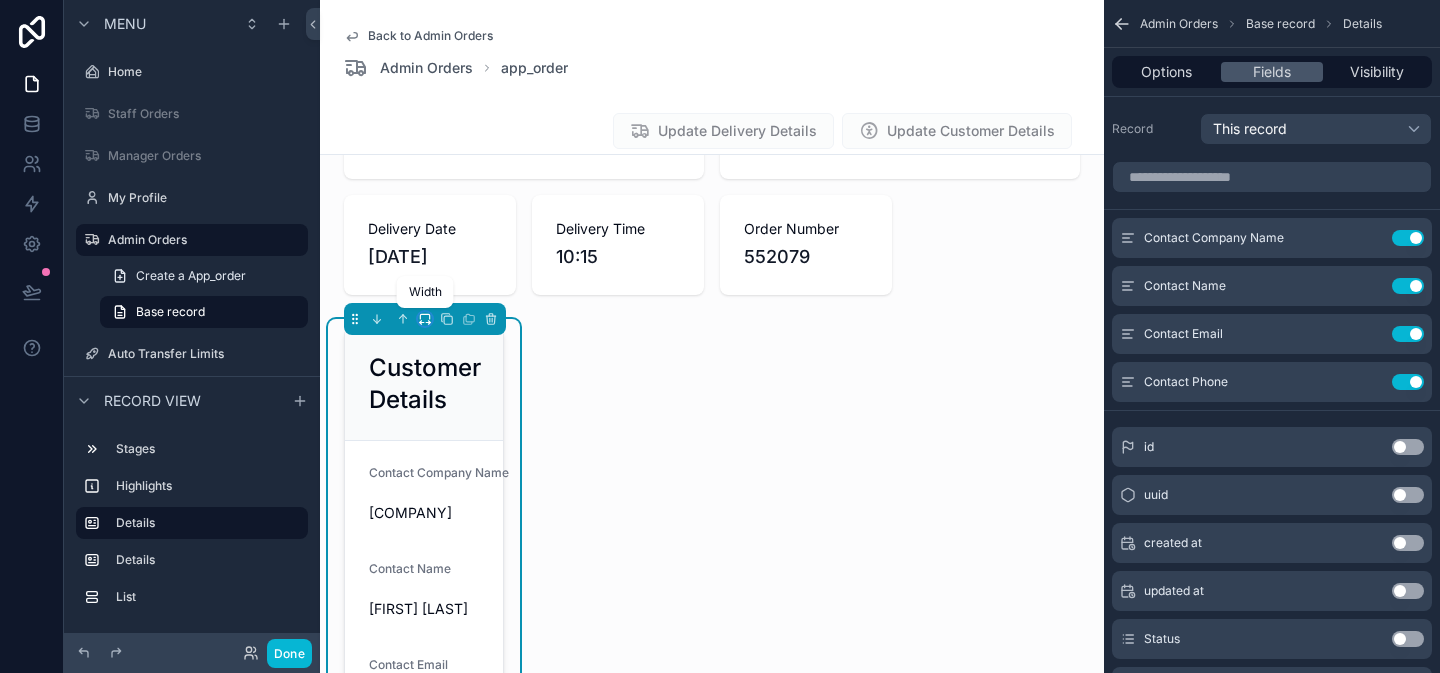 click 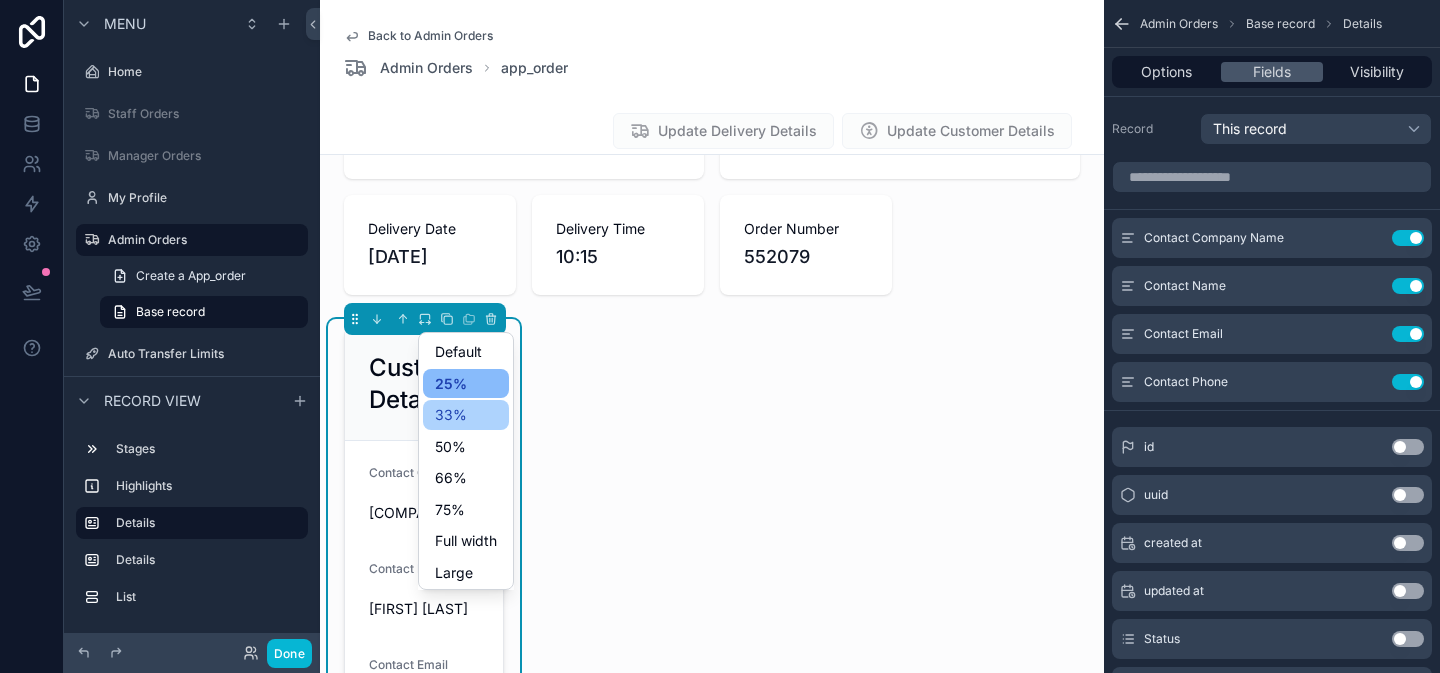 click on "33%" at bounding box center [466, 415] 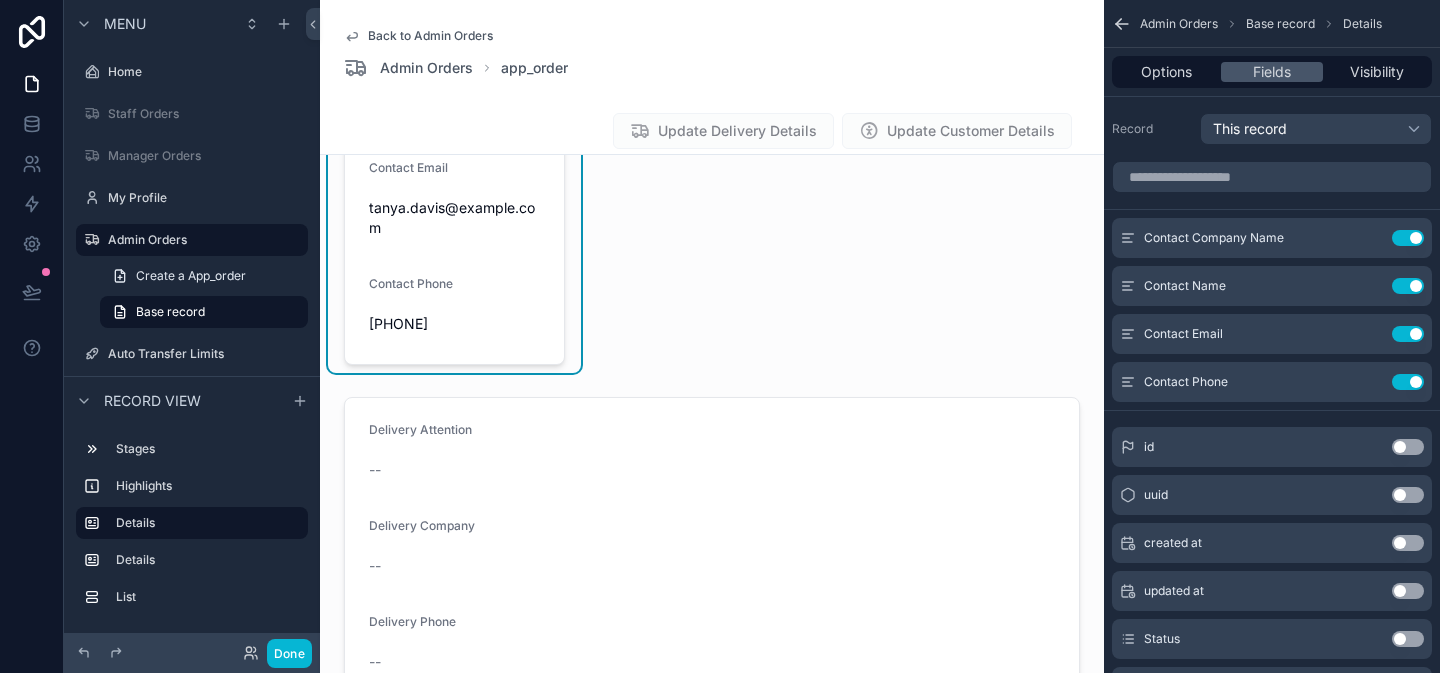 scroll, scrollTop: 694, scrollLeft: 0, axis: vertical 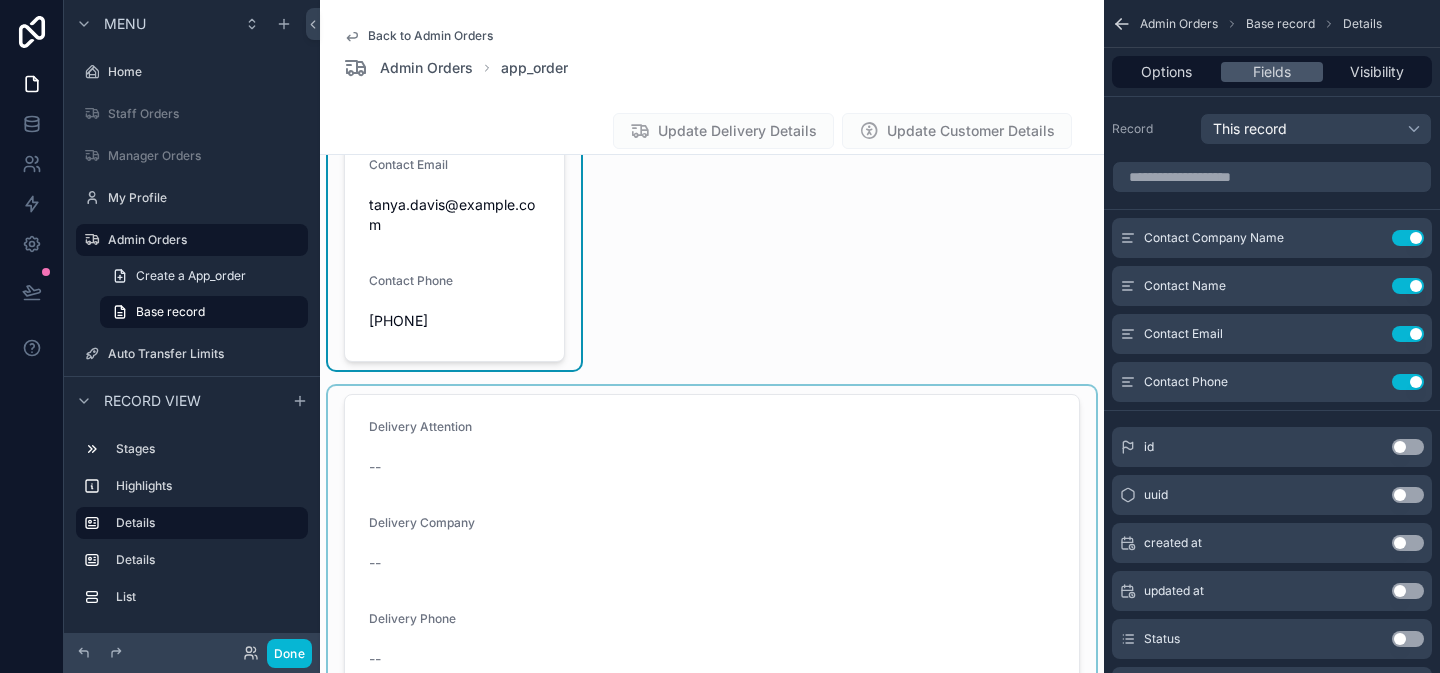 click at bounding box center (712, 691) 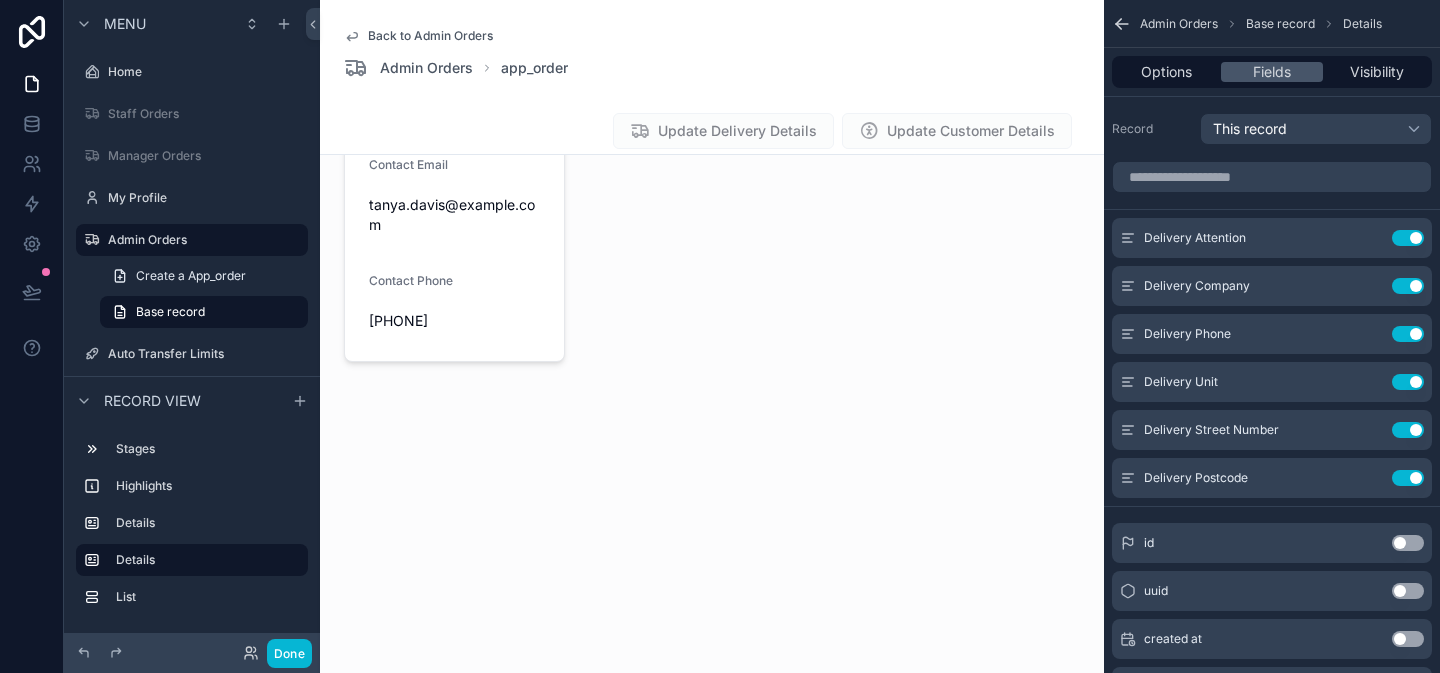 scroll, scrollTop: 694, scrollLeft: 0, axis: vertical 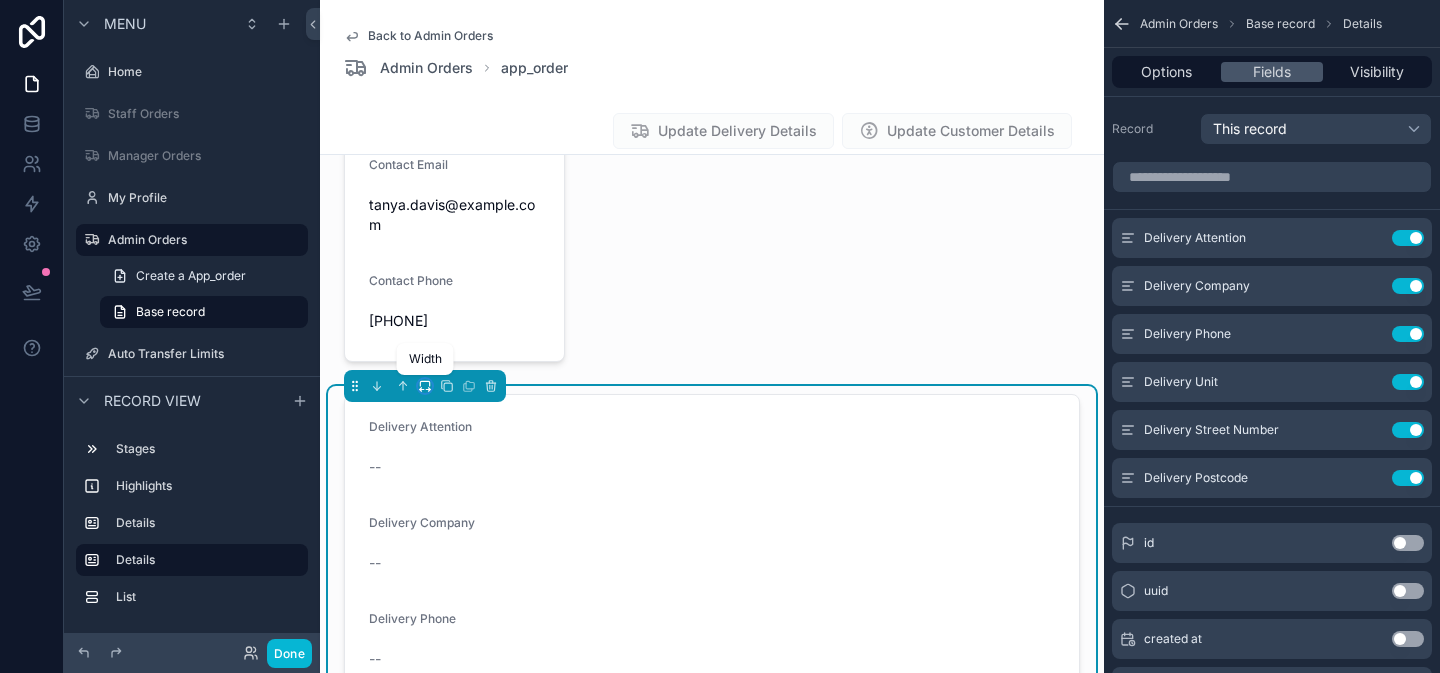 click 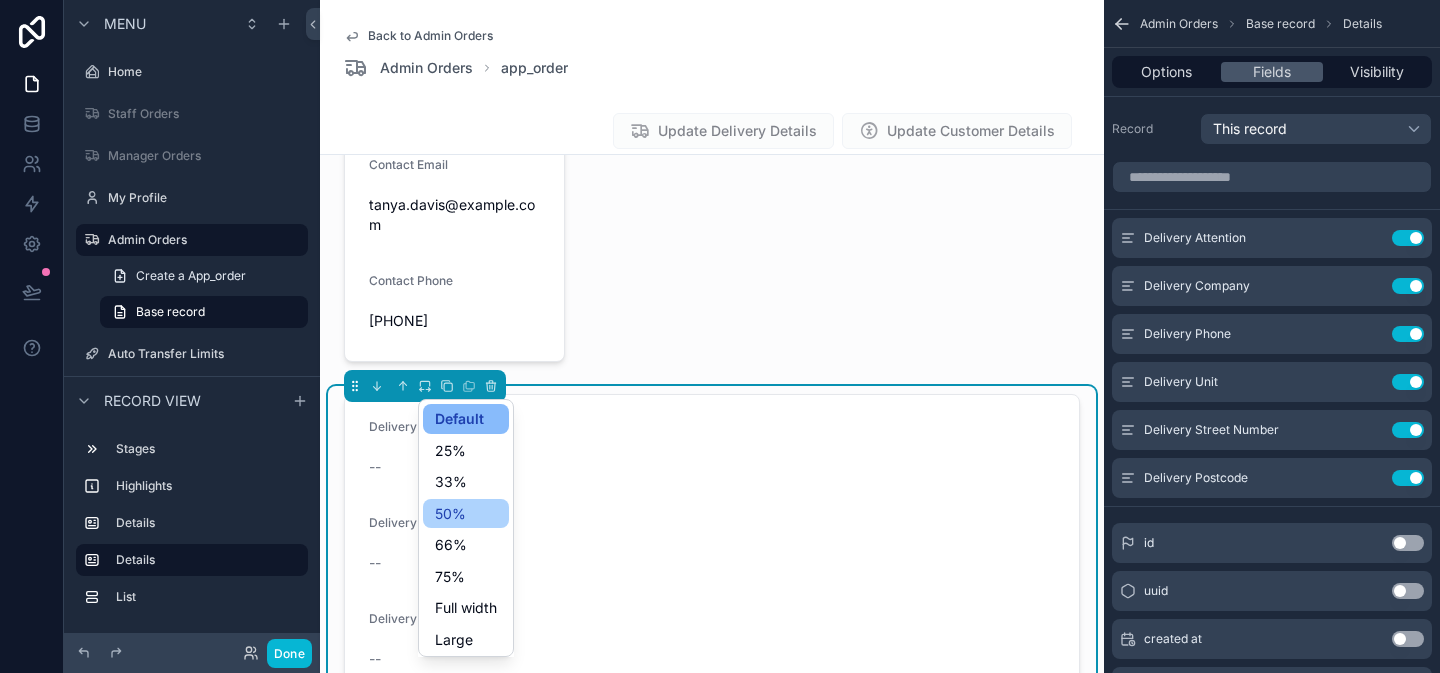 click on "50%" at bounding box center [450, 514] 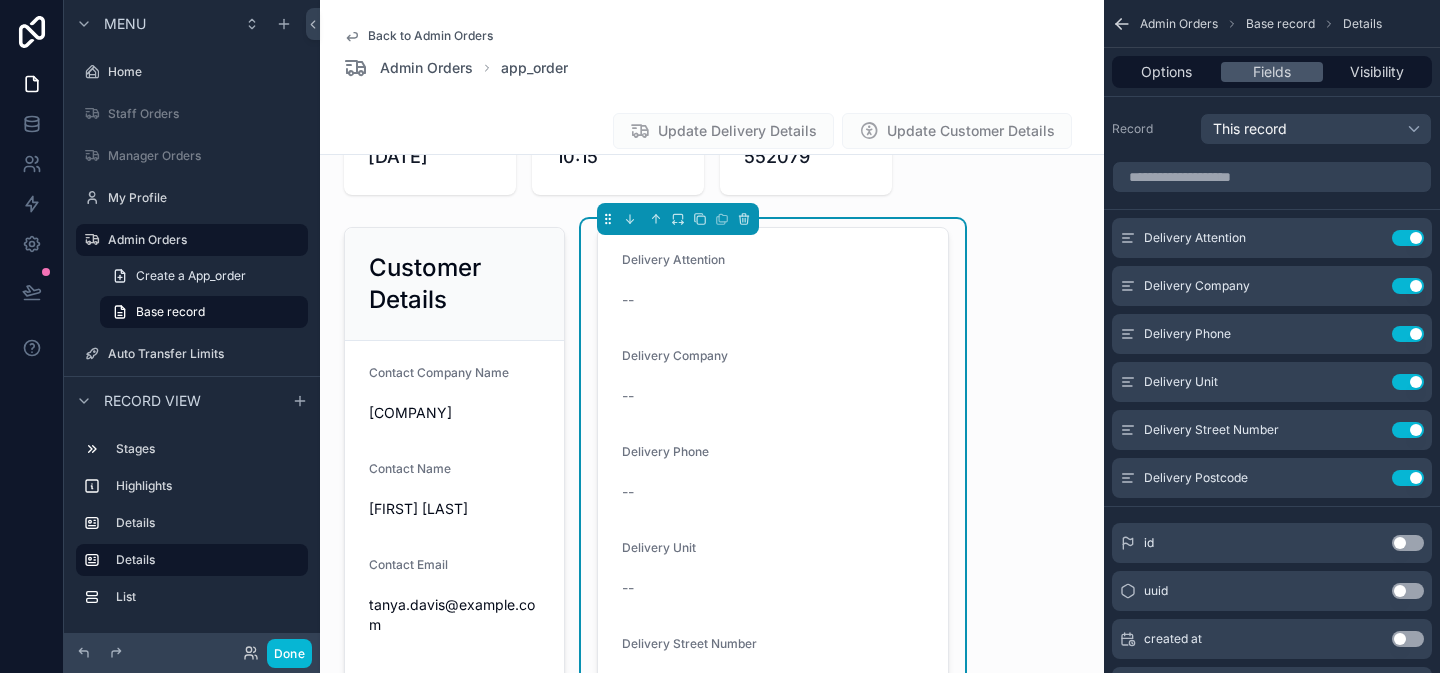 scroll, scrollTop: 294, scrollLeft: 0, axis: vertical 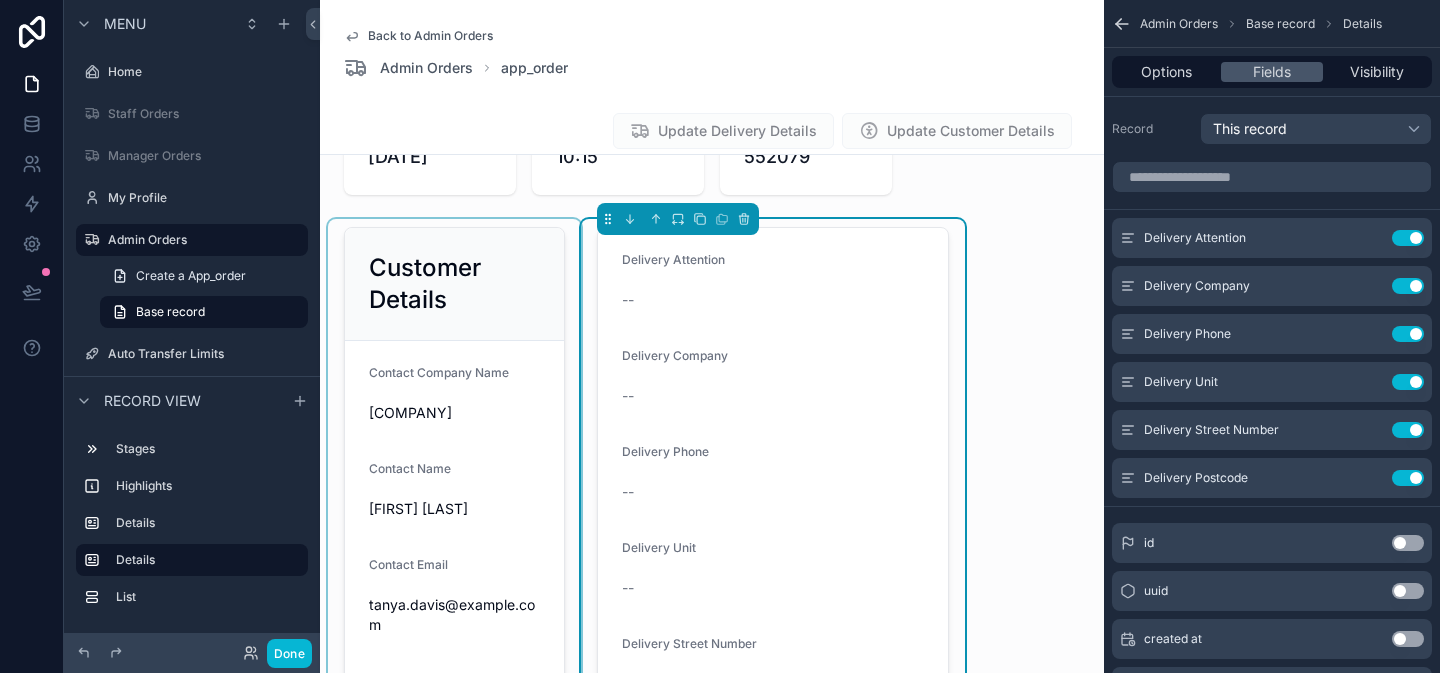 click at bounding box center (454, 524) 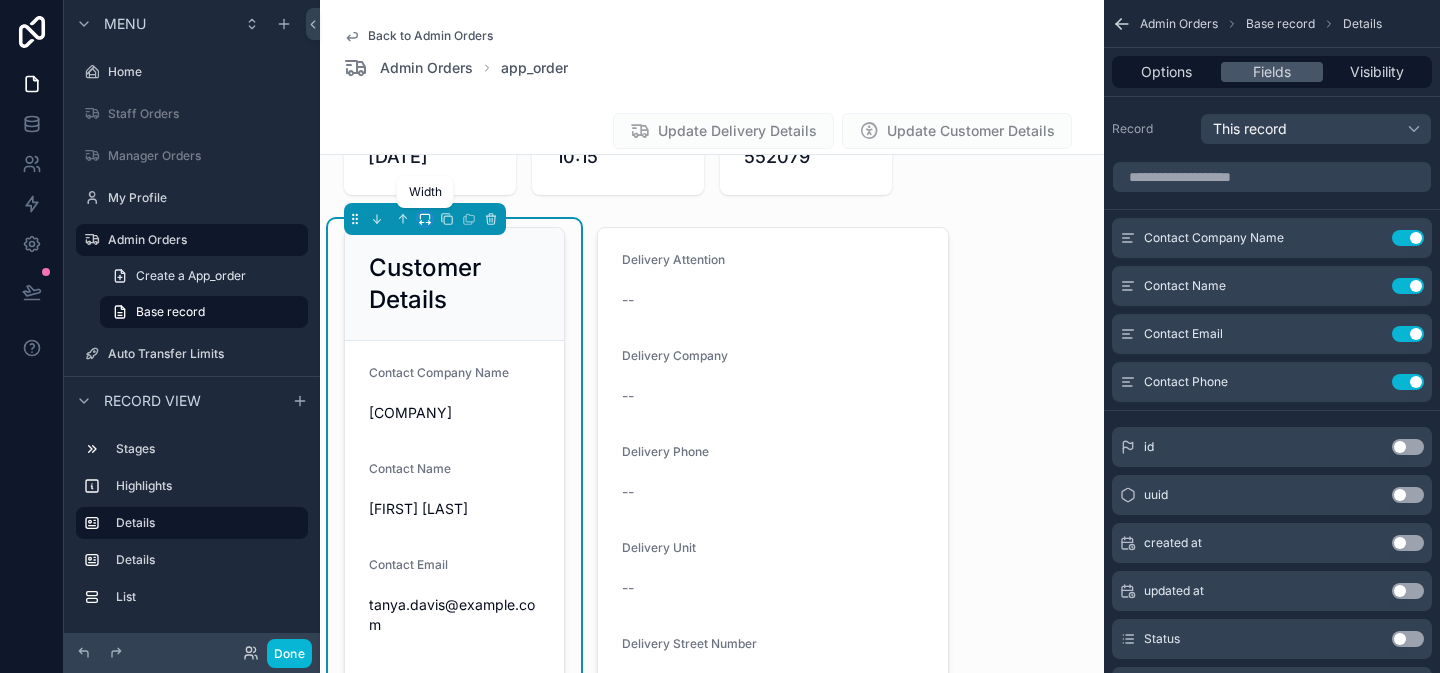 click 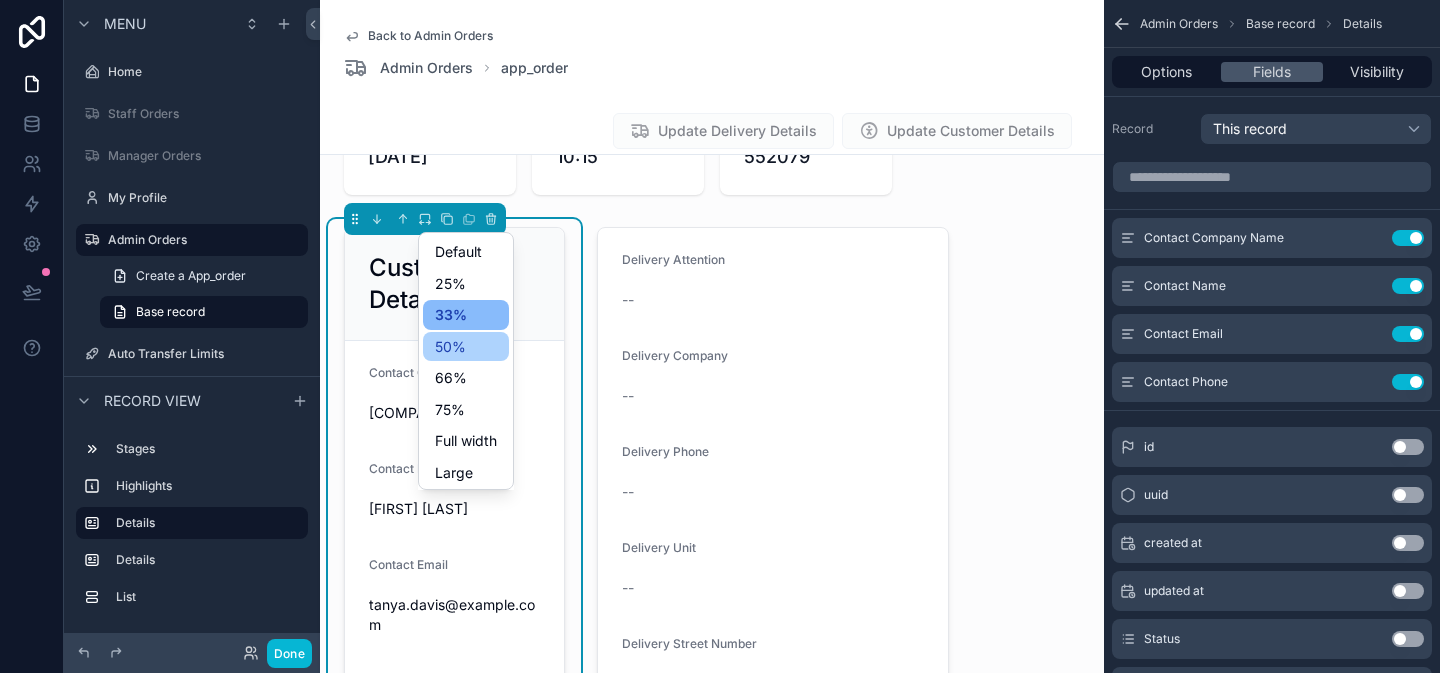 click on "50%" at bounding box center [466, 347] 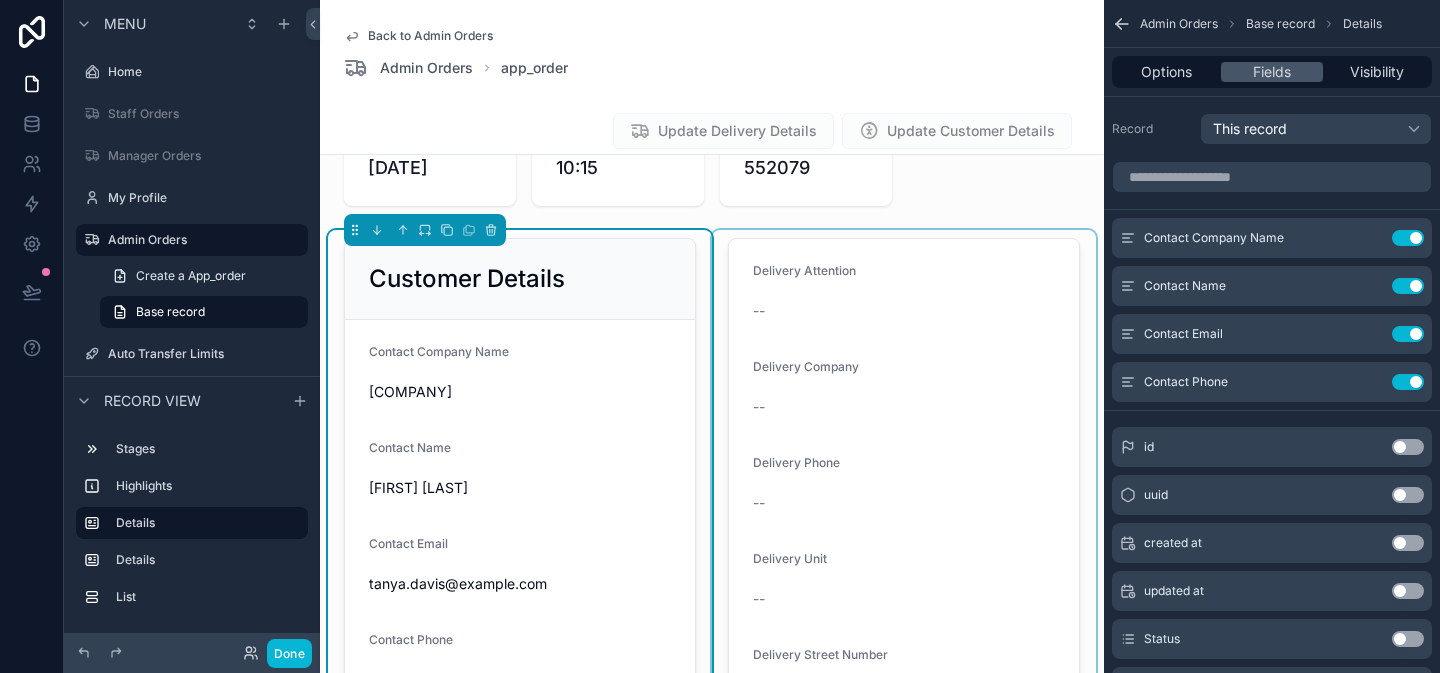scroll, scrollTop: 279, scrollLeft: 0, axis: vertical 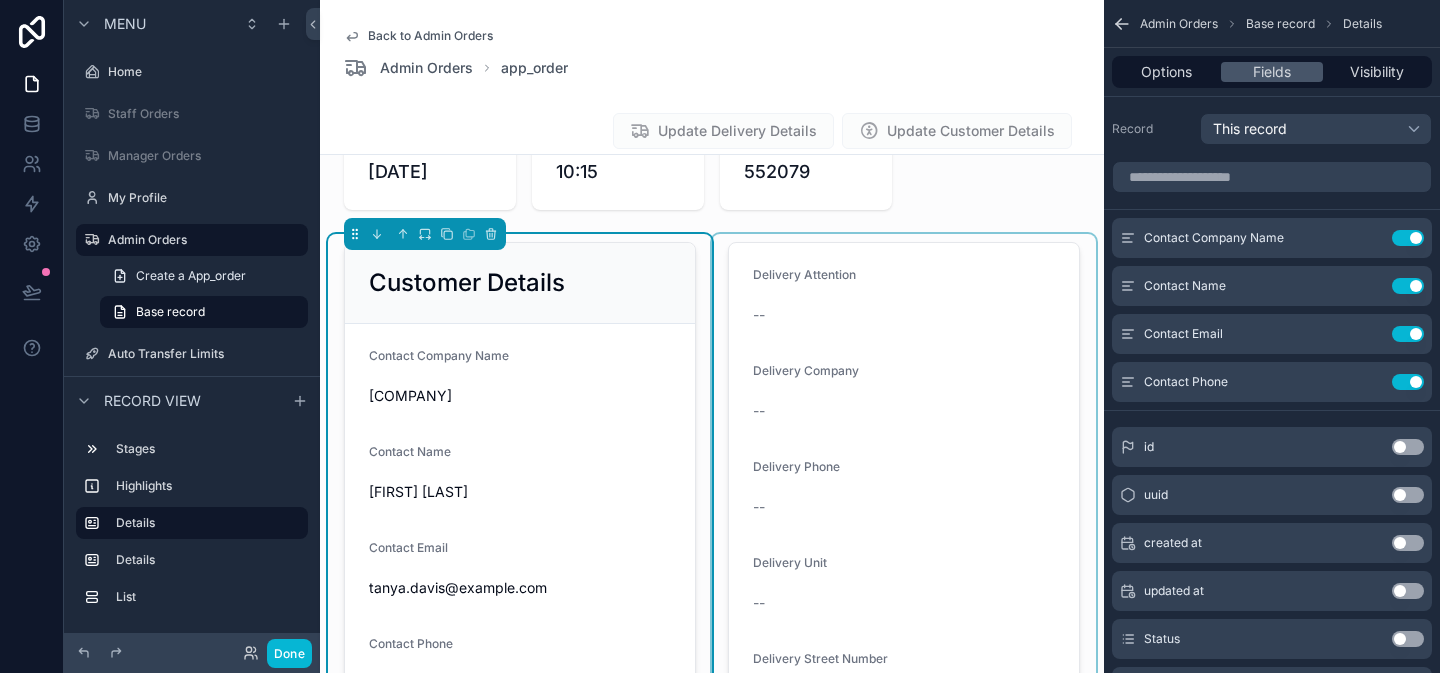 click at bounding box center (904, 539) 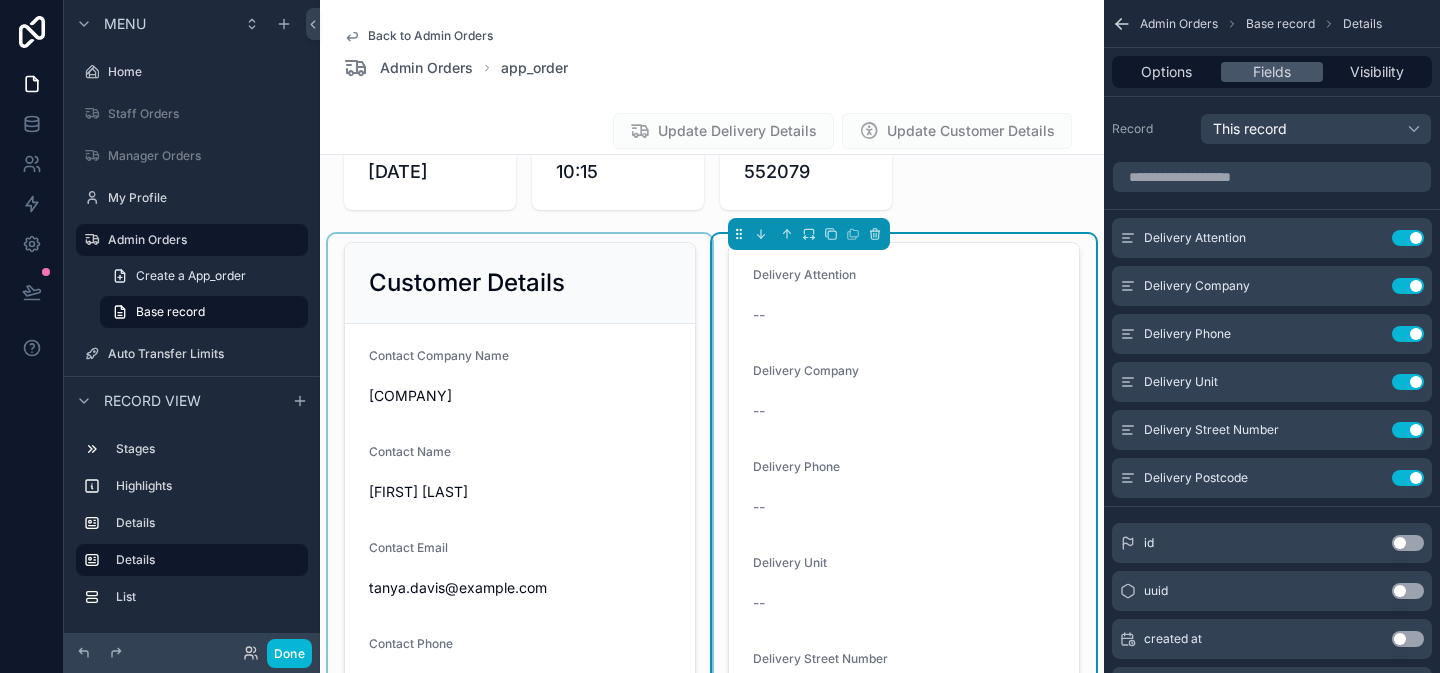 click at bounding box center [520, 539] 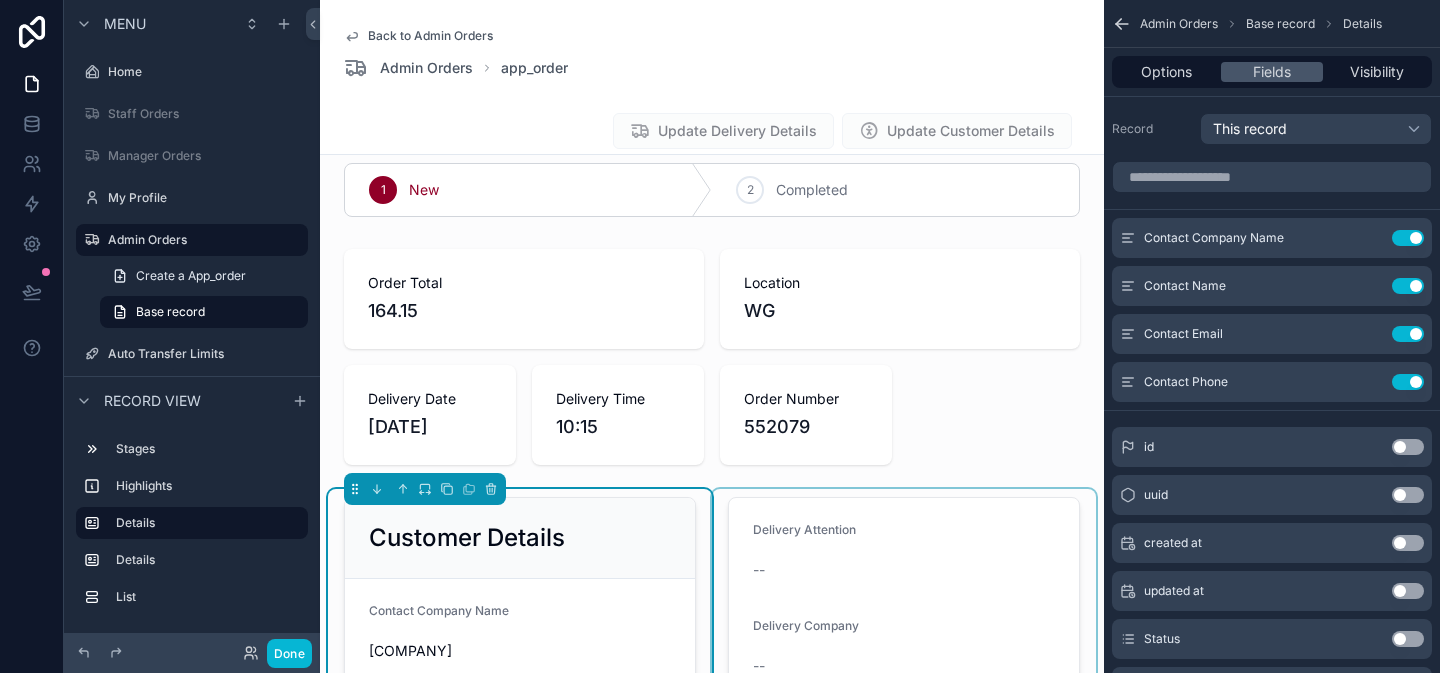 scroll, scrollTop: 22, scrollLeft: 0, axis: vertical 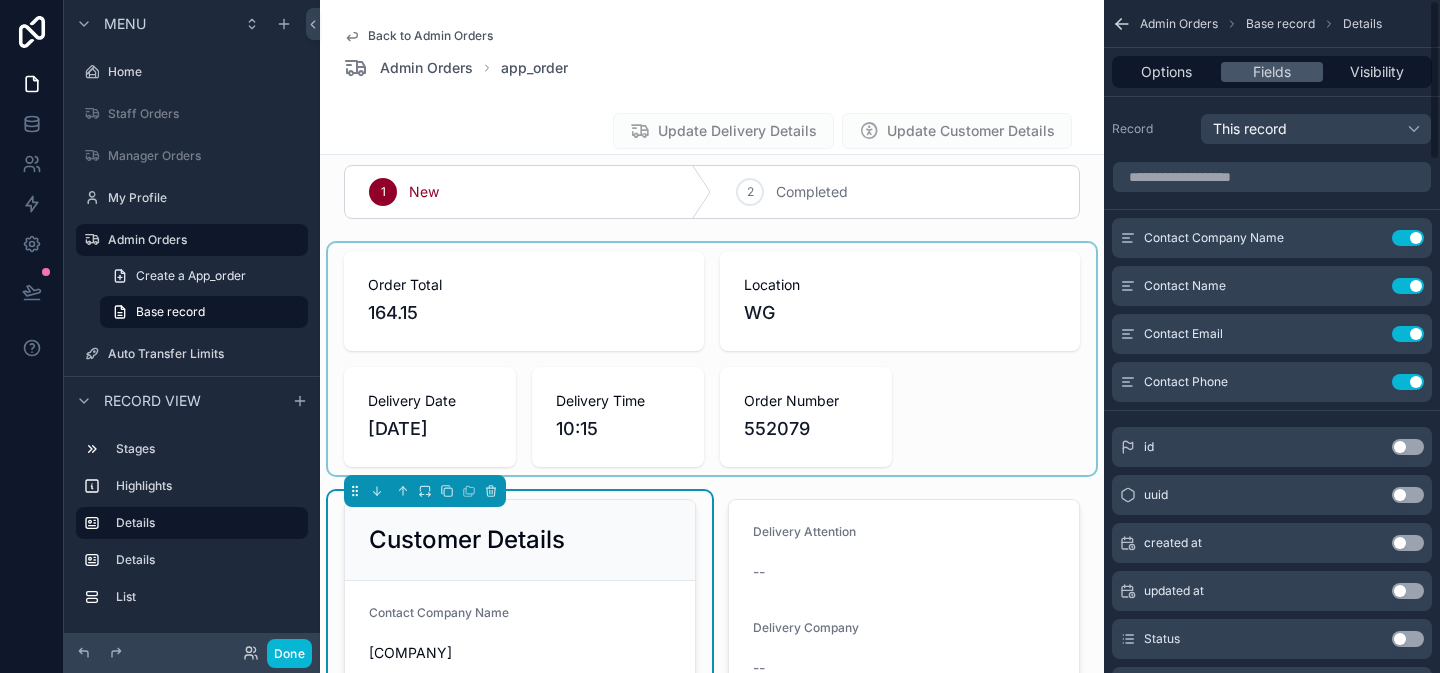 click at bounding box center (712, 359) 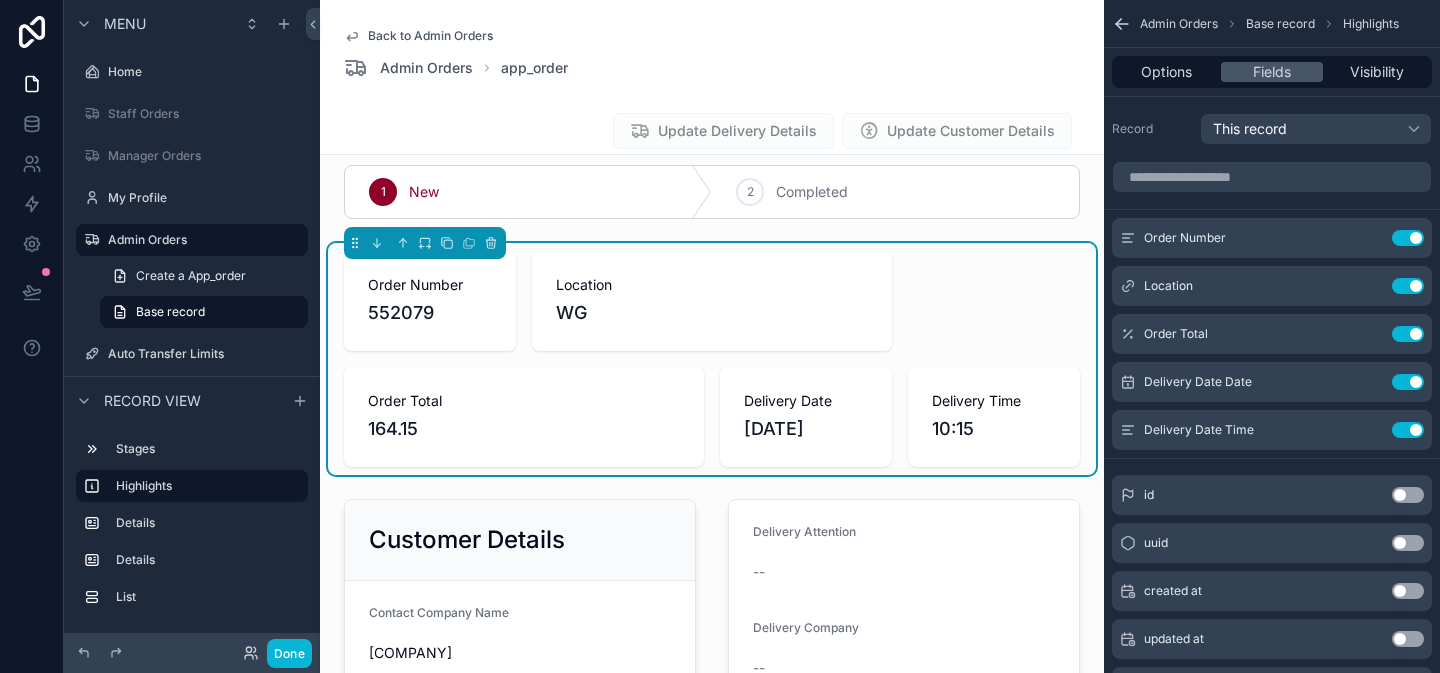 click on "WG" at bounding box center [712, 313] 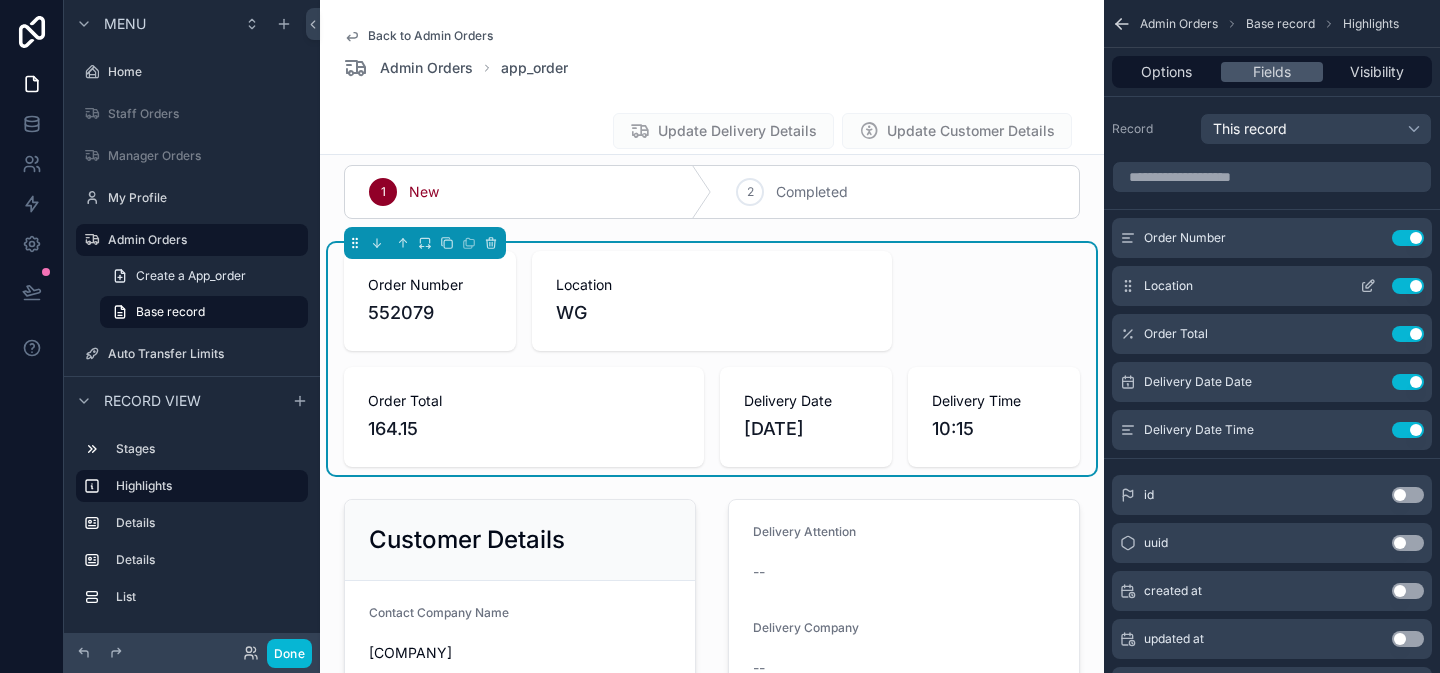 click 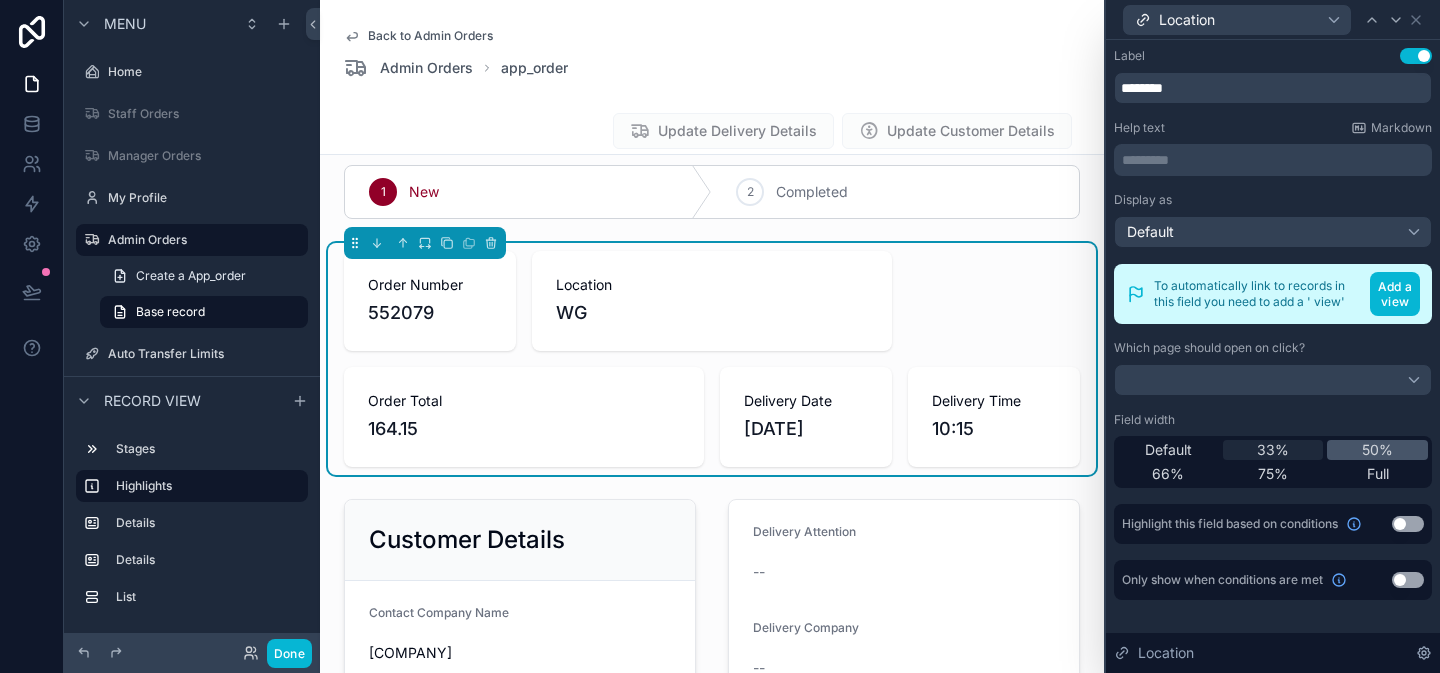 click on "33%" at bounding box center [1273, 450] 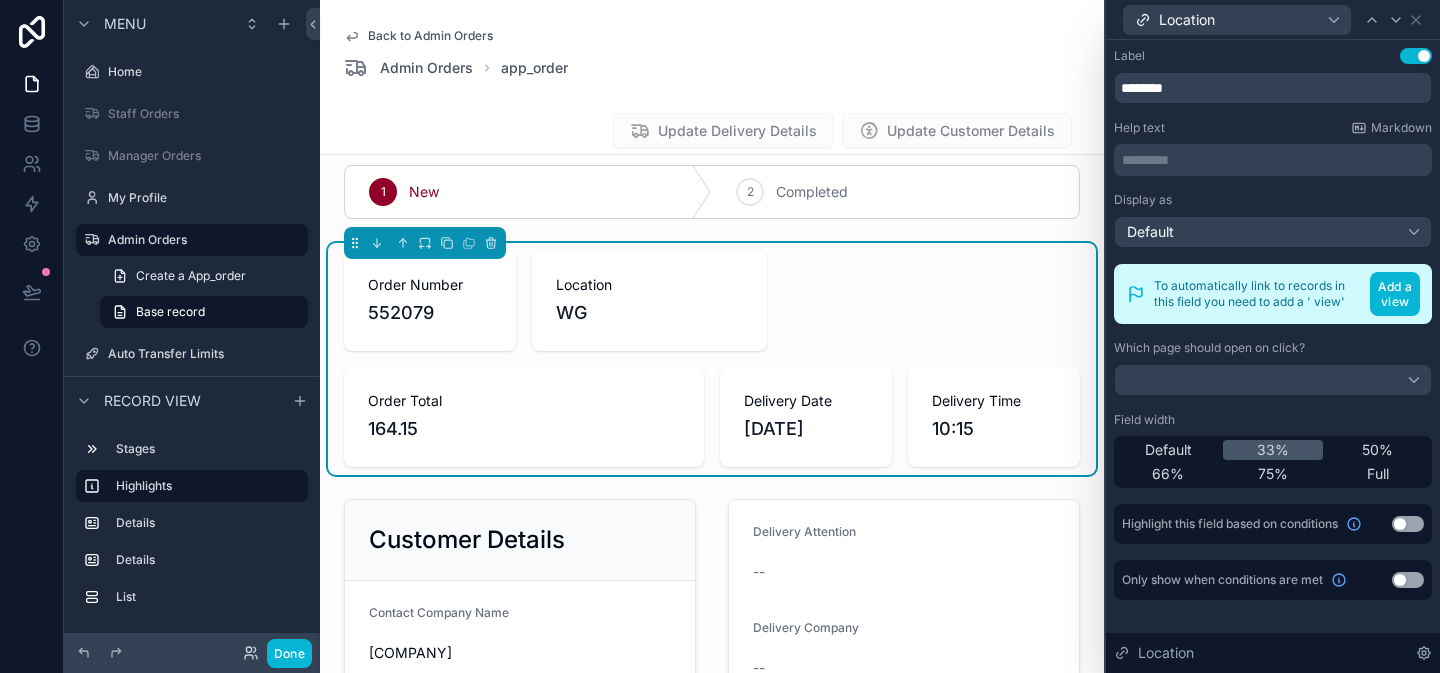 click on "Order Total" at bounding box center (524, 401) 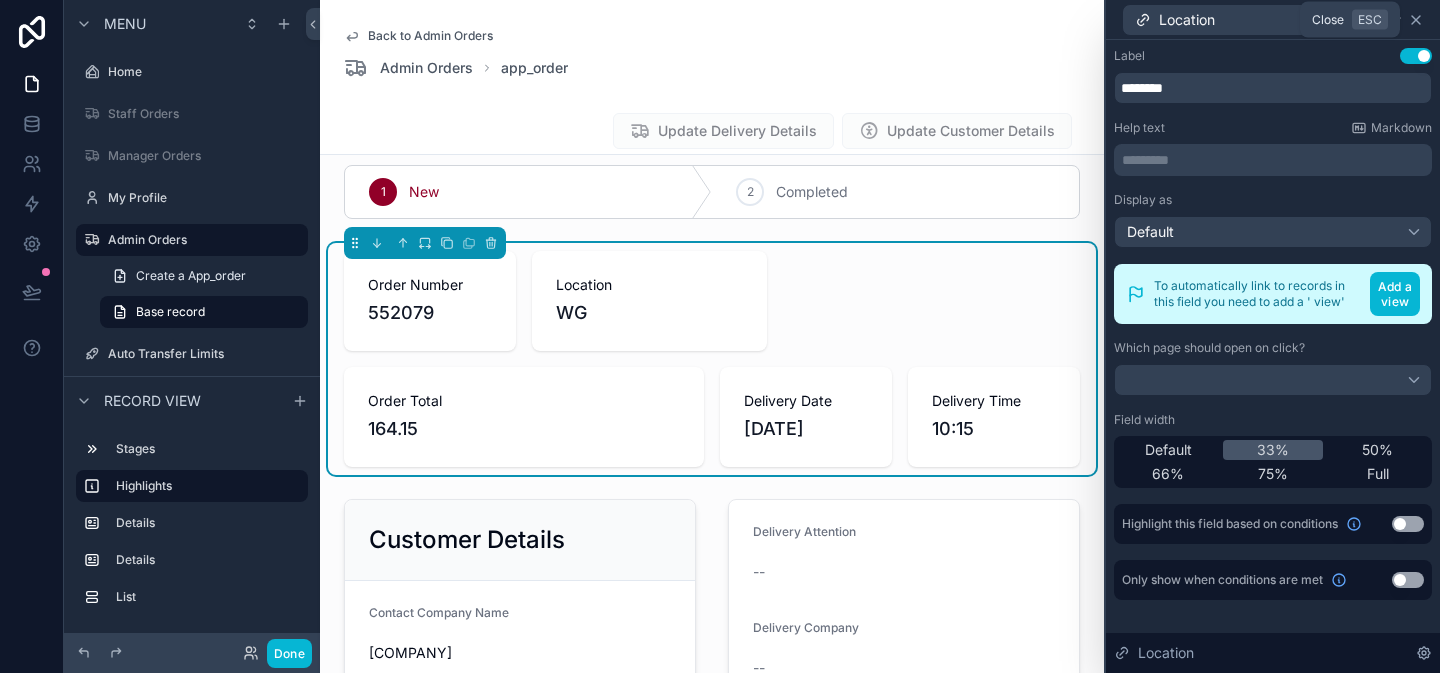 click 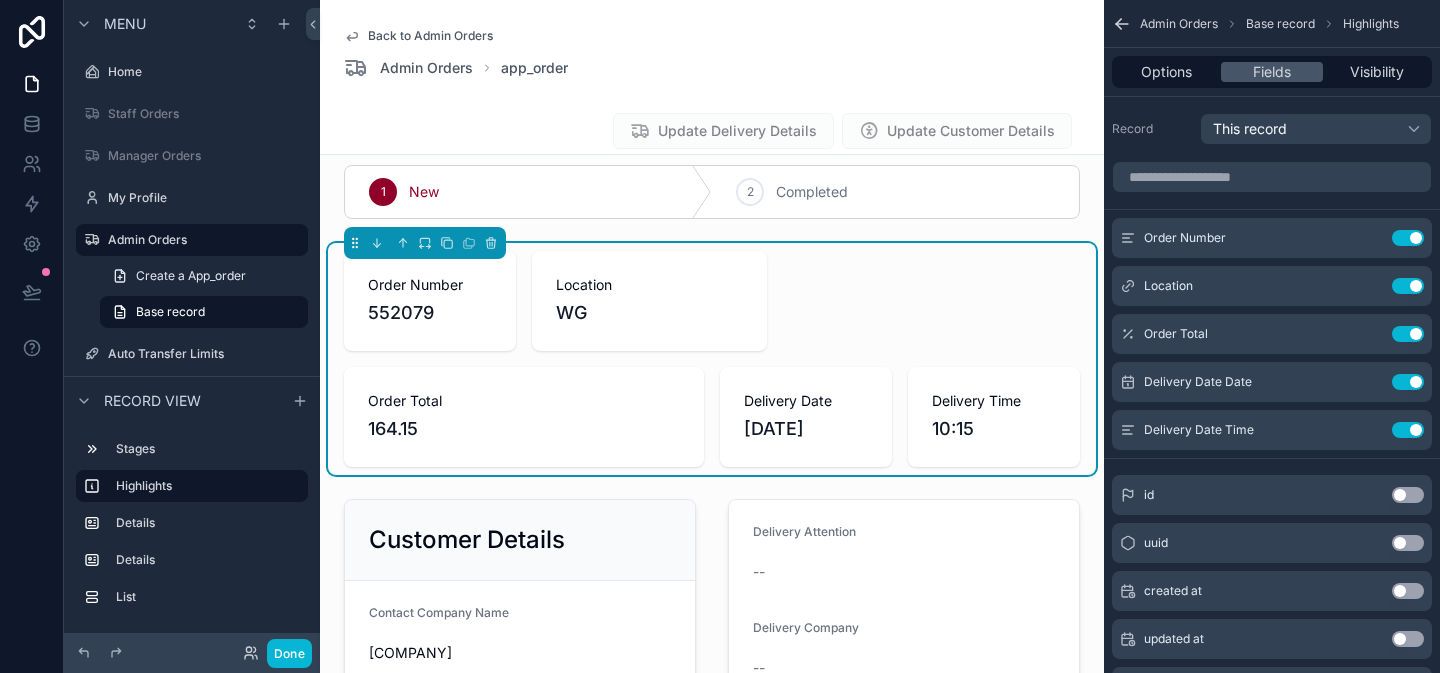 click on "164.15" at bounding box center (524, 429) 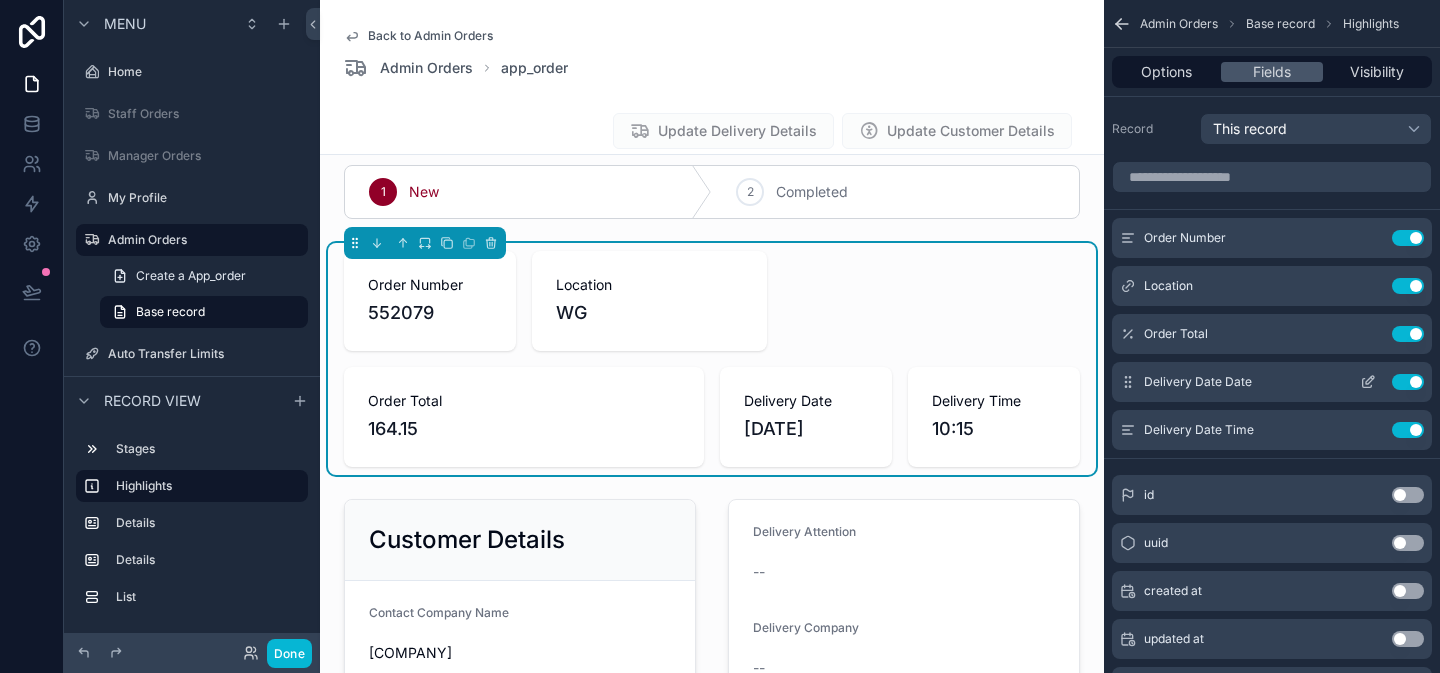 click 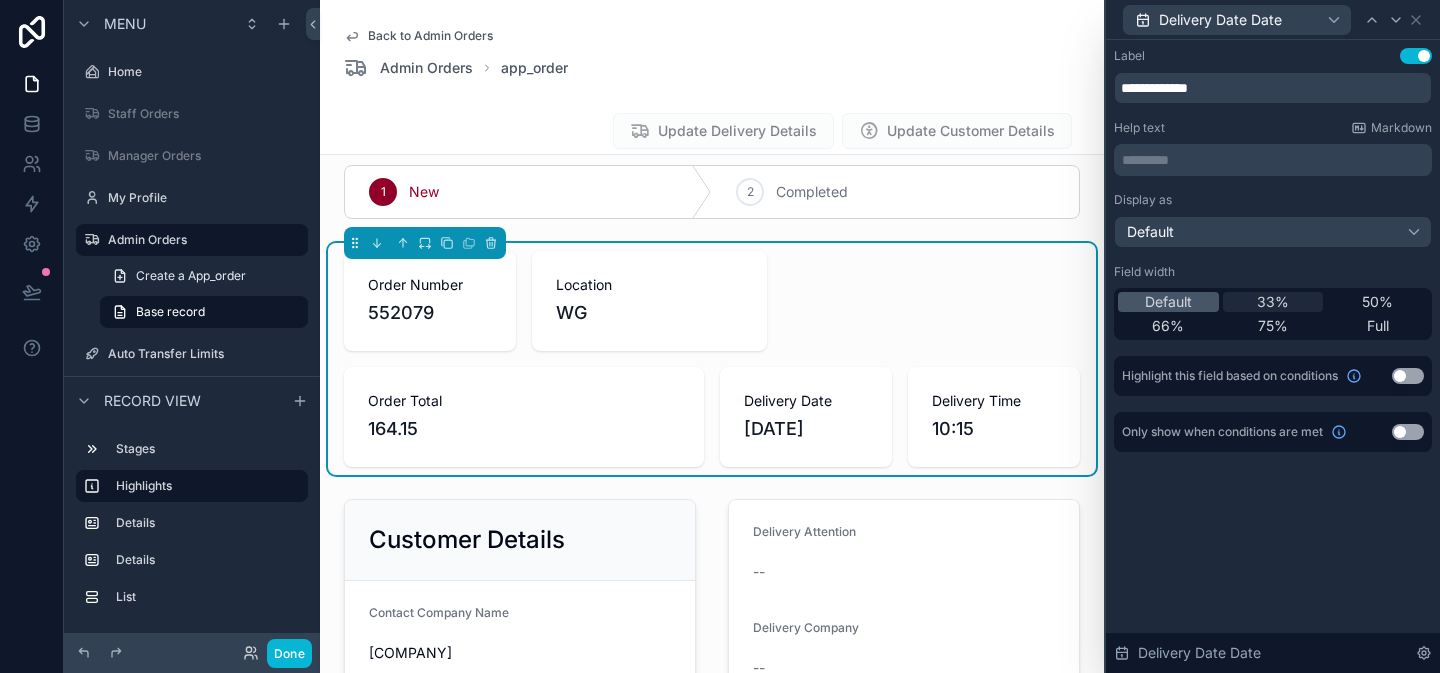 click on "33%" at bounding box center (1273, 302) 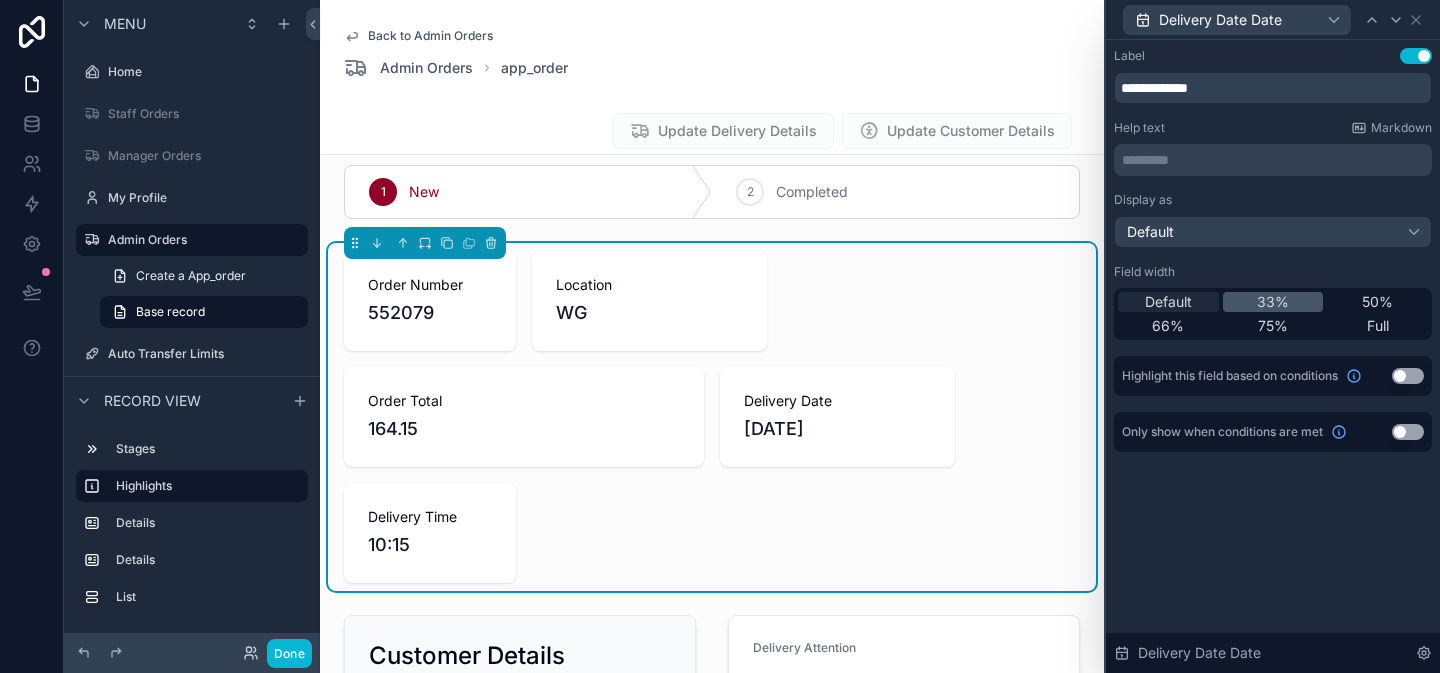 click on "Default" at bounding box center [1168, 302] 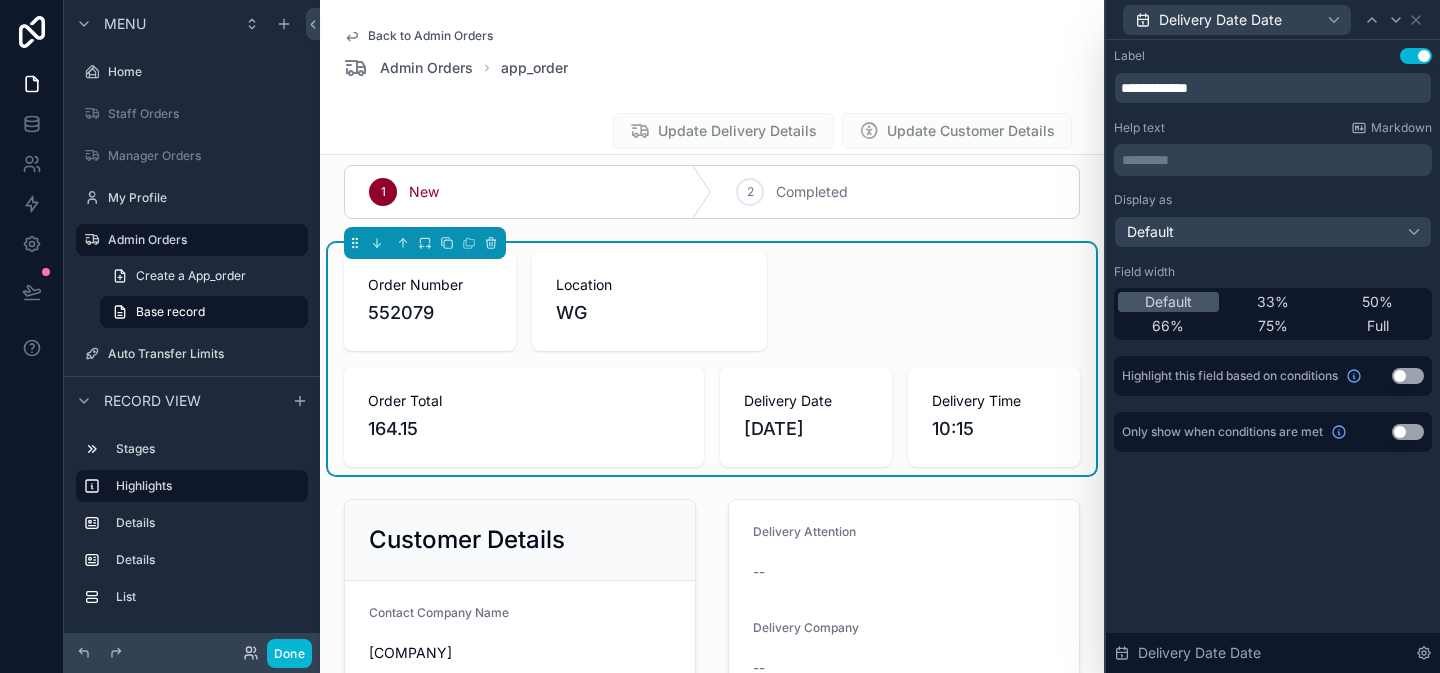 click on "Order Total" at bounding box center [524, 401] 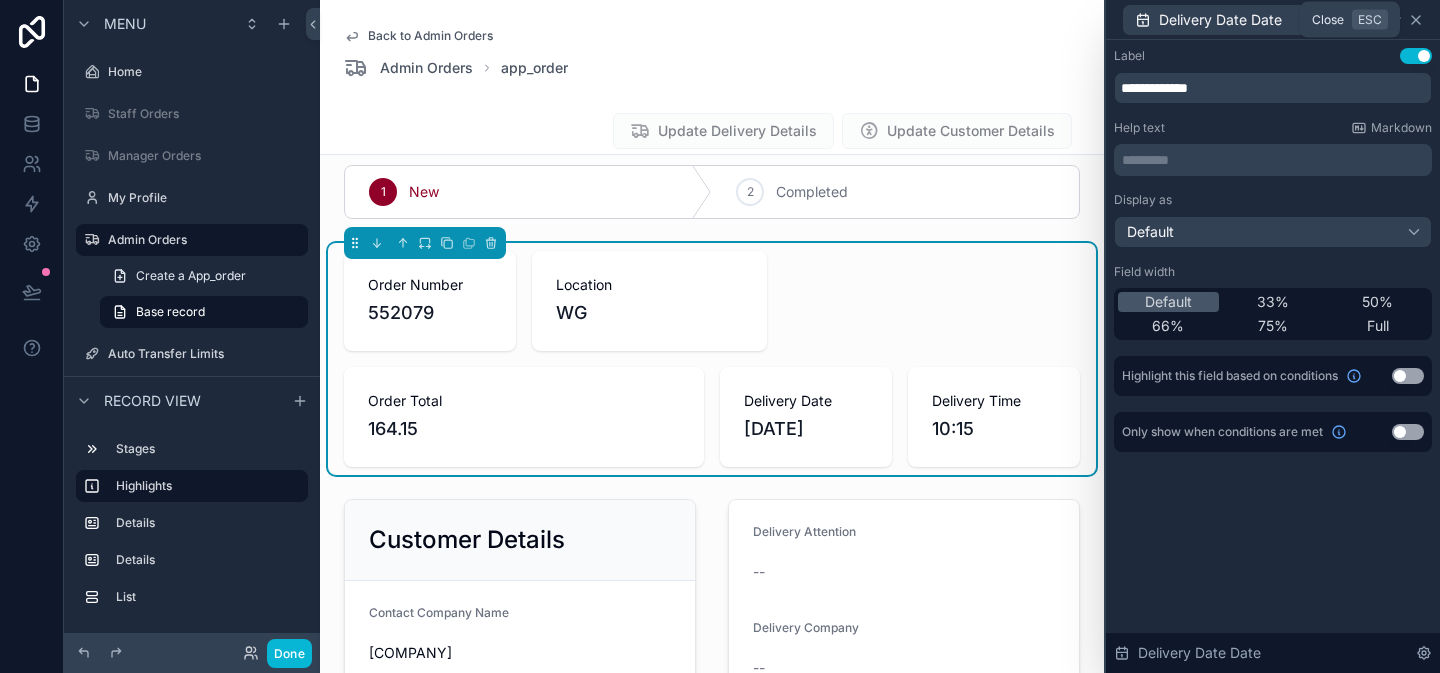 click 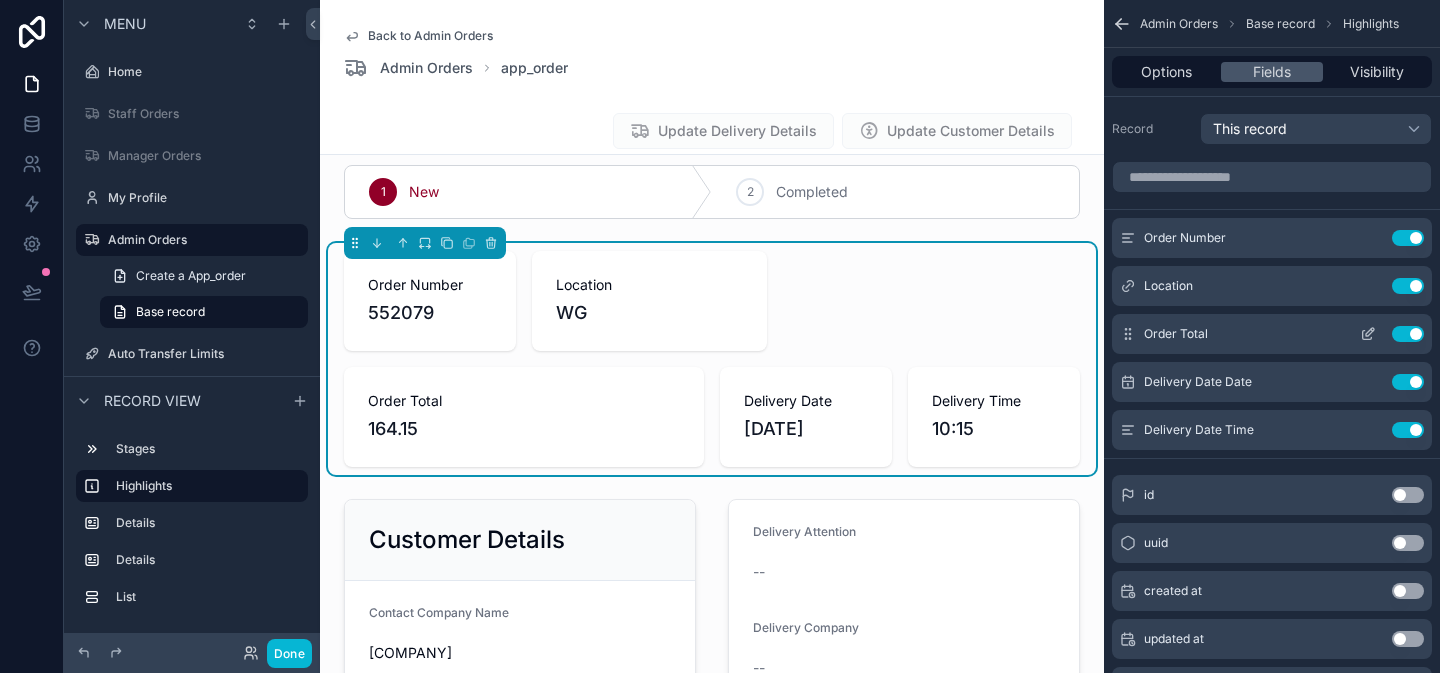 click 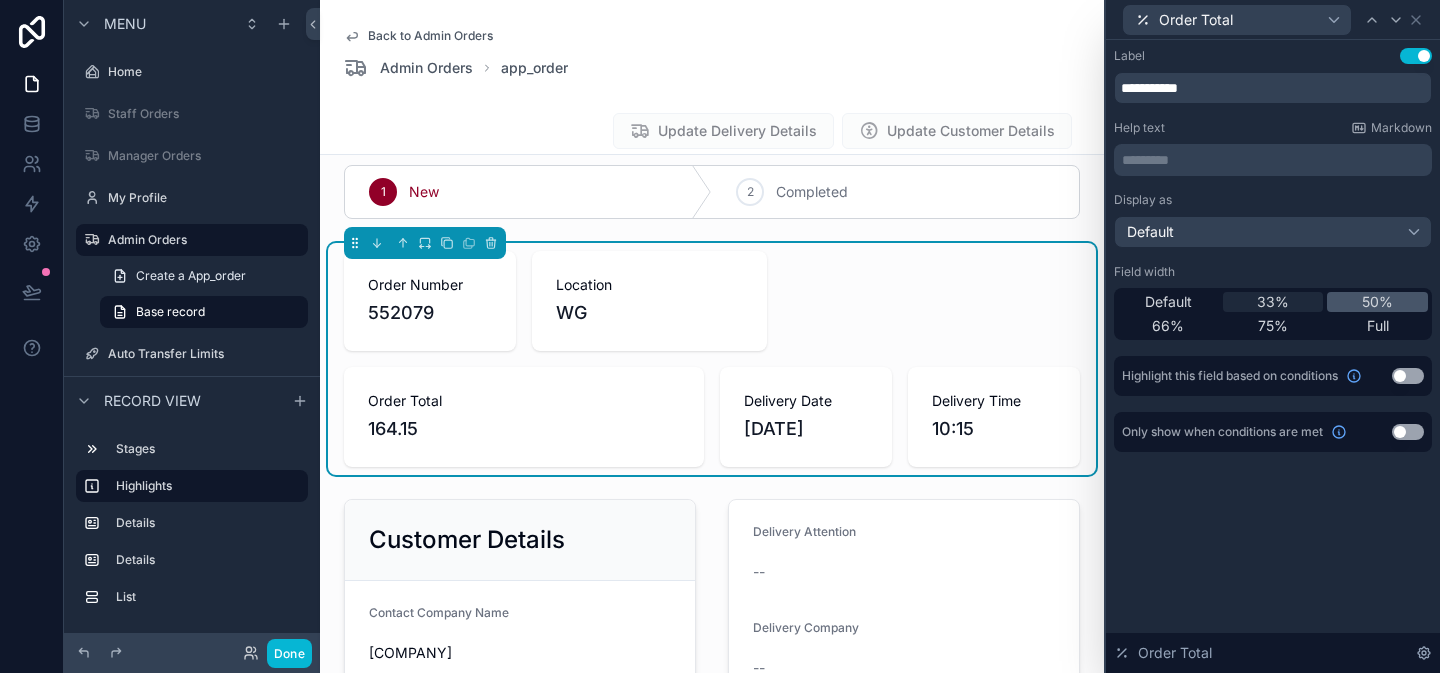 click on "33%" at bounding box center [1273, 302] 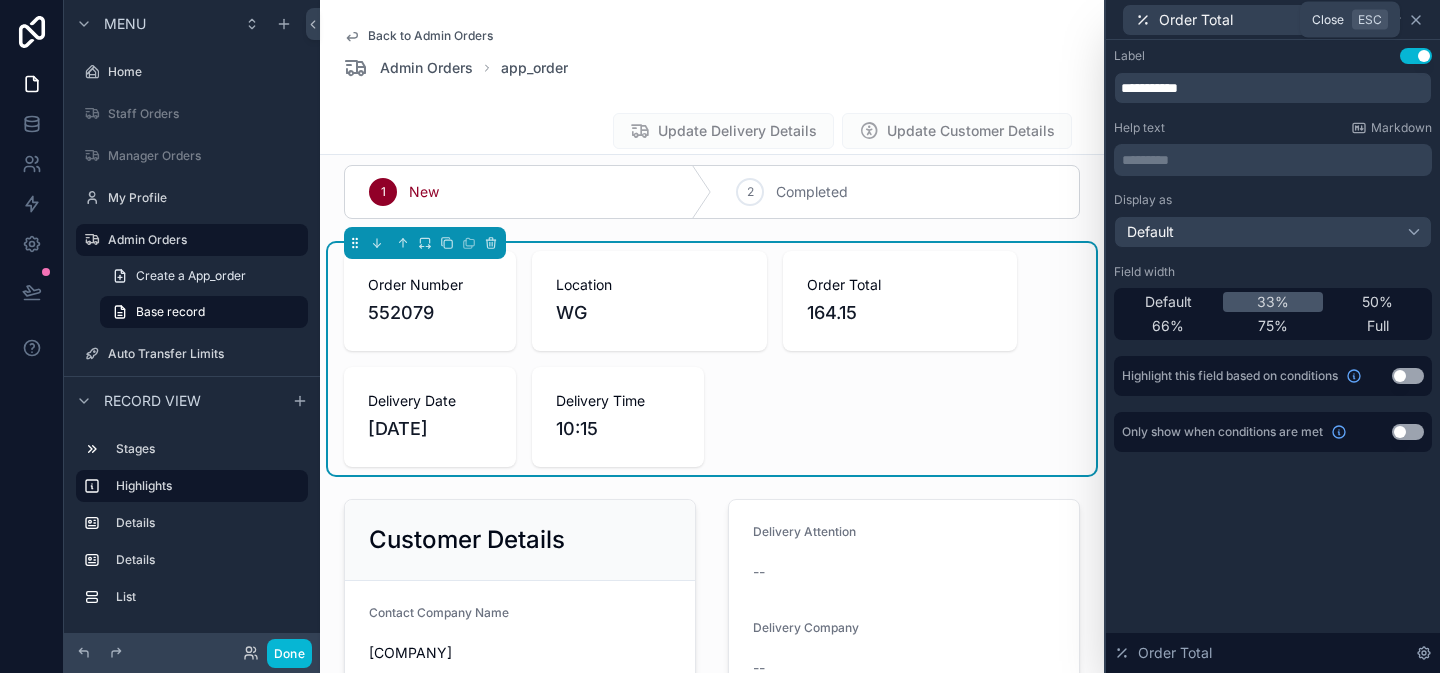 click 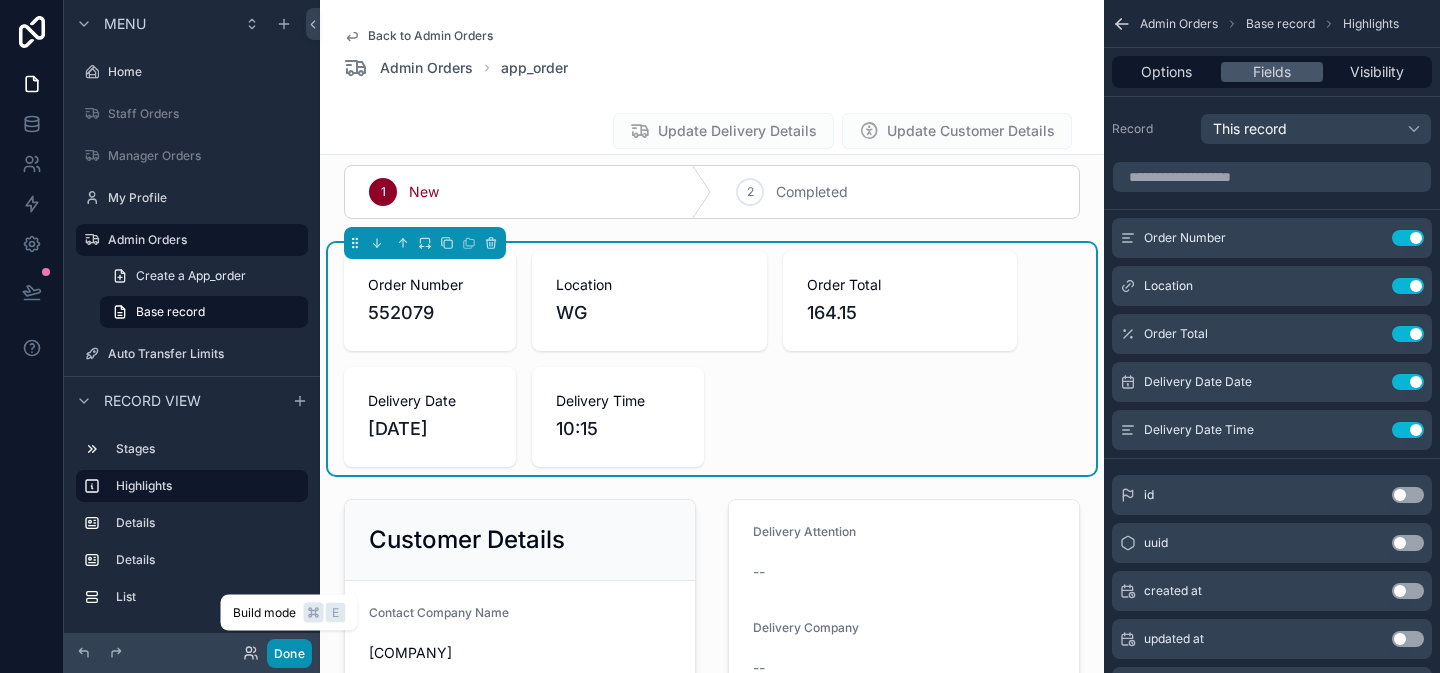 click on "Done" at bounding box center [289, 653] 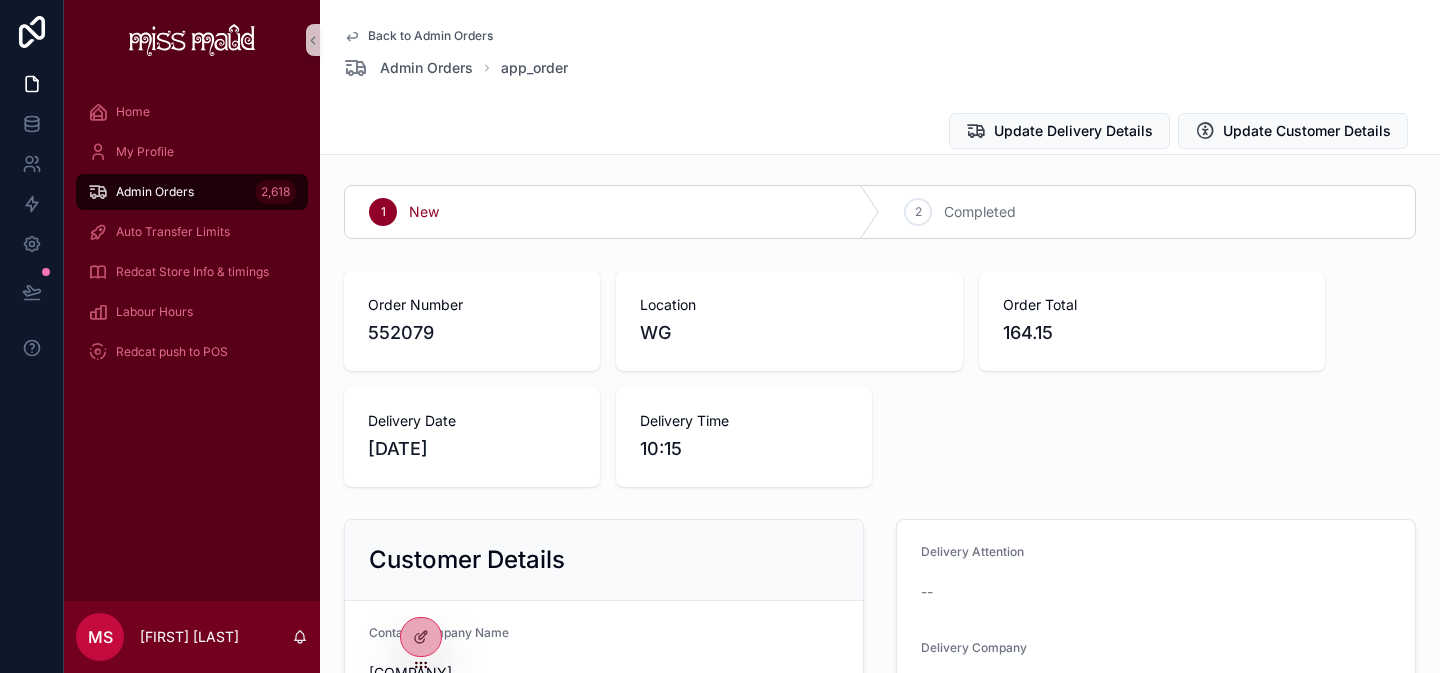 scroll, scrollTop: 0, scrollLeft: 0, axis: both 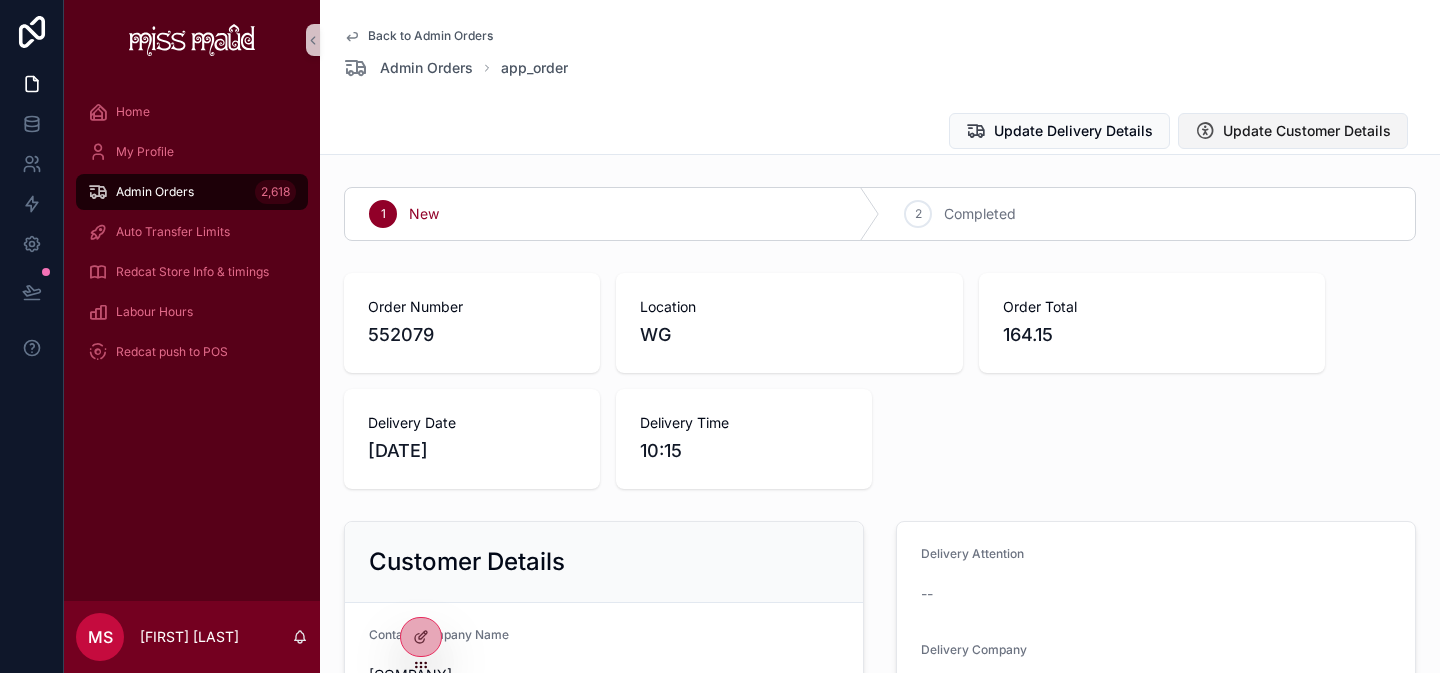 click on "Update Customer Details" at bounding box center [1307, 131] 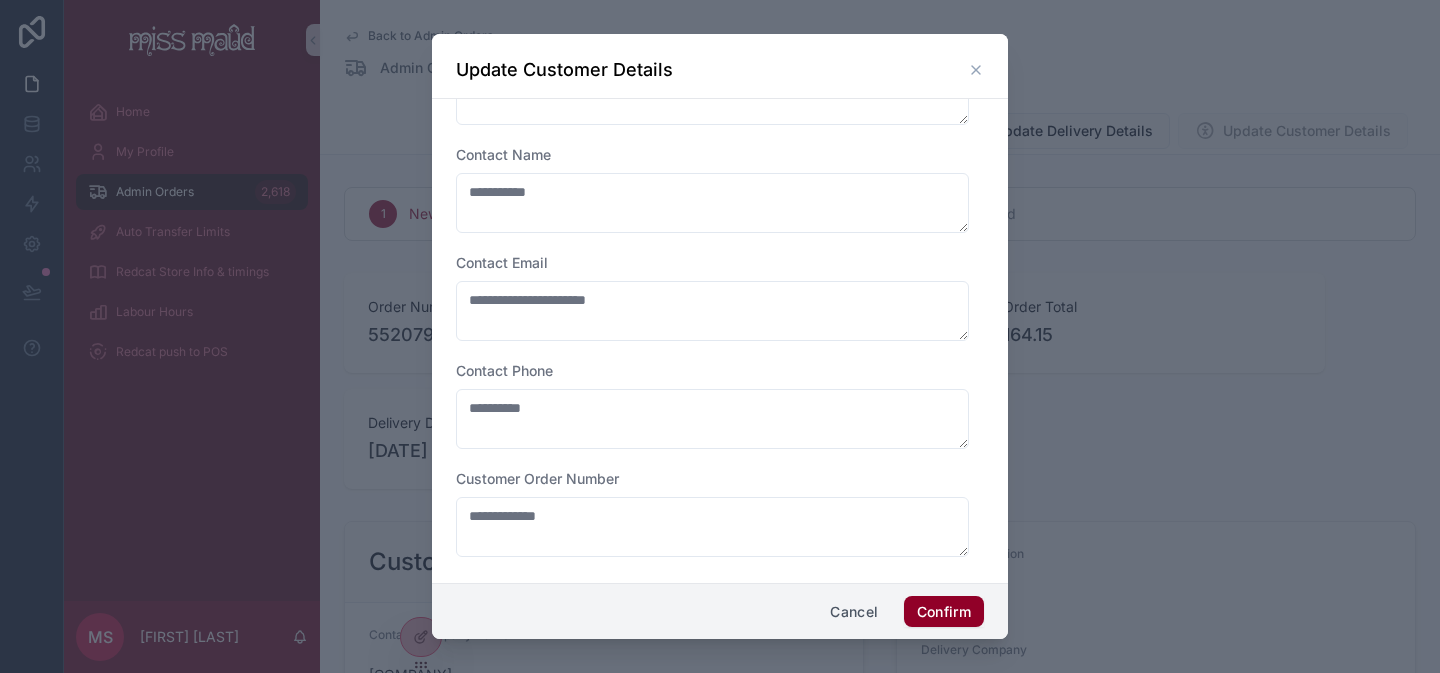 scroll, scrollTop: 79, scrollLeft: 0, axis: vertical 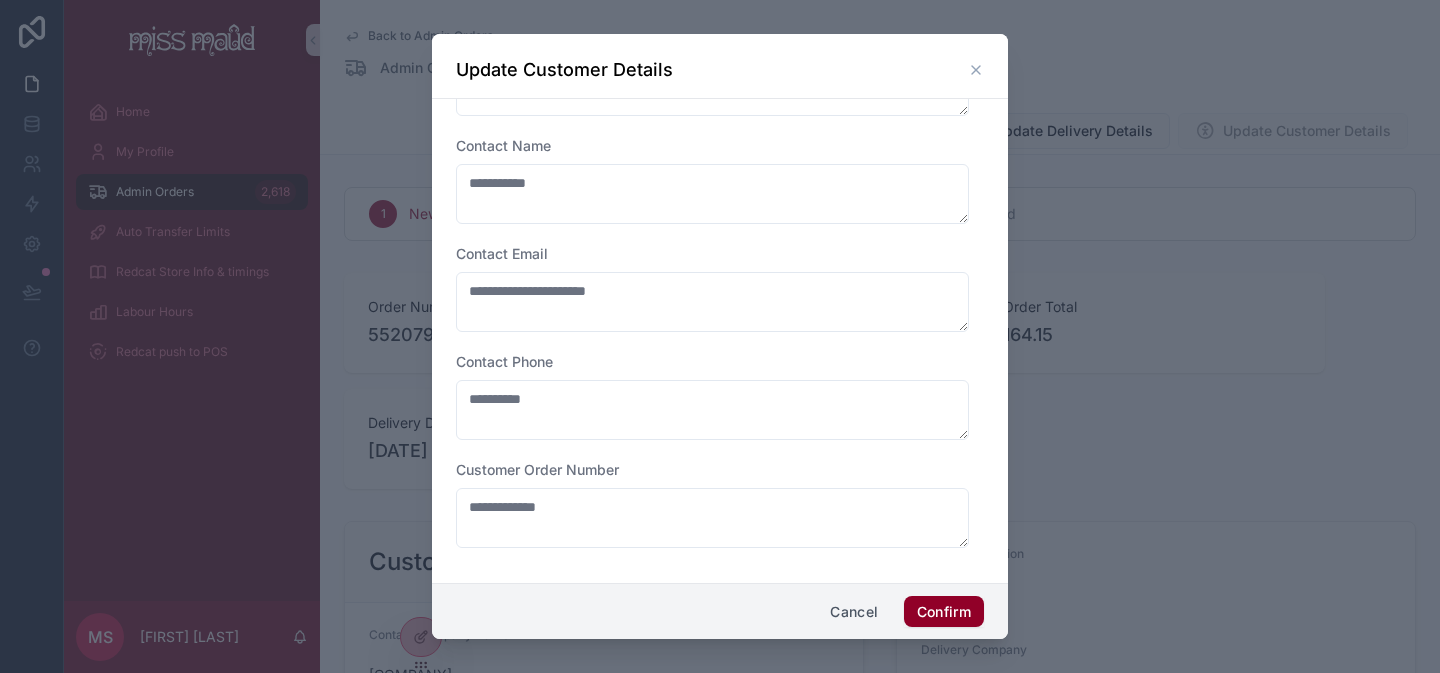 click 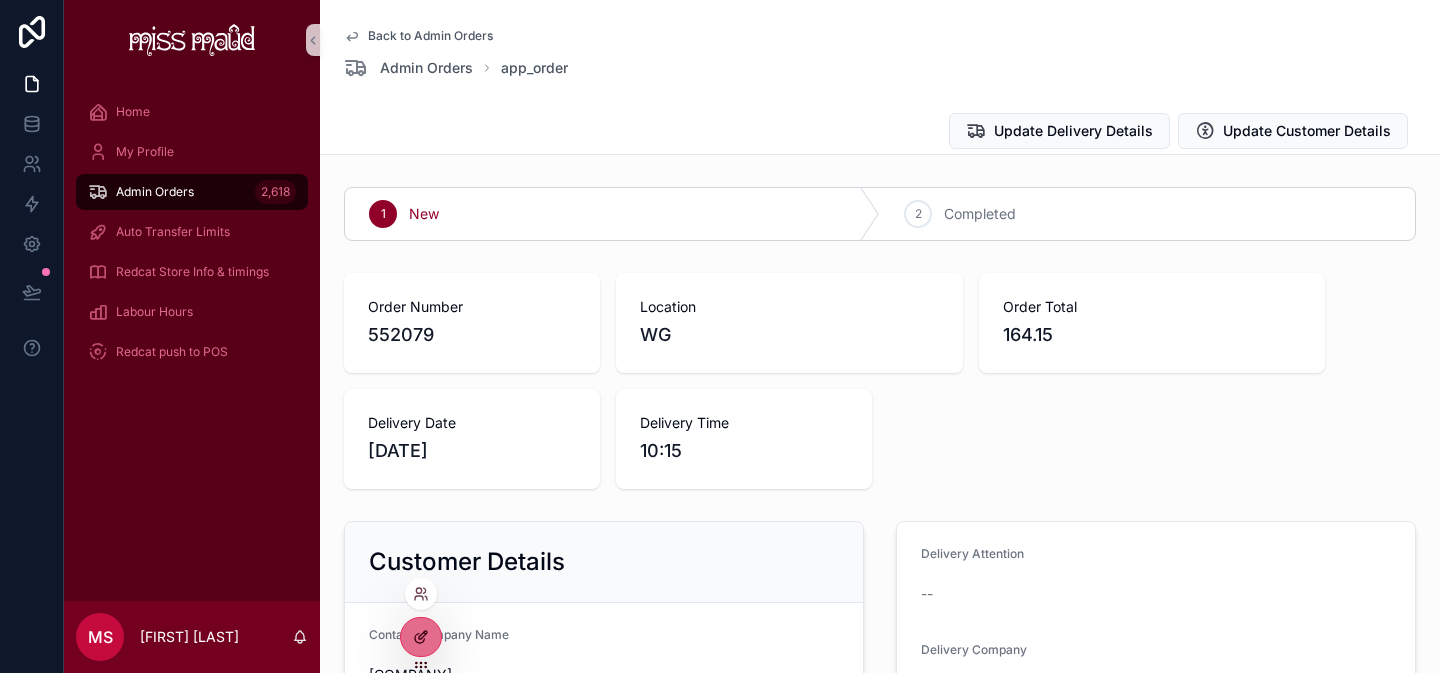 click 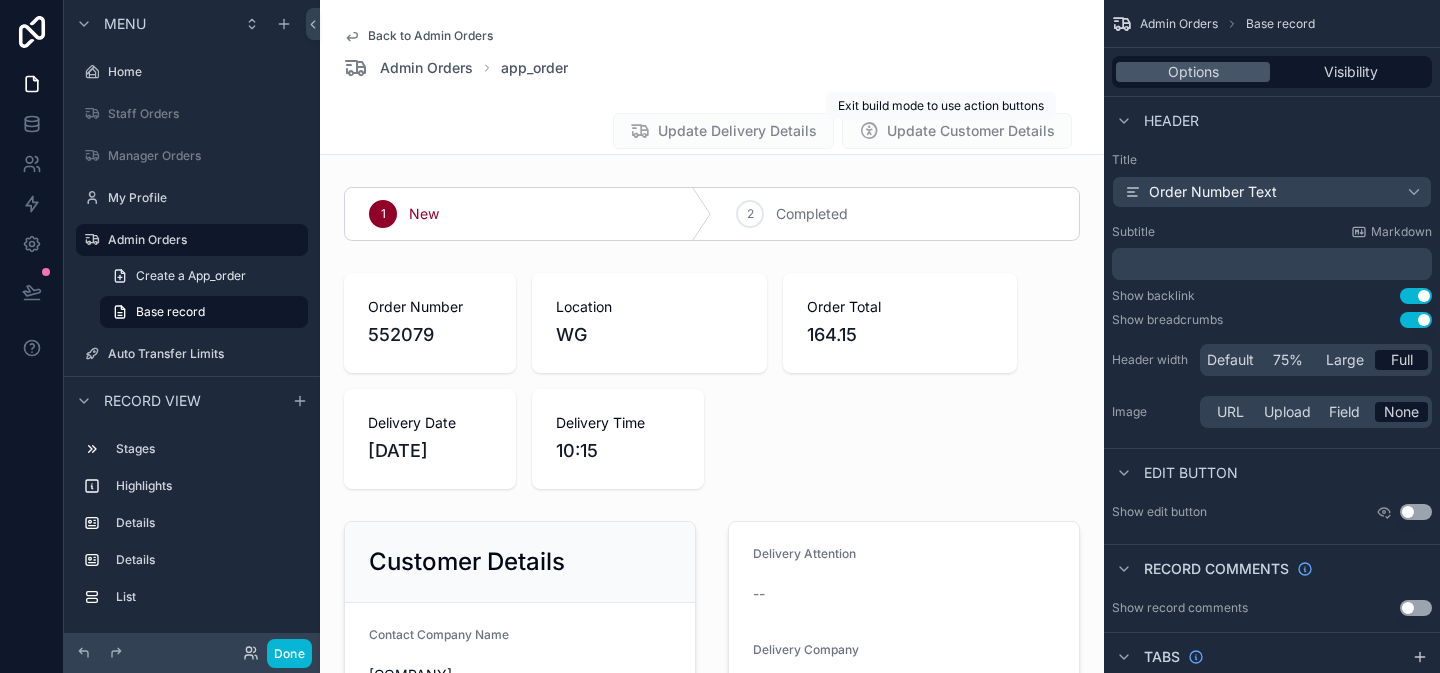 click on "Update Customer Details" at bounding box center [957, 133] 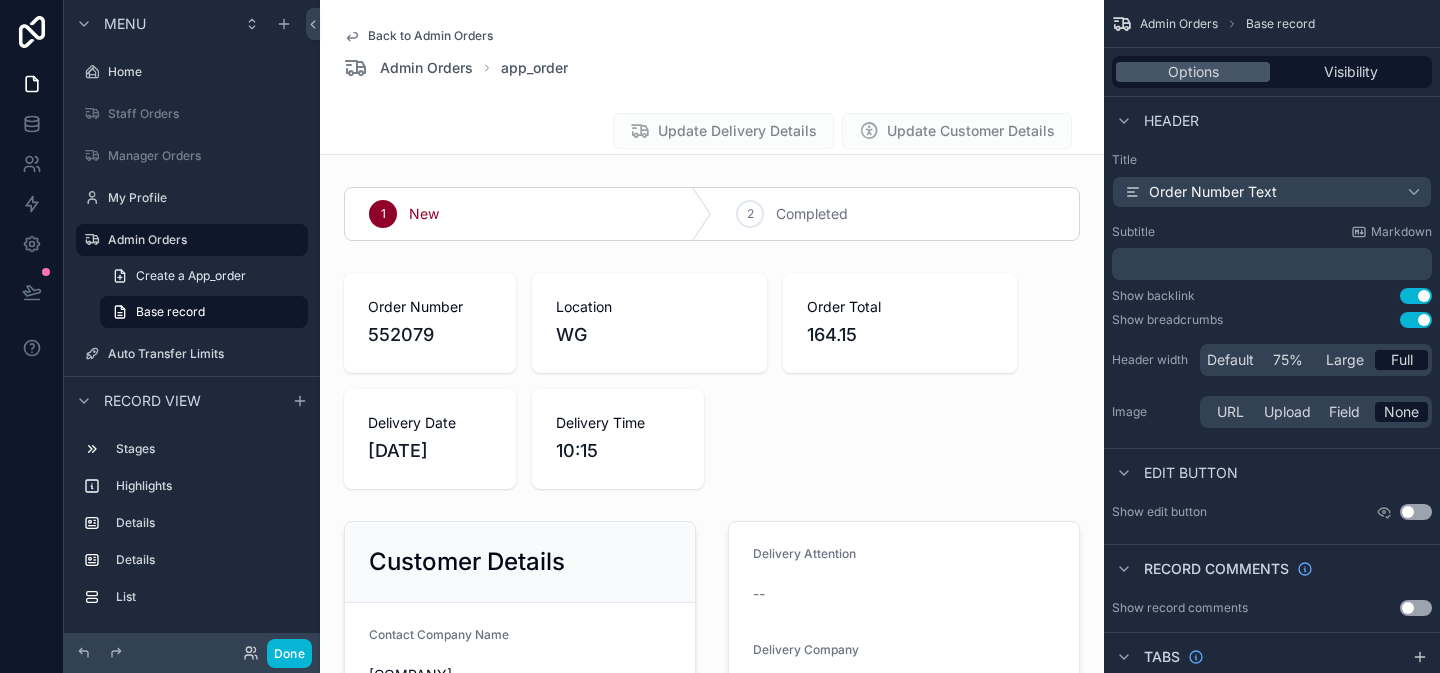 click on "Update Customer Details" at bounding box center [957, 133] 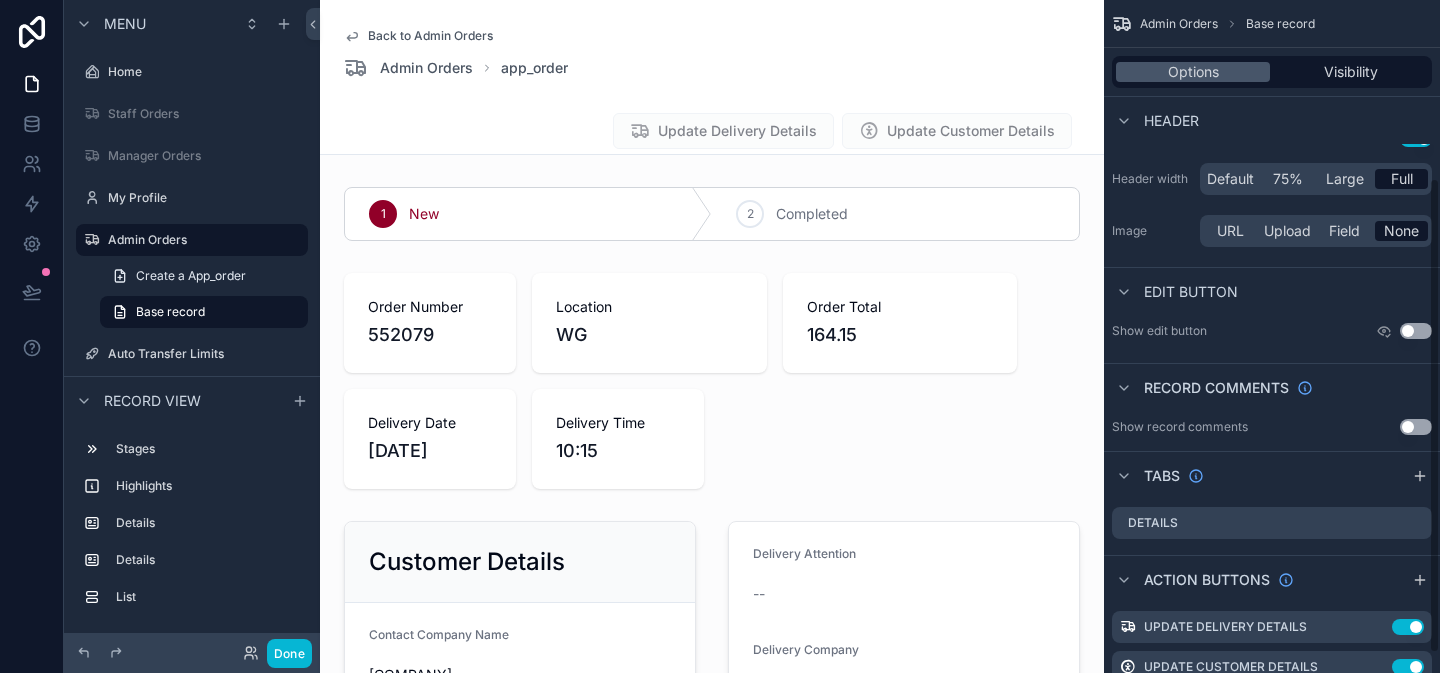 scroll, scrollTop: 279, scrollLeft: 0, axis: vertical 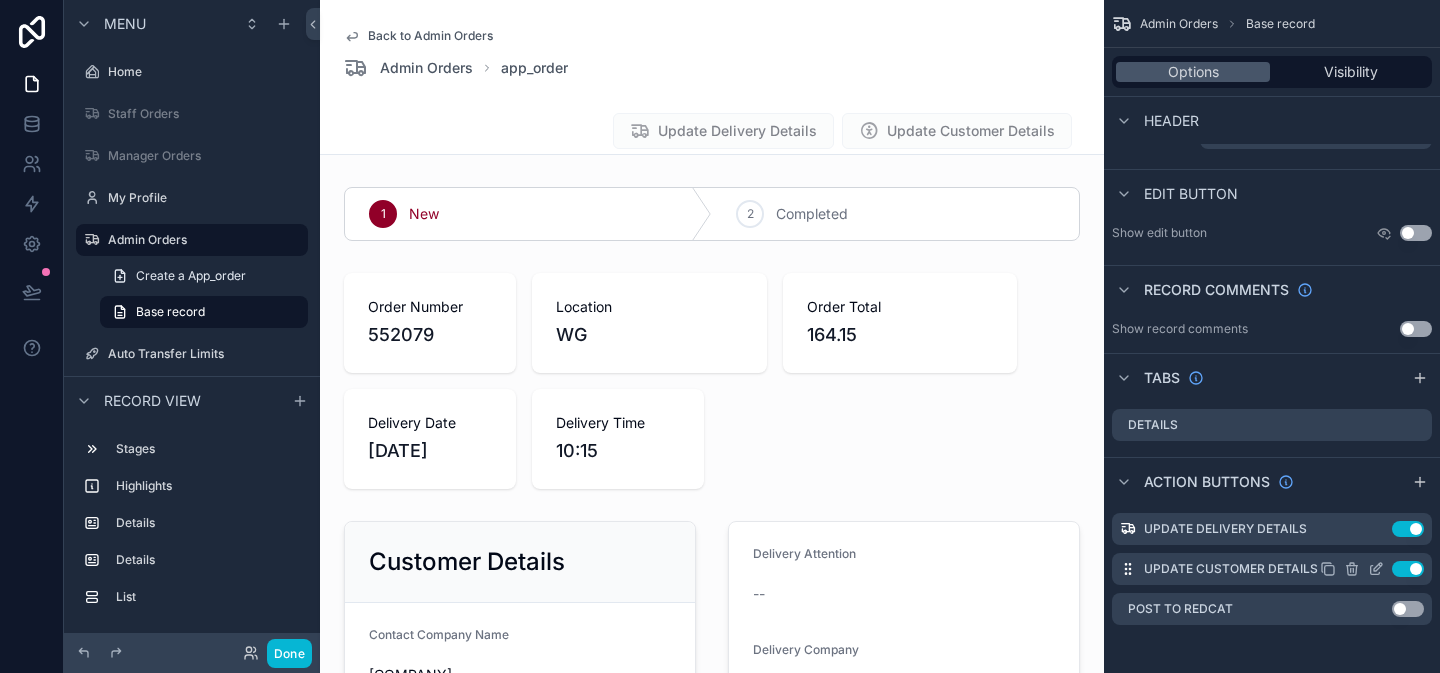 click on "Use setting" at bounding box center [1408, 569] 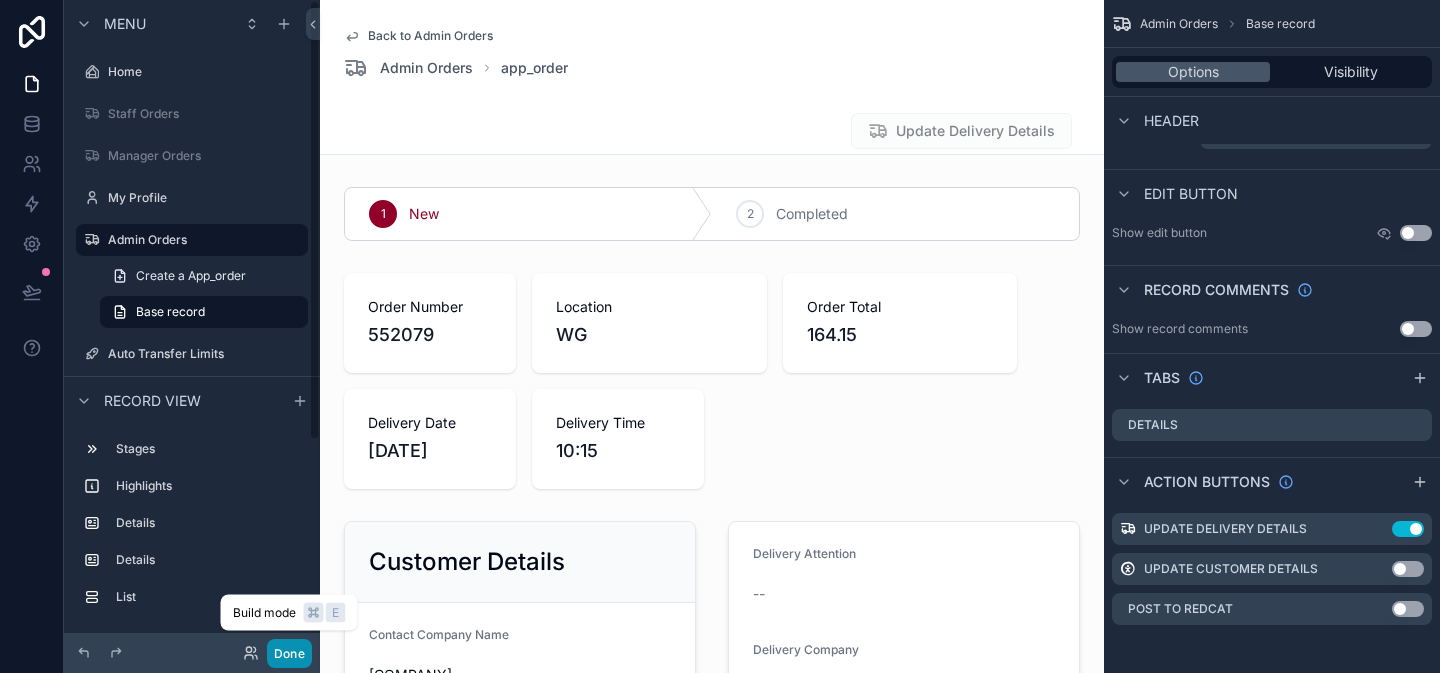 click on "Done" at bounding box center (289, 653) 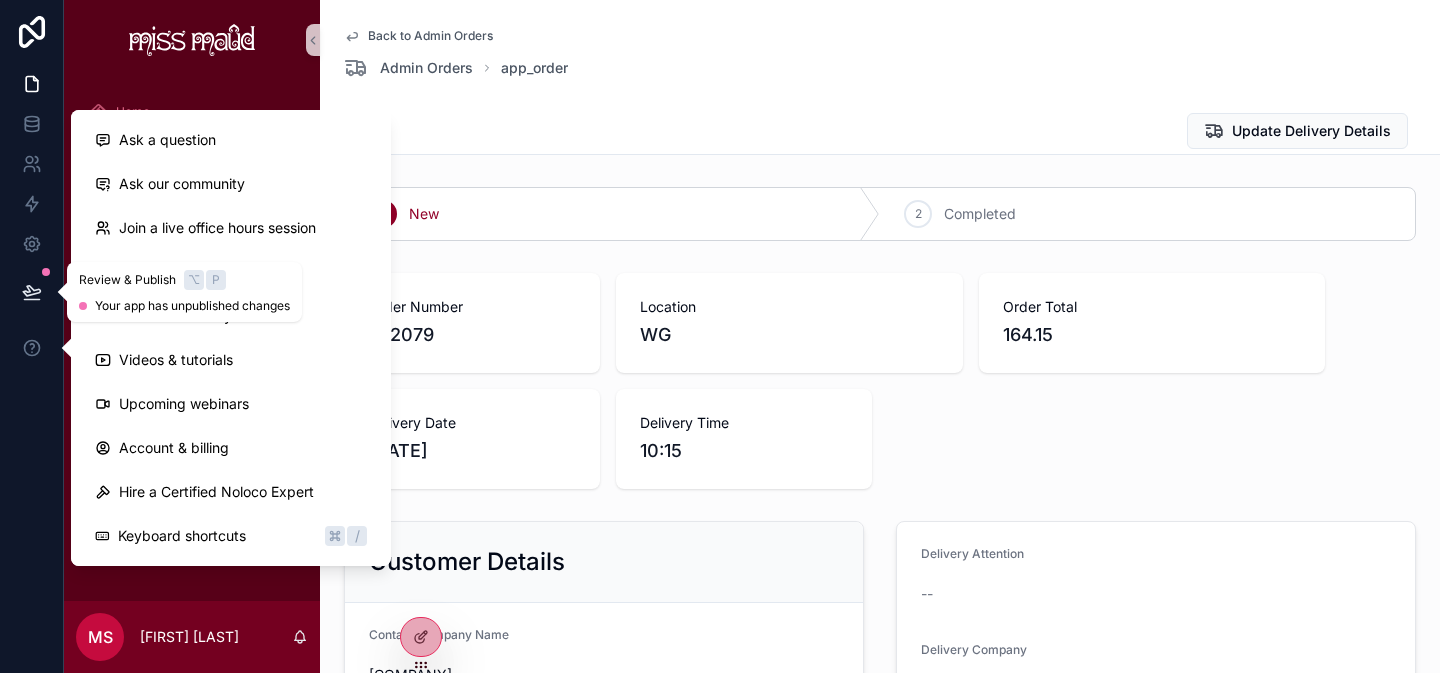 click 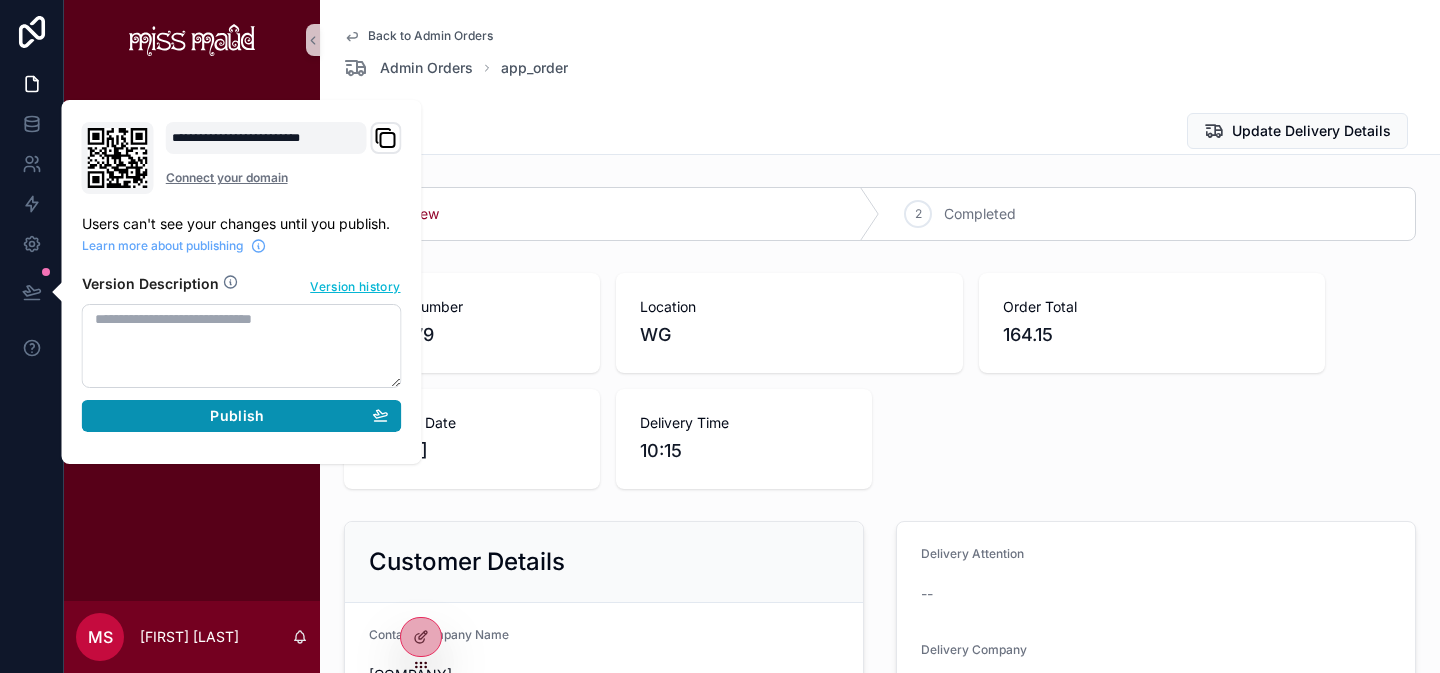 click on "Publish" at bounding box center (237, 416) 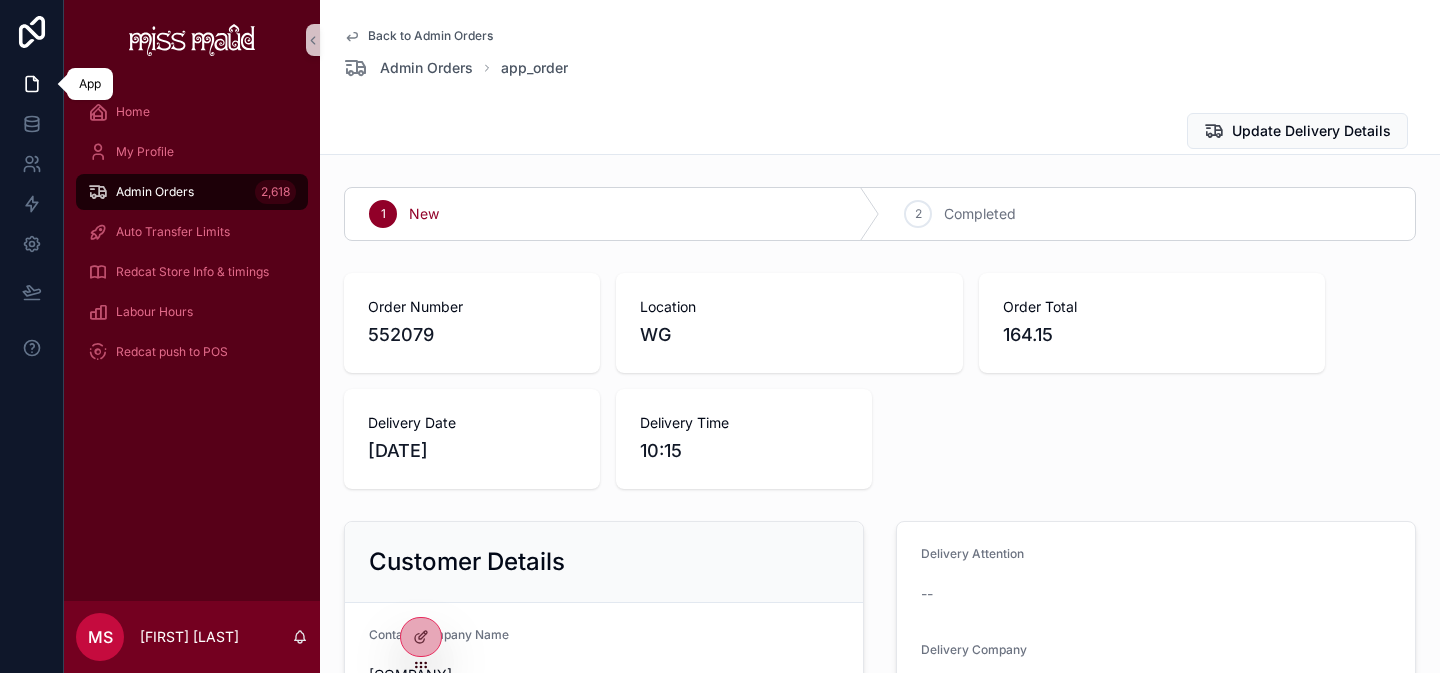 click 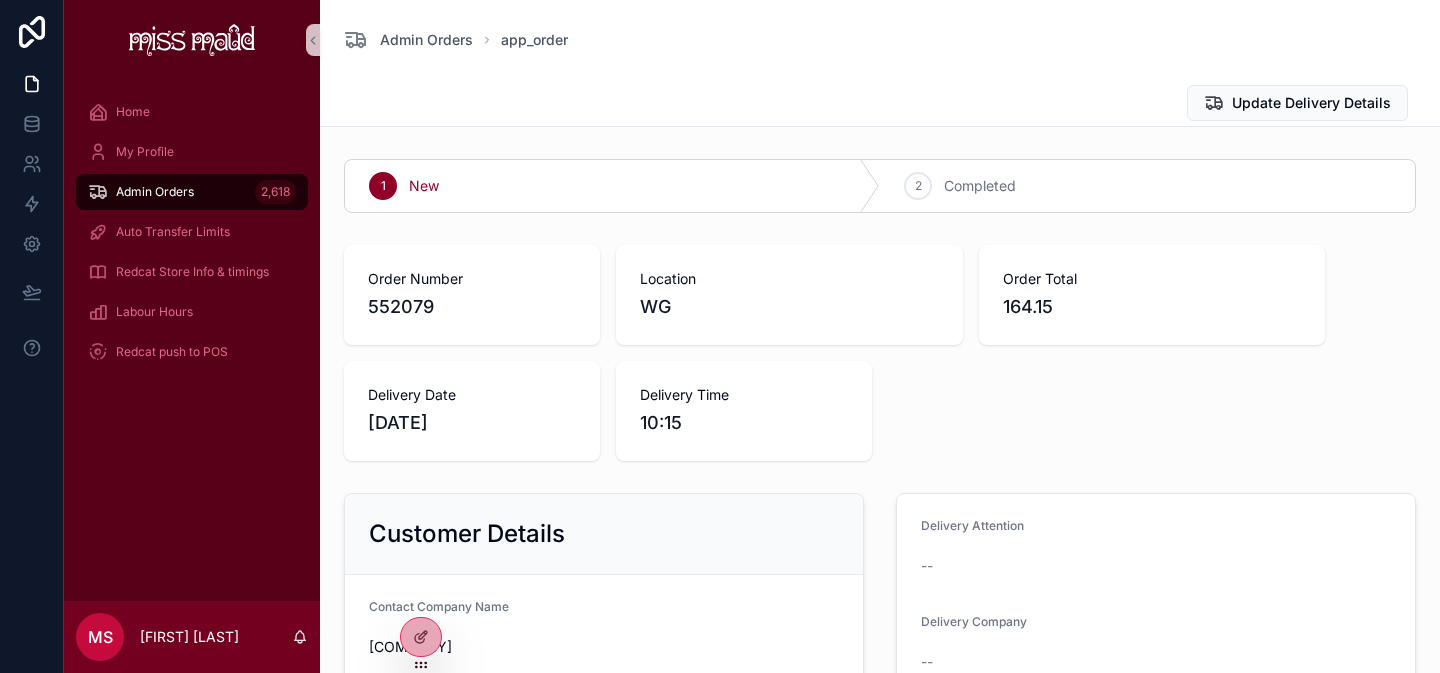 click on "Admin Orders 2,618" at bounding box center (192, 192) 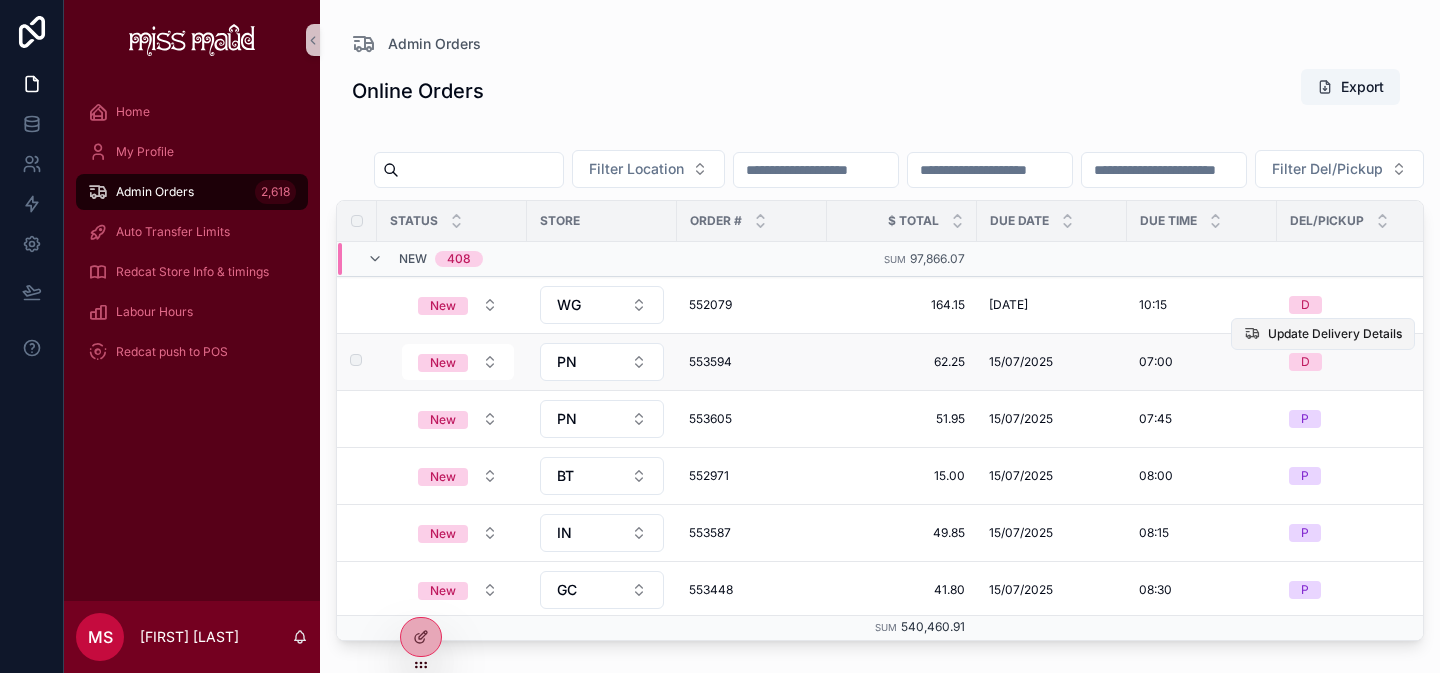 click on "Update Delivery Details" at bounding box center (1335, 334) 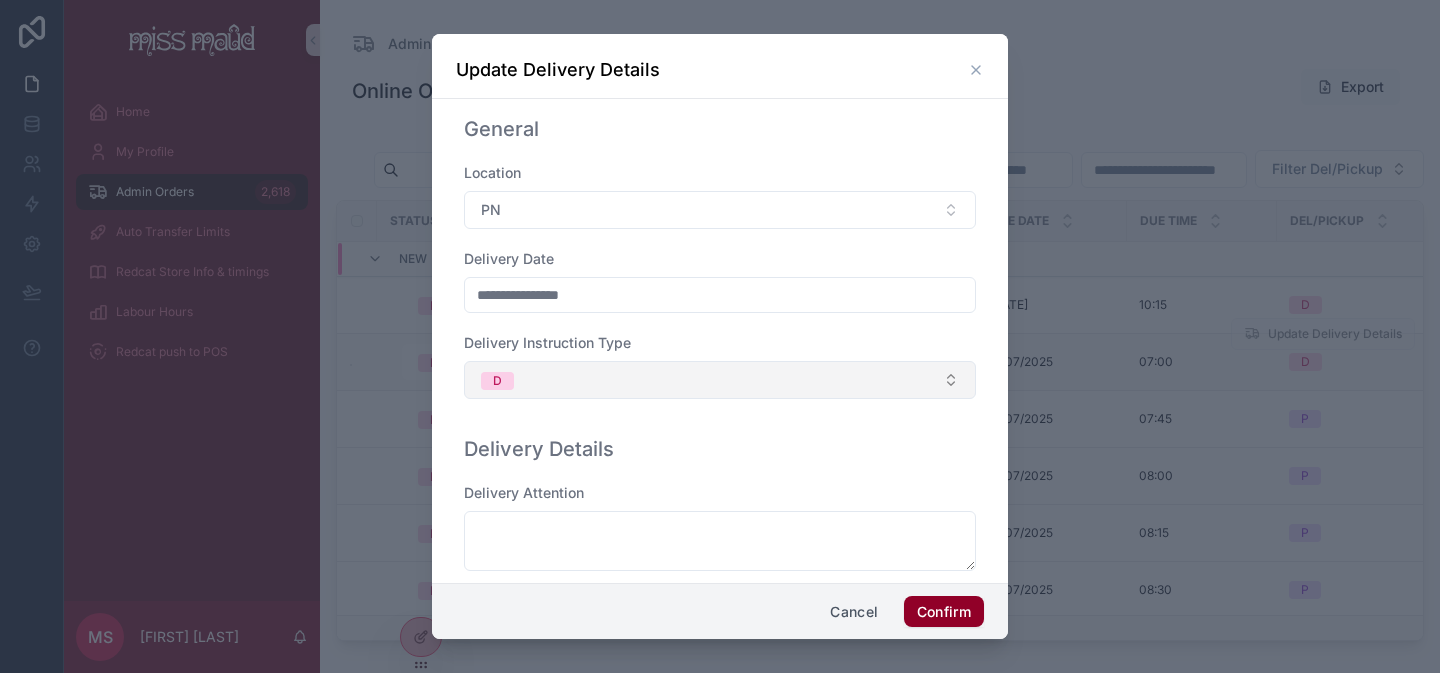 click on "D" at bounding box center [720, 380] 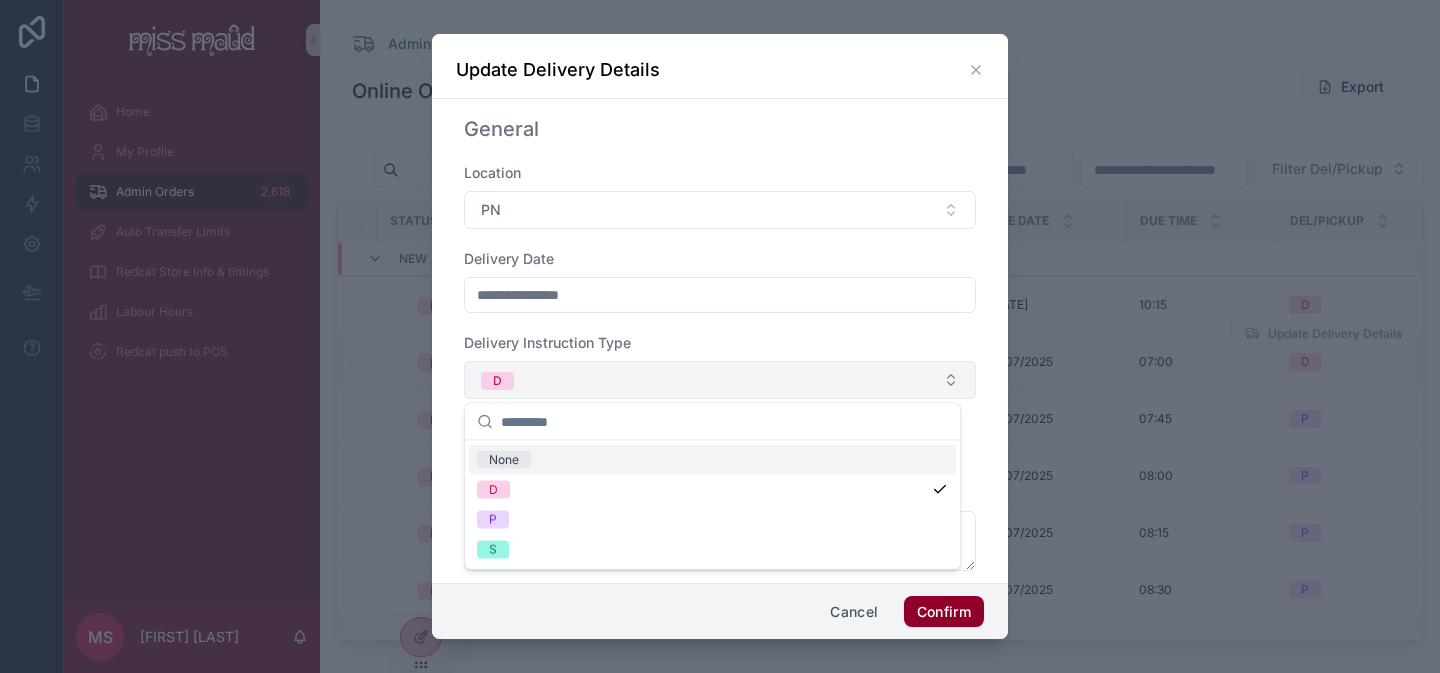 click on "D" at bounding box center (720, 380) 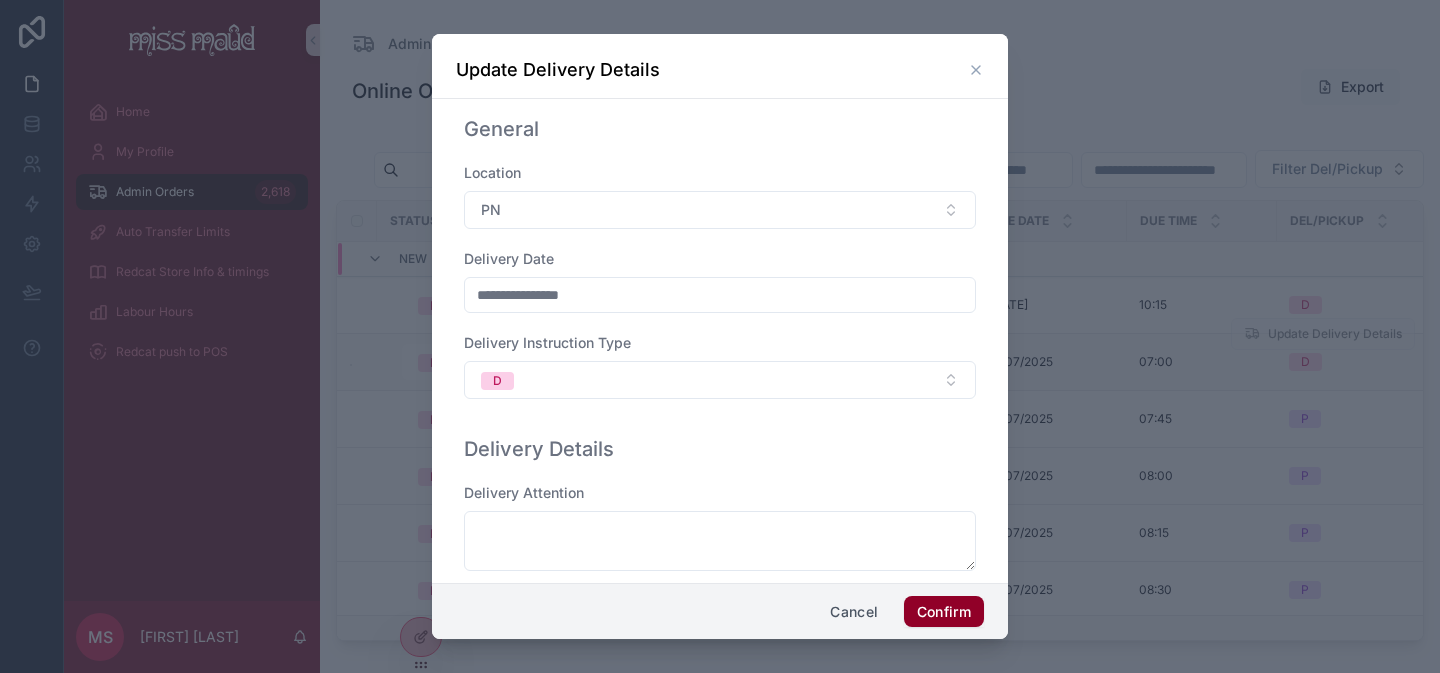 click 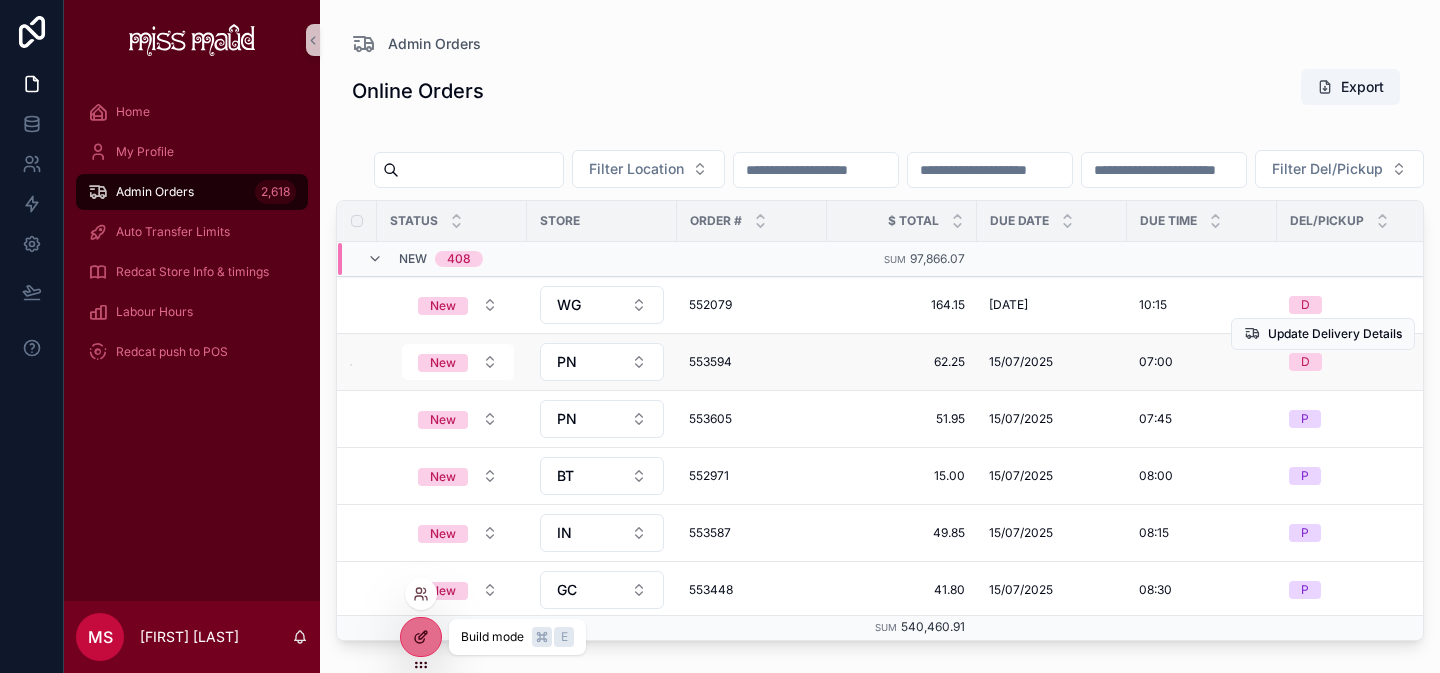 click 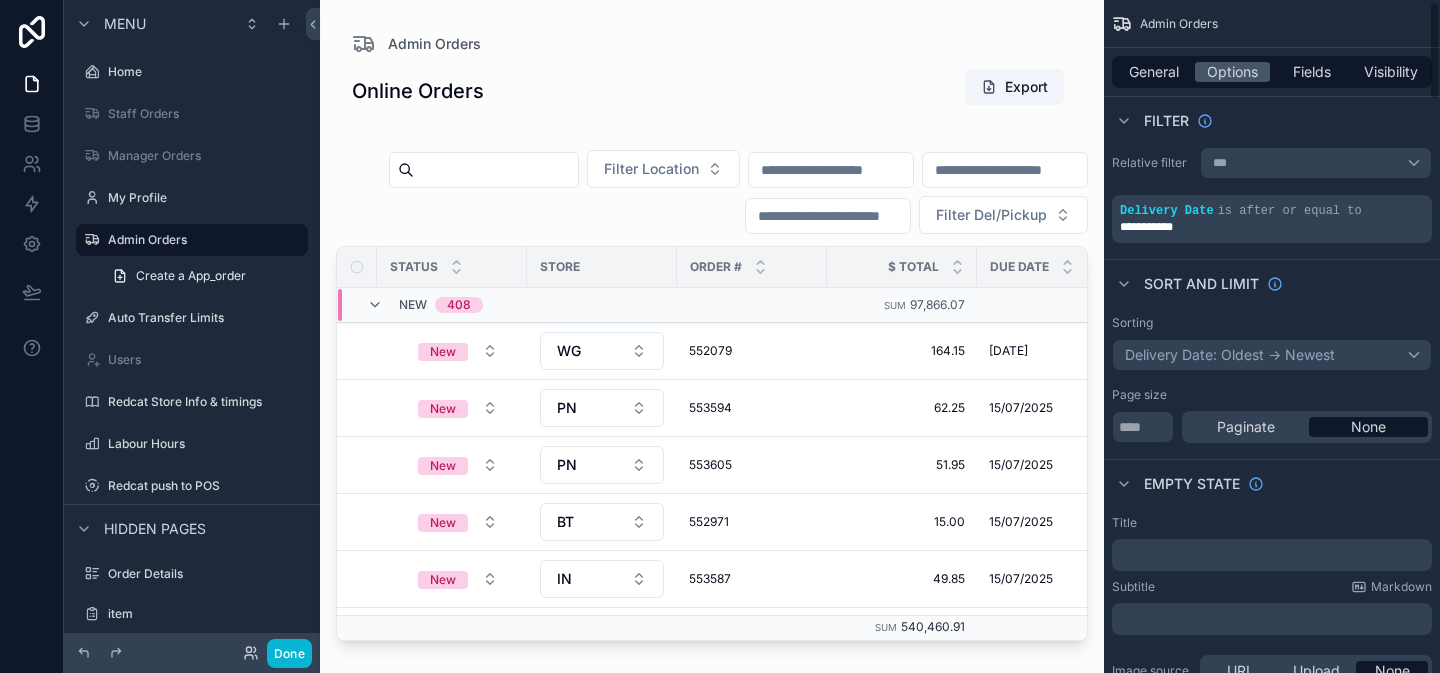 scroll, scrollTop: 8, scrollLeft: 0, axis: vertical 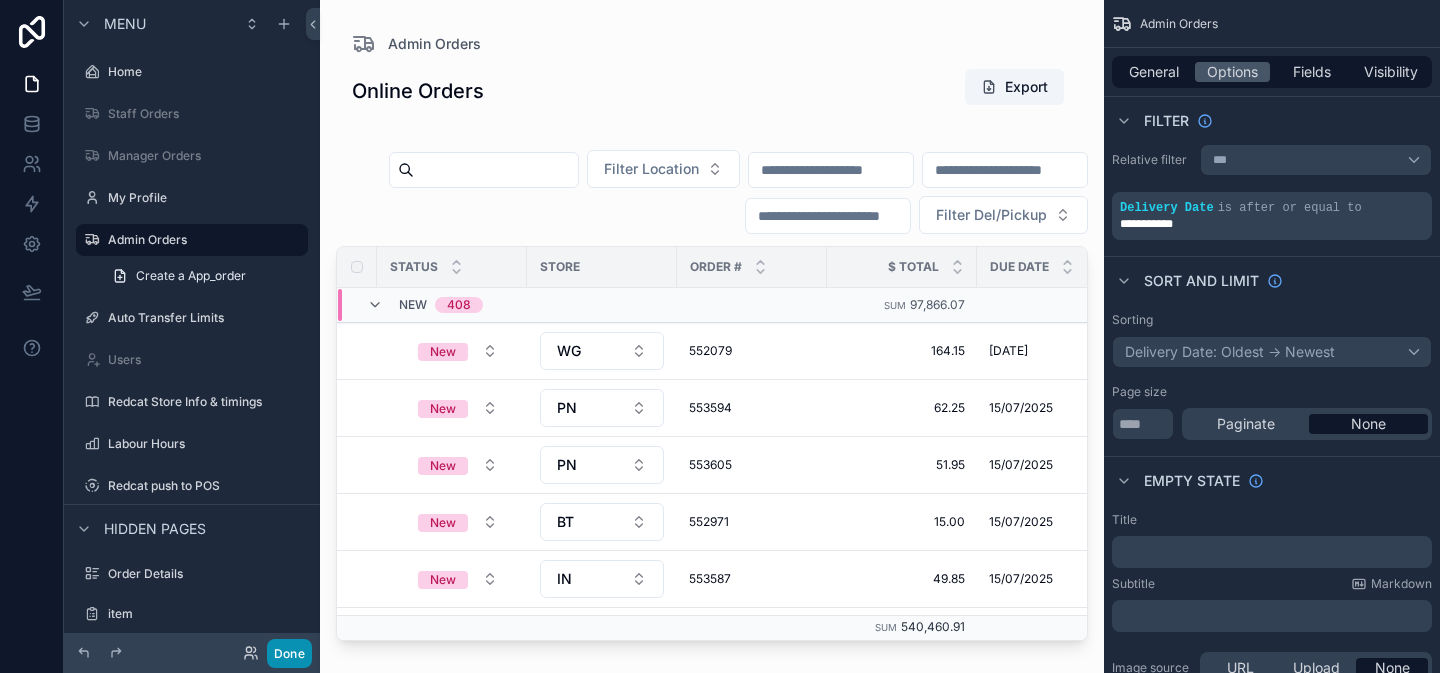 click on "Done" at bounding box center [289, 653] 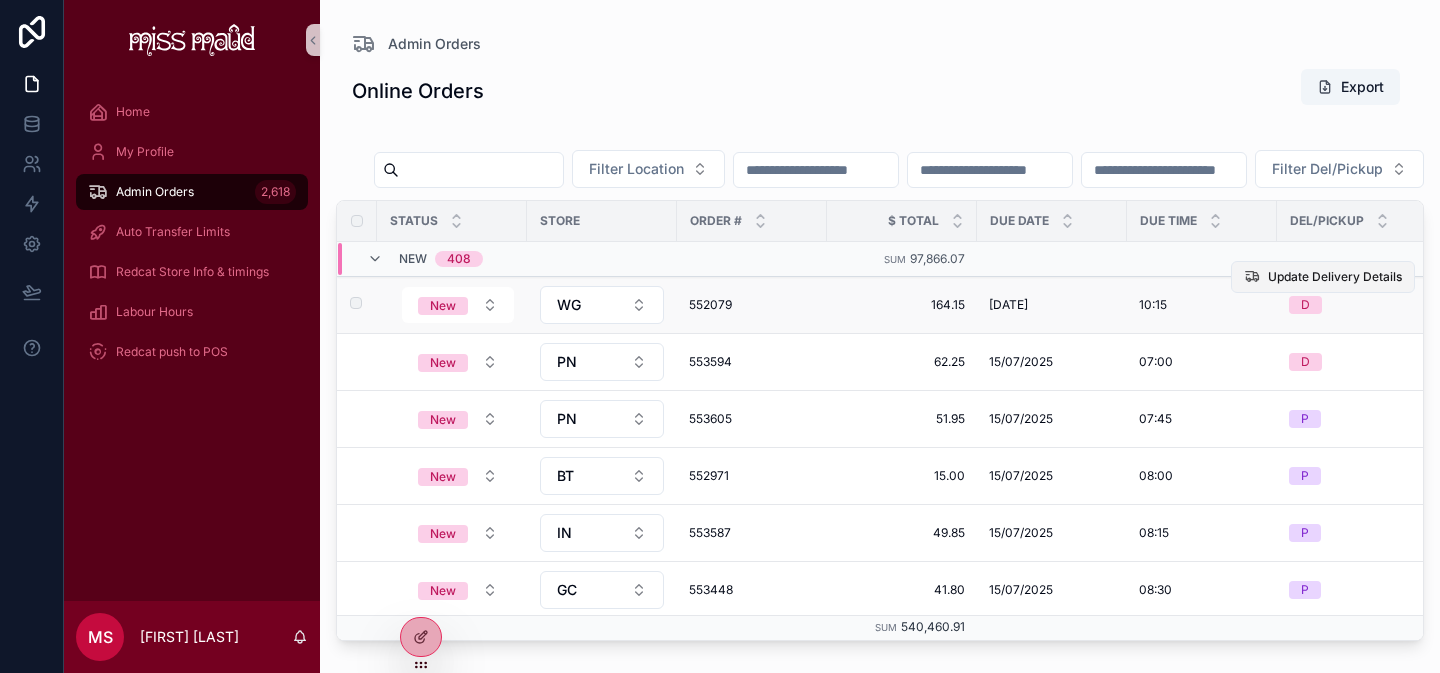 click on "Update Delivery Details" at bounding box center [1335, 277] 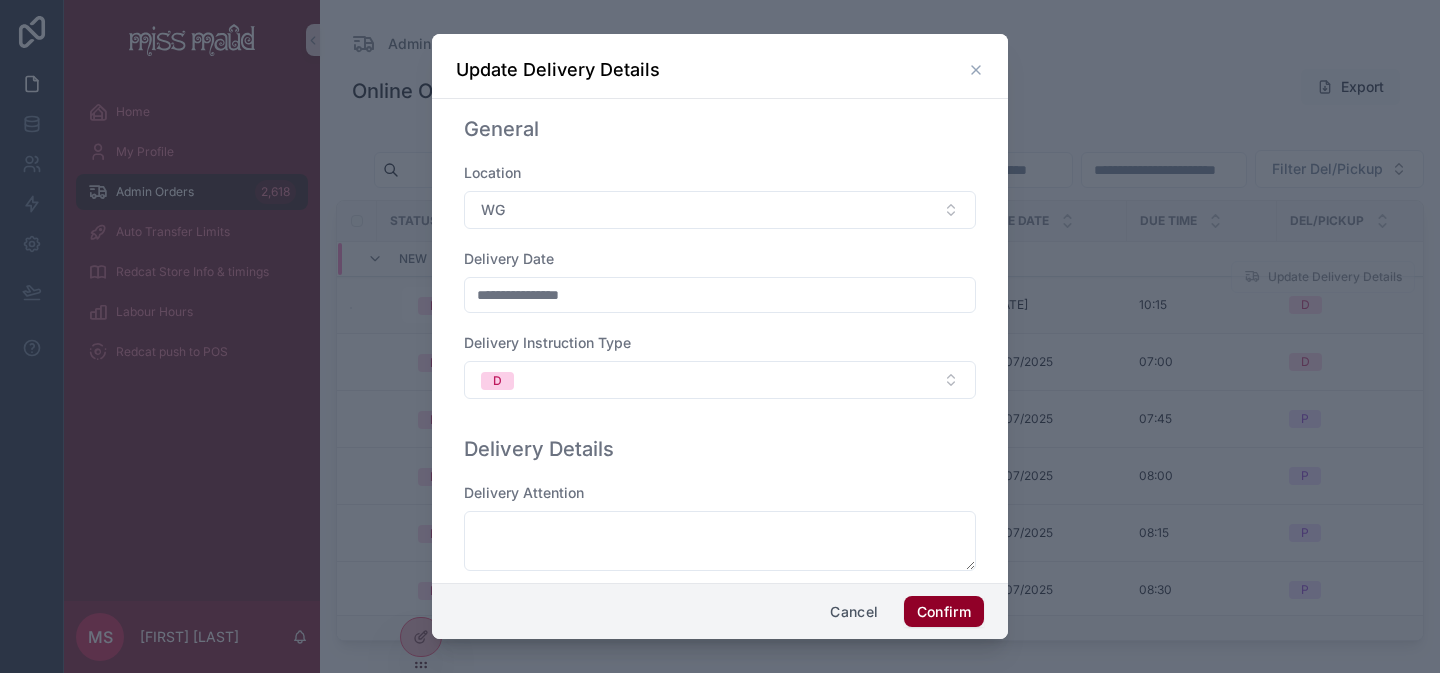 scroll, scrollTop: 42, scrollLeft: 0, axis: vertical 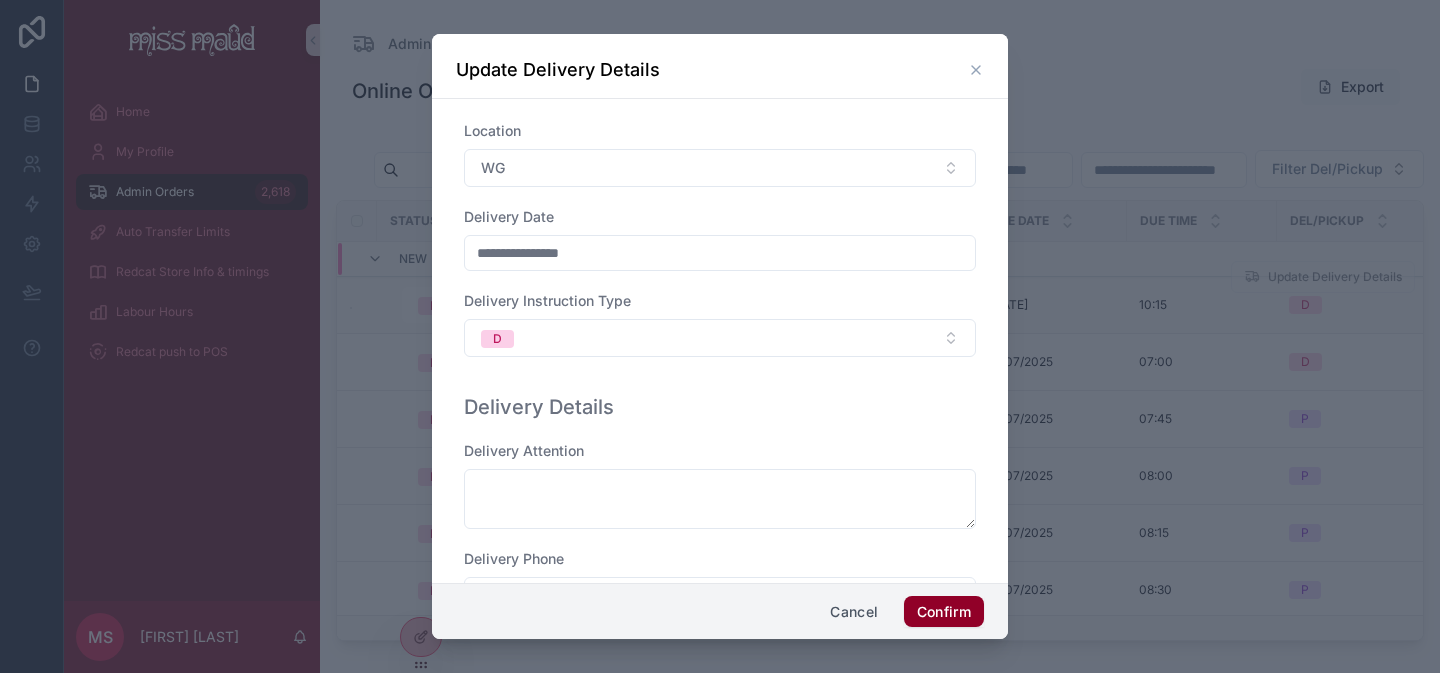 click 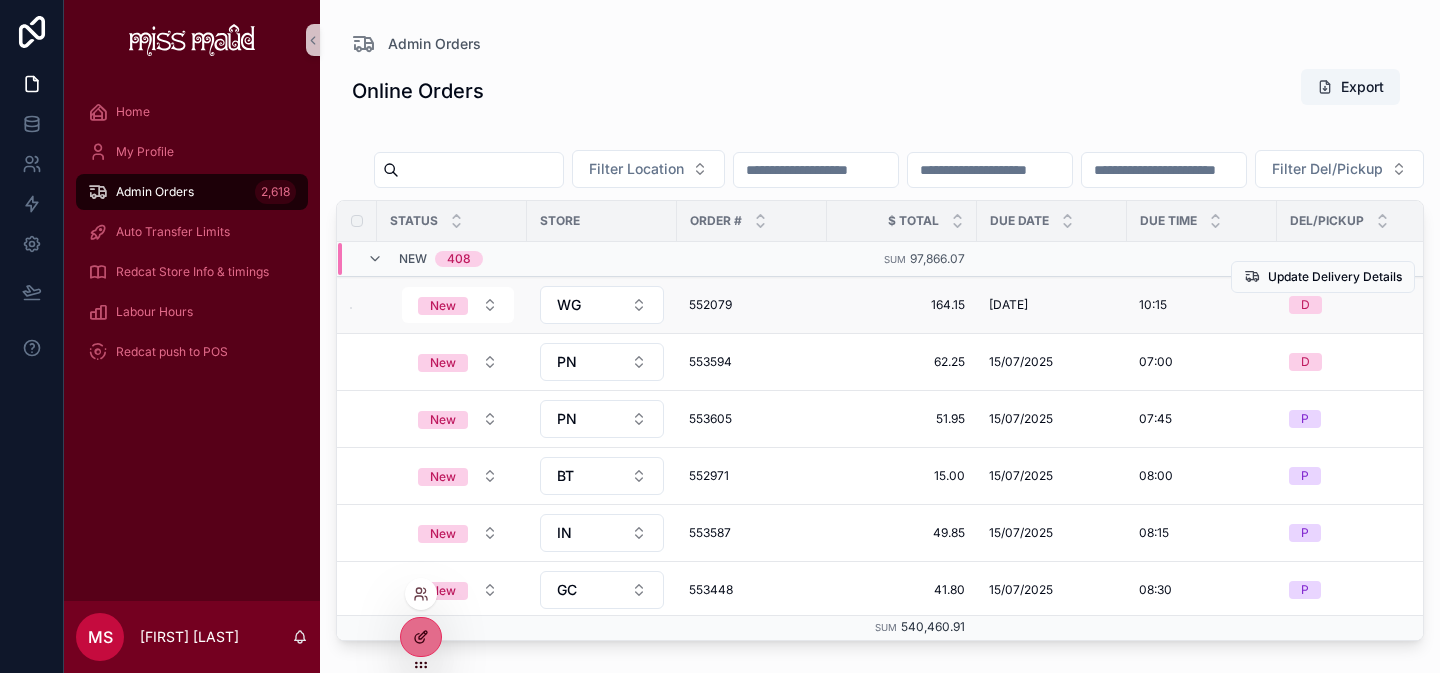 click 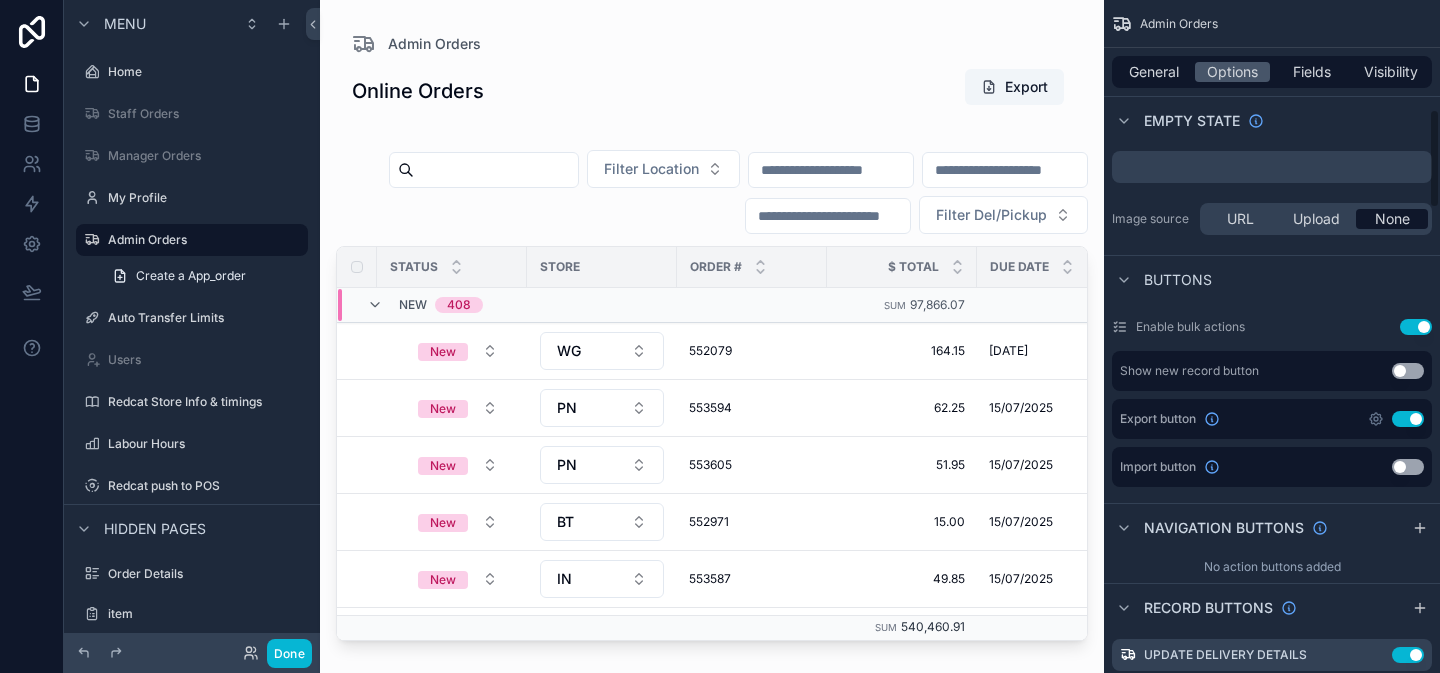 scroll, scrollTop: 739, scrollLeft: 0, axis: vertical 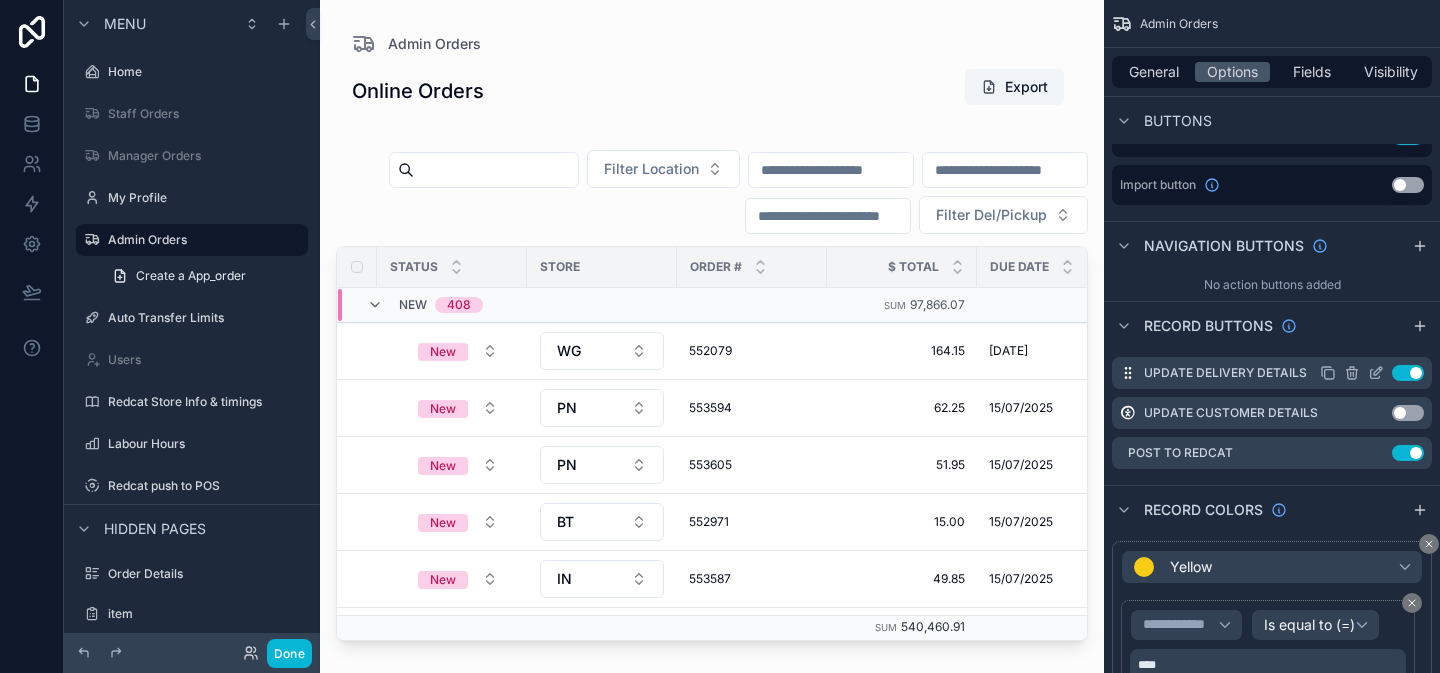 click 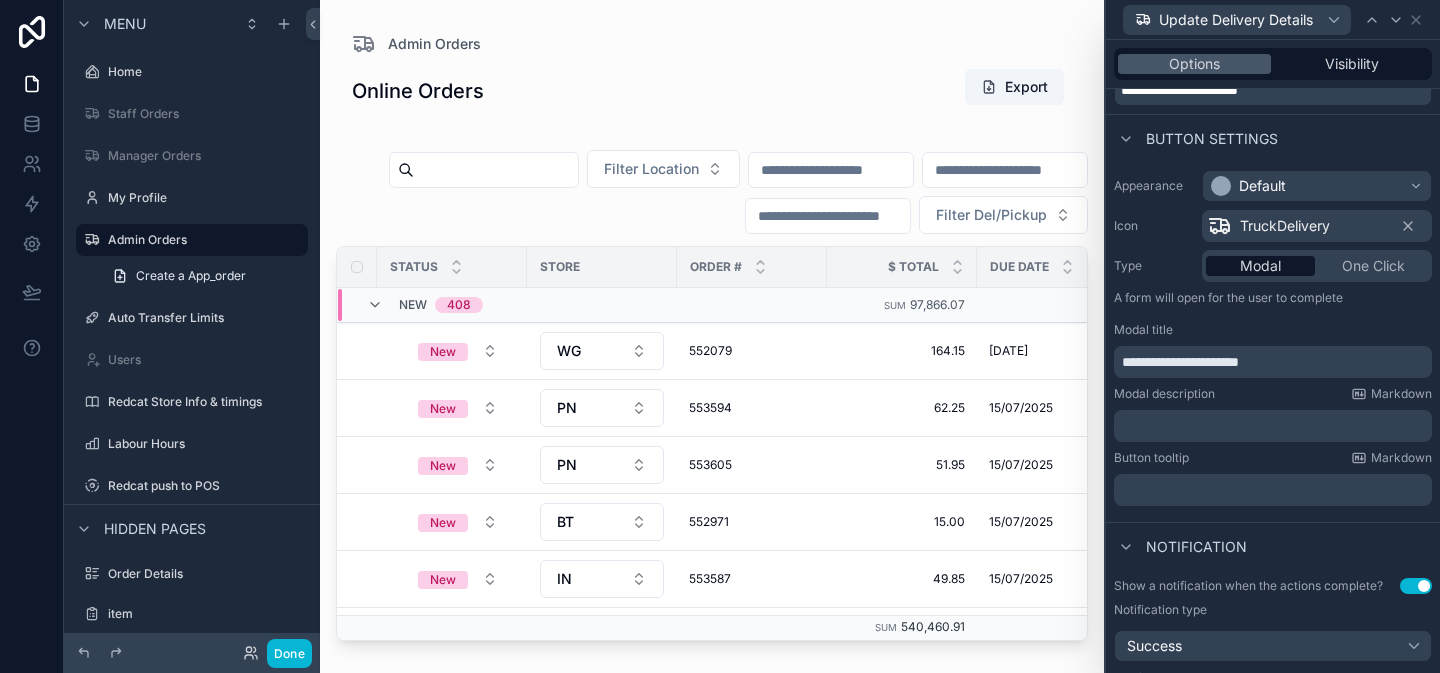 scroll, scrollTop: 51, scrollLeft: 0, axis: vertical 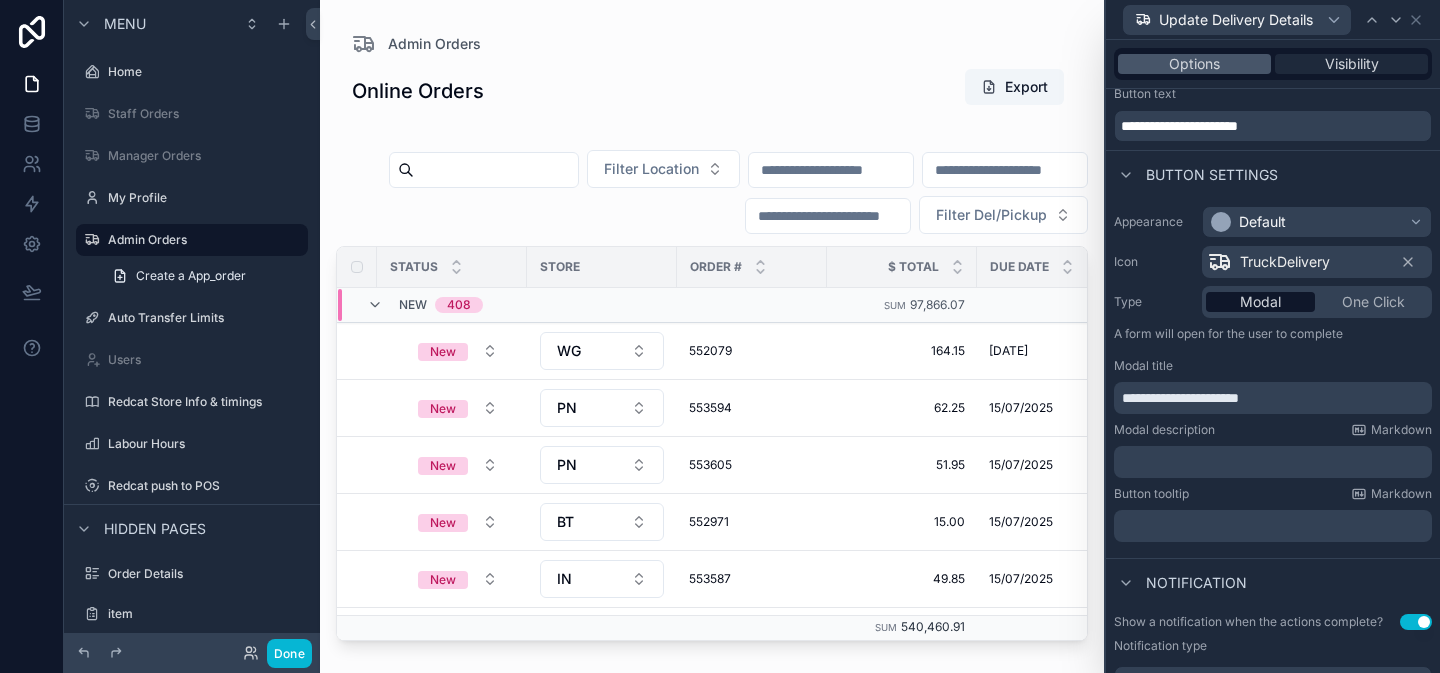 click on "Visibility" at bounding box center (1351, 64) 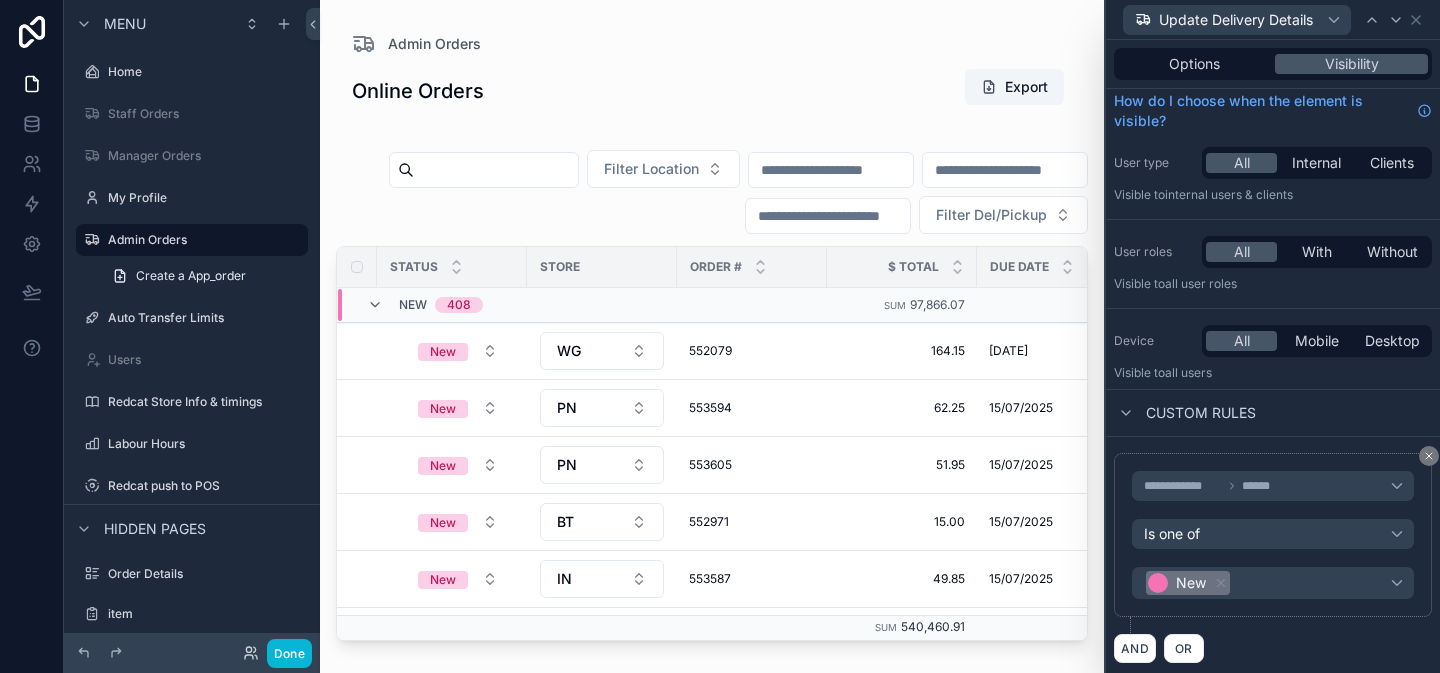 scroll, scrollTop: 12, scrollLeft: 0, axis: vertical 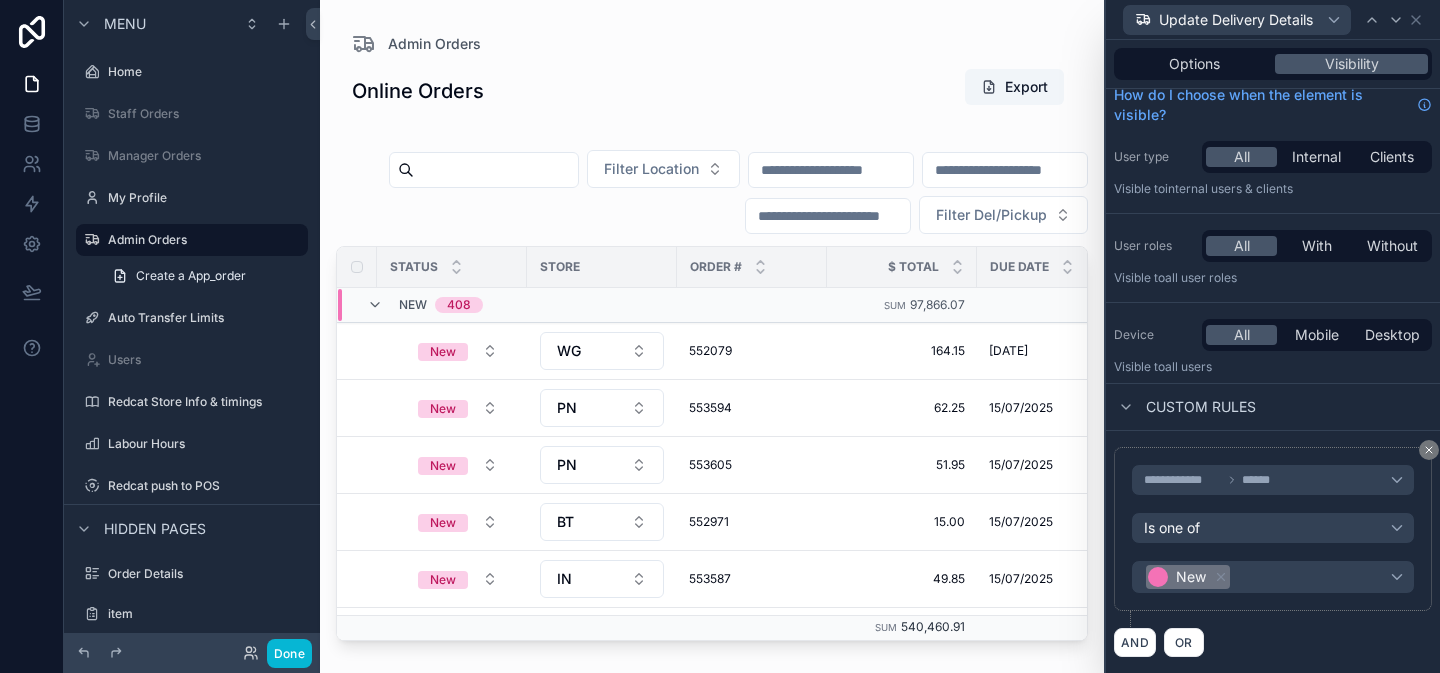 click on "Update Delivery Details" at bounding box center (1273, 19) 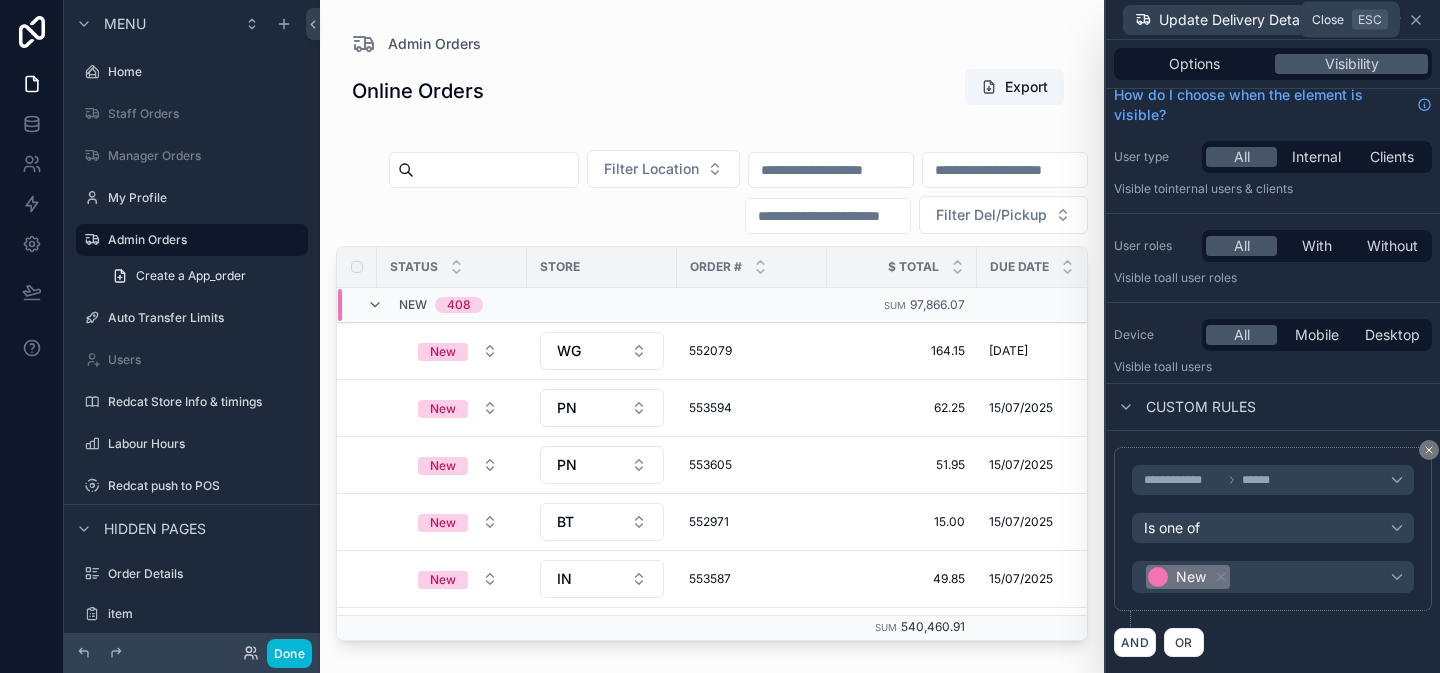 click 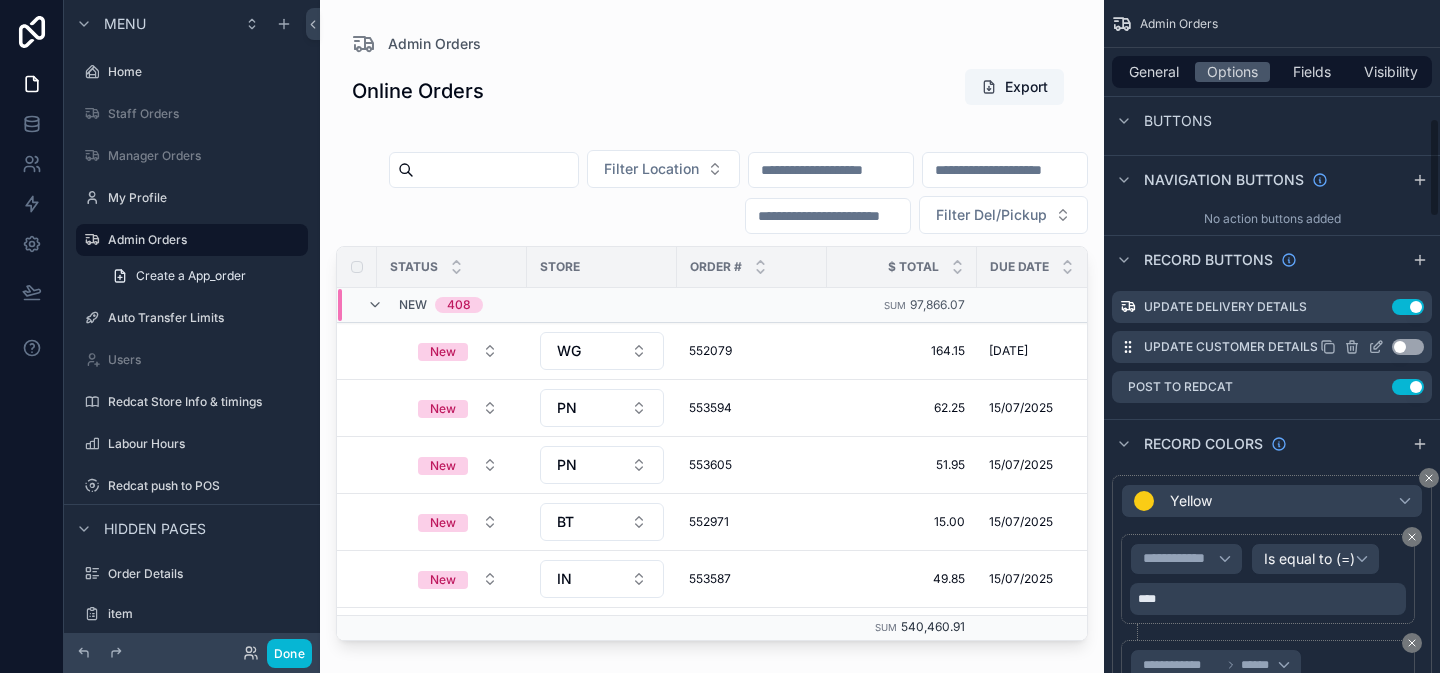 scroll, scrollTop: 798, scrollLeft: 0, axis: vertical 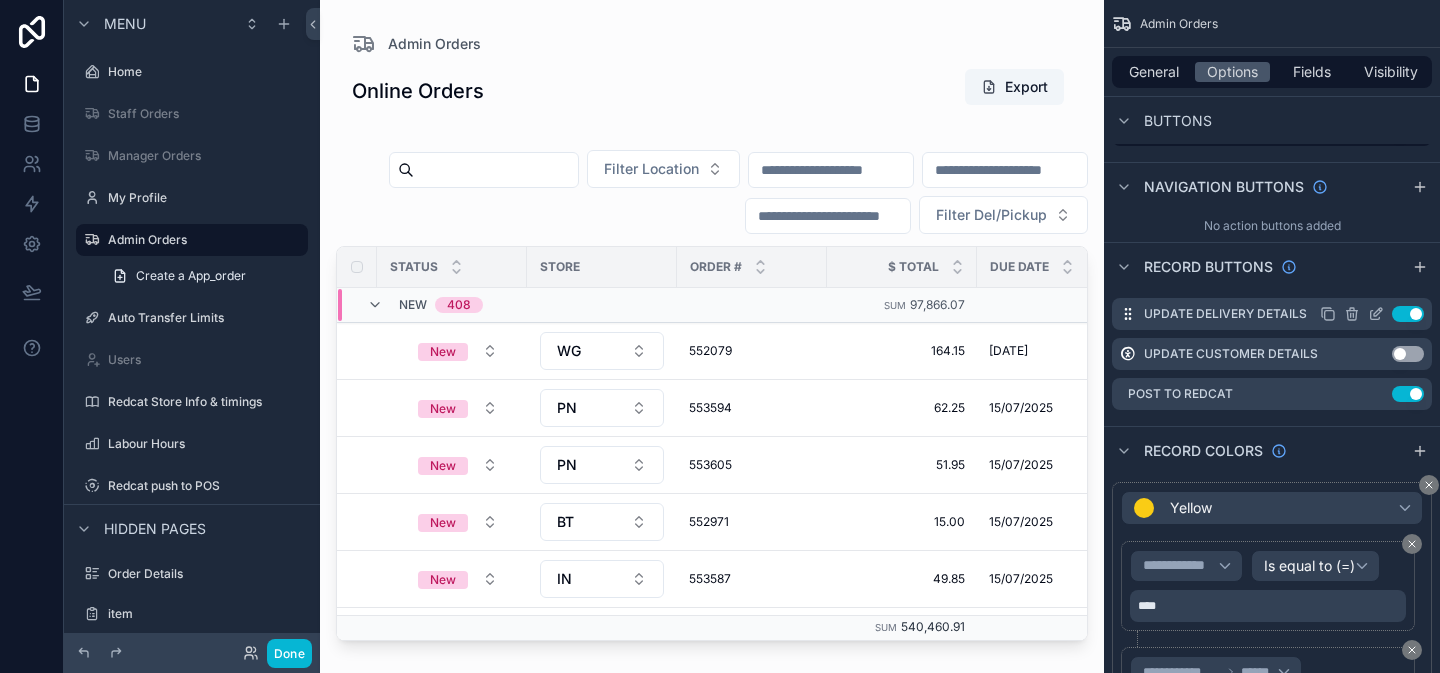 click 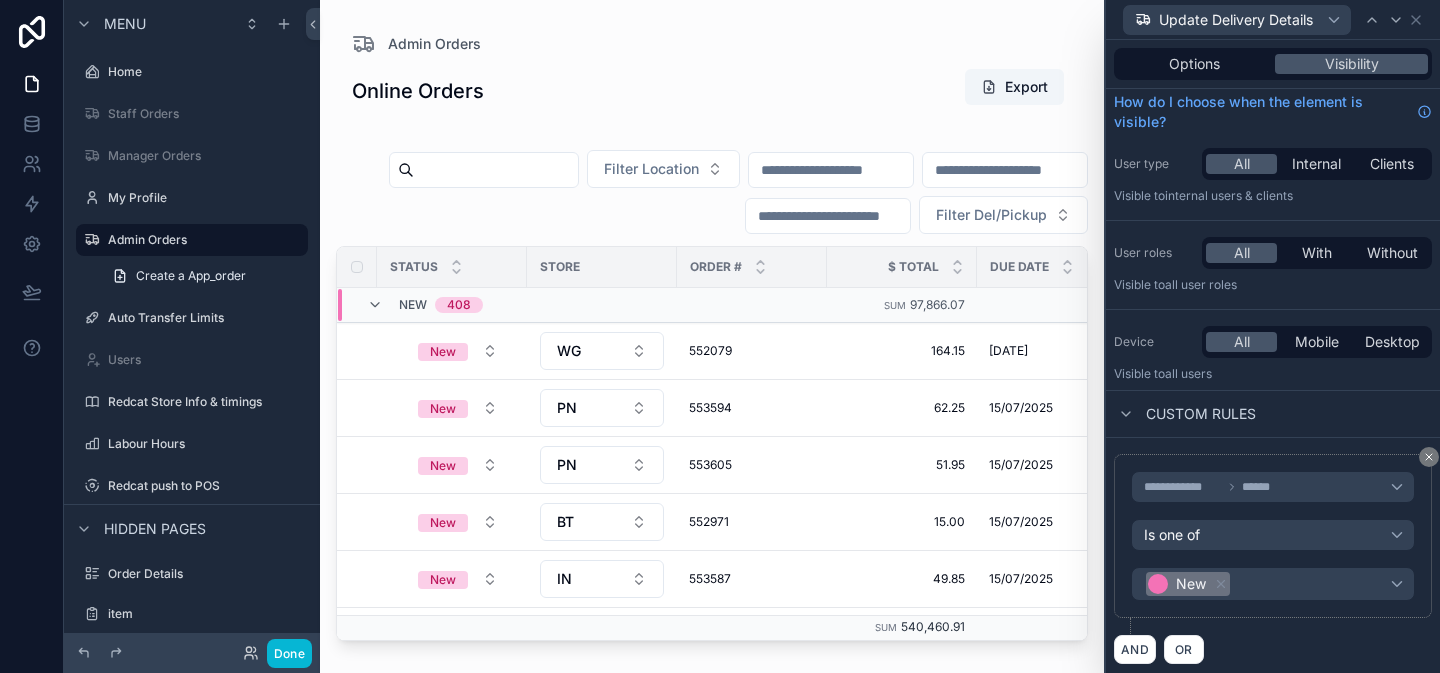 scroll, scrollTop: 12, scrollLeft: 0, axis: vertical 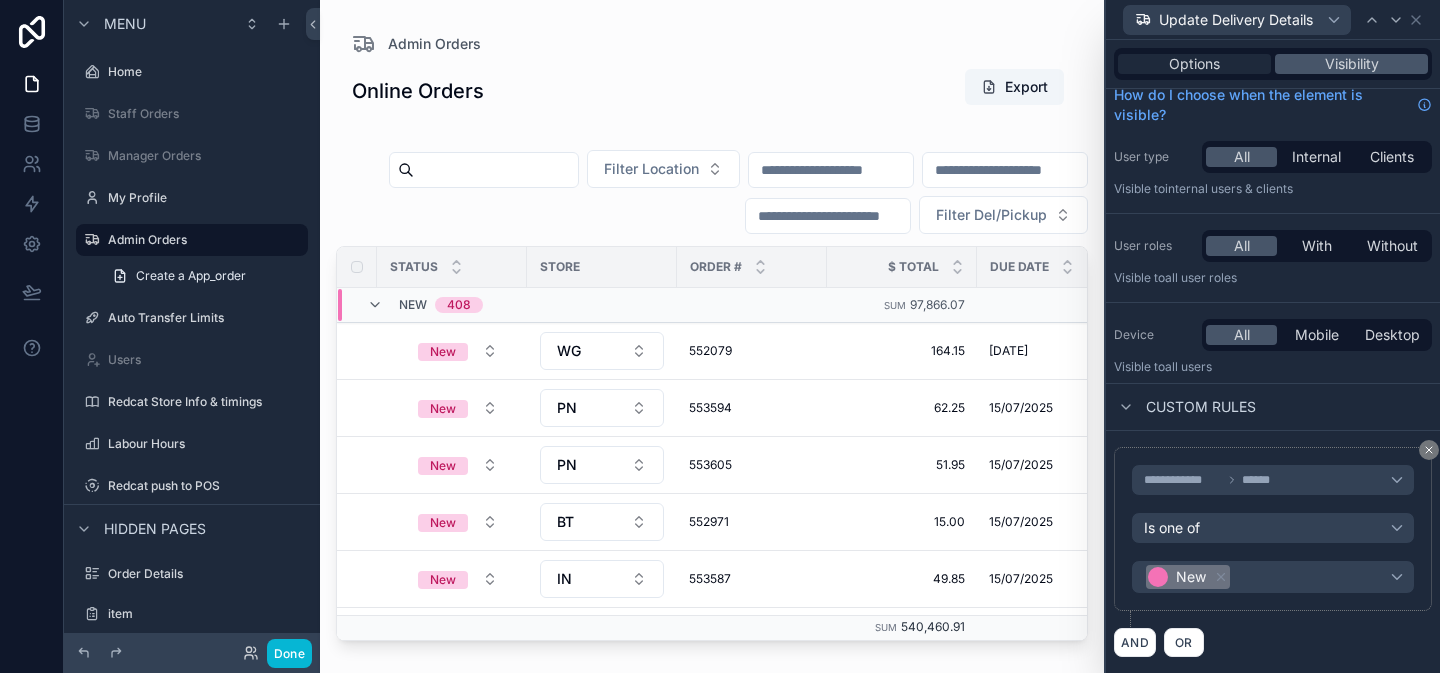 click on "Options" at bounding box center [1194, 64] 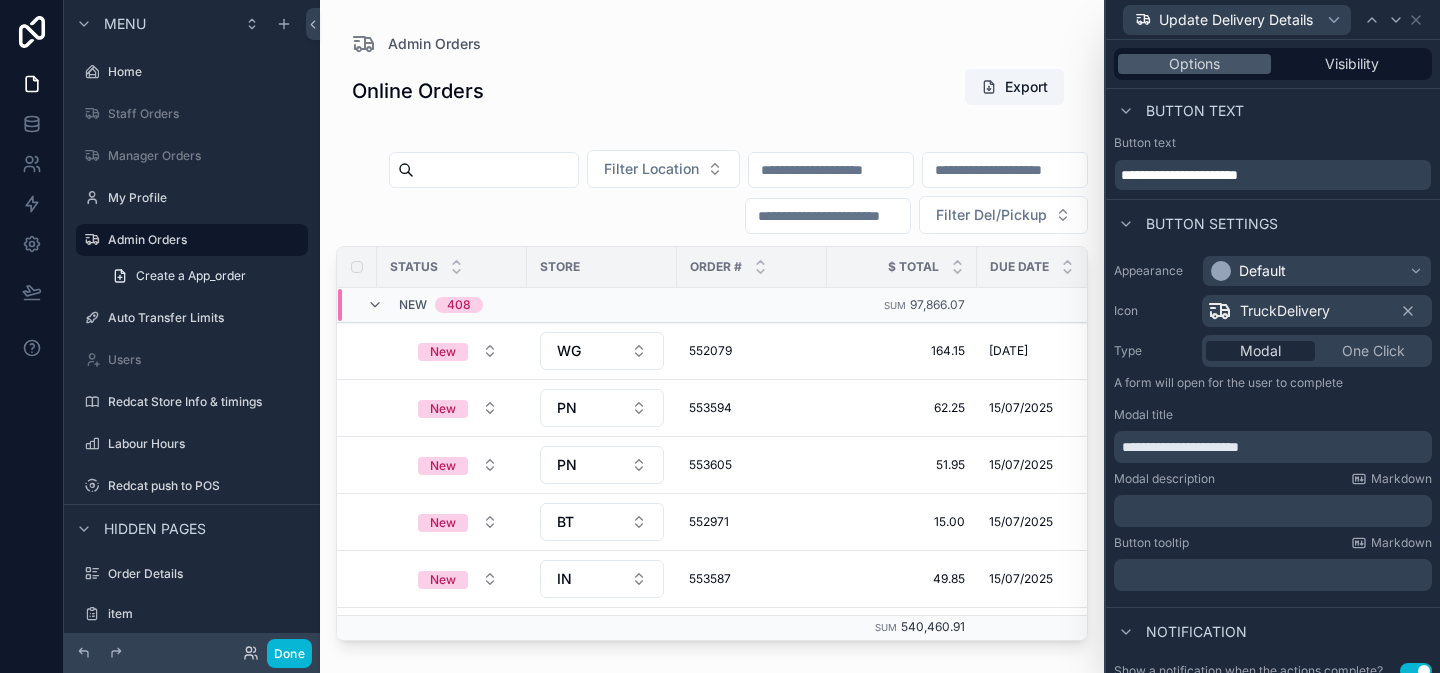 scroll, scrollTop: 0, scrollLeft: 0, axis: both 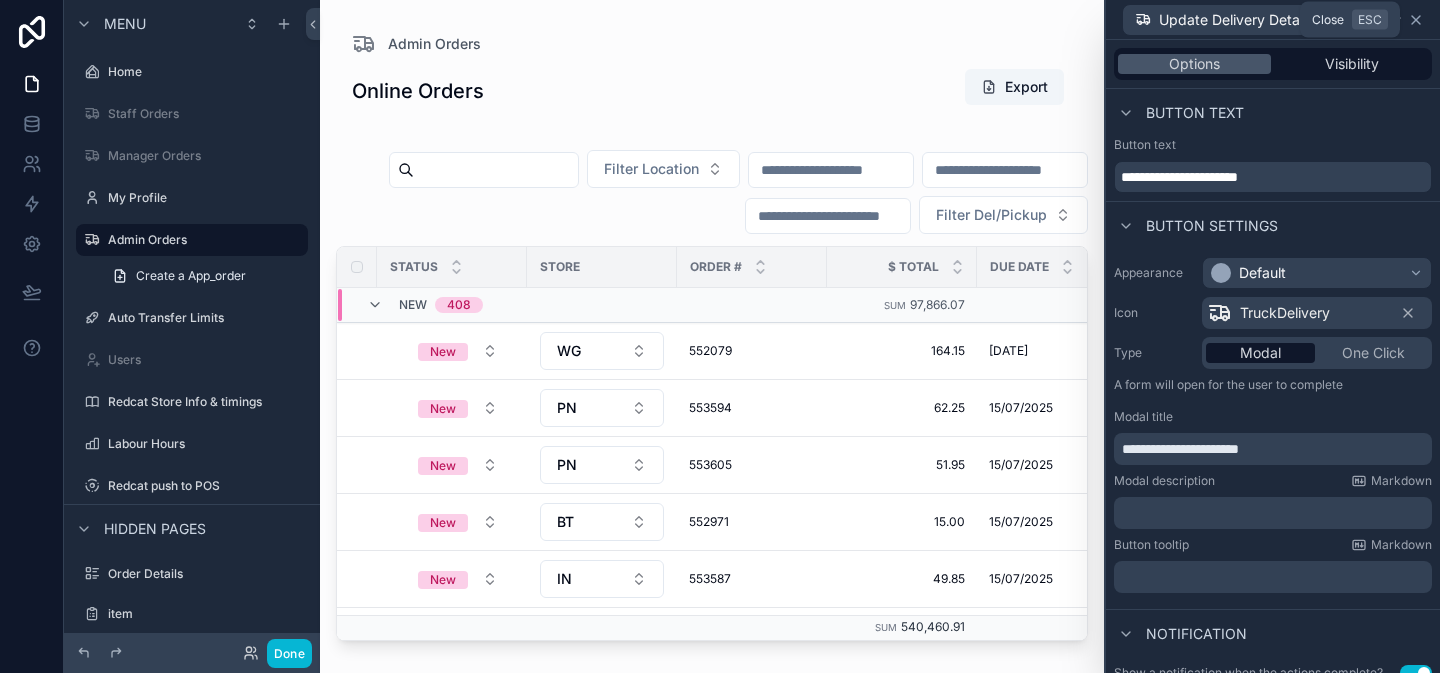 click 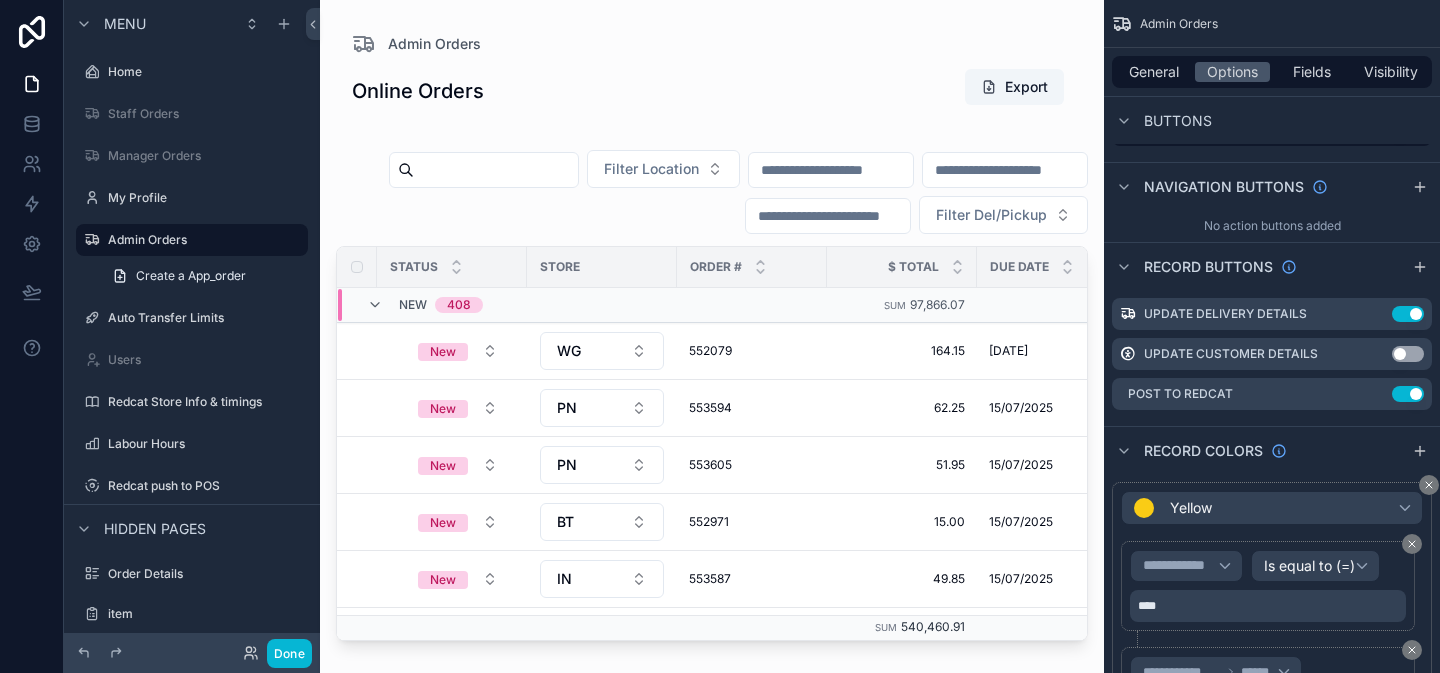 click at bounding box center (712, 324) 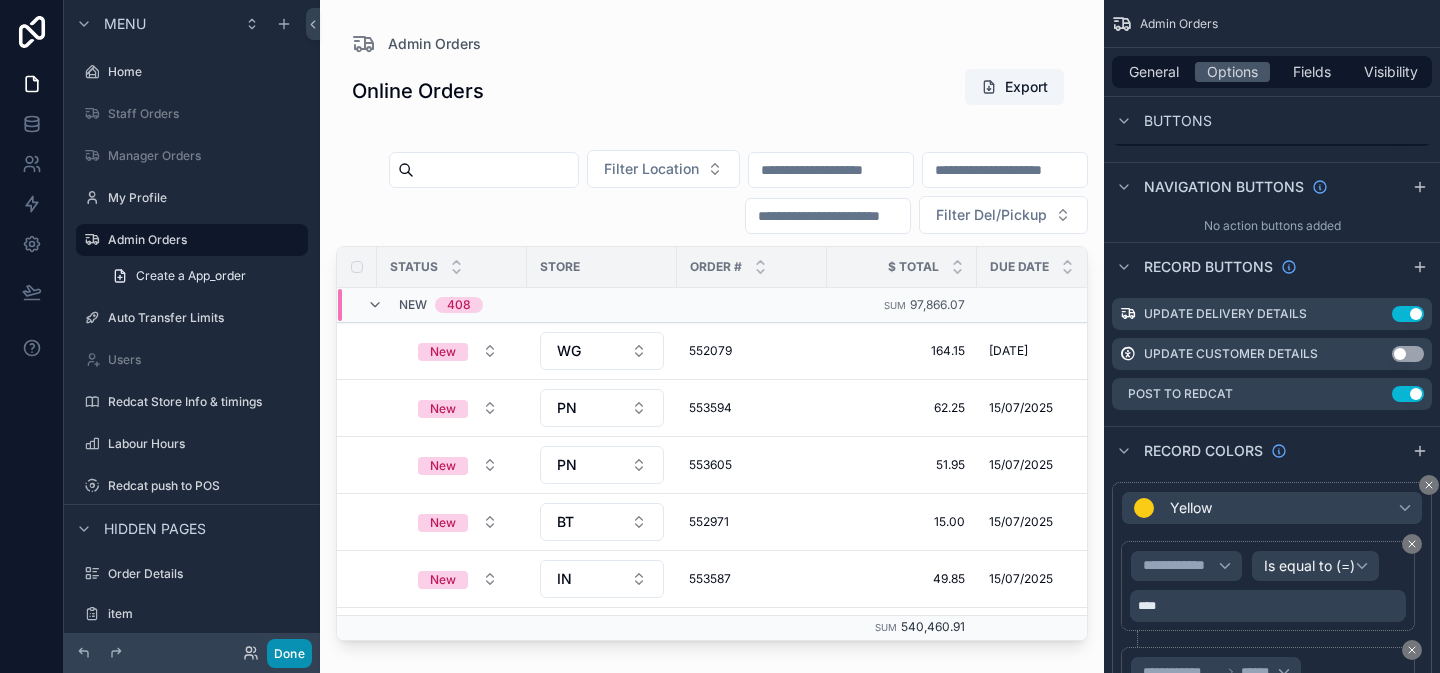 click on "Done" at bounding box center [289, 653] 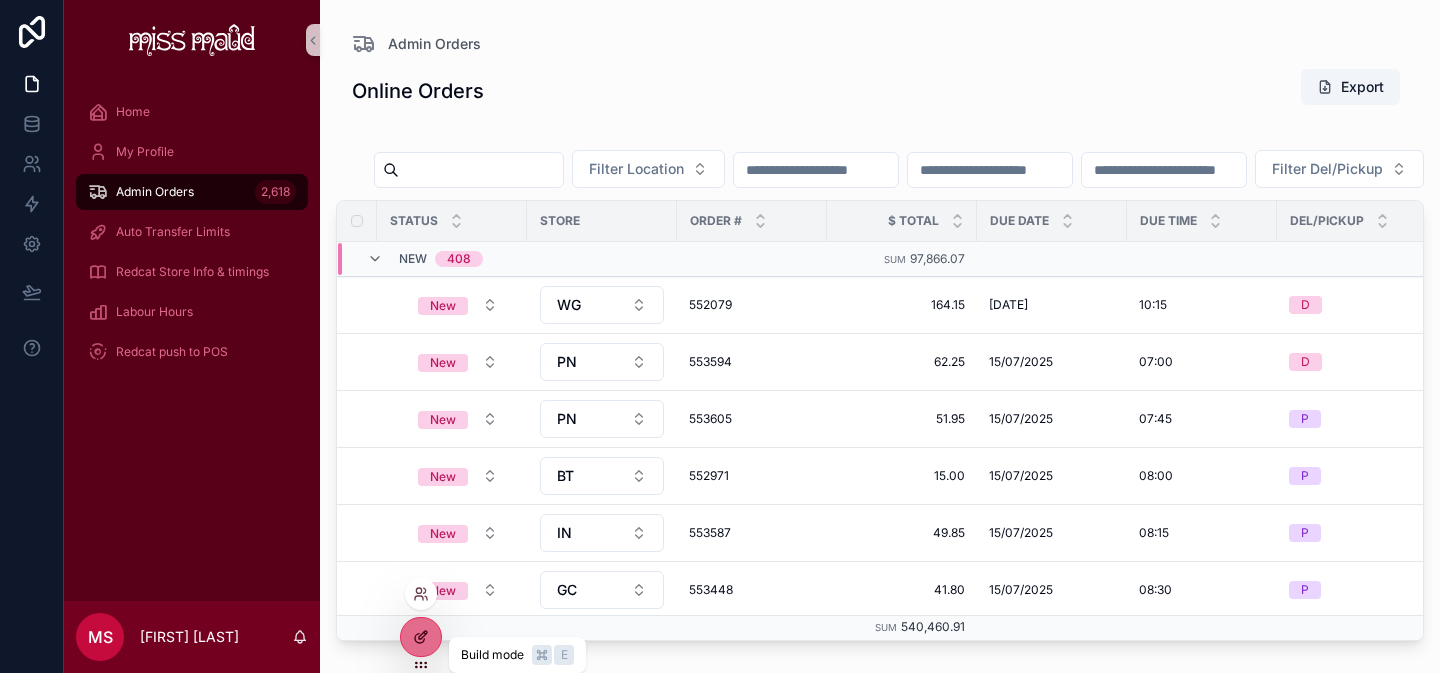 click 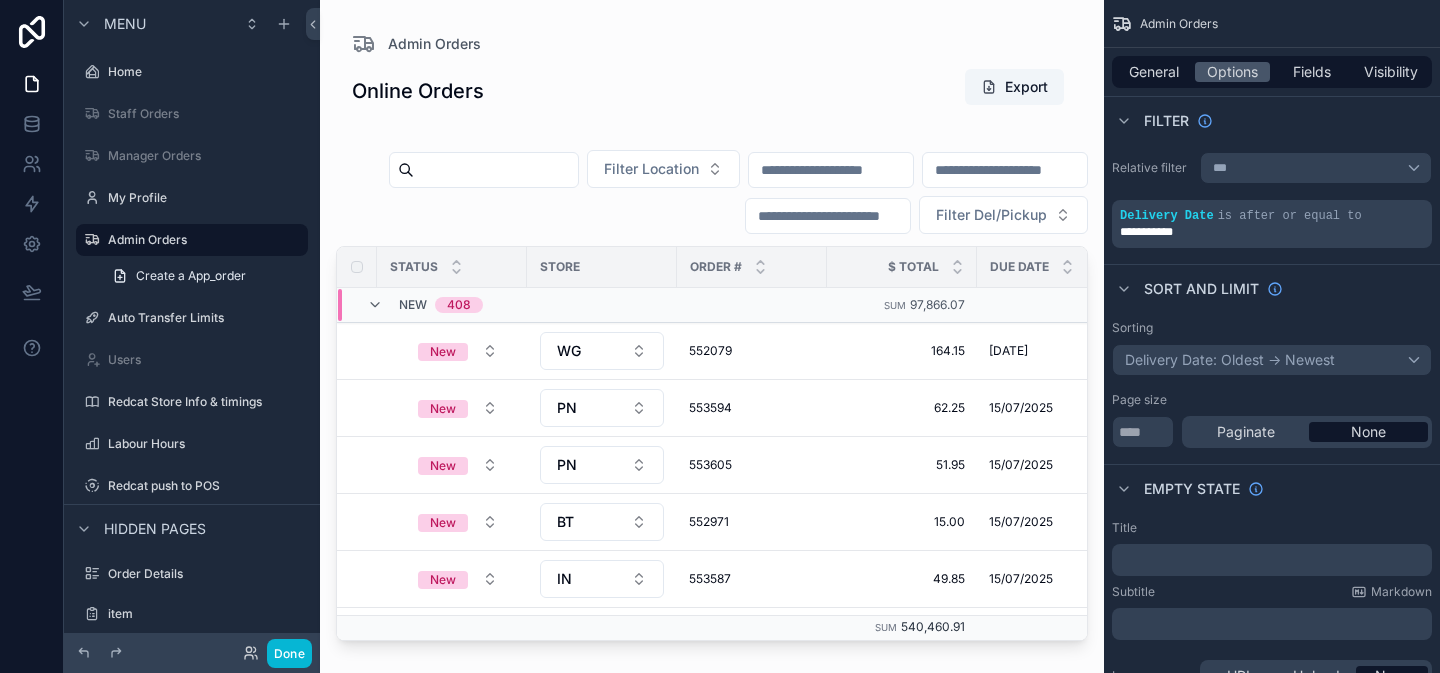 click at bounding box center (712, 324) 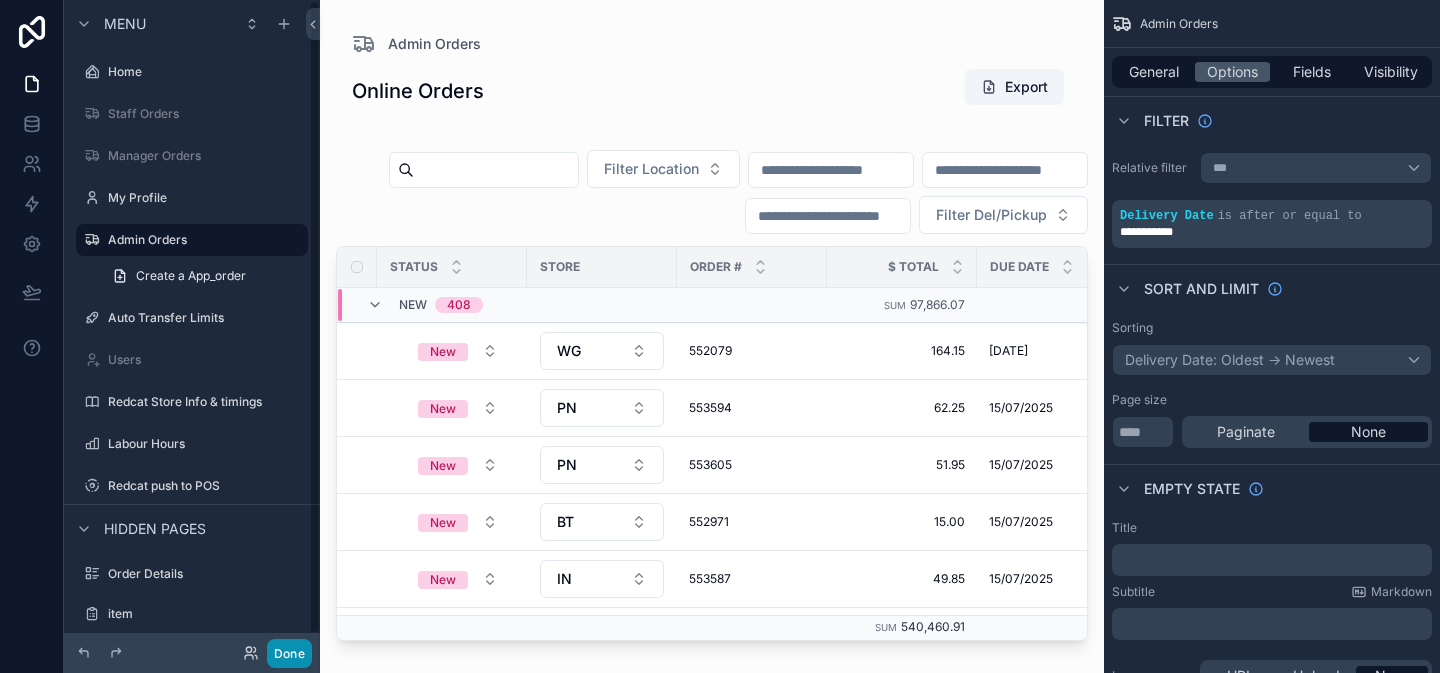 click on "Done" at bounding box center [289, 653] 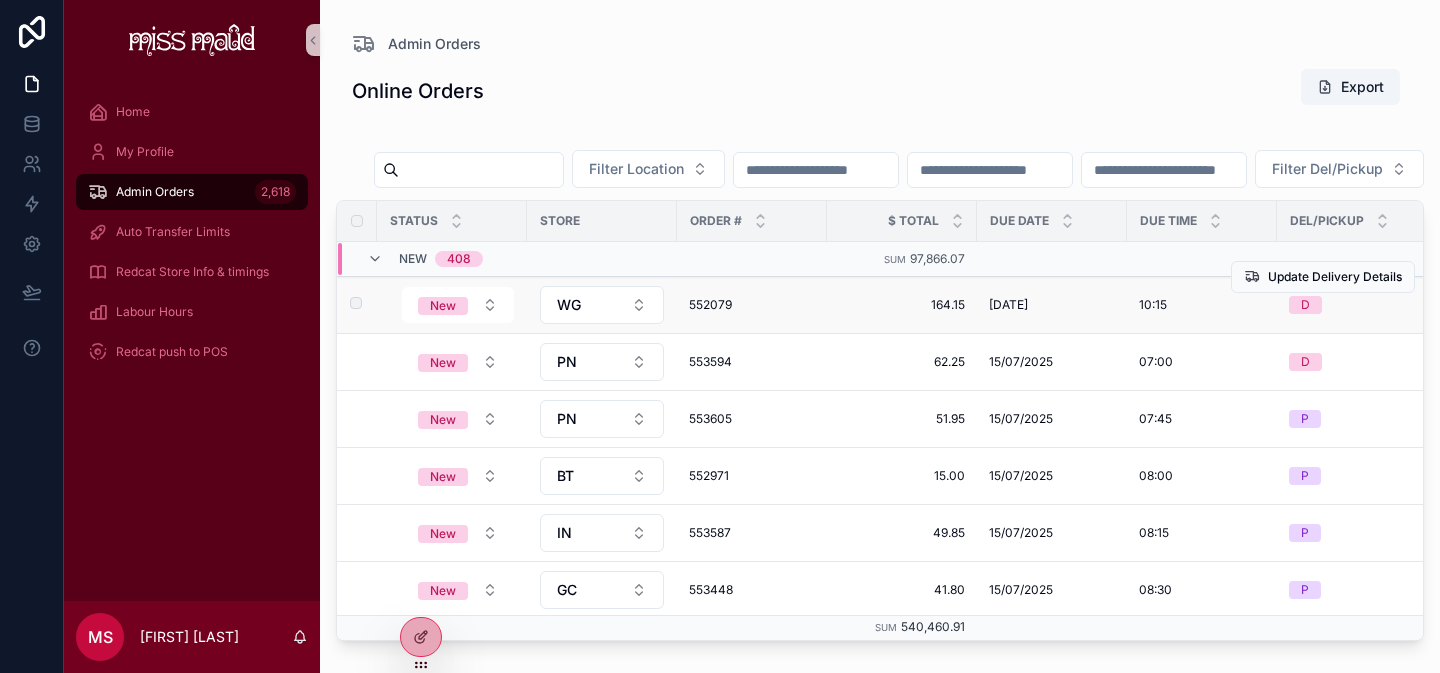 click on "552079" at bounding box center [752, 305] 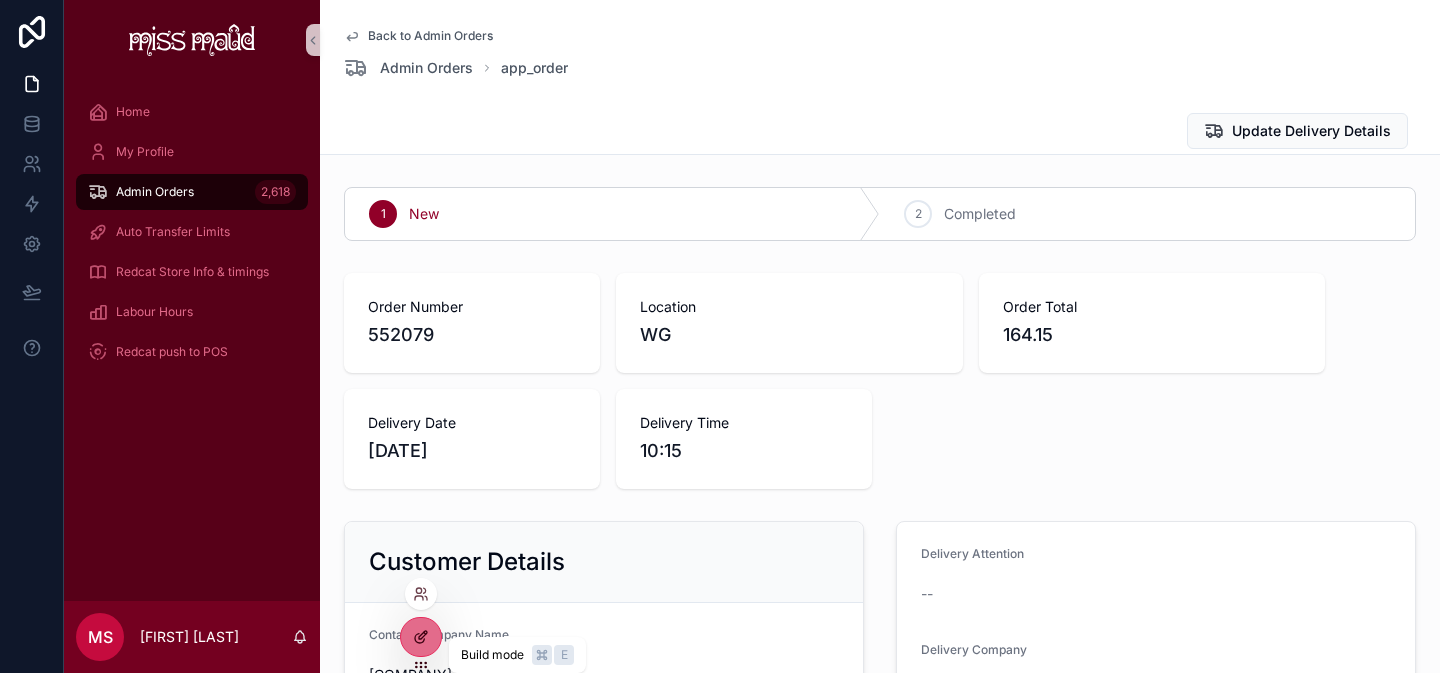 click 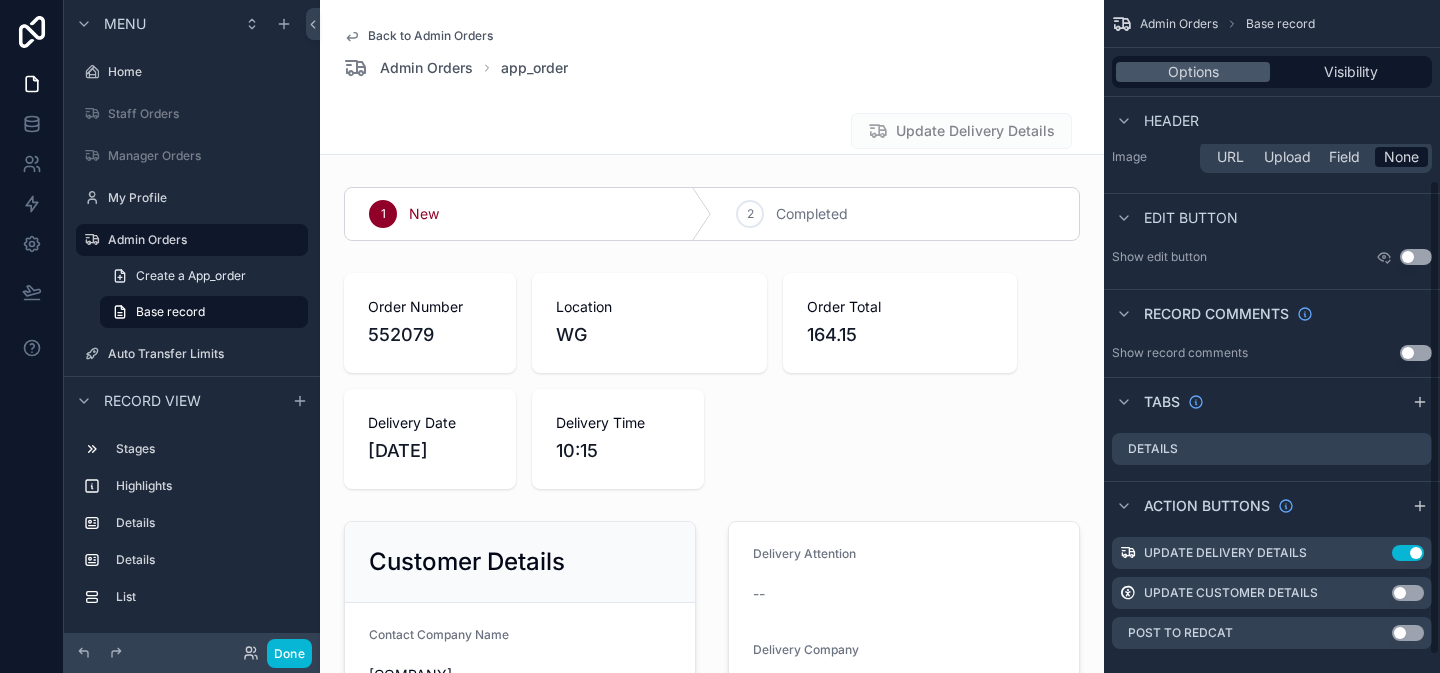 scroll, scrollTop: 279, scrollLeft: 0, axis: vertical 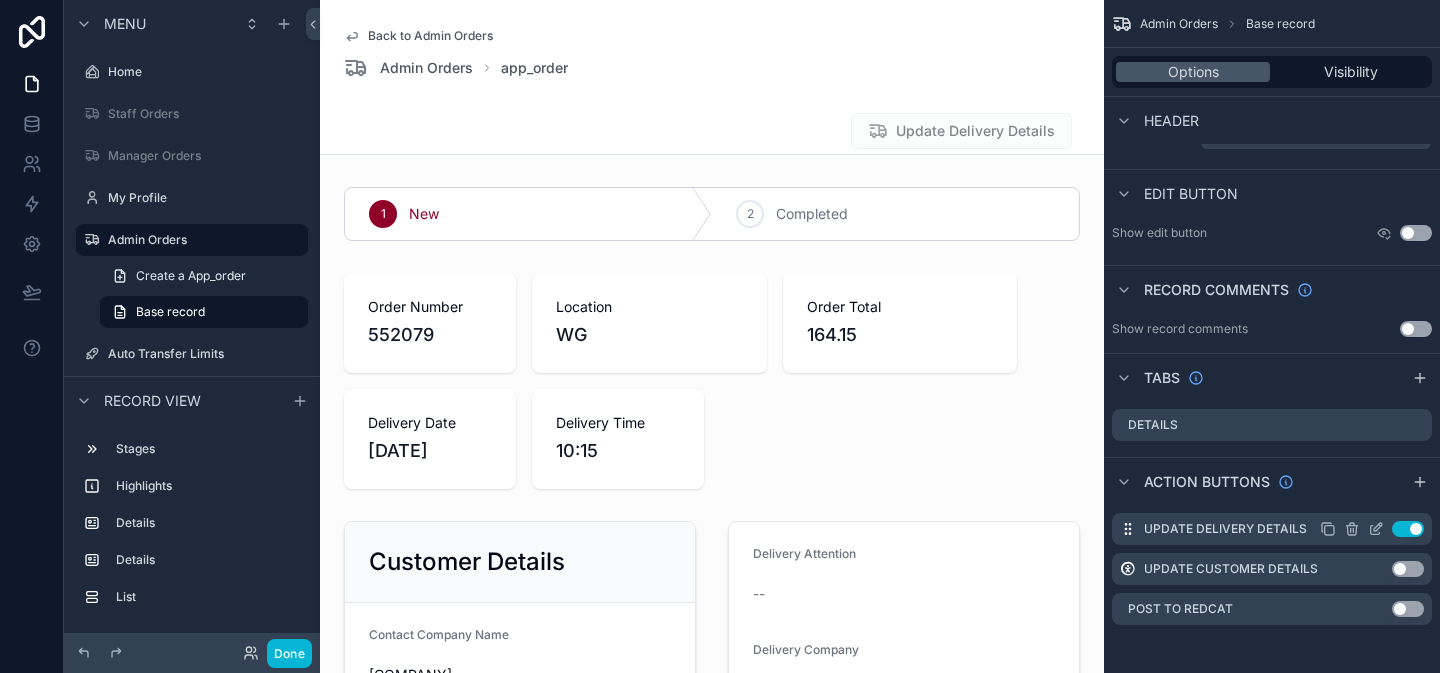 click 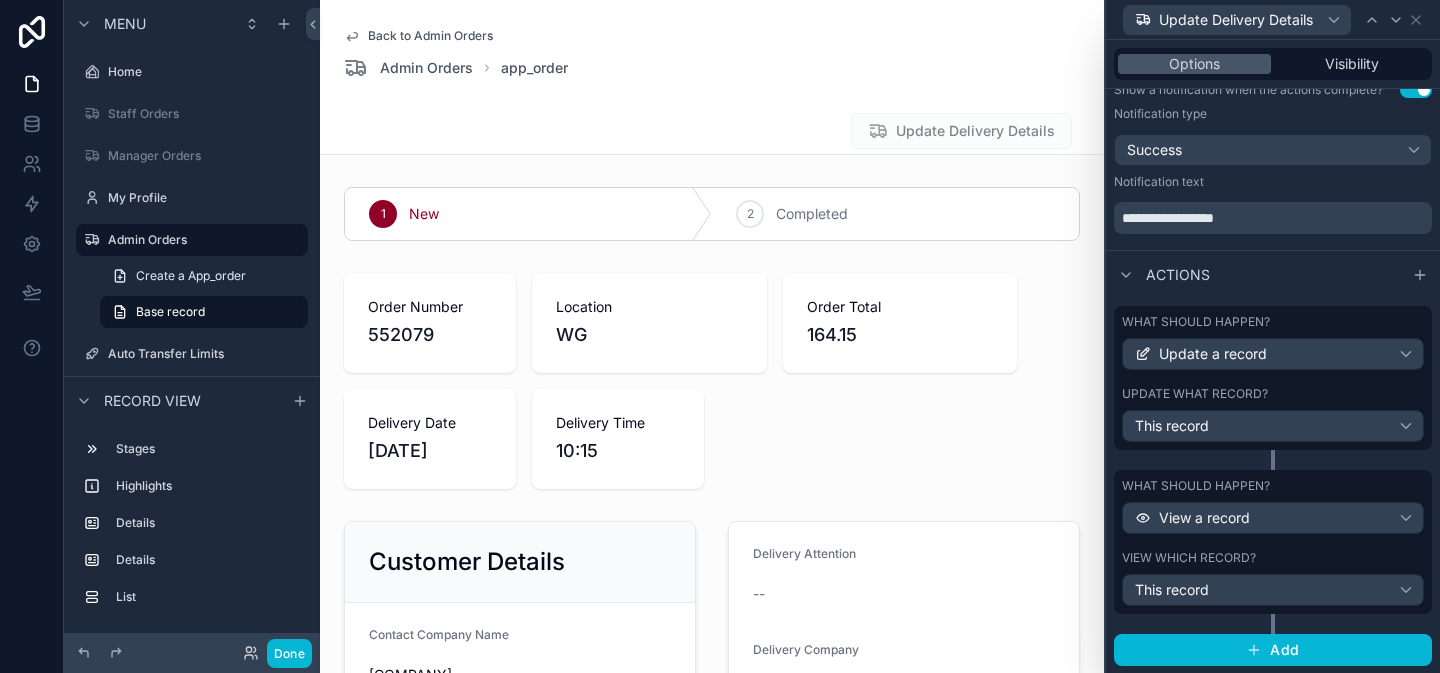 scroll, scrollTop: 0, scrollLeft: 0, axis: both 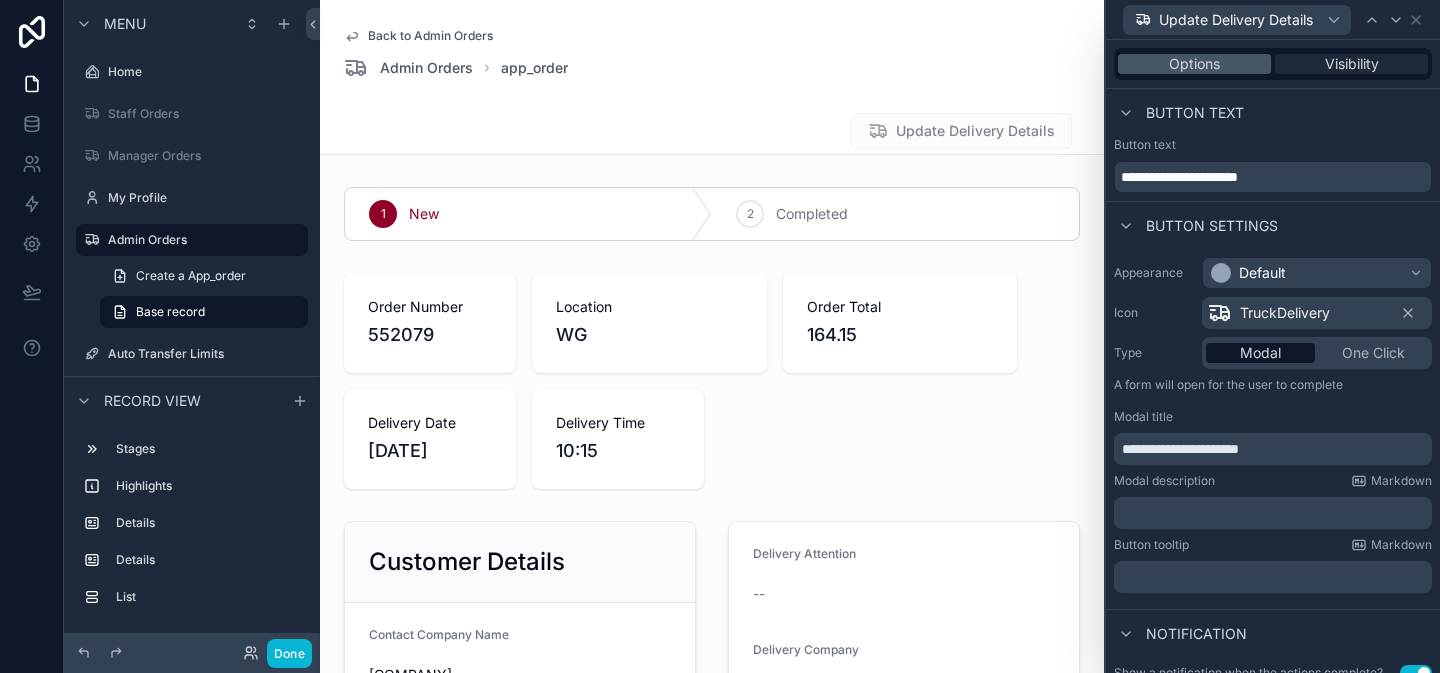 click on "Visibility" at bounding box center (1352, 64) 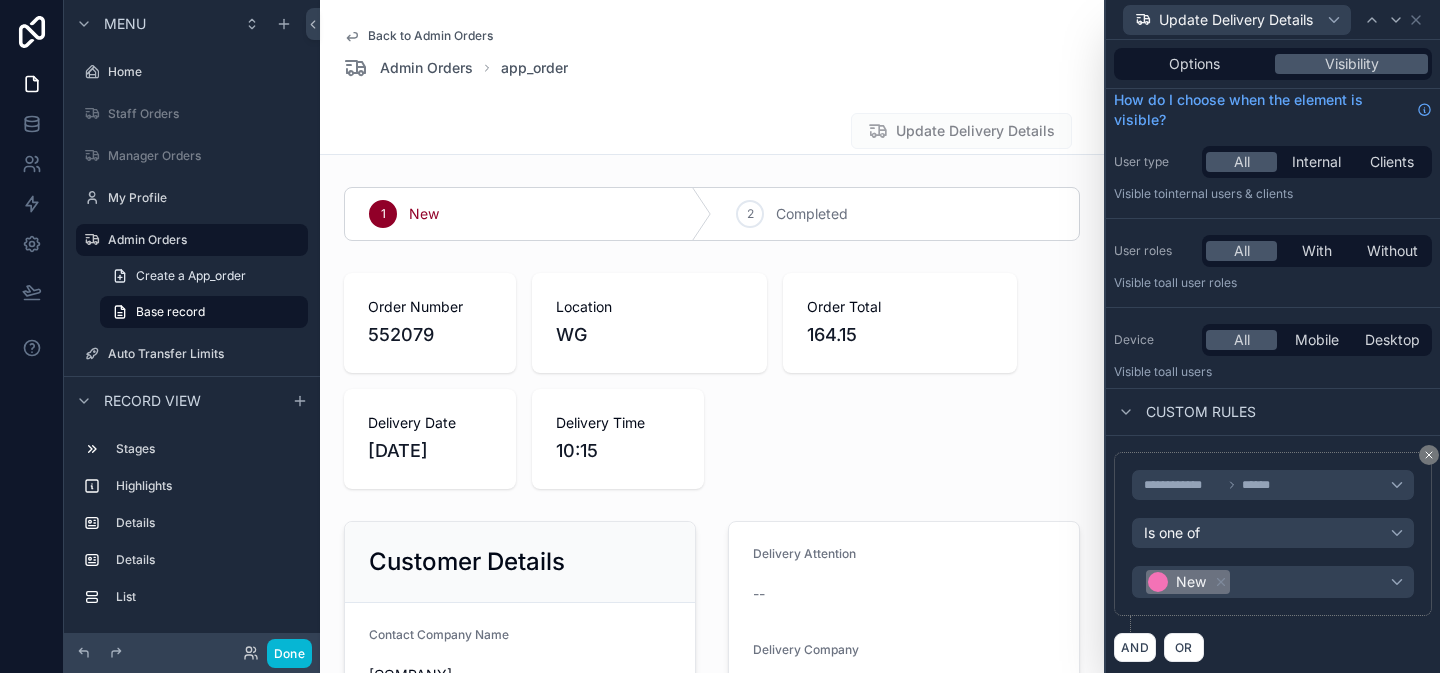 scroll, scrollTop: 0, scrollLeft: 0, axis: both 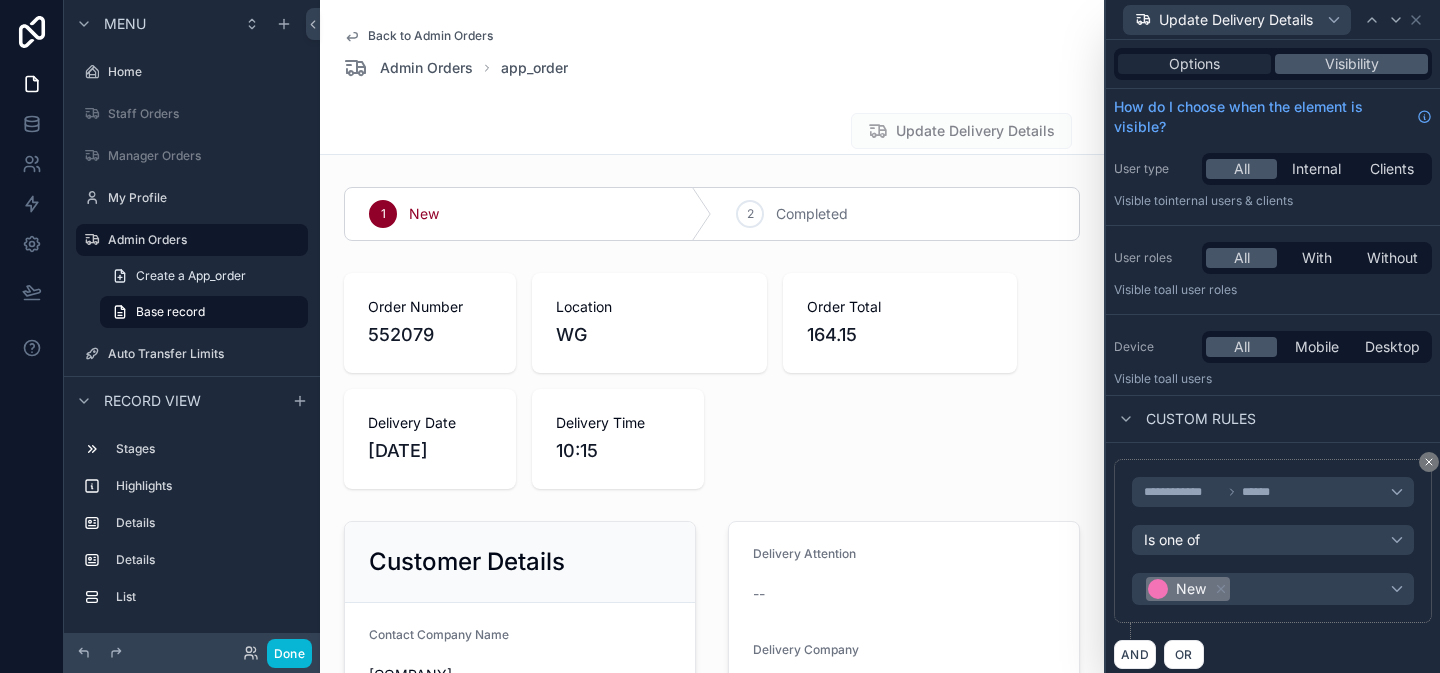 click on "Options" at bounding box center [1194, 64] 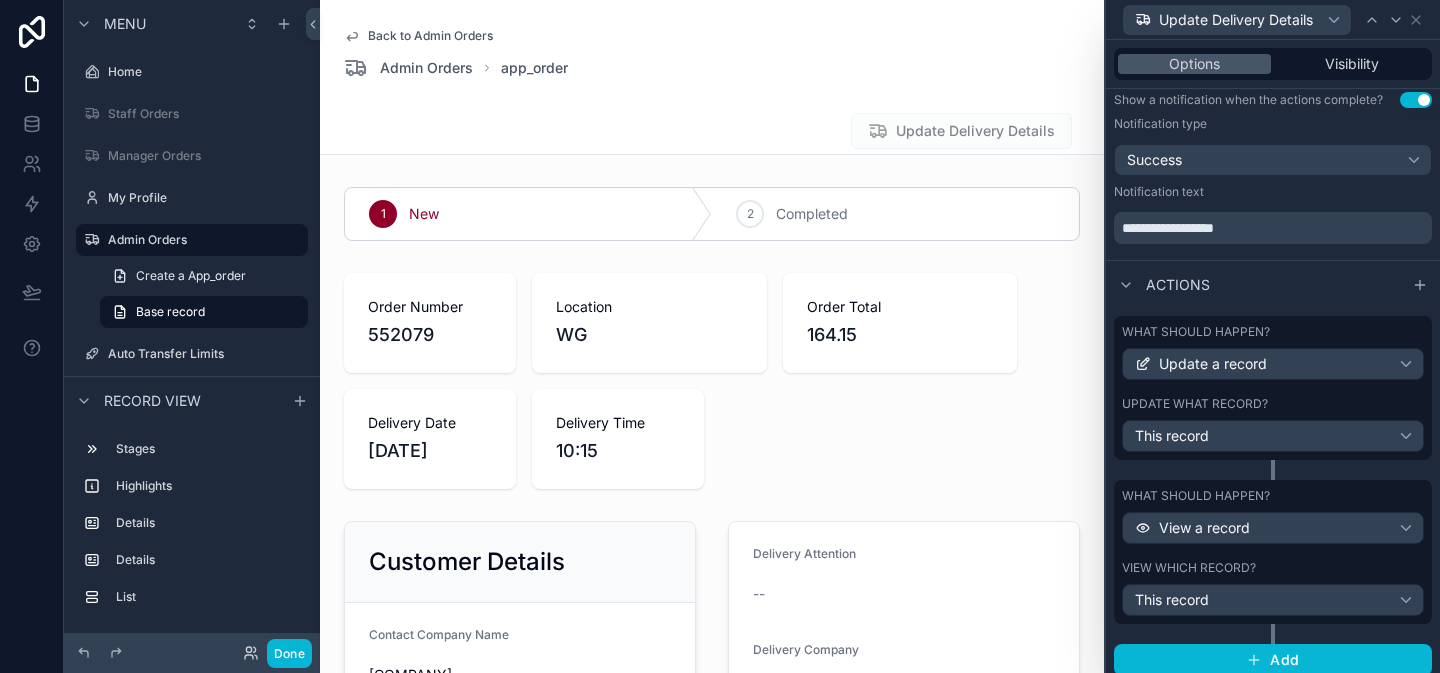 scroll, scrollTop: 583, scrollLeft: 0, axis: vertical 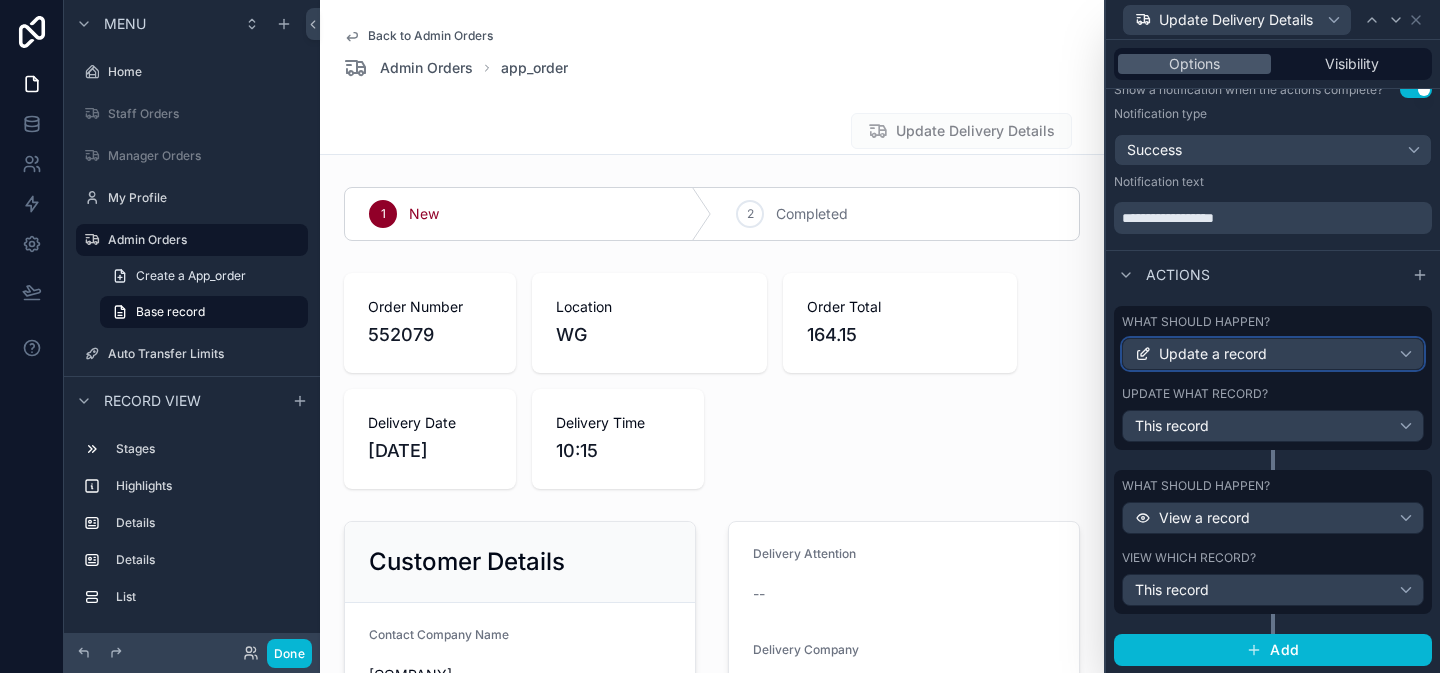 click 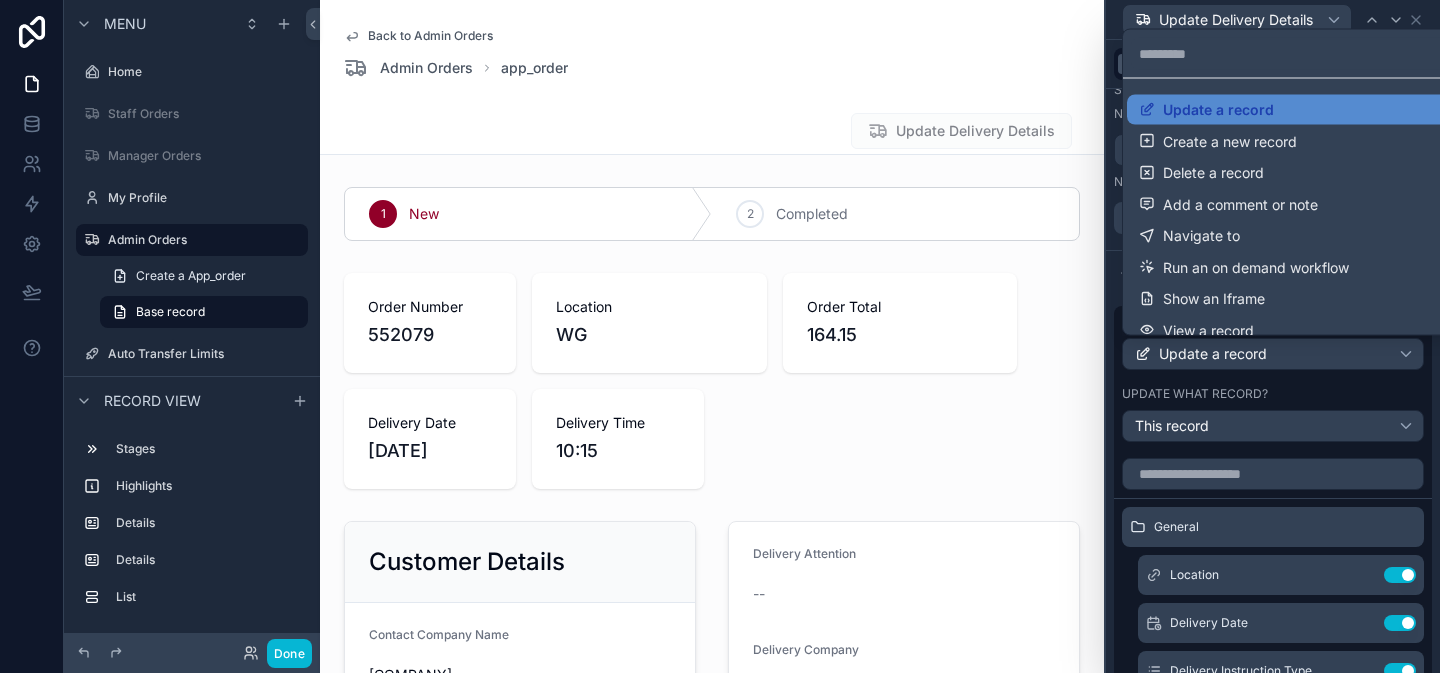 click at bounding box center (1273, 336) 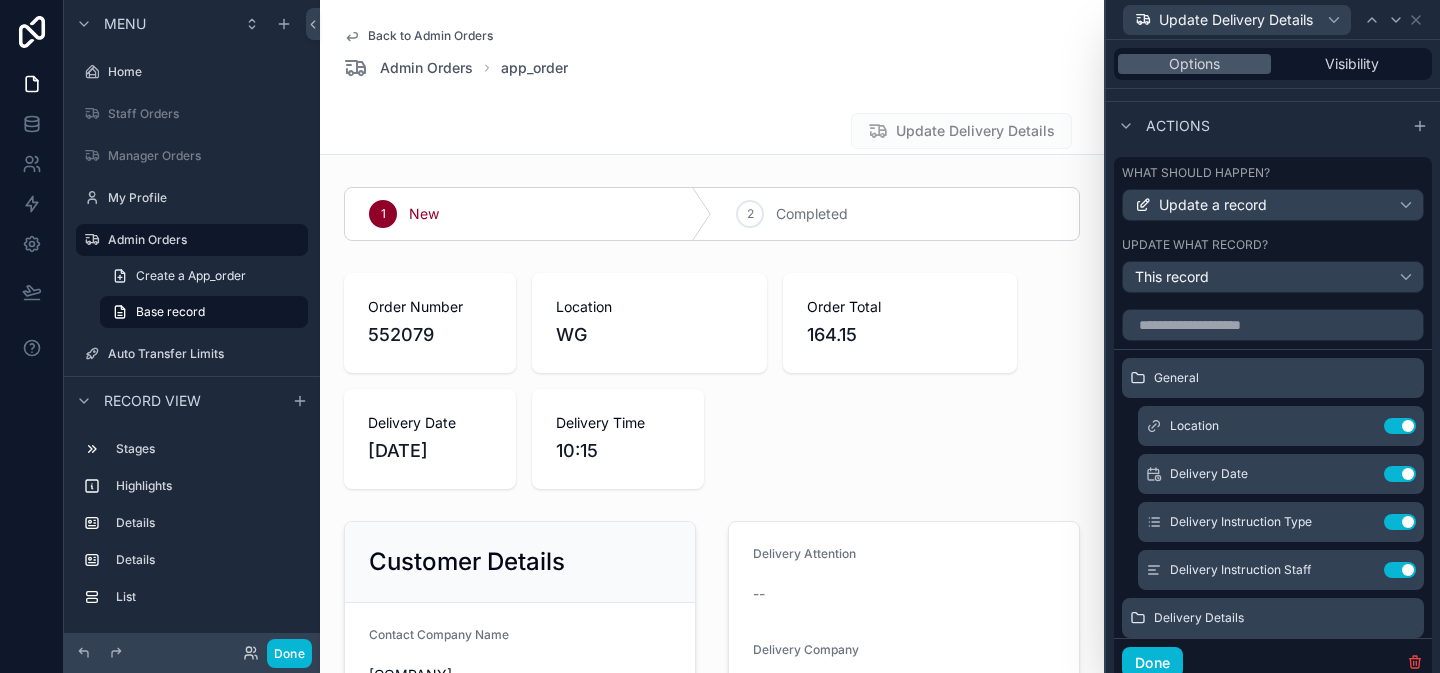 scroll, scrollTop: 745, scrollLeft: 0, axis: vertical 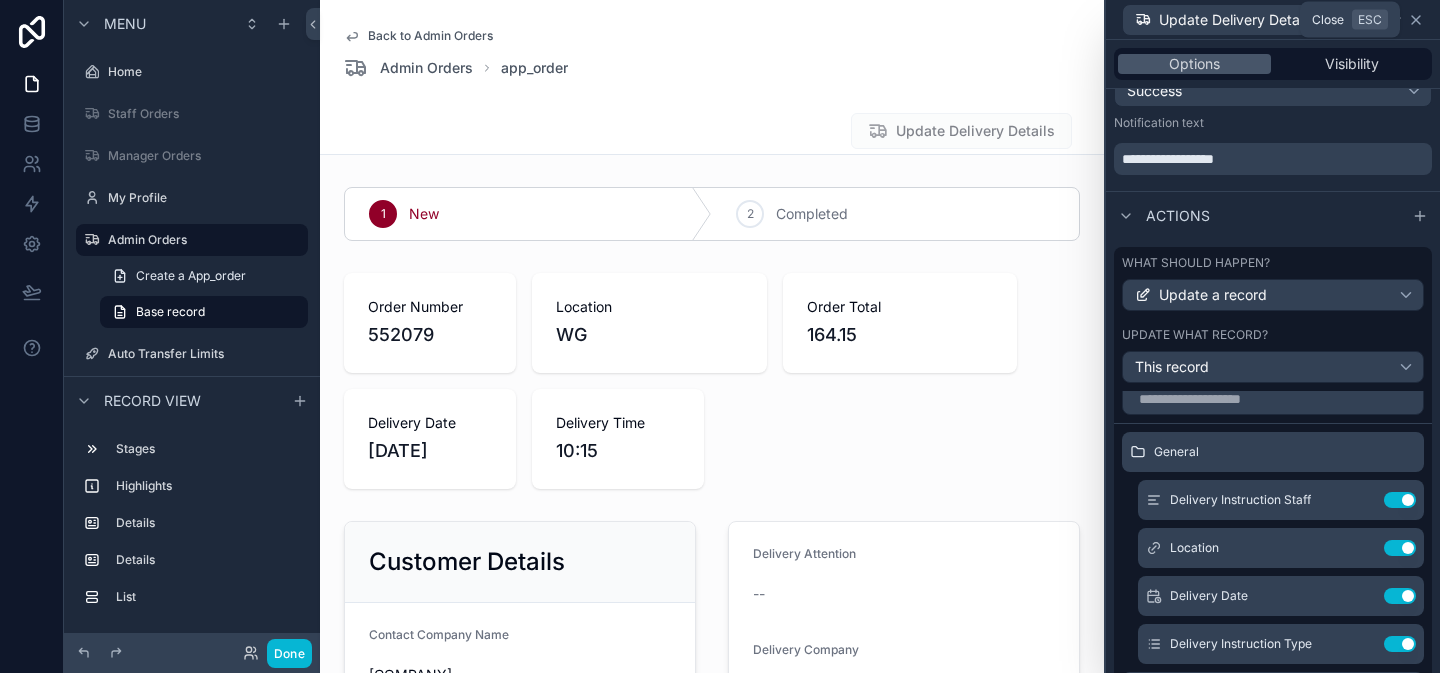 click 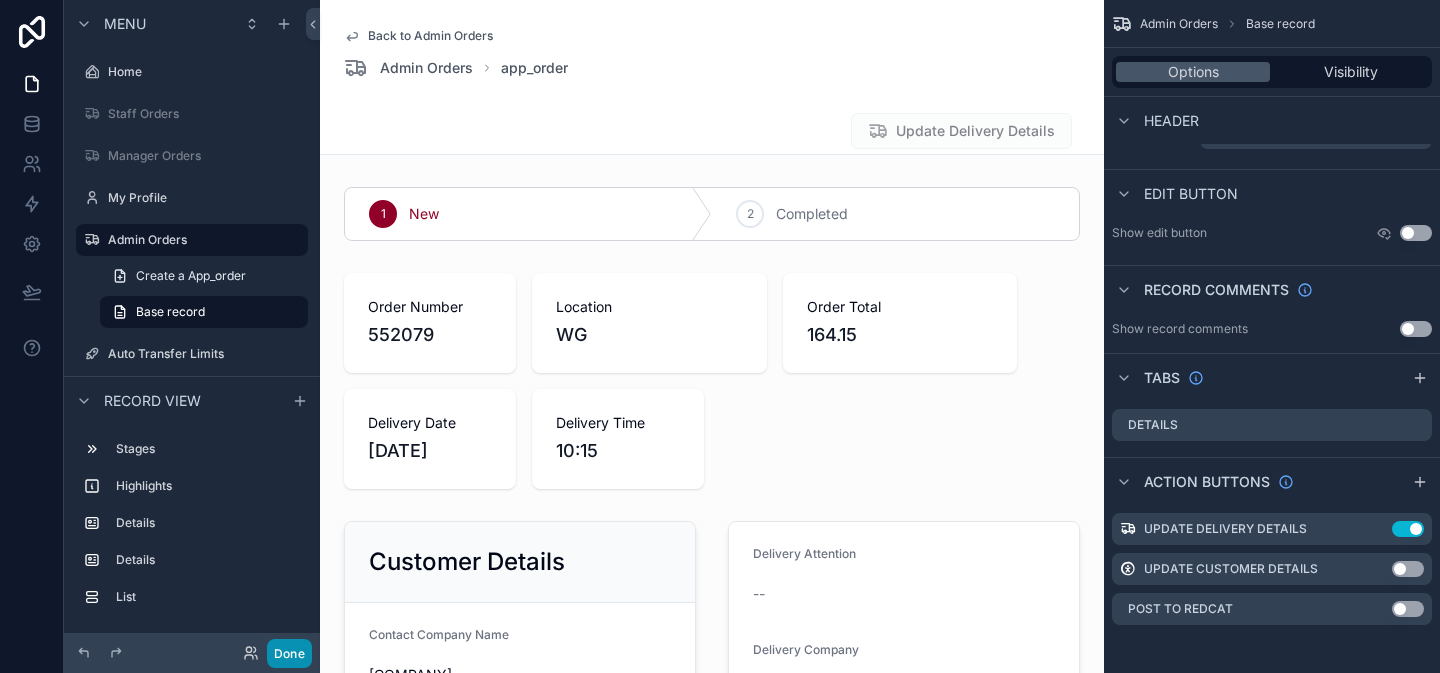 click on "Done" at bounding box center [289, 653] 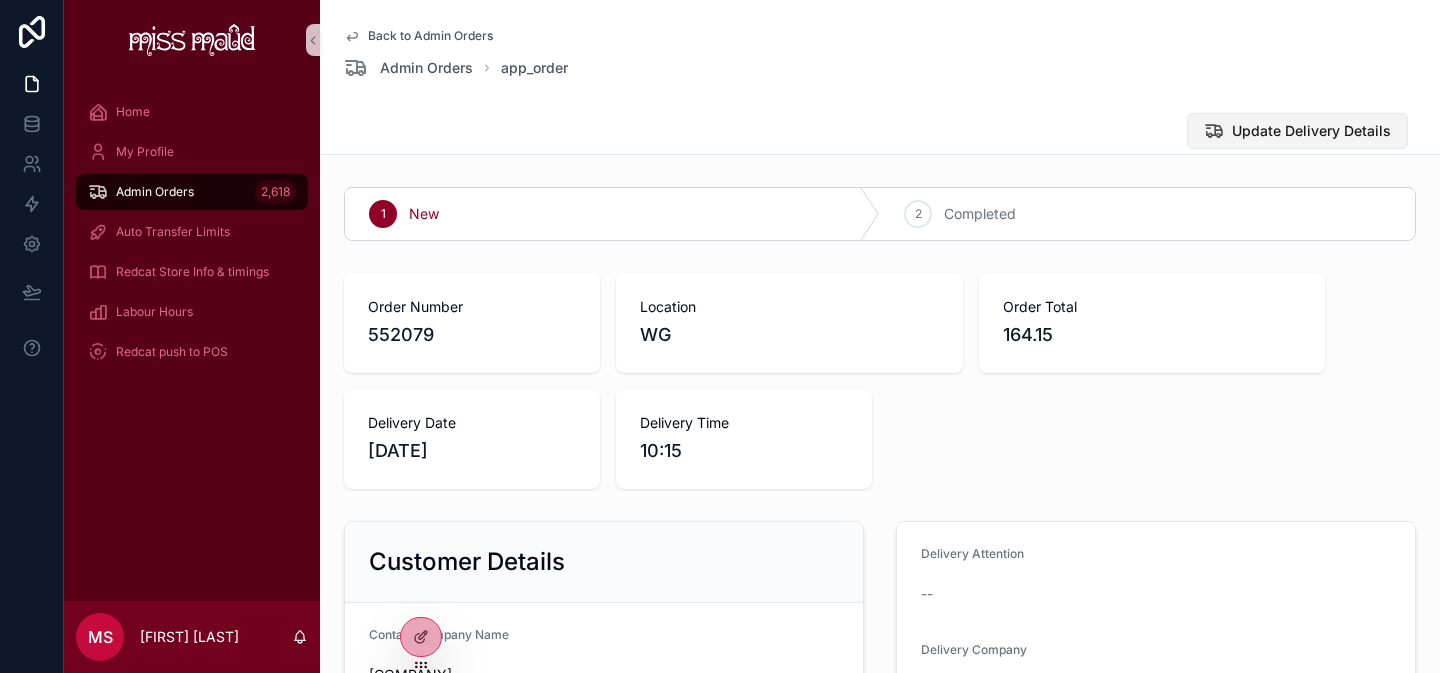 click on "Update Delivery Details" at bounding box center [1311, 131] 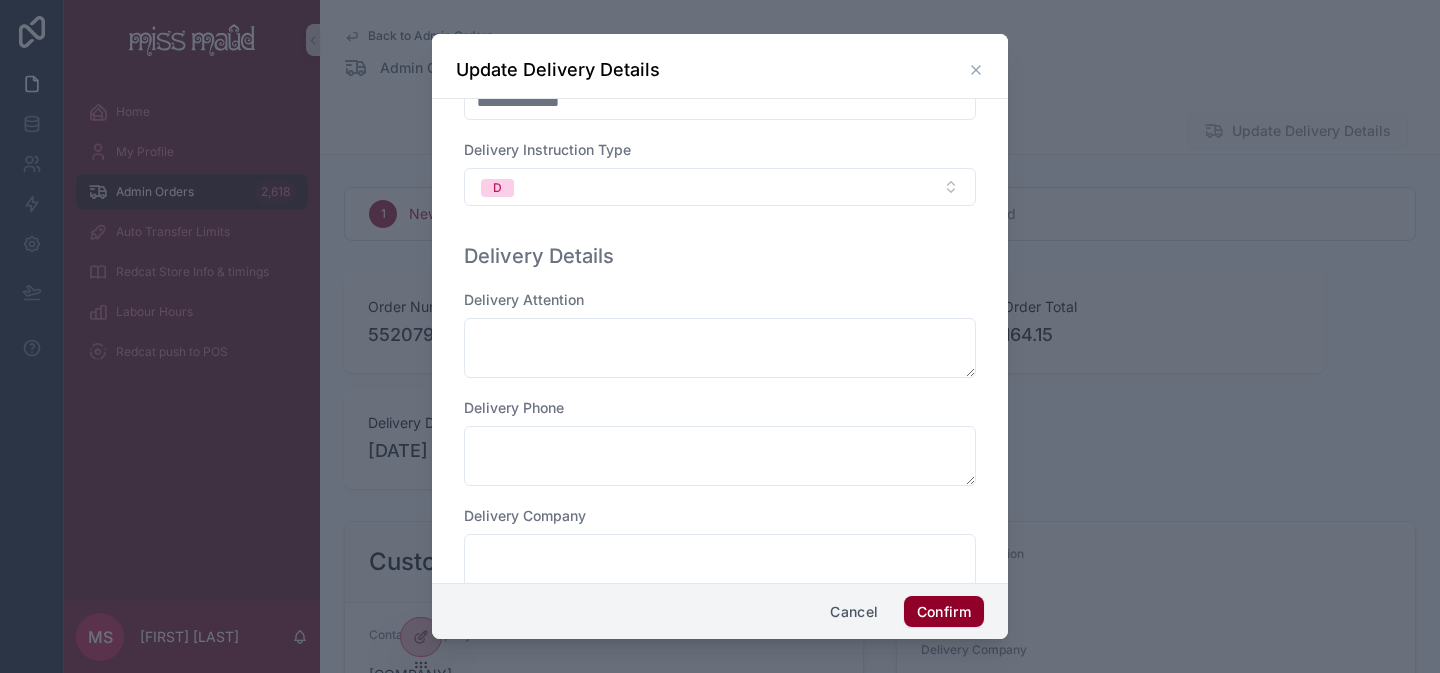 scroll, scrollTop: 145, scrollLeft: 0, axis: vertical 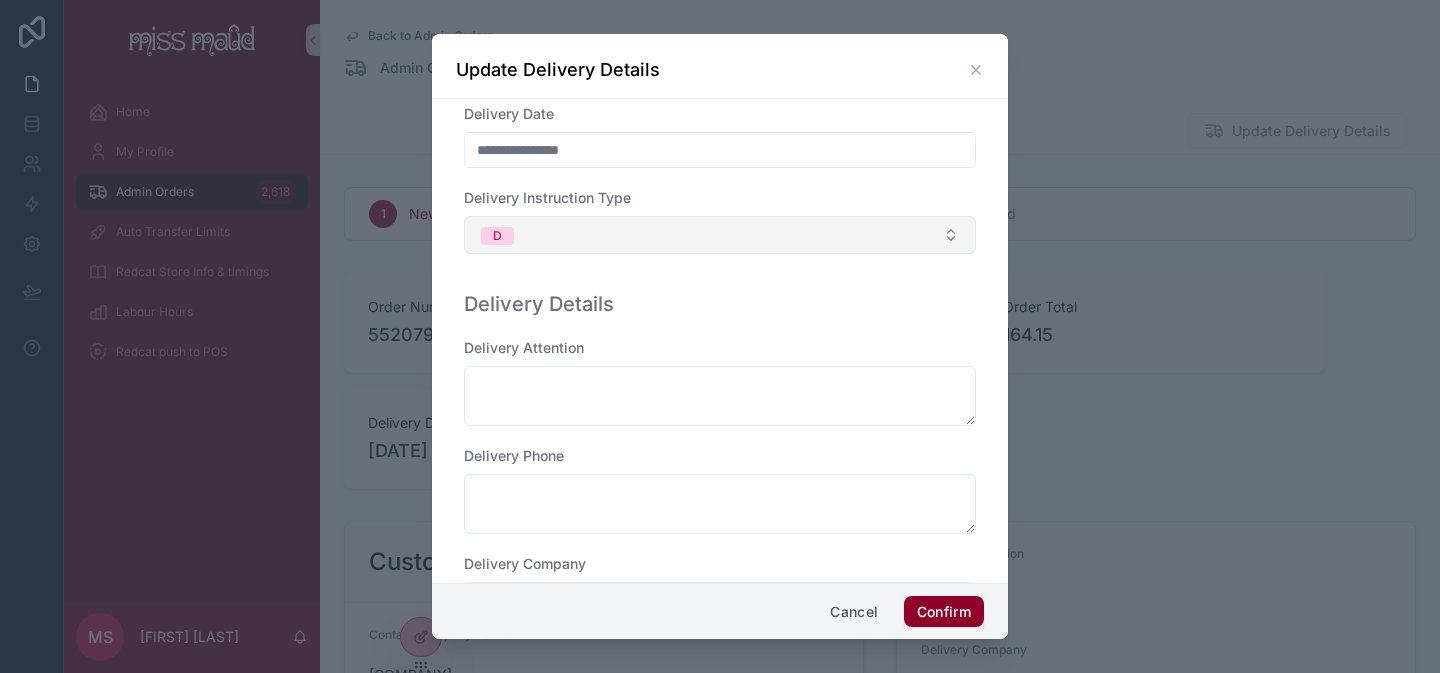 click on "D" at bounding box center [720, 235] 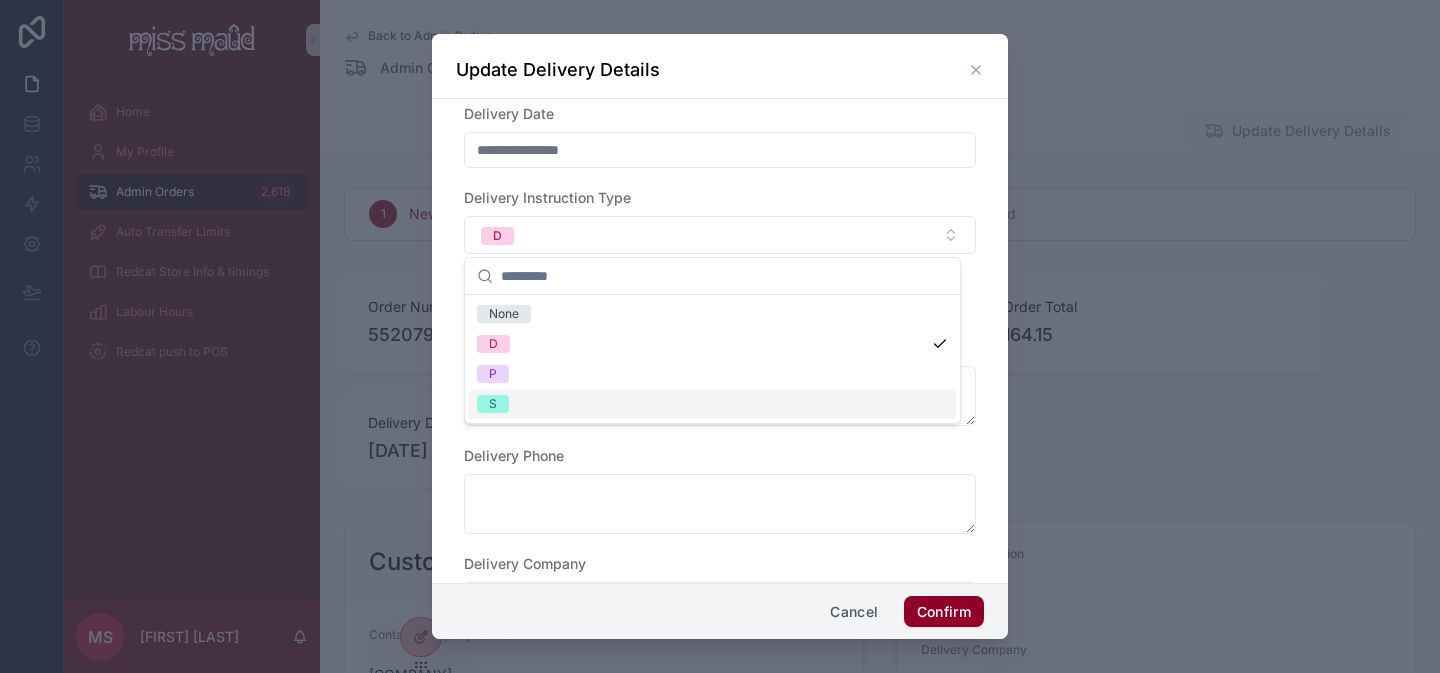 click on "S" at bounding box center (712, 404) 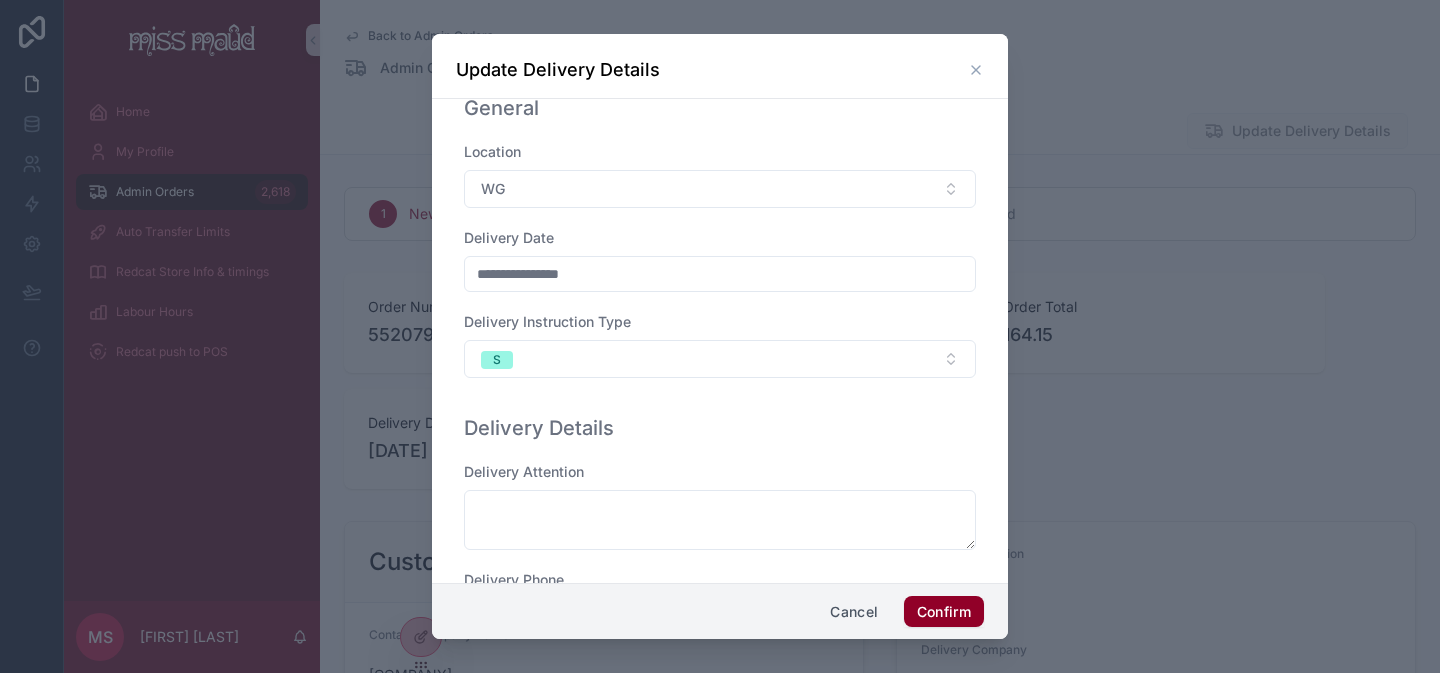 scroll, scrollTop: 0, scrollLeft: 0, axis: both 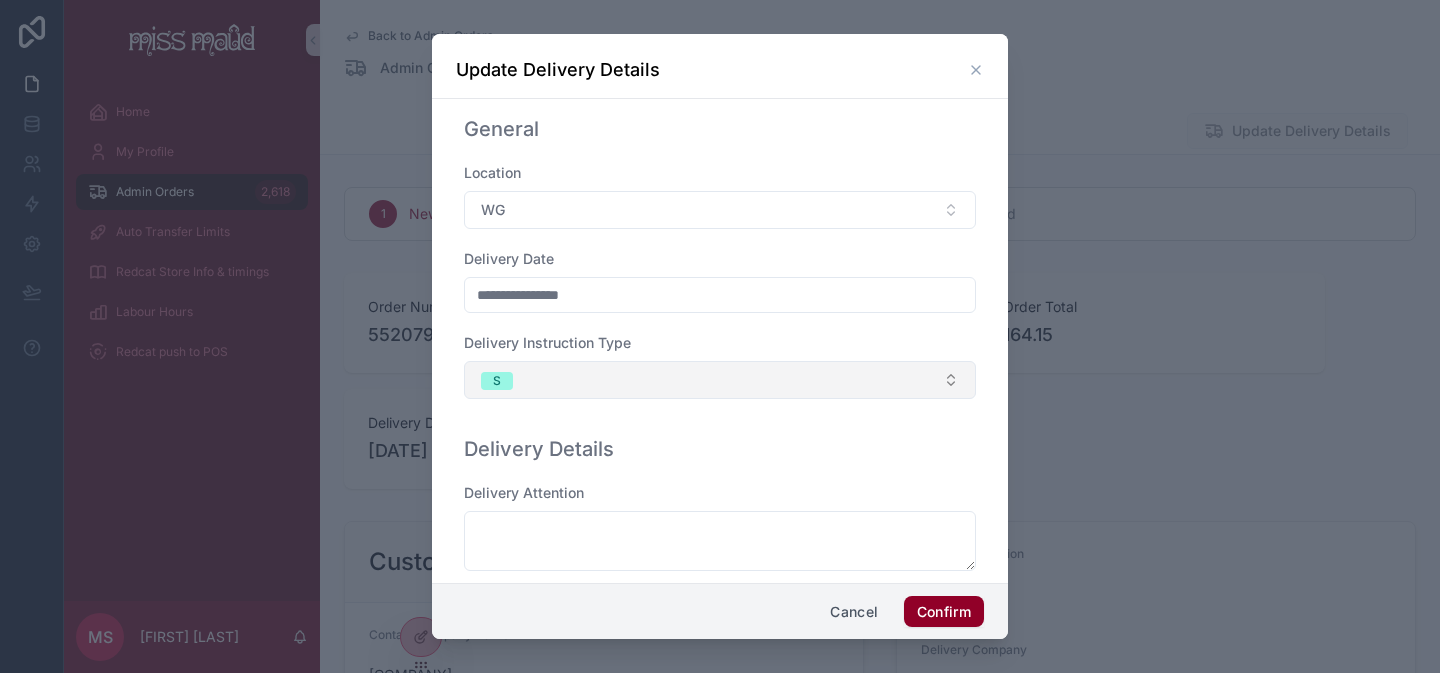 click on "S" at bounding box center [720, 380] 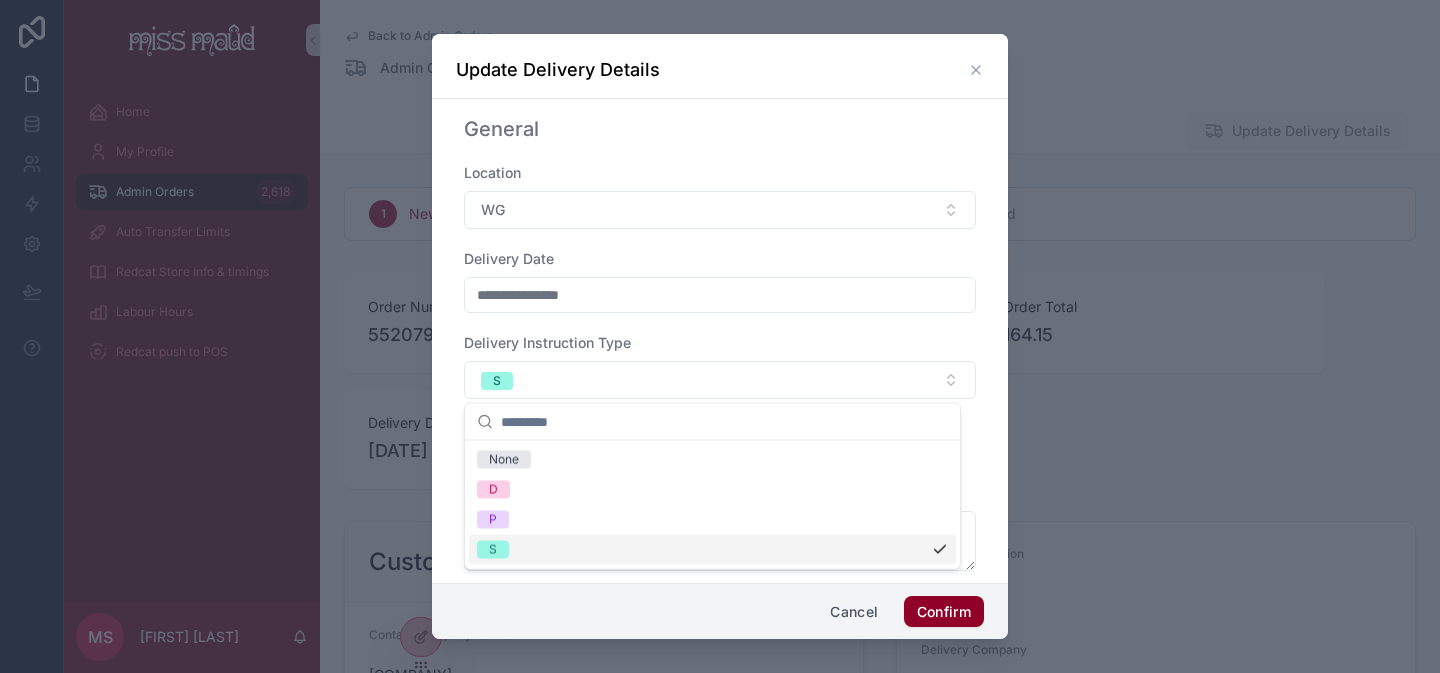 click on "Cancel" at bounding box center [854, 612] 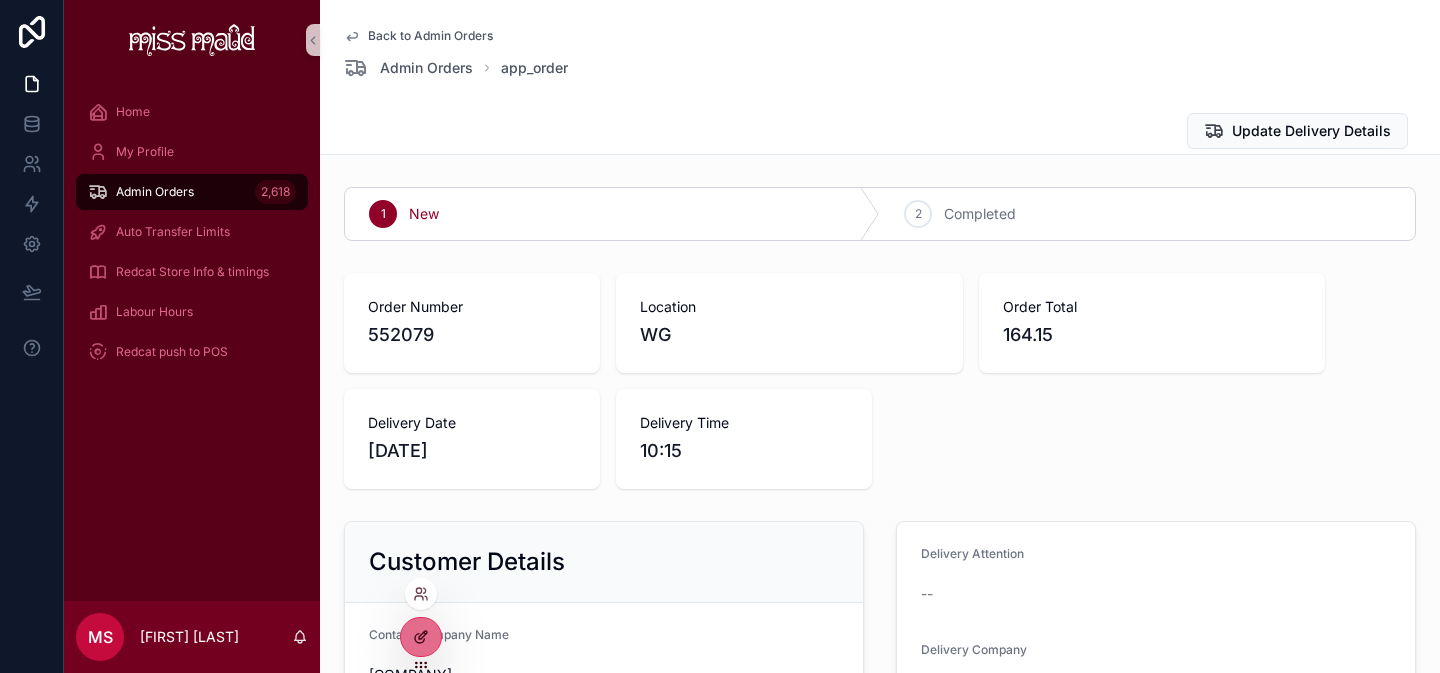 click 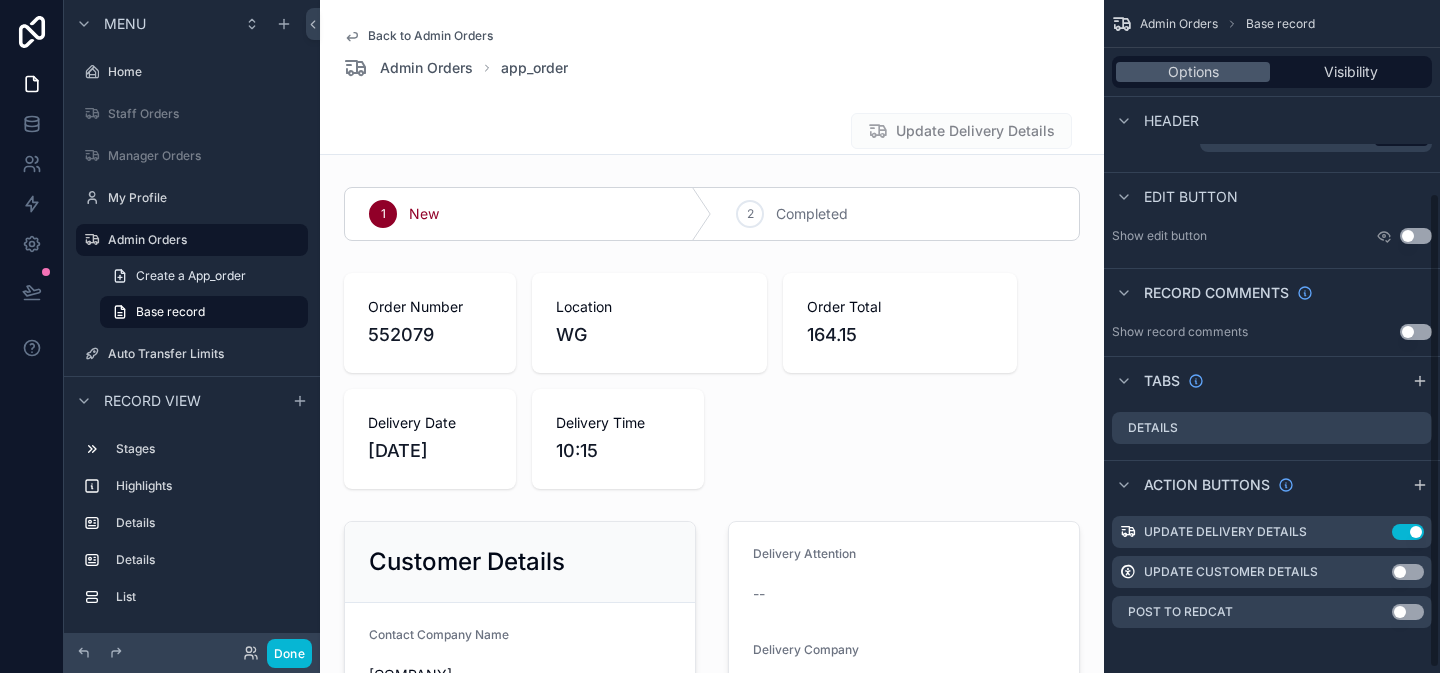scroll, scrollTop: 279, scrollLeft: 0, axis: vertical 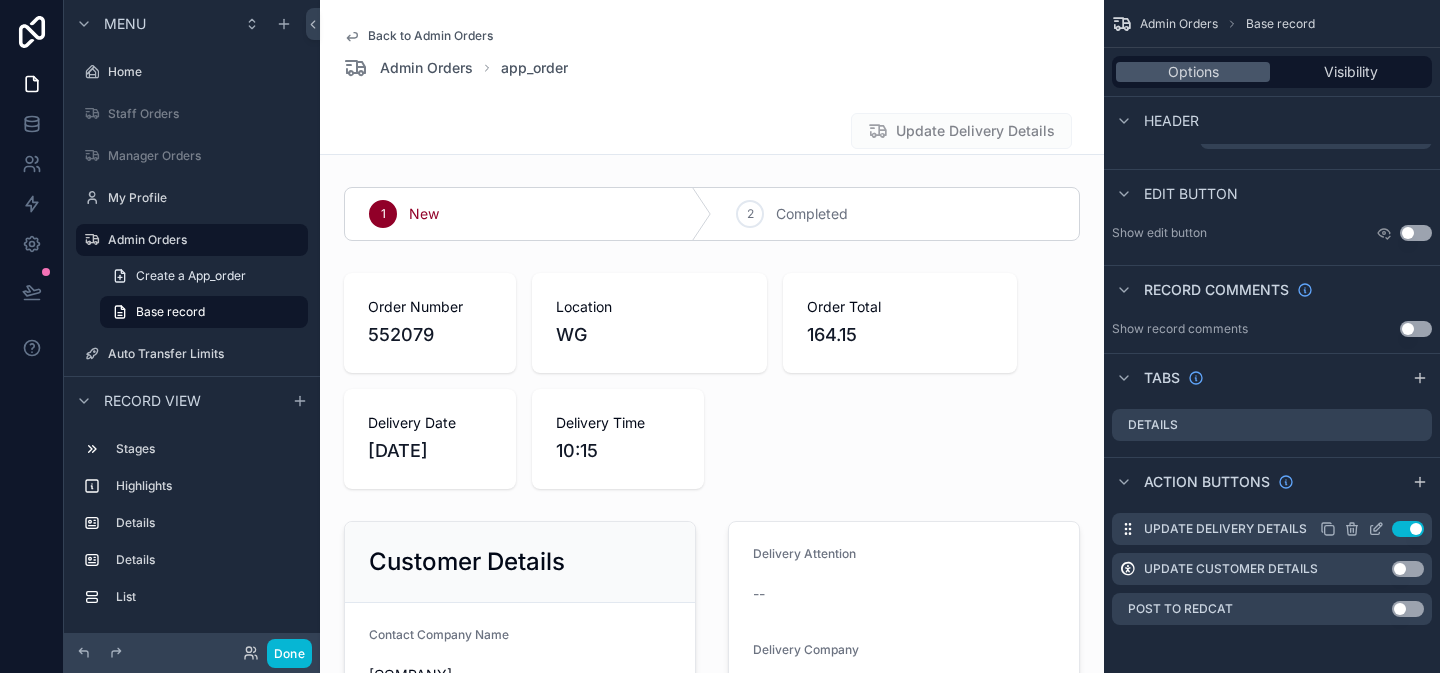 click 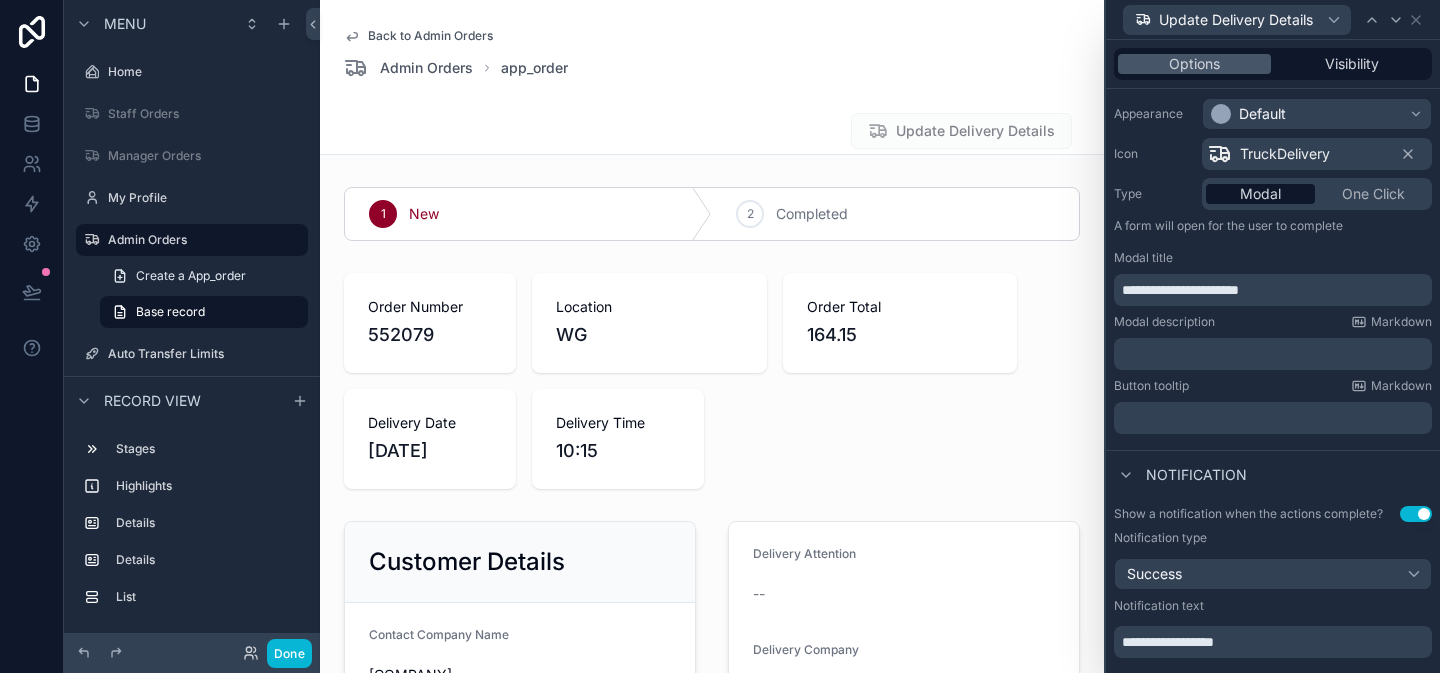 scroll, scrollTop: 0, scrollLeft: 0, axis: both 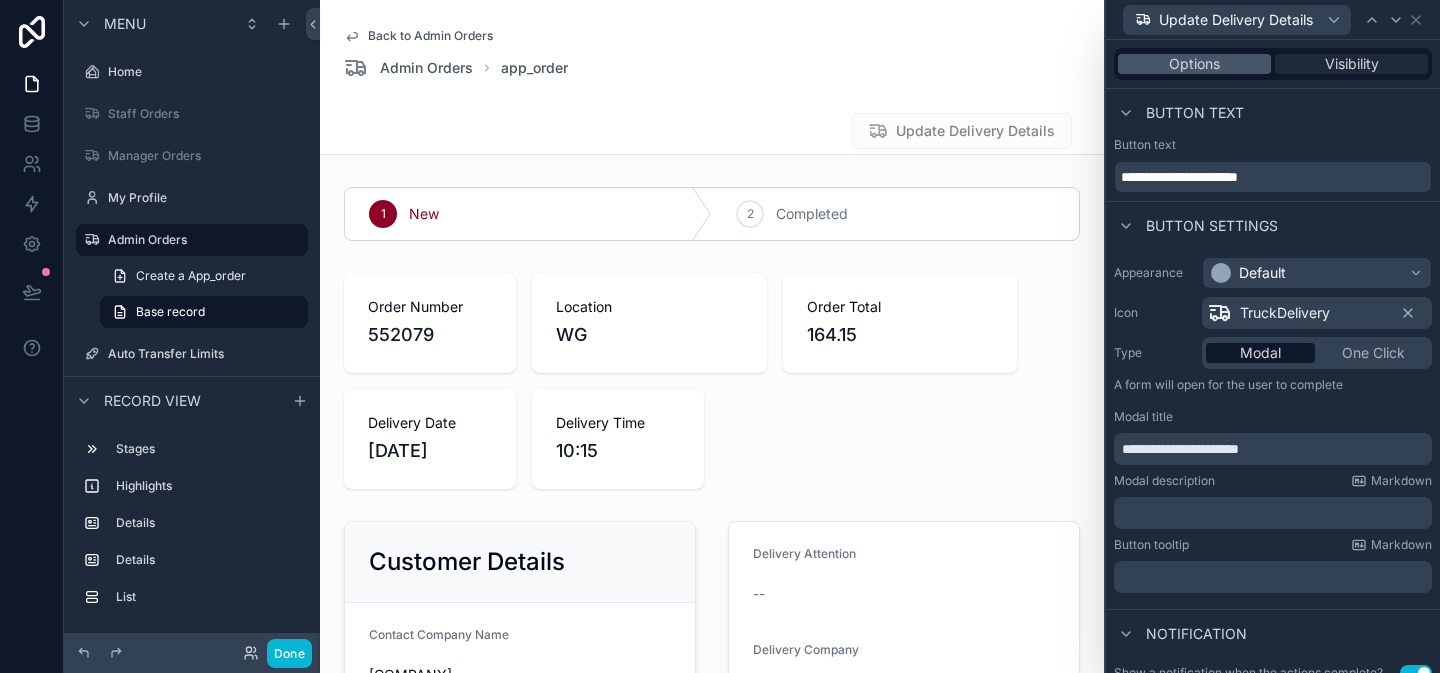 click on "Visibility" at bounding box center [1352, 64] 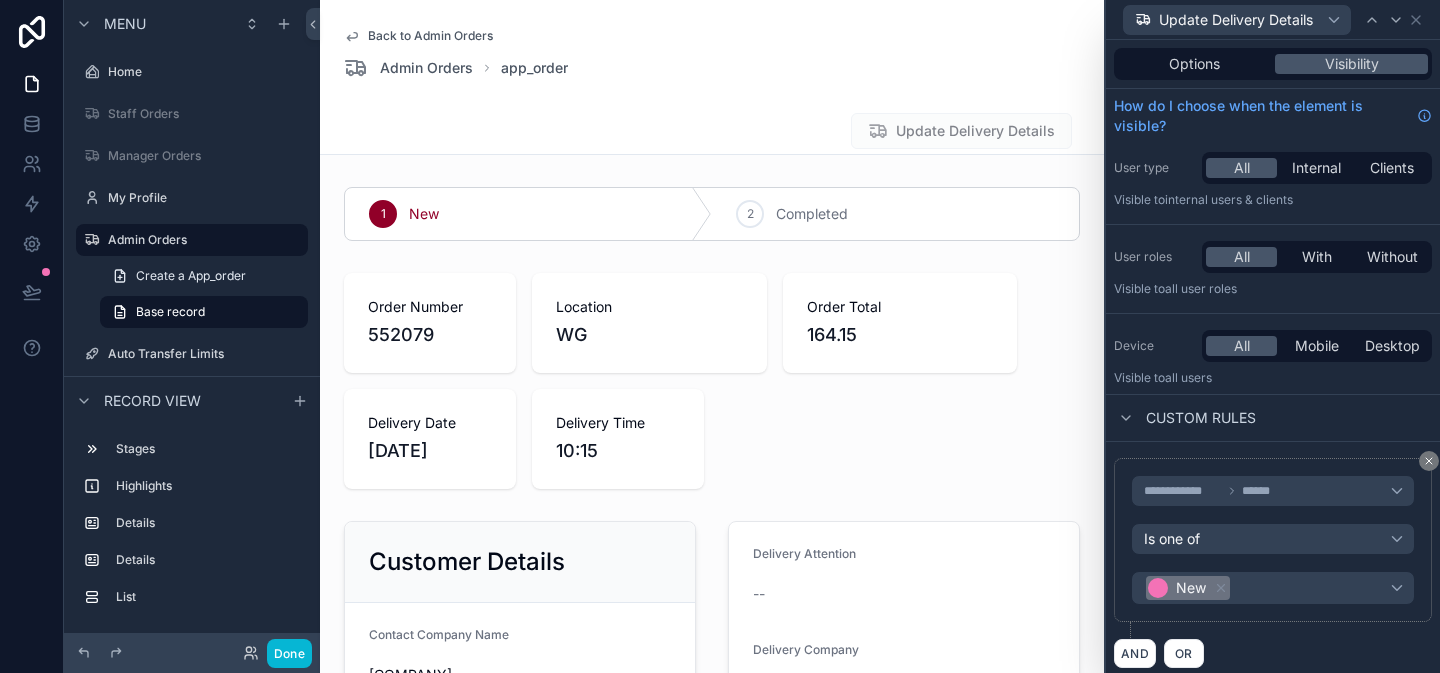 scroll, scrollTop: 0, scrollLeft: 0, axis: both 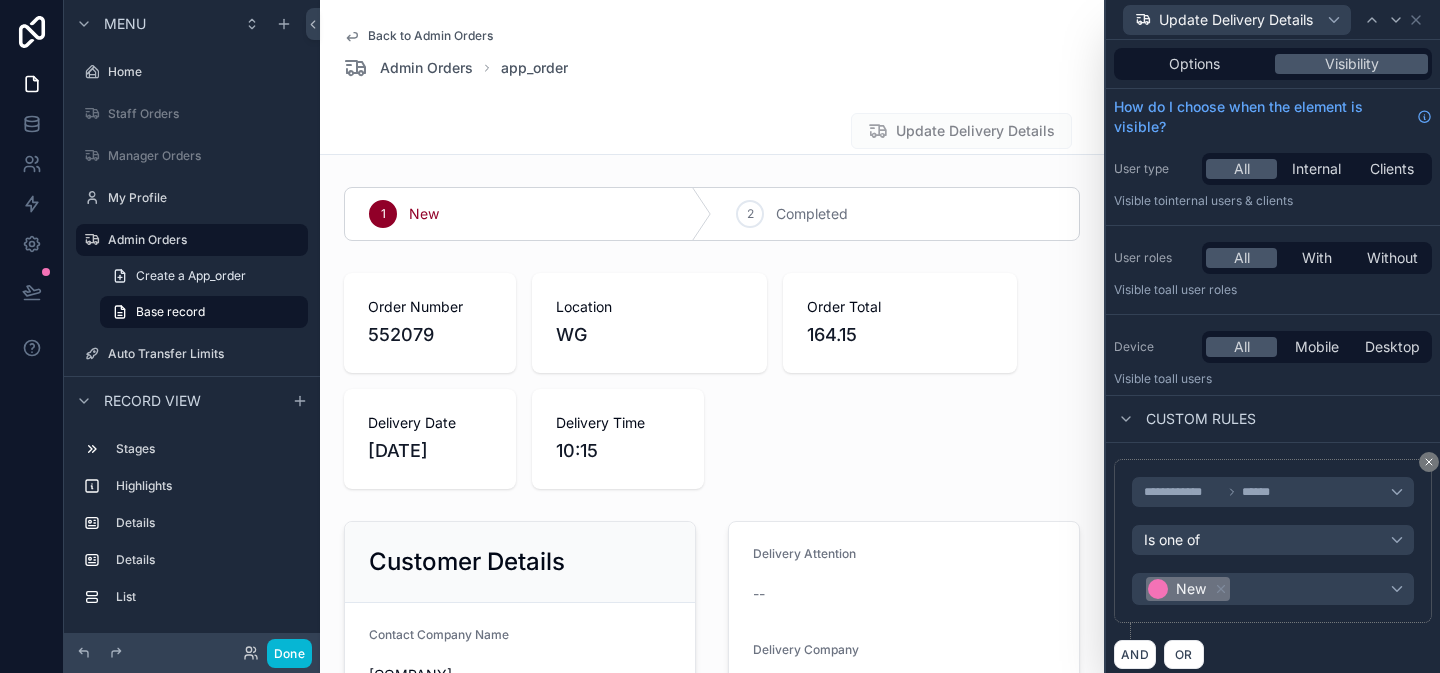 click on "Update Delivery Details" at bounding box center (1273, 19) 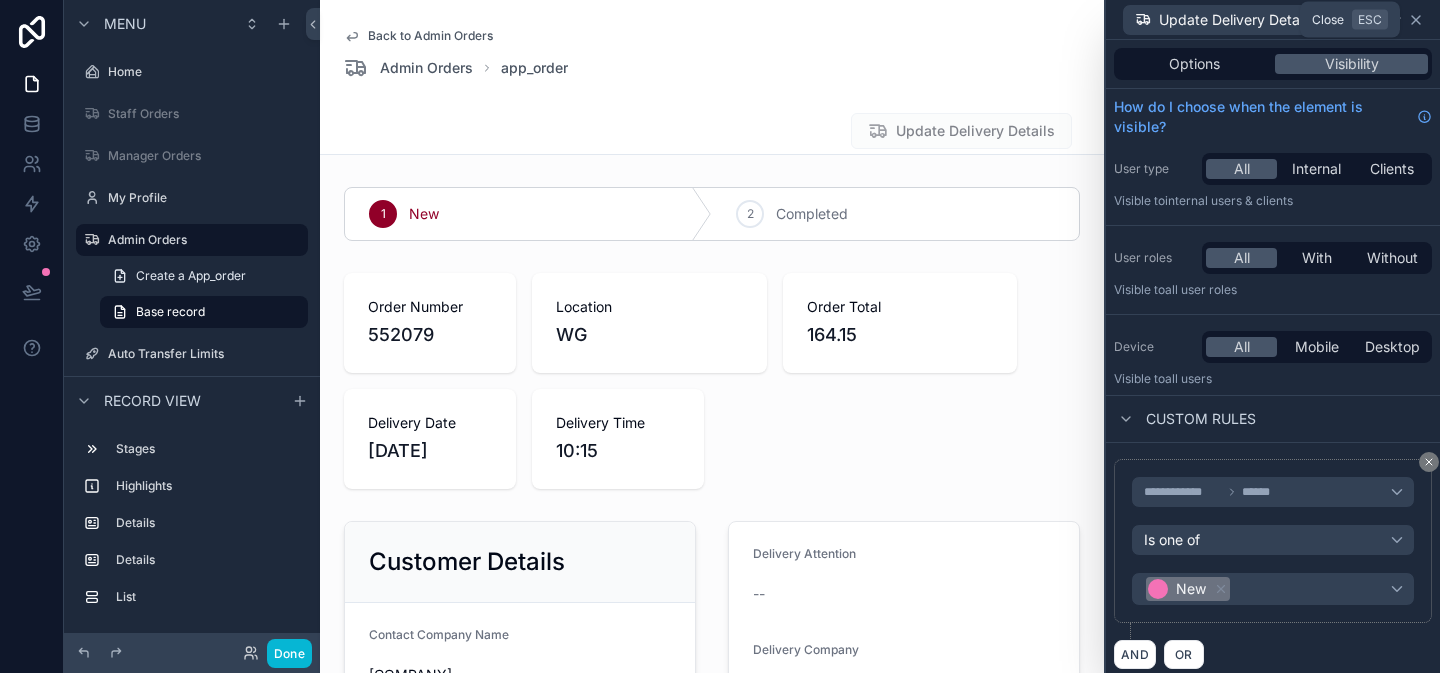 click 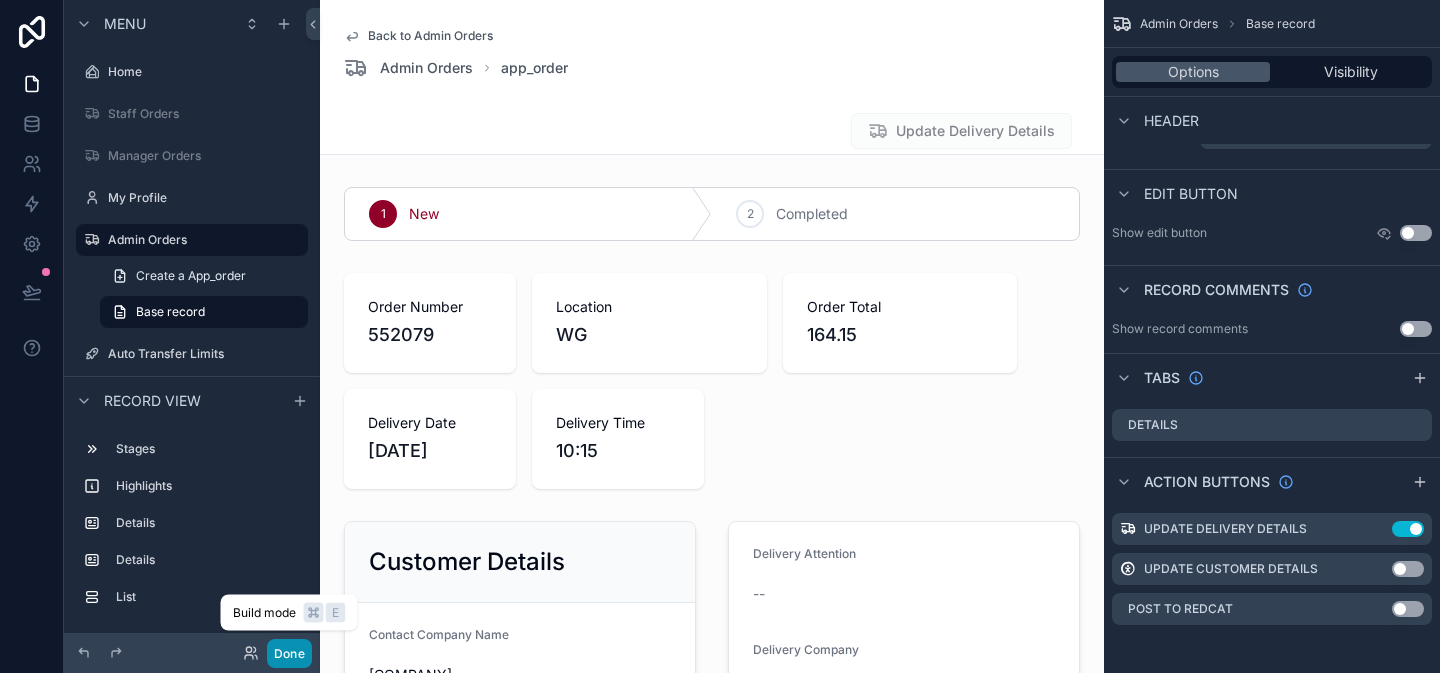 click on "Done" at bounding box center (289, 653) 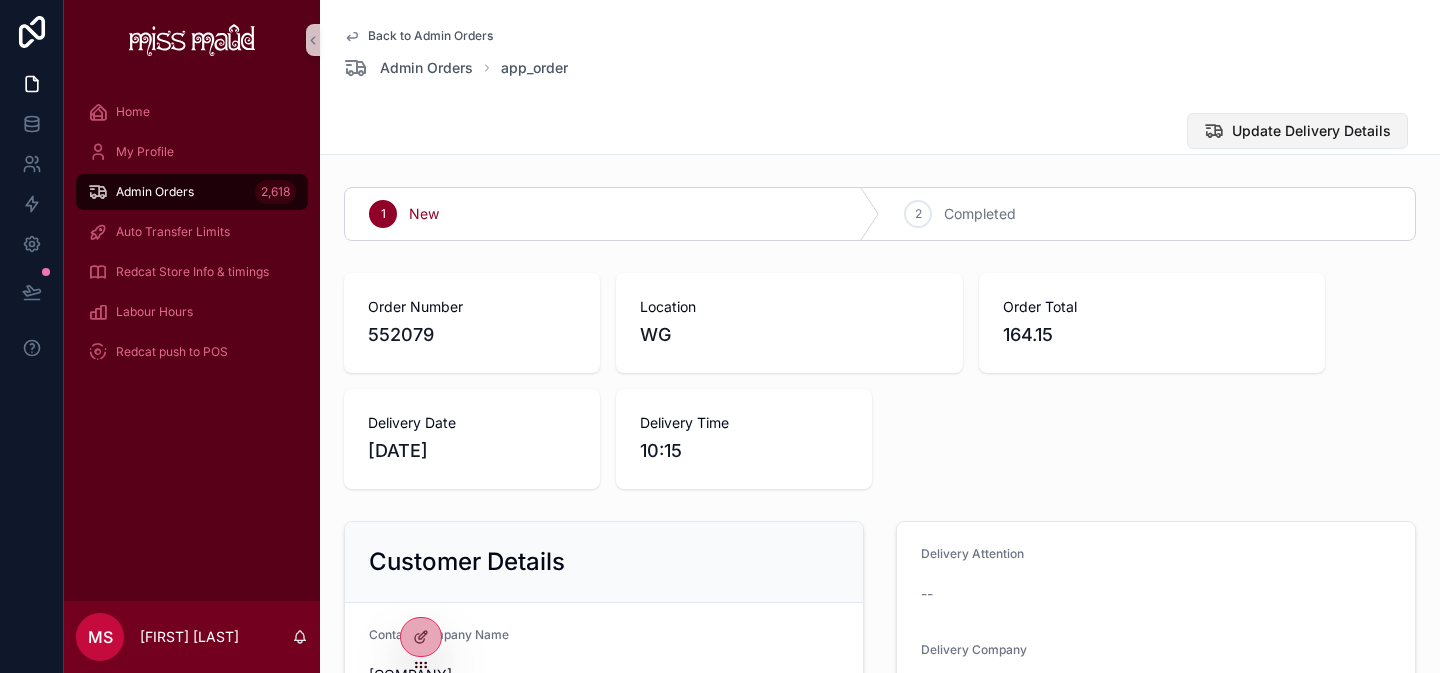 click on "Update Delivery Details" at bounding box center (1311, 131) 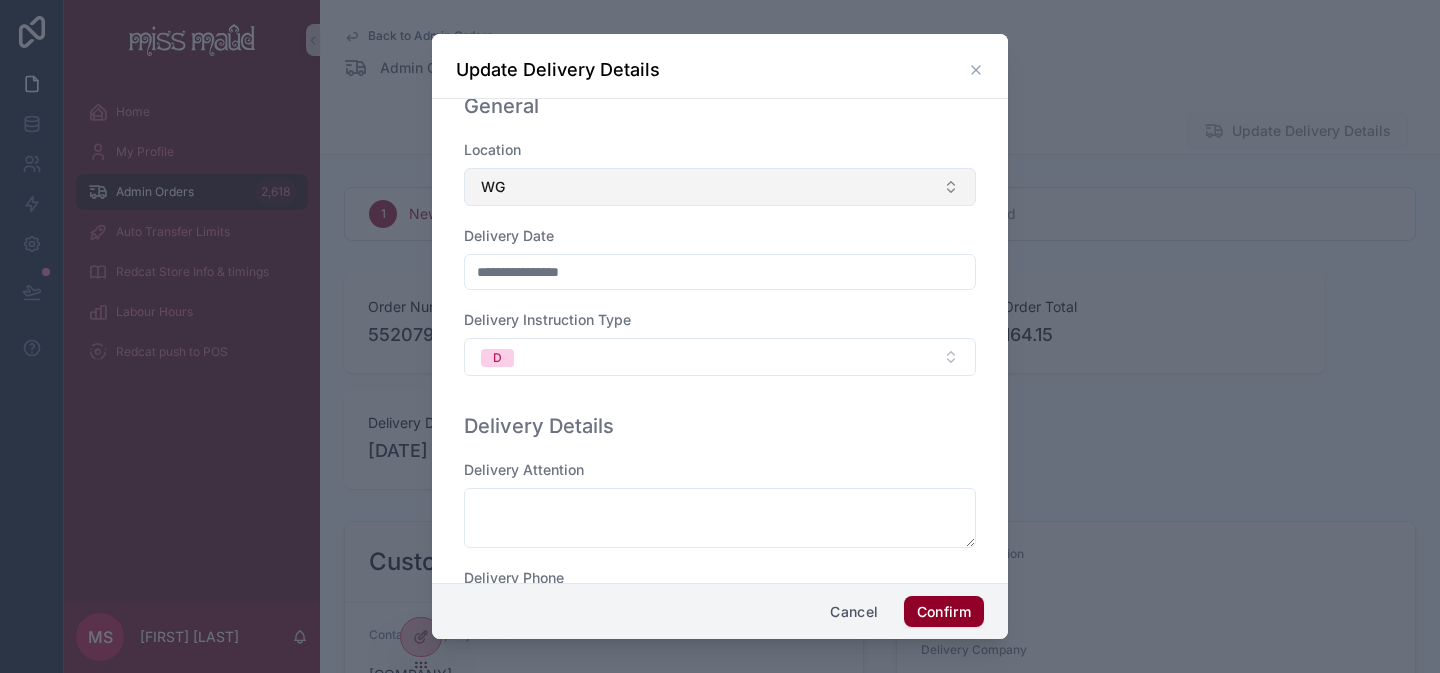 scroll, scrollTop: 58, scrollLeft: 0, axis: vertical 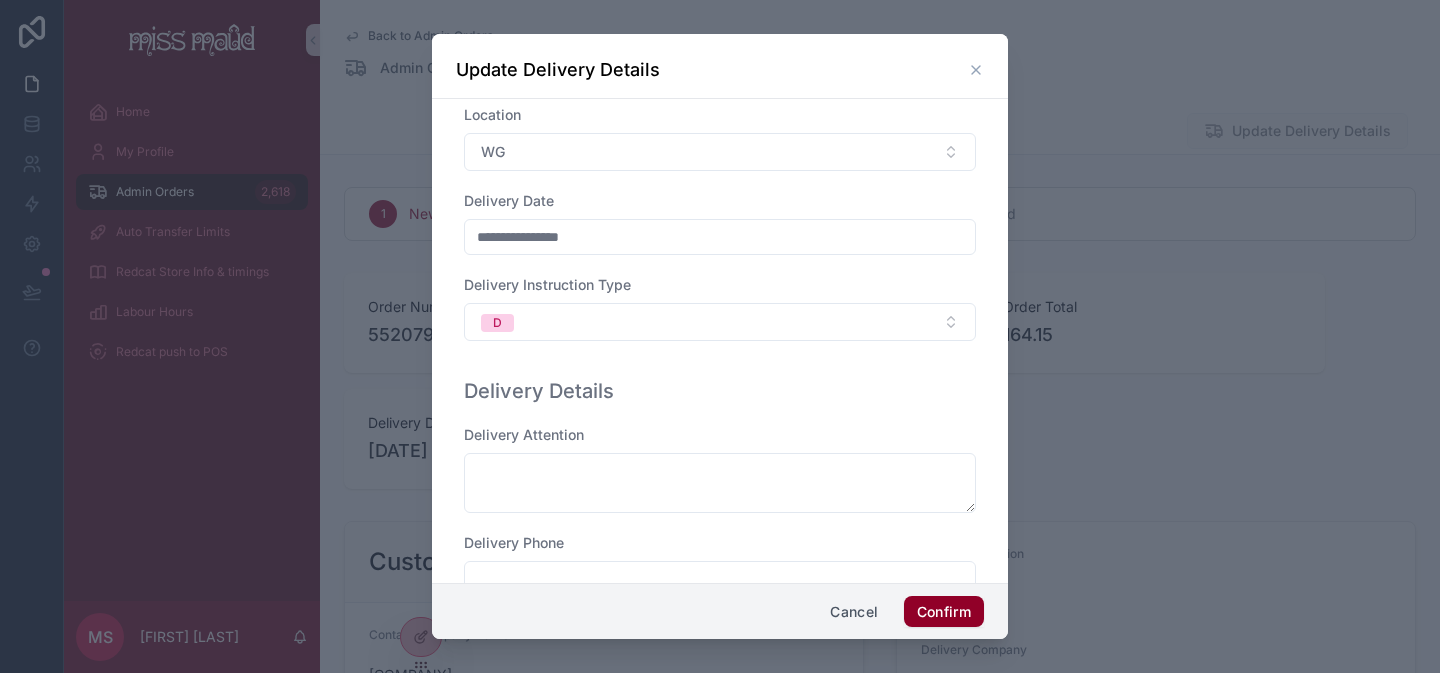 click 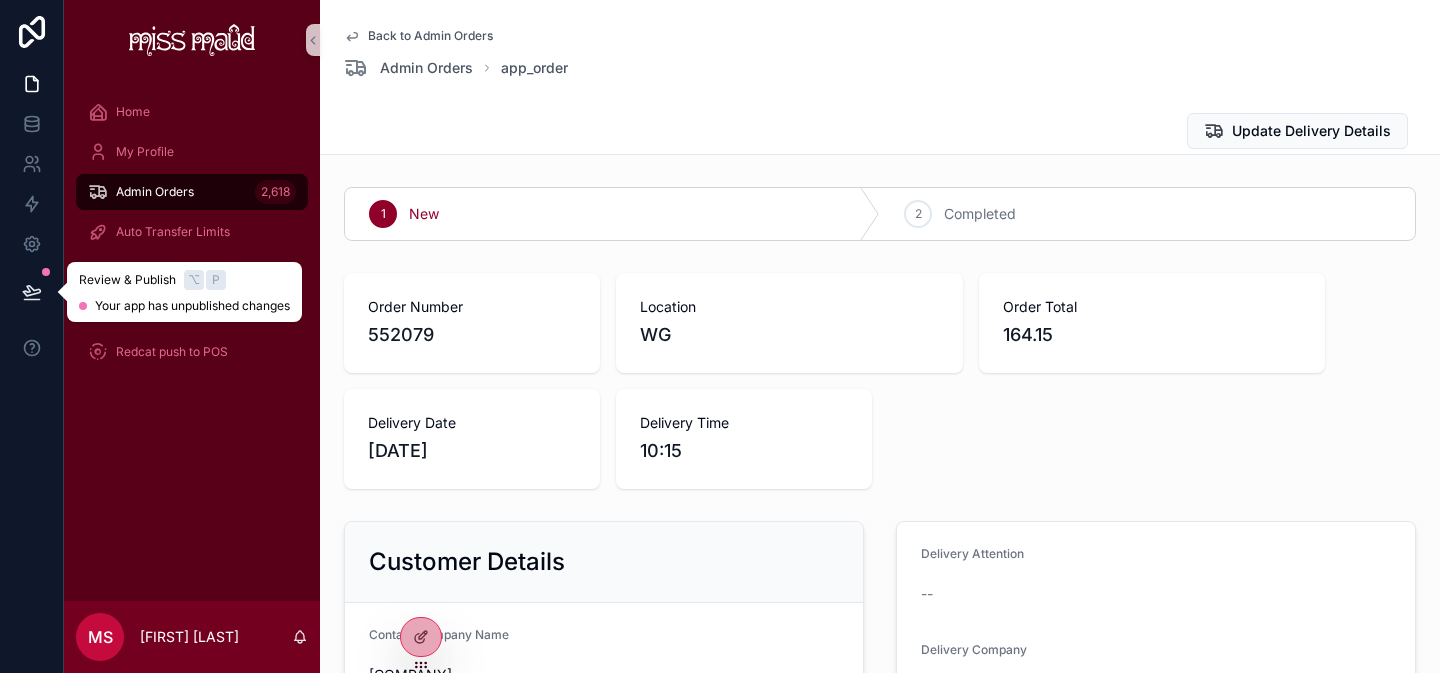 click 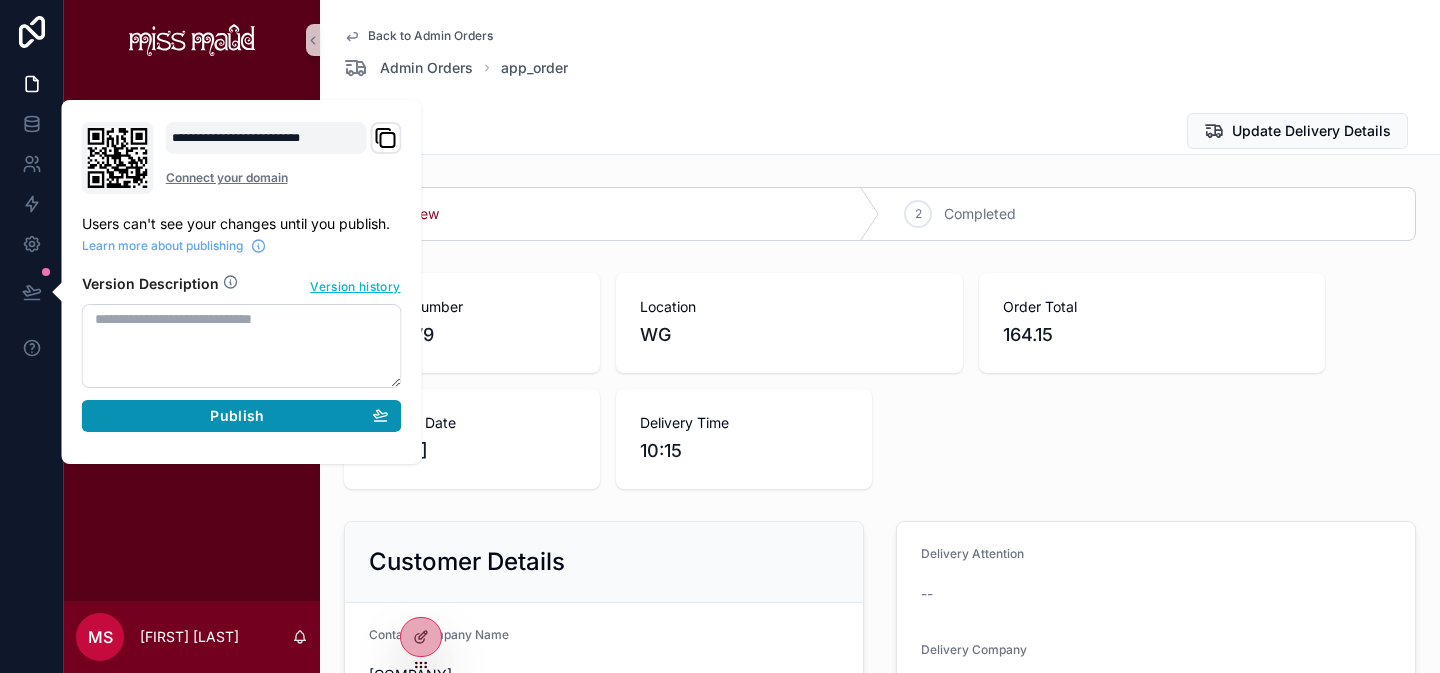 click on "Publish" at bounding box center [242, 416] 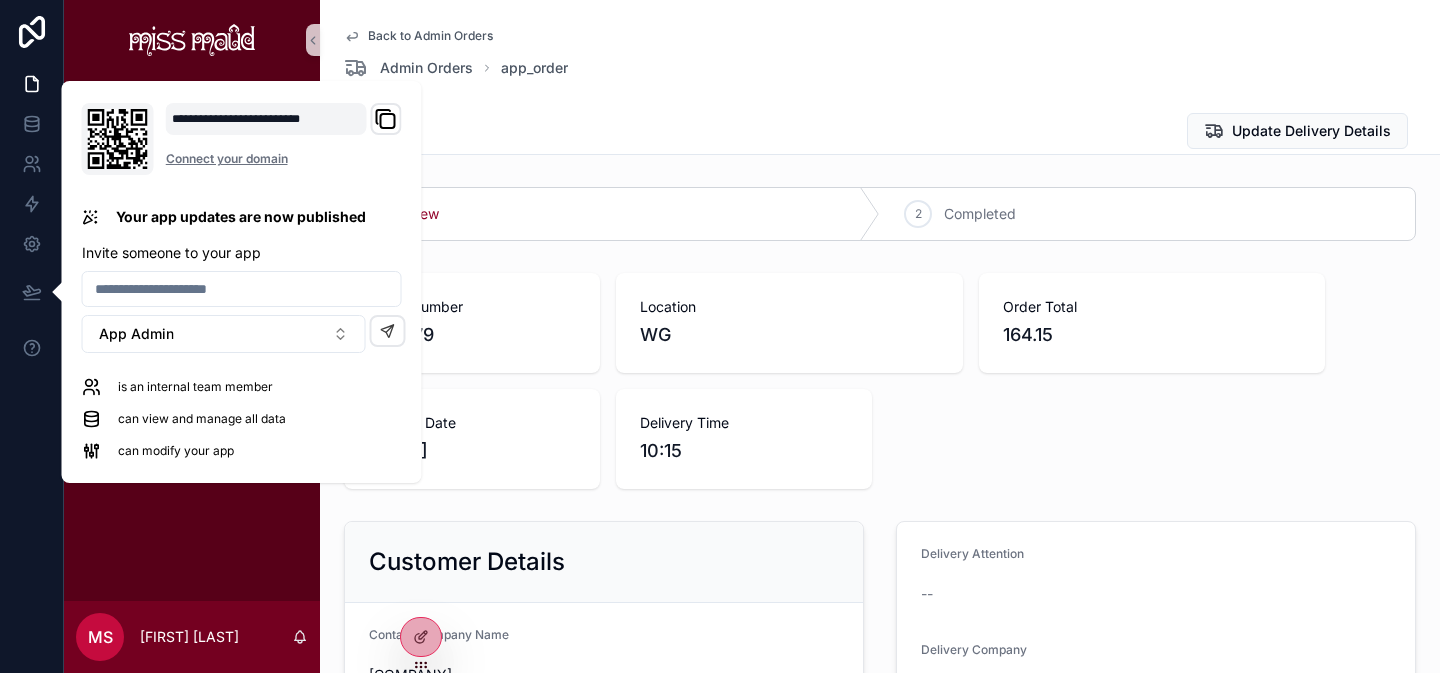 click on "Update Delivery Details" at bounding box center [880, 131] 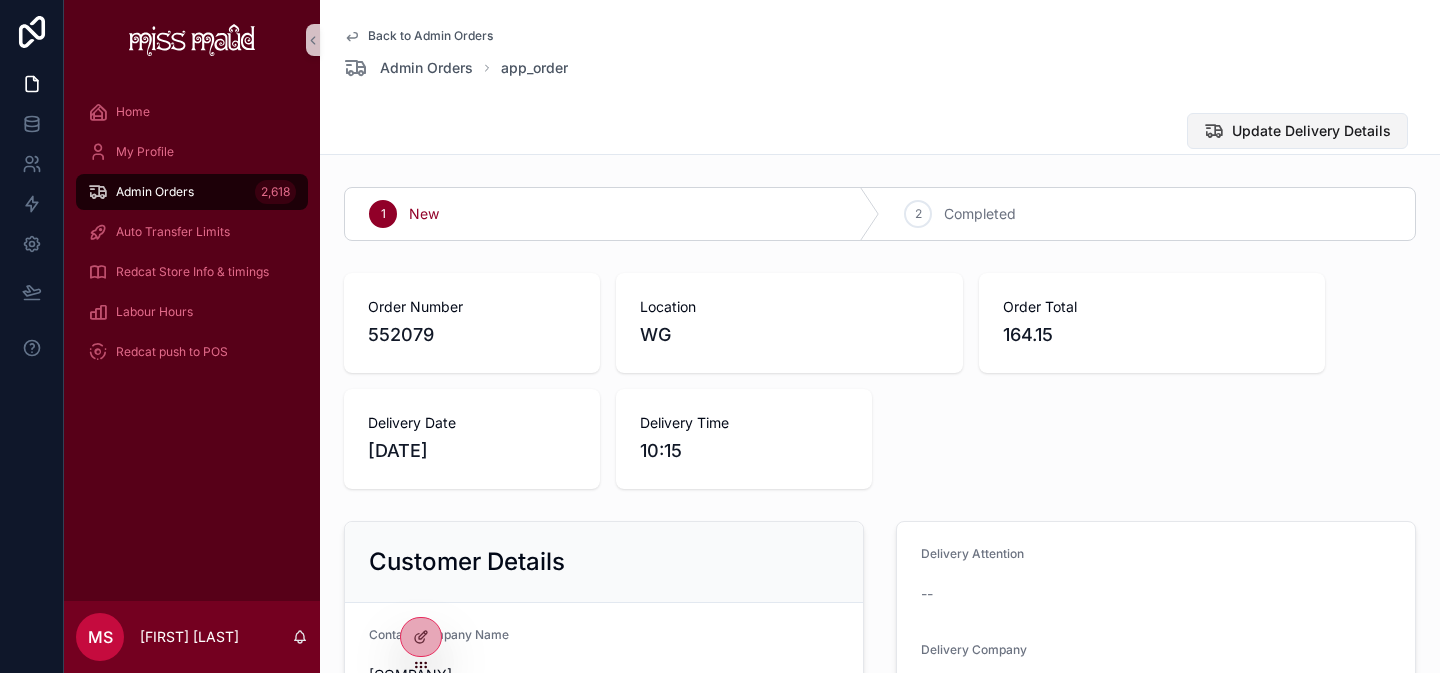 click on "Update Delivery Details" at bounding box center (1311, 131) 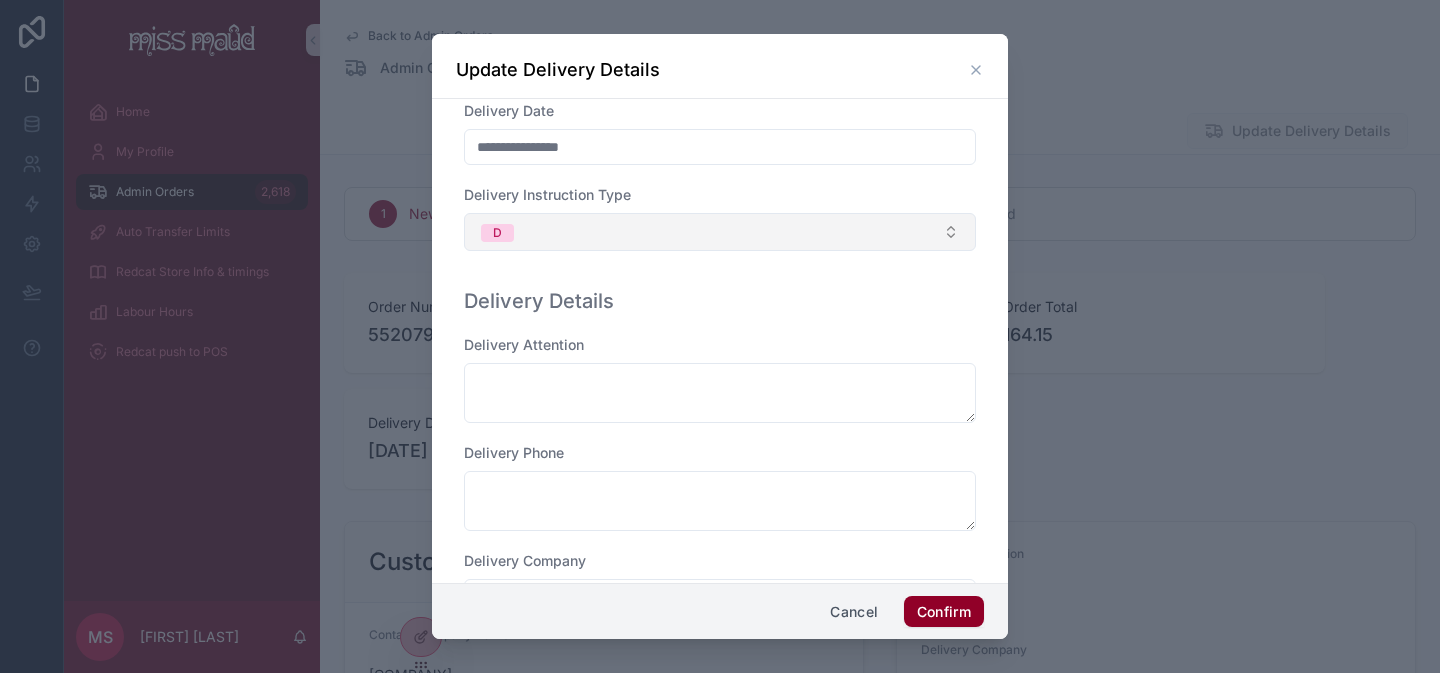 scroll, scrollTop: 0, scrollLeft: 0, axis: both 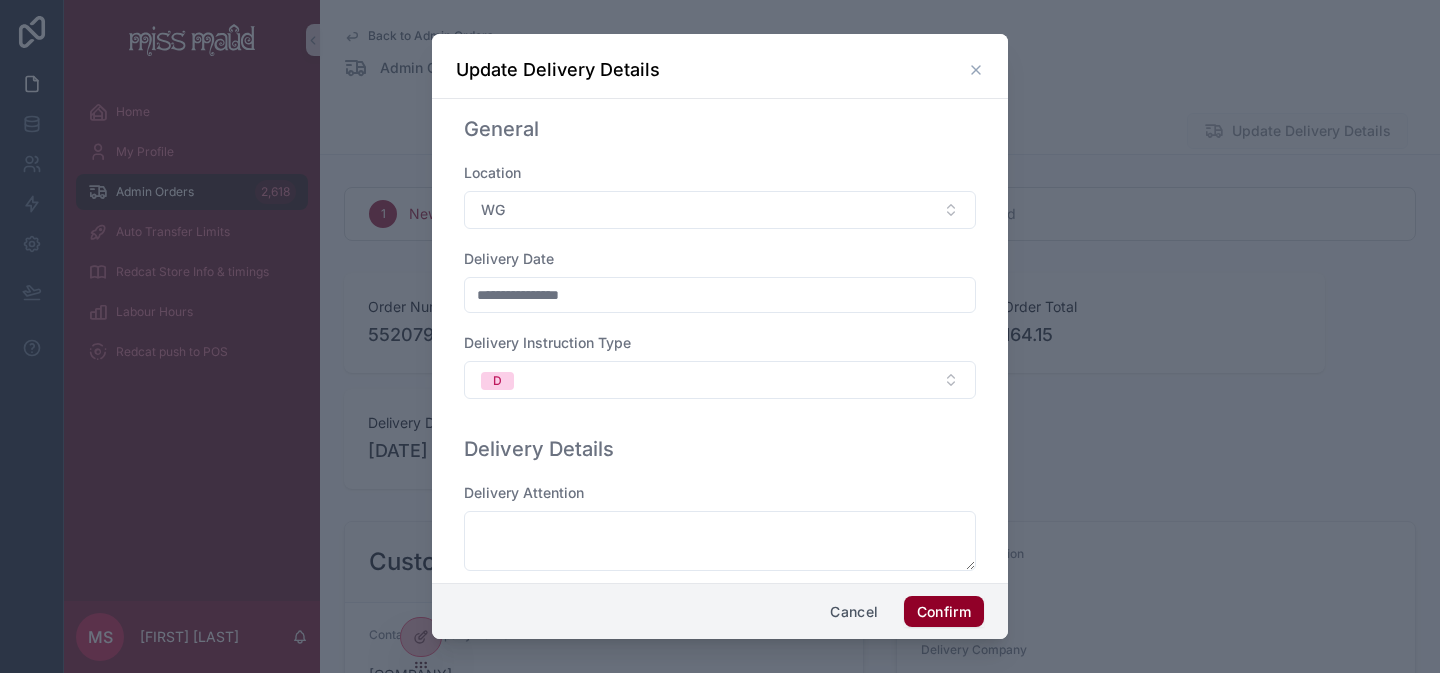 click on "**********" at bounding box center [720, 295] 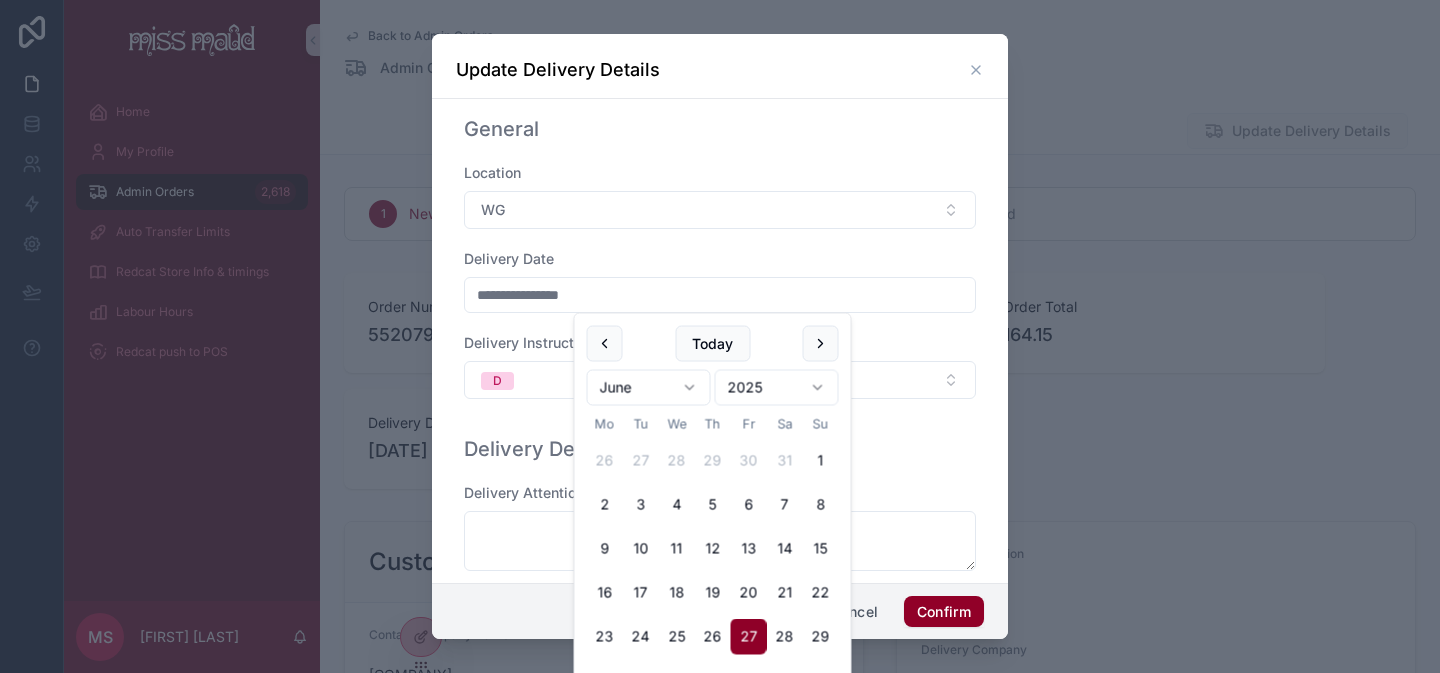 click 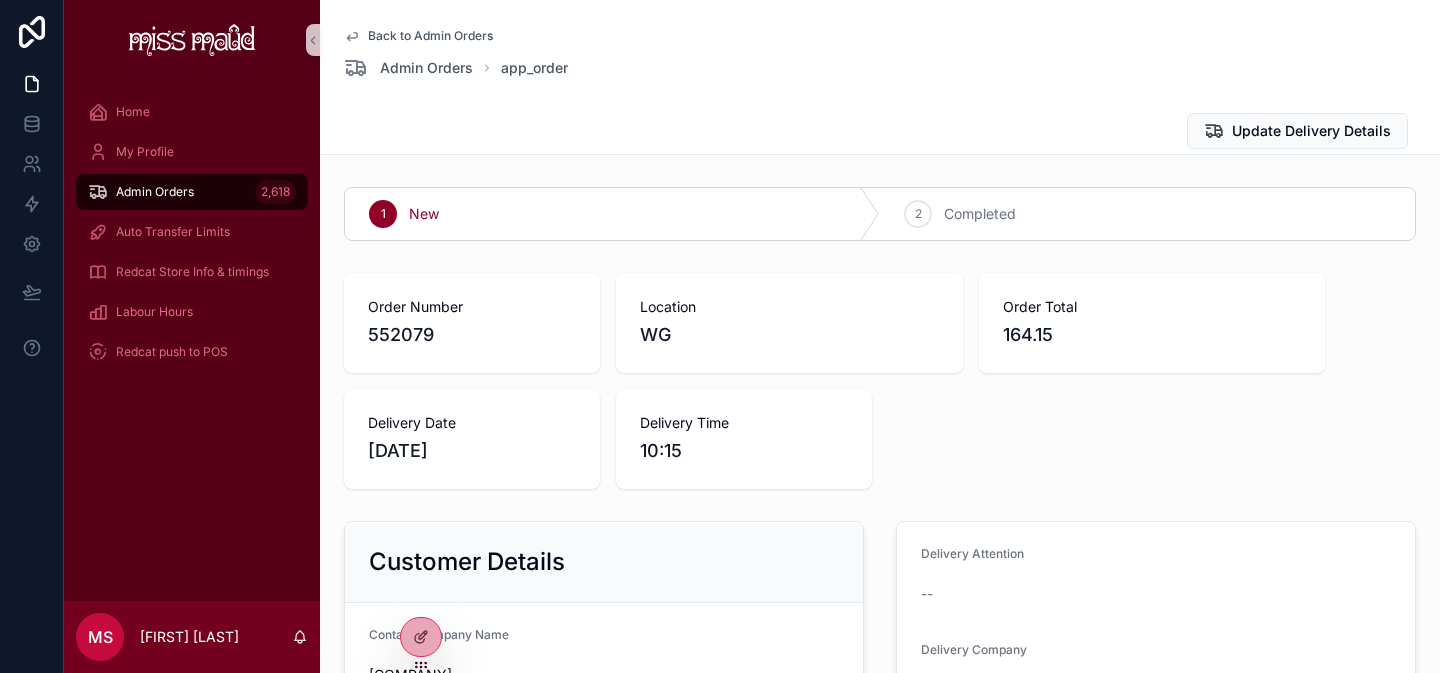 click on "Back to Admin Orders Admin Orders app_order" at bounding box center [880, 54] 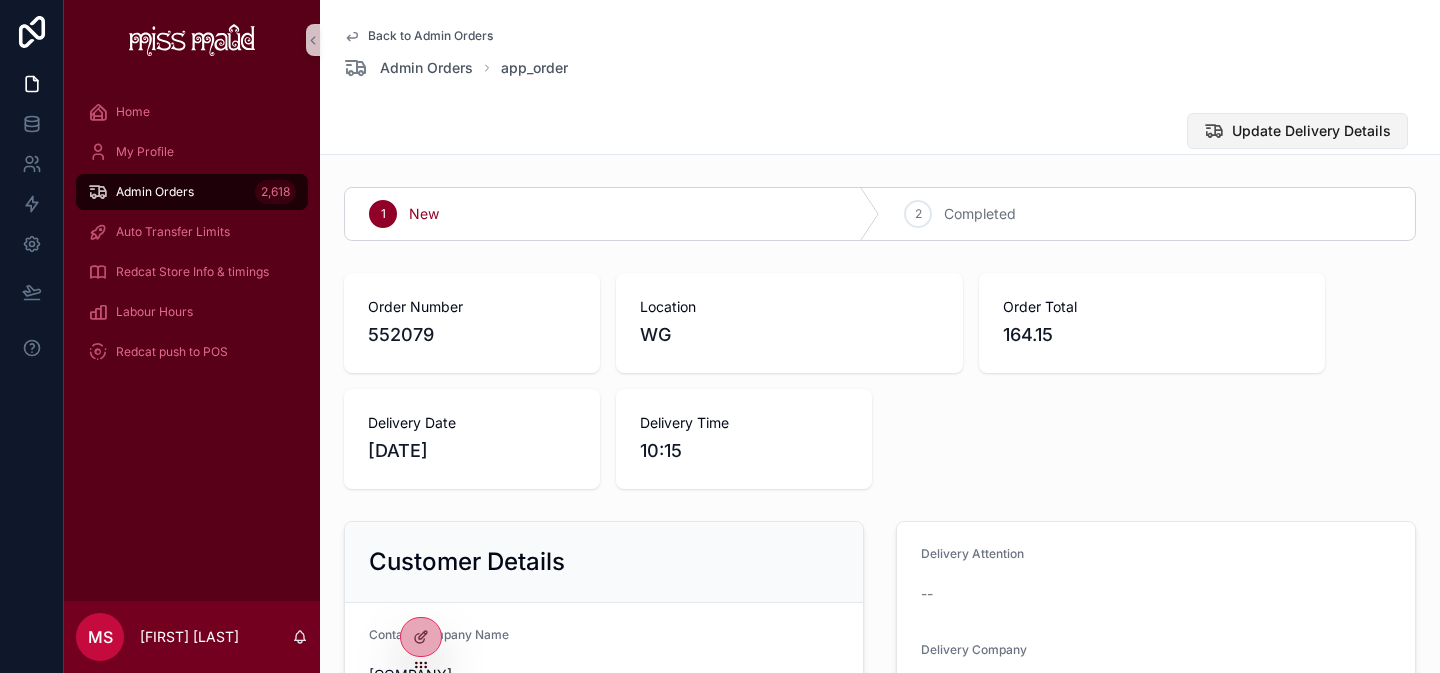 click on "Update Delivery Details" at bounding box center [1311, 131] 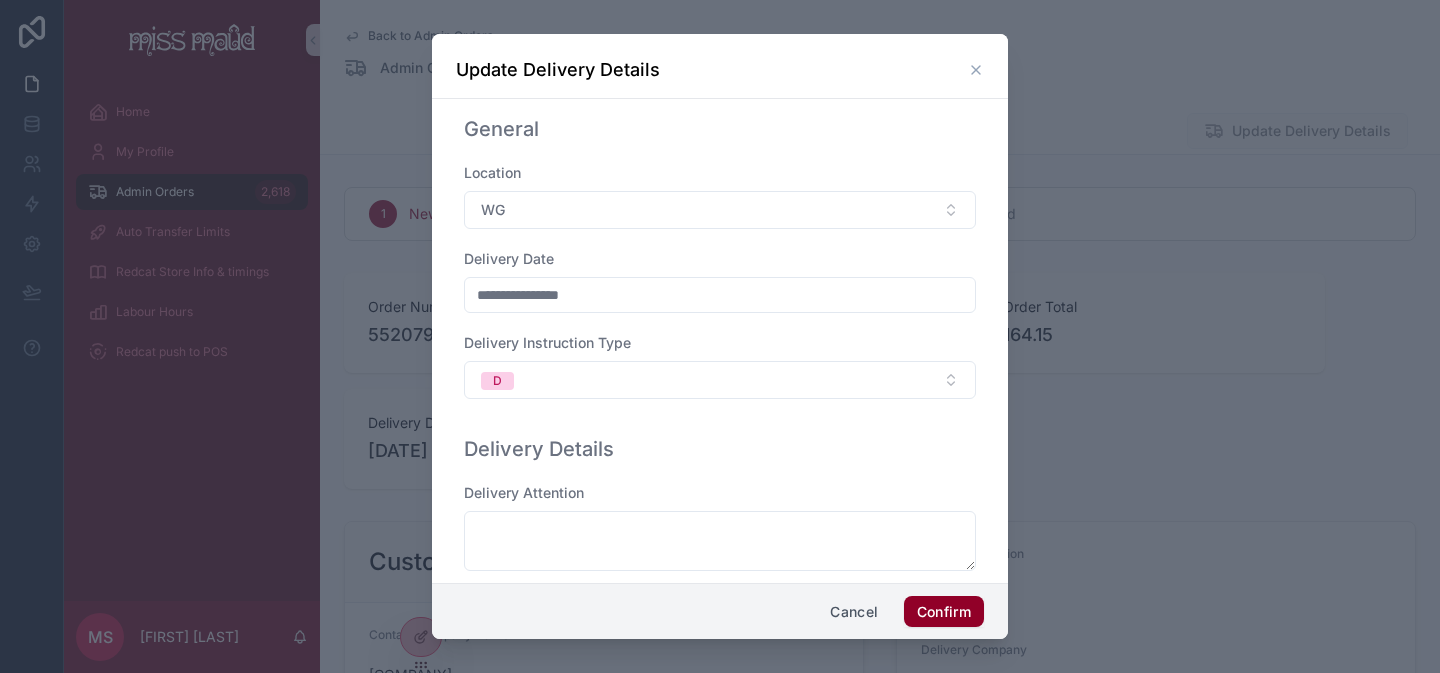 click 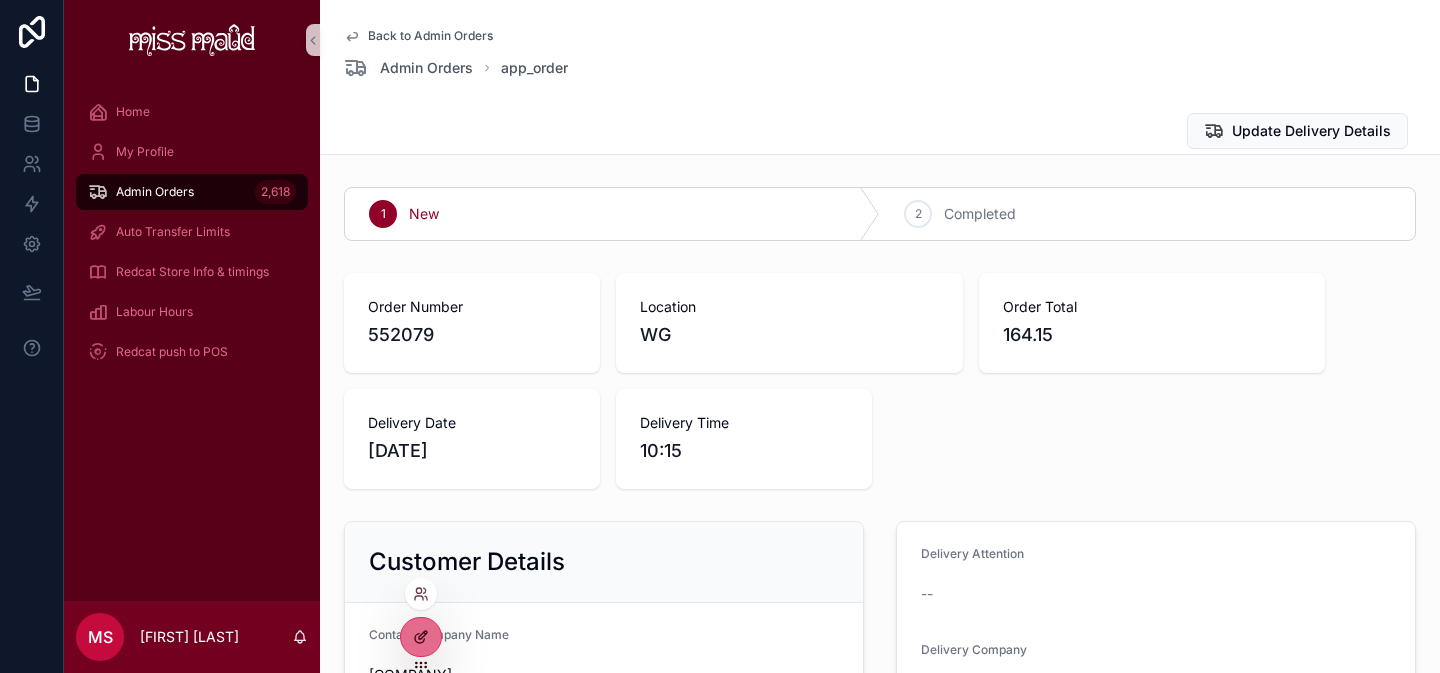 click 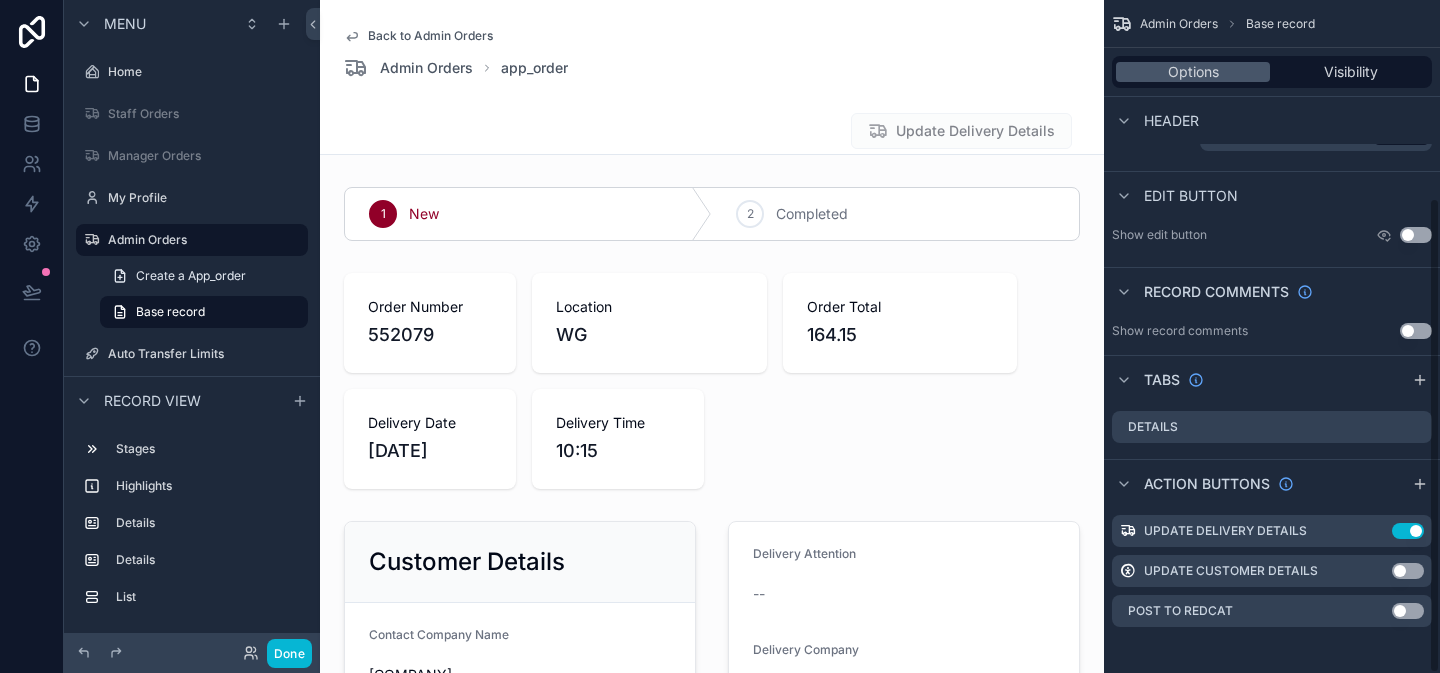 scroll, scrollTop: 279, scrollLeft: 0, axis: vertical 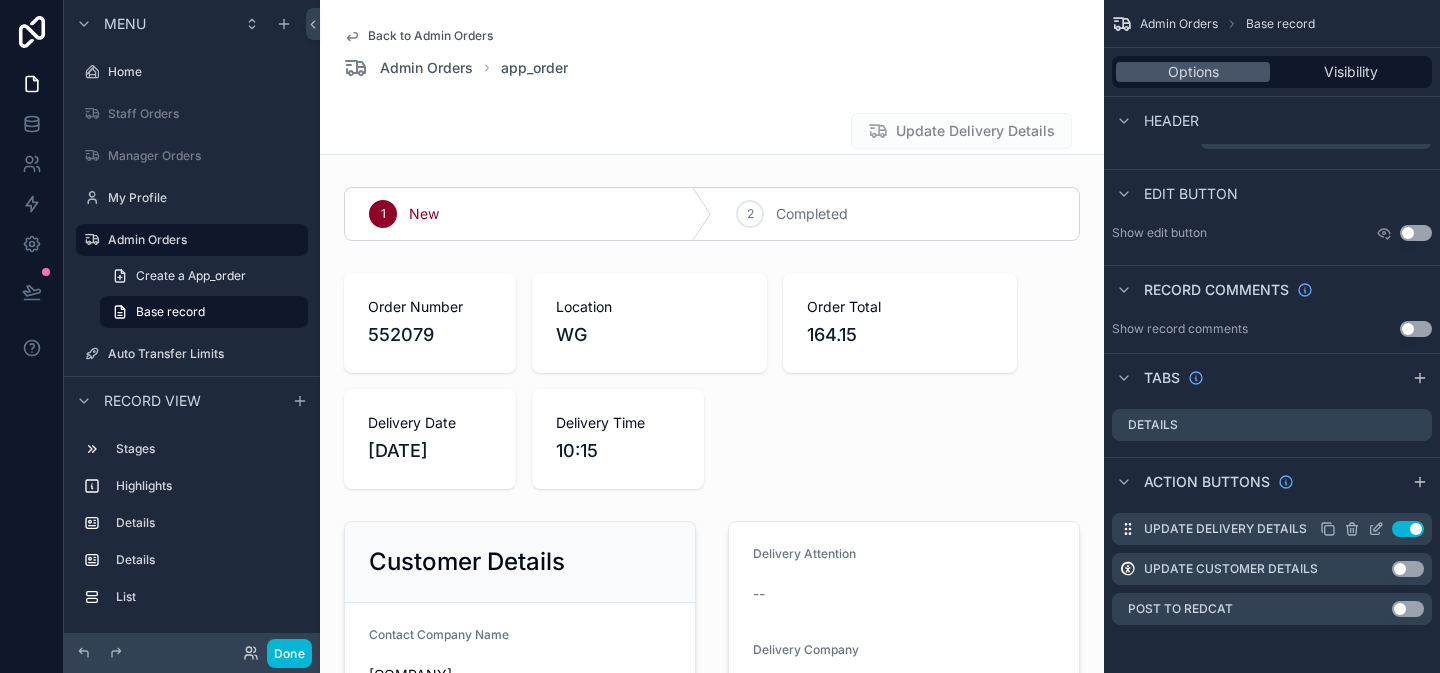 click 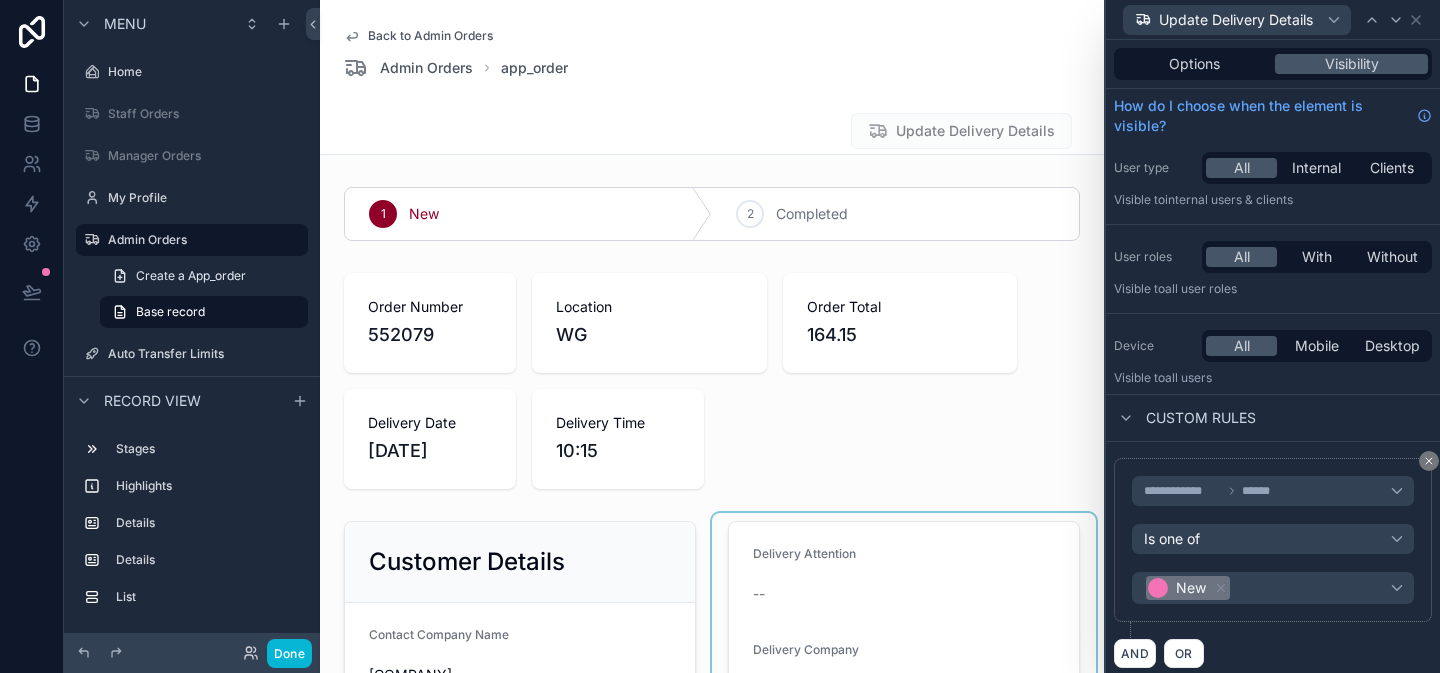 scroll, scrollTop: 0, scrollLeft: 0, axis: both 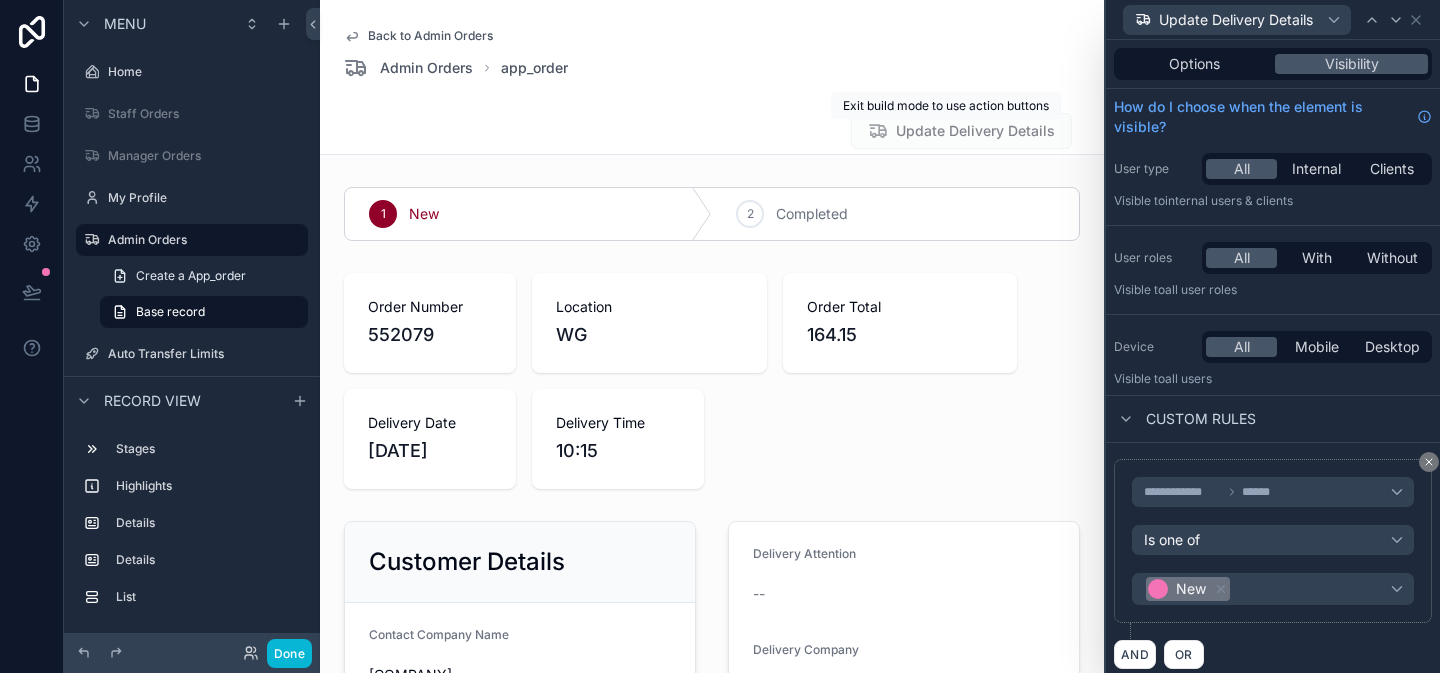click on "Update Delivery Details" at bounding box center [961, 133] 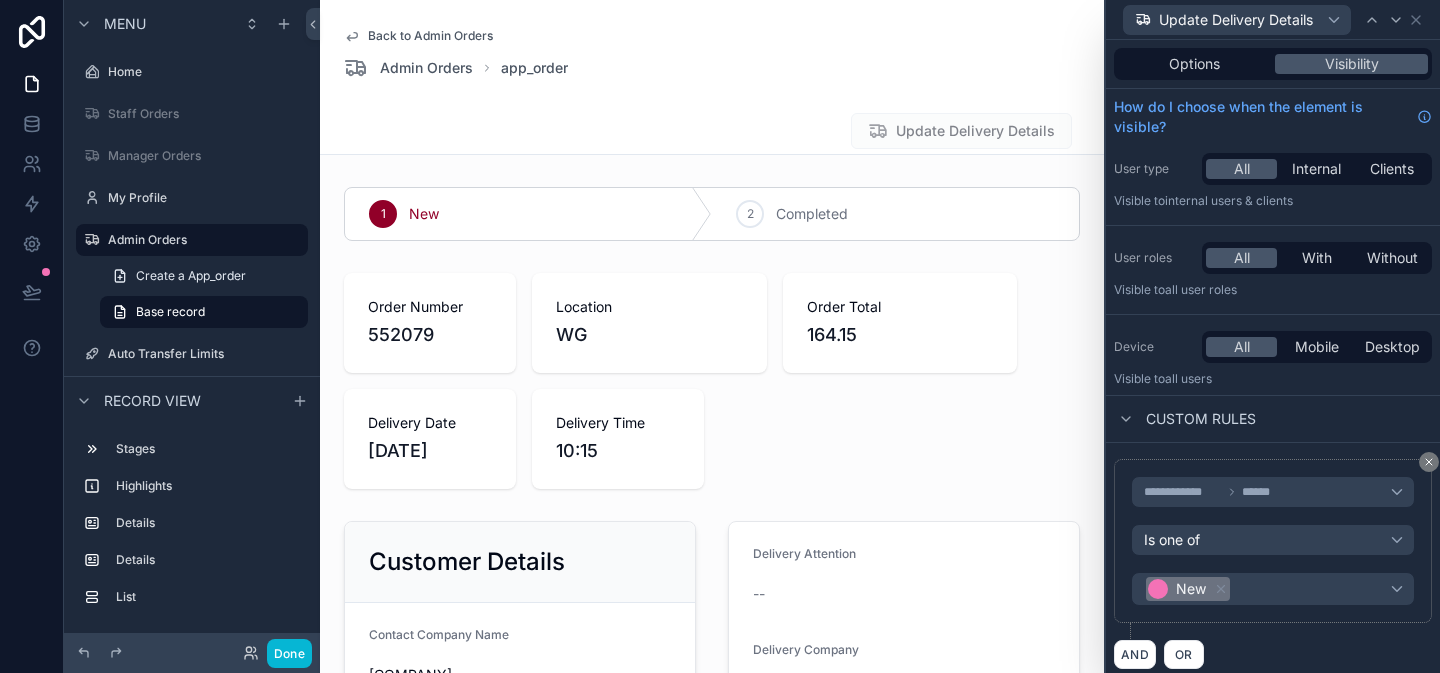 click on "Options Visibility" at bounding box center [1273, 64] 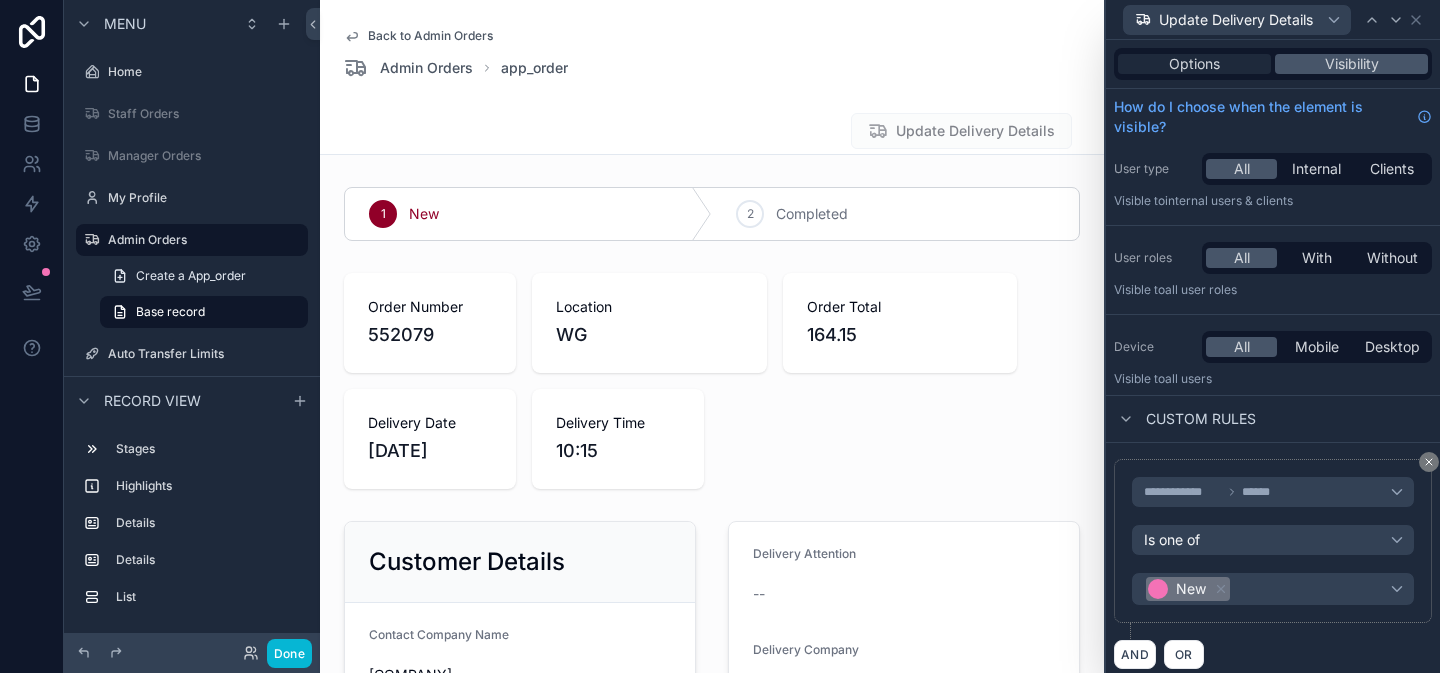 click on "Options" at bounding box center (1194, 64) 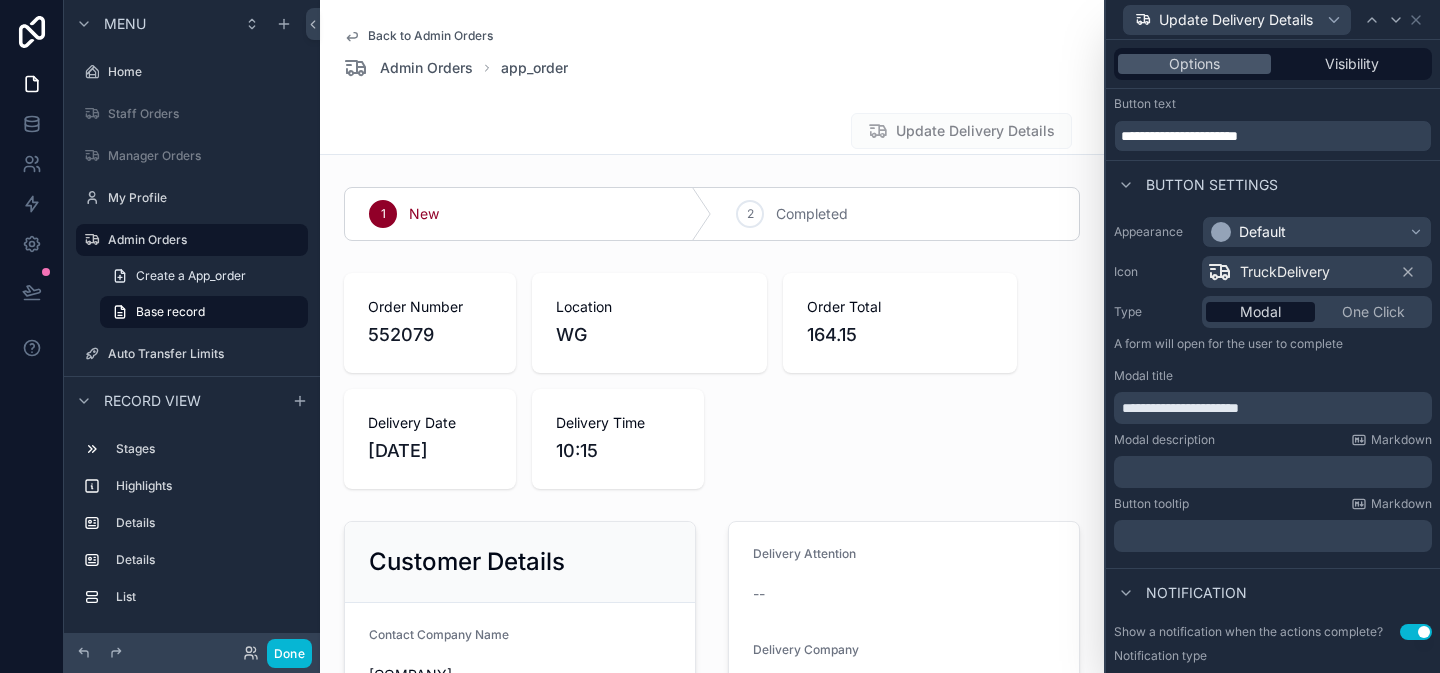 scroll, scrollTop: 0, scrollLeft: 0, axis: both 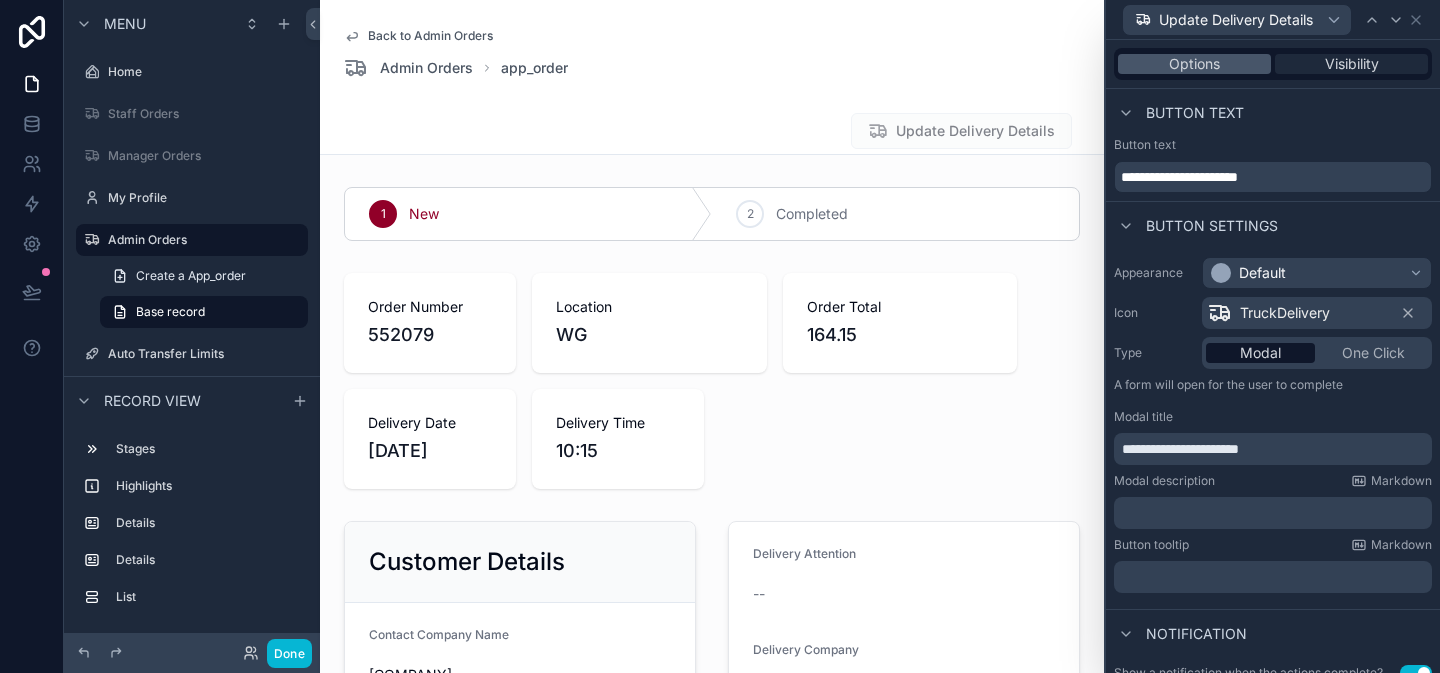 click on "Visibility" at bounding box center [1352, 64] 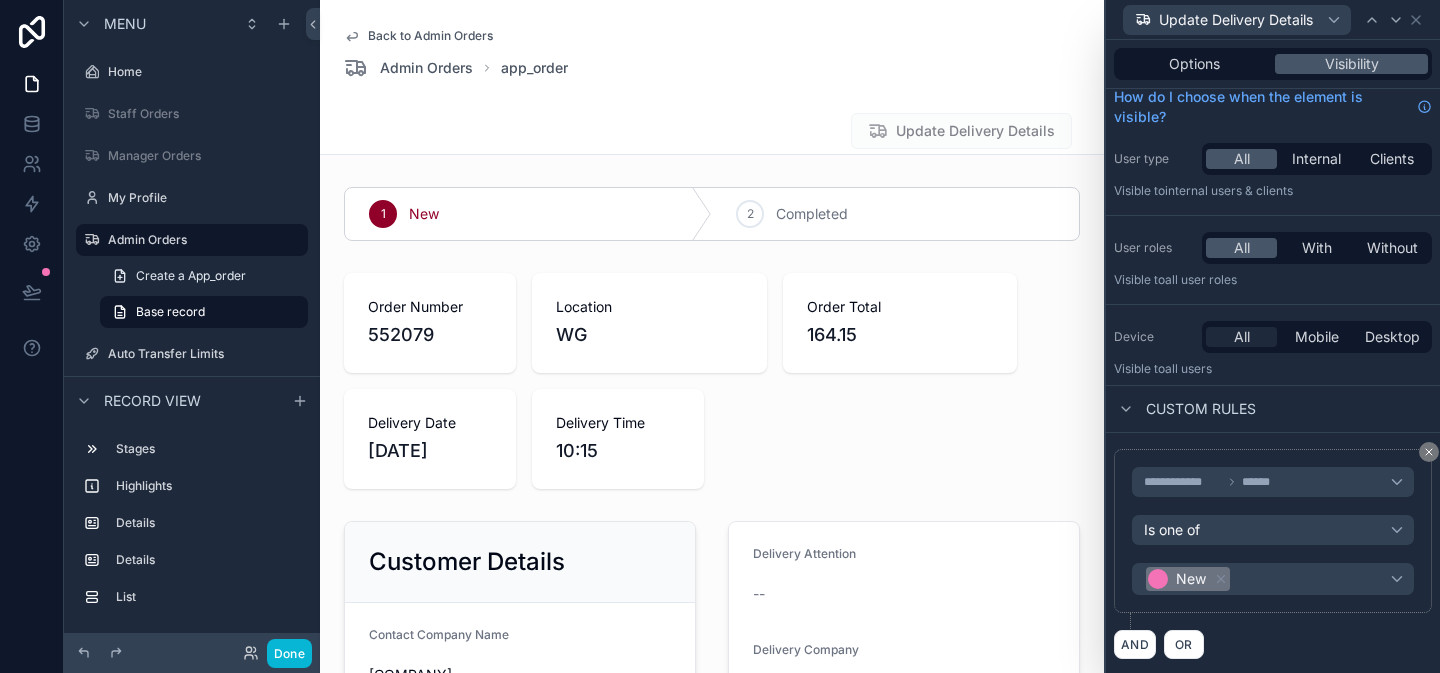 scroll, scrollTop: 12, scrollLeft: 0, axis: vertical 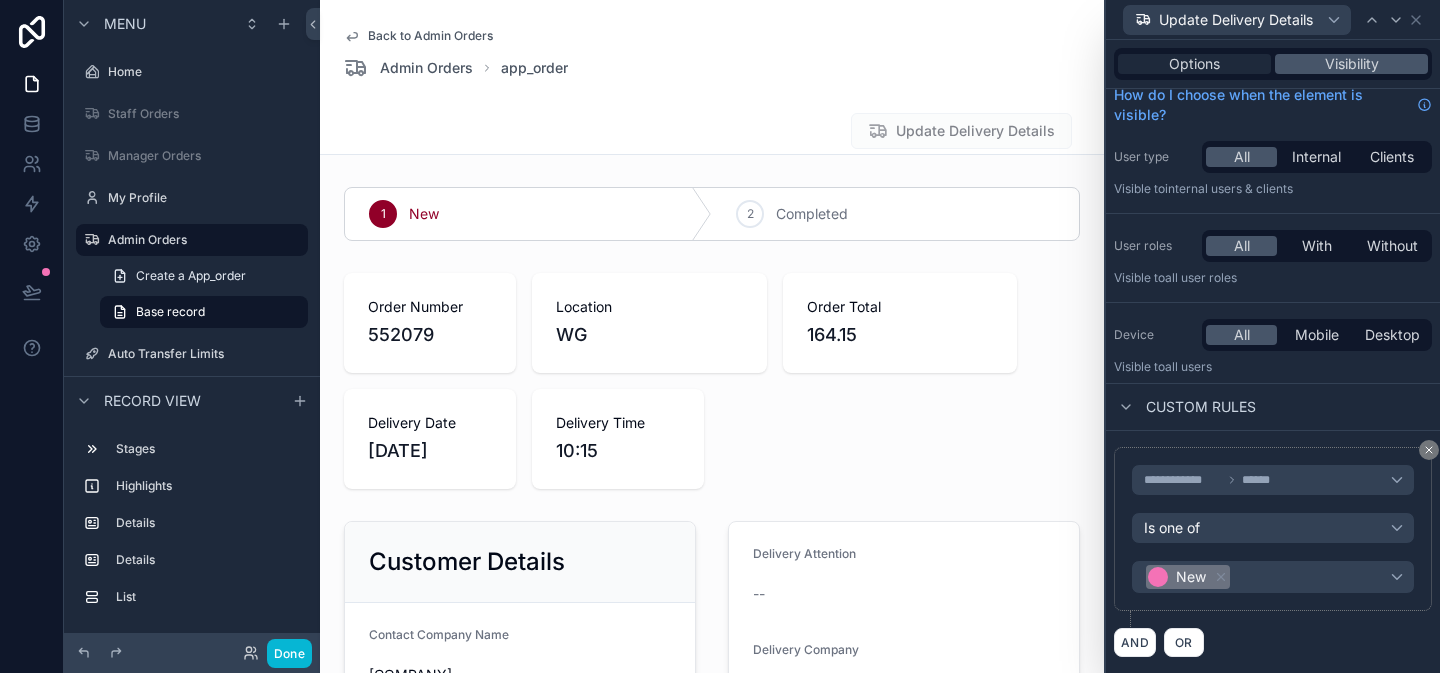click on "Options" at bounding box center [1194, 64] 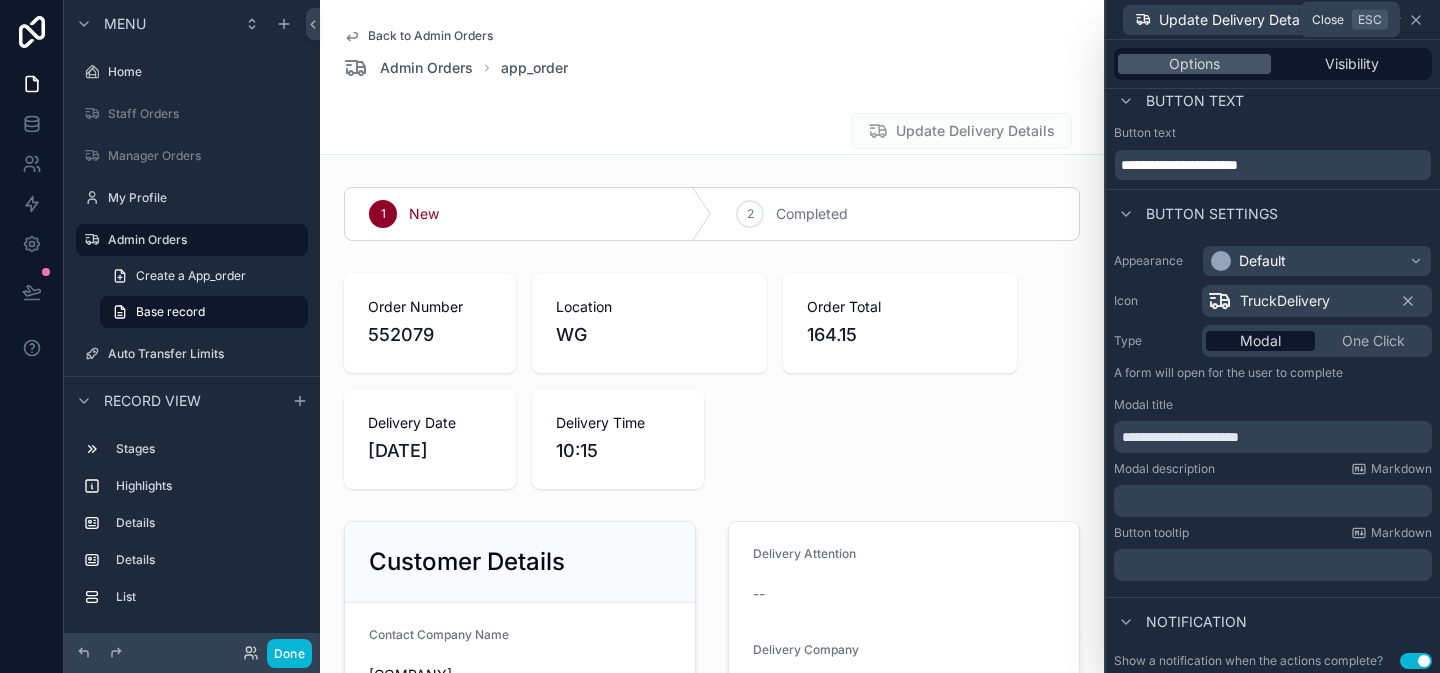 click 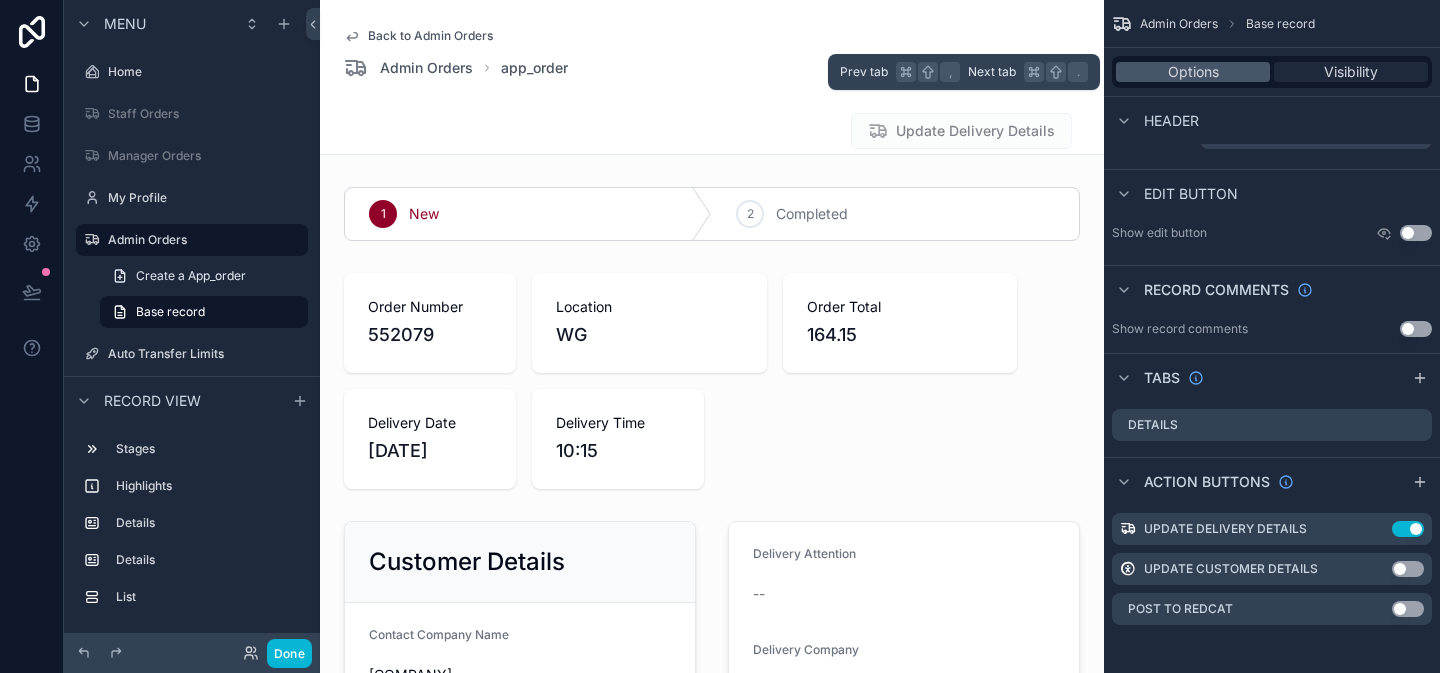 click on "Visibility" at bounding box center [1351, 72] 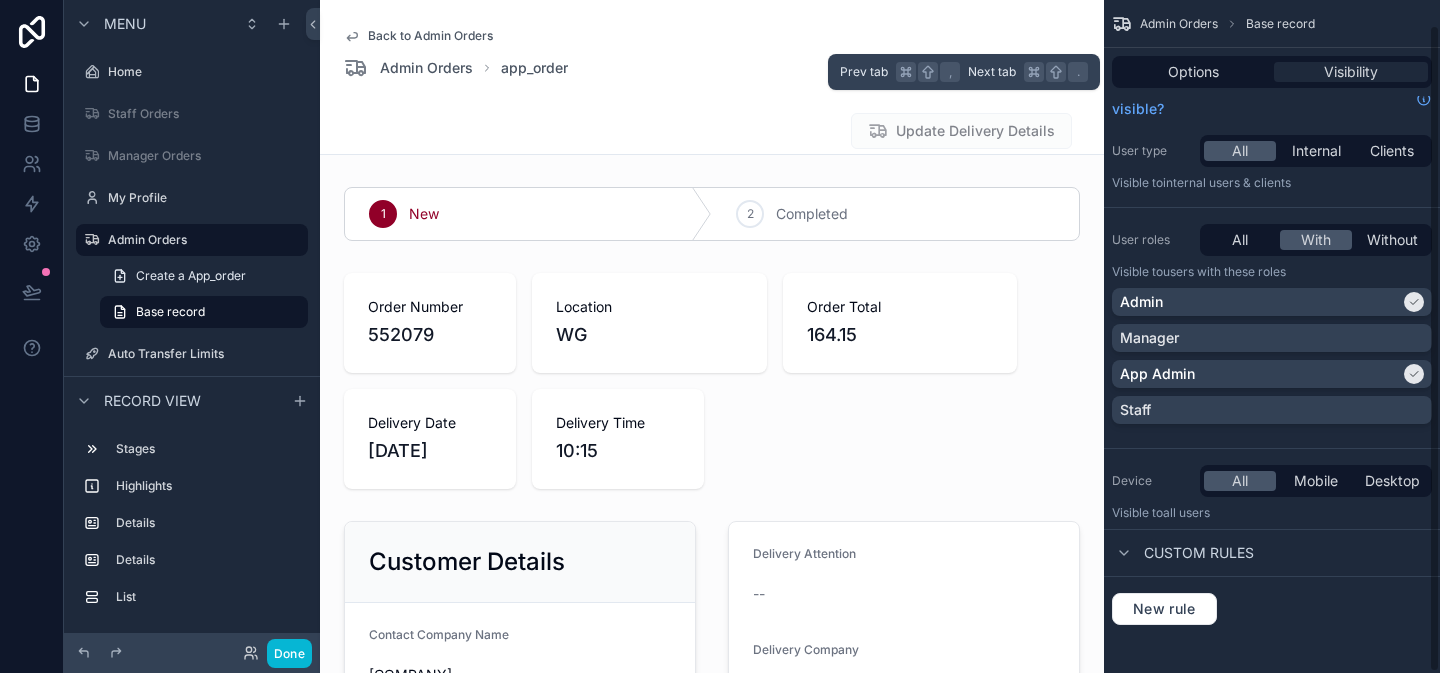 scroll, scrollTop: 25, scrollLeft: 0, axis: vertical 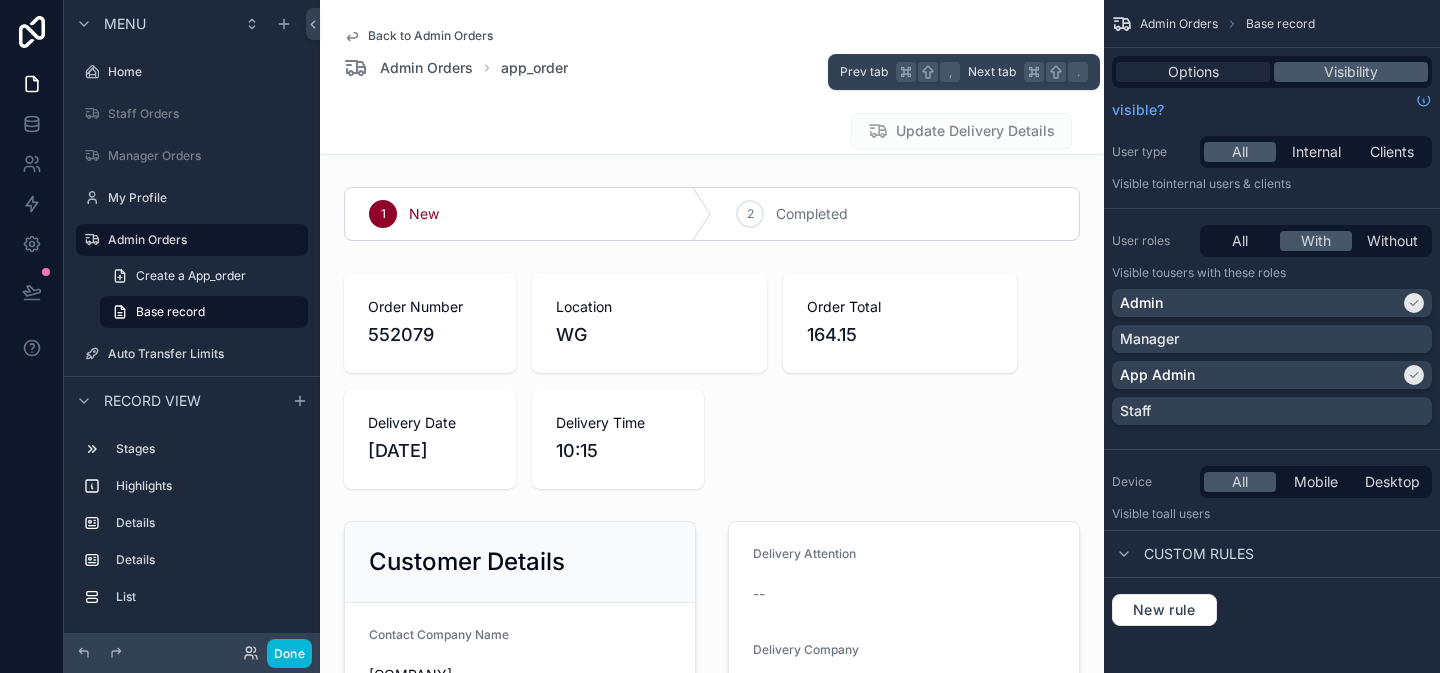 click on "Options" at bounding box center (1193, 72) 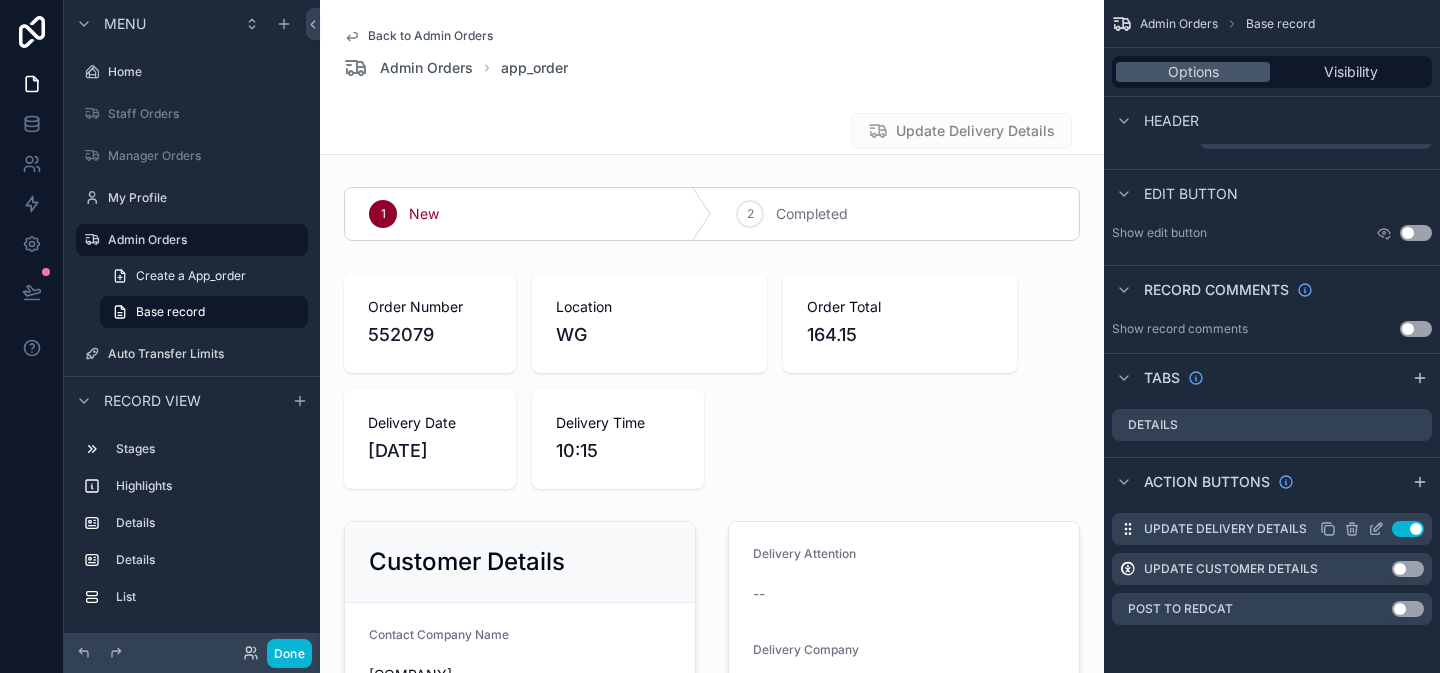 click 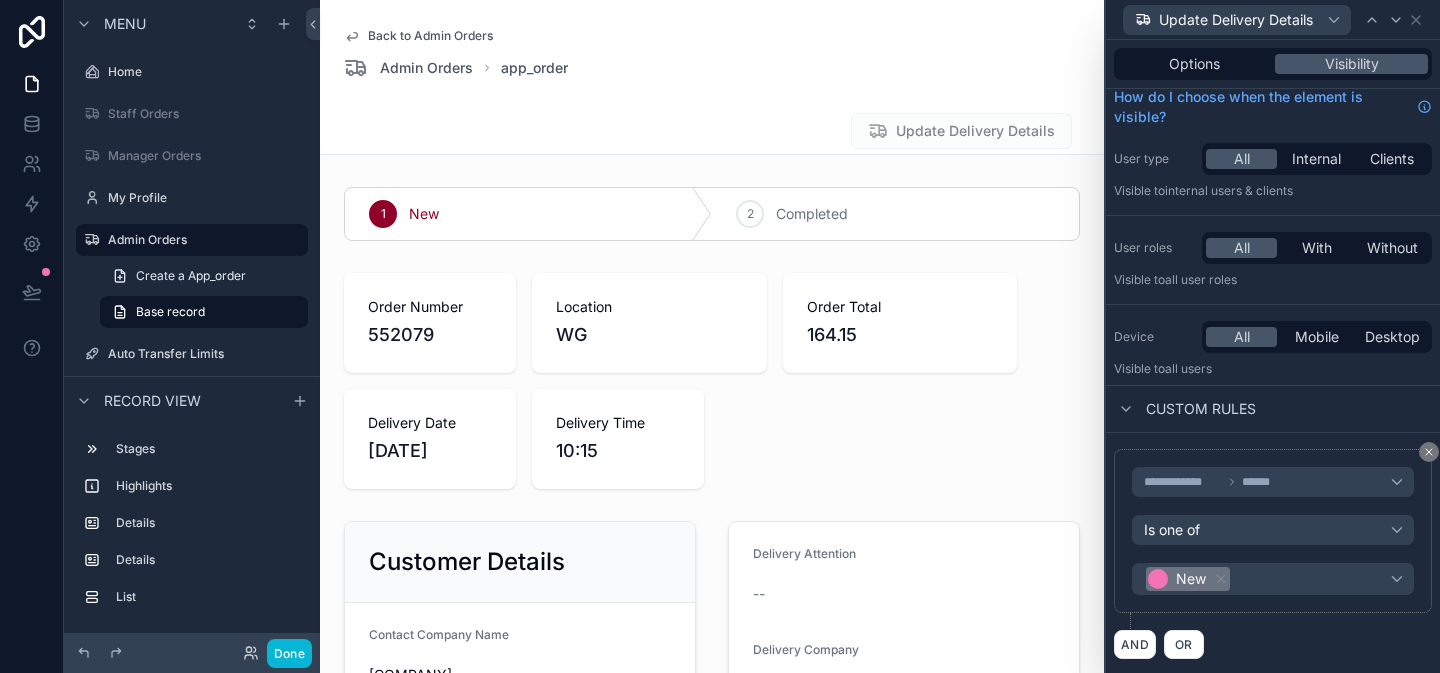 scroll, scrollTop: 12, scrollLeft: 0, axis: vertical 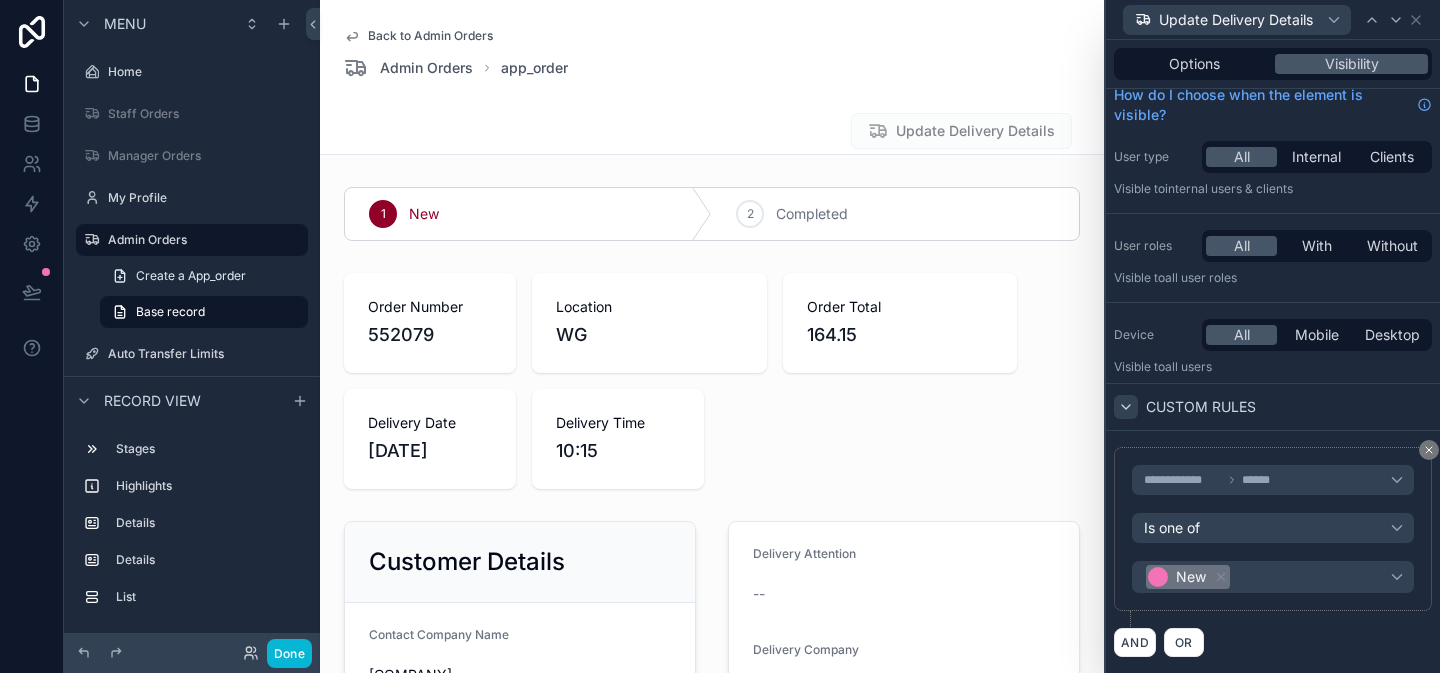 click 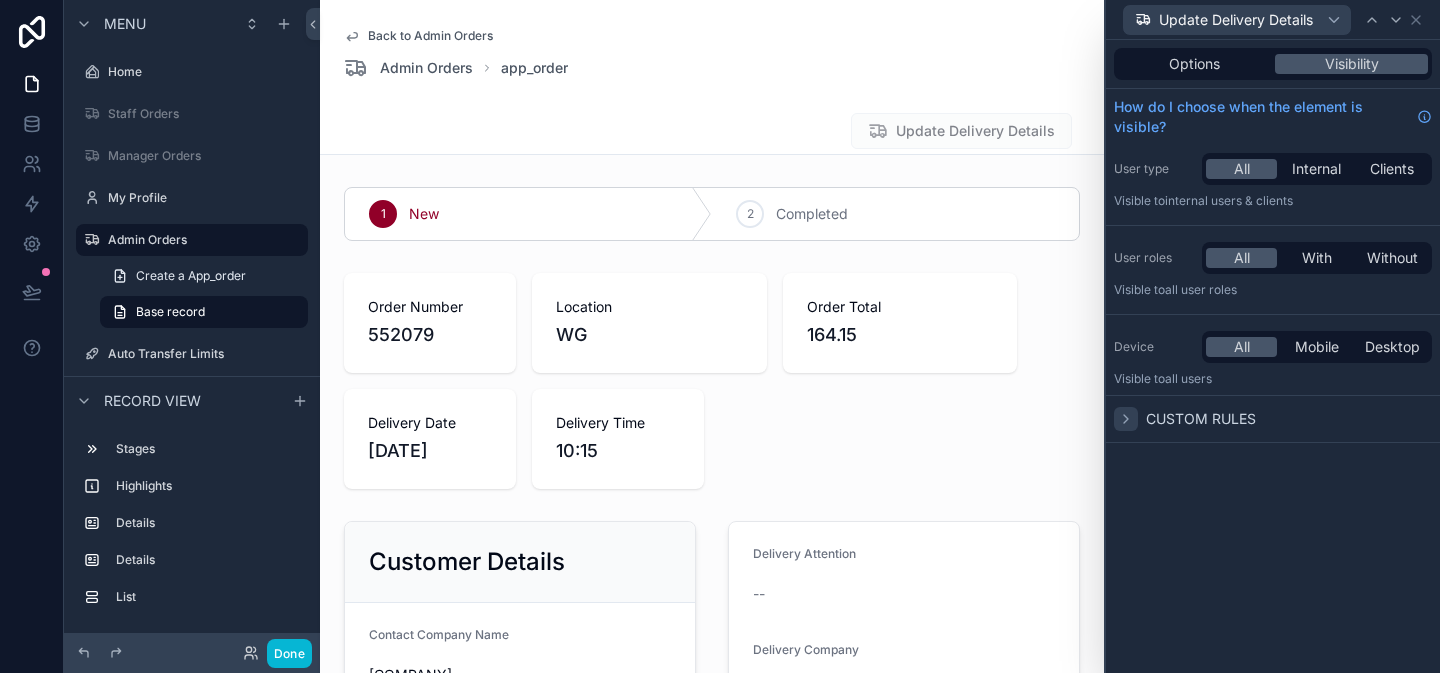 scroll, scrollTop: 0, scrollLeft: 0, axis: both 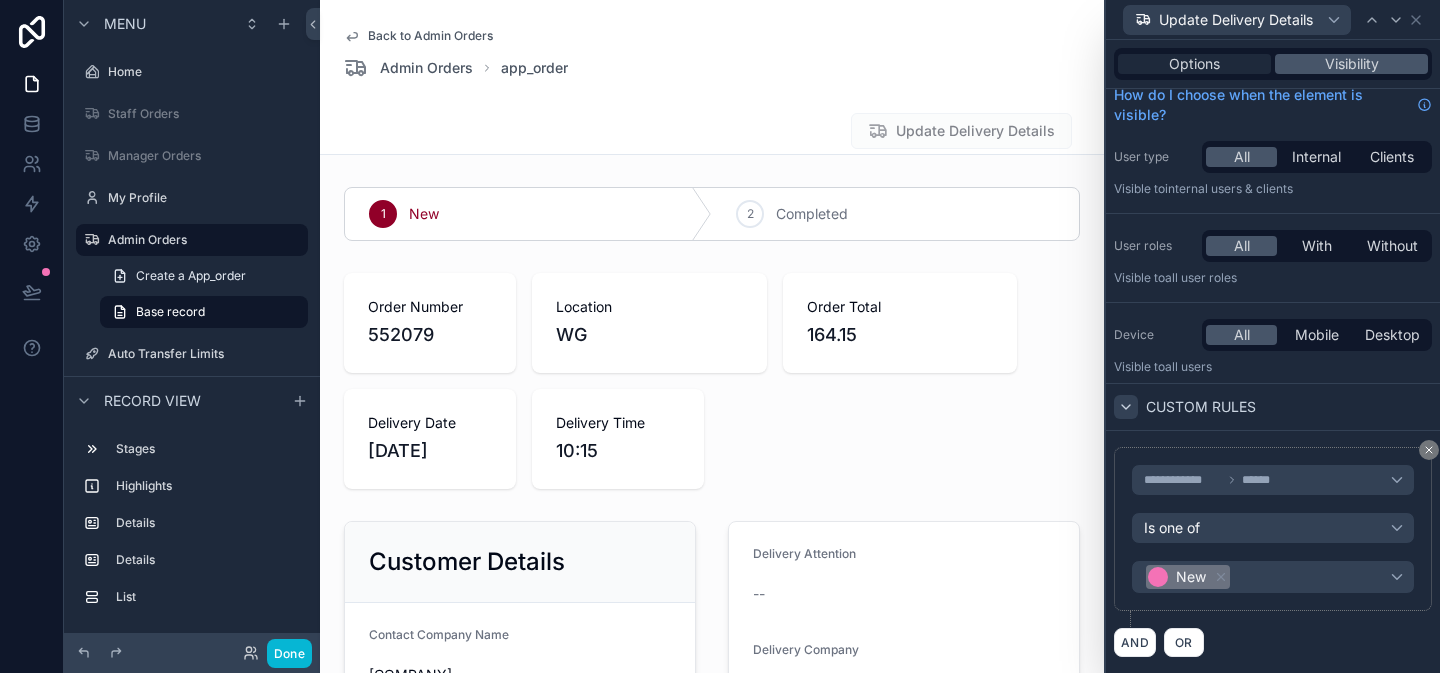 click on "Options" at bounding box center (1194, 64) 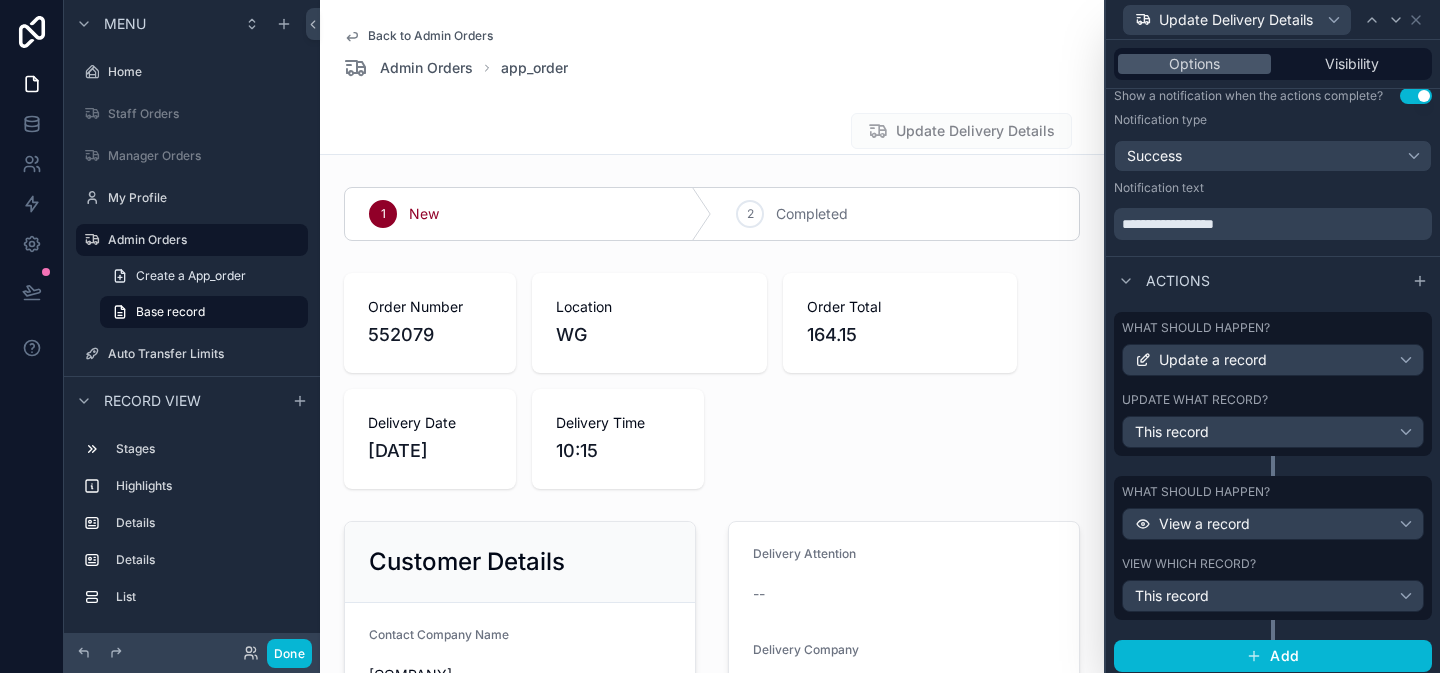 scroll, scrollTop: 583, scrollLeft: 0, axis: vertical 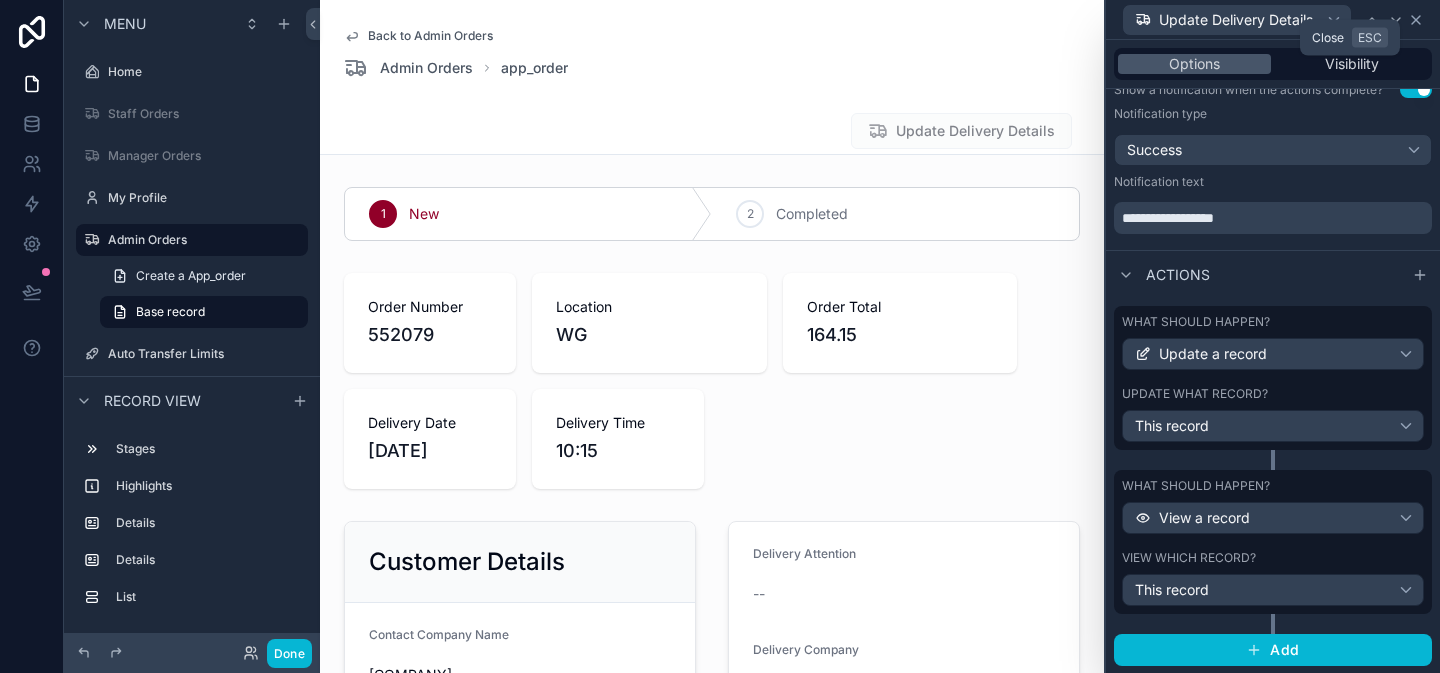 click 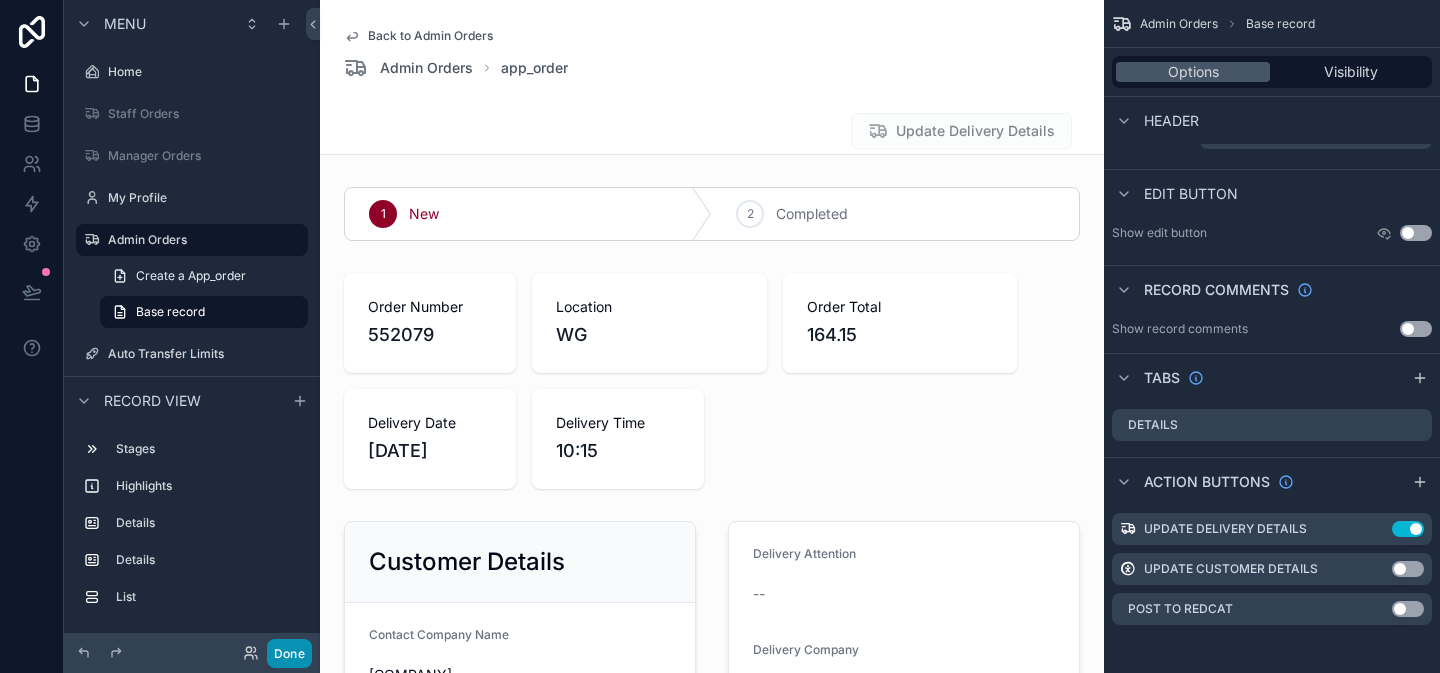 click on "Done" at bounding box center [289, 653] 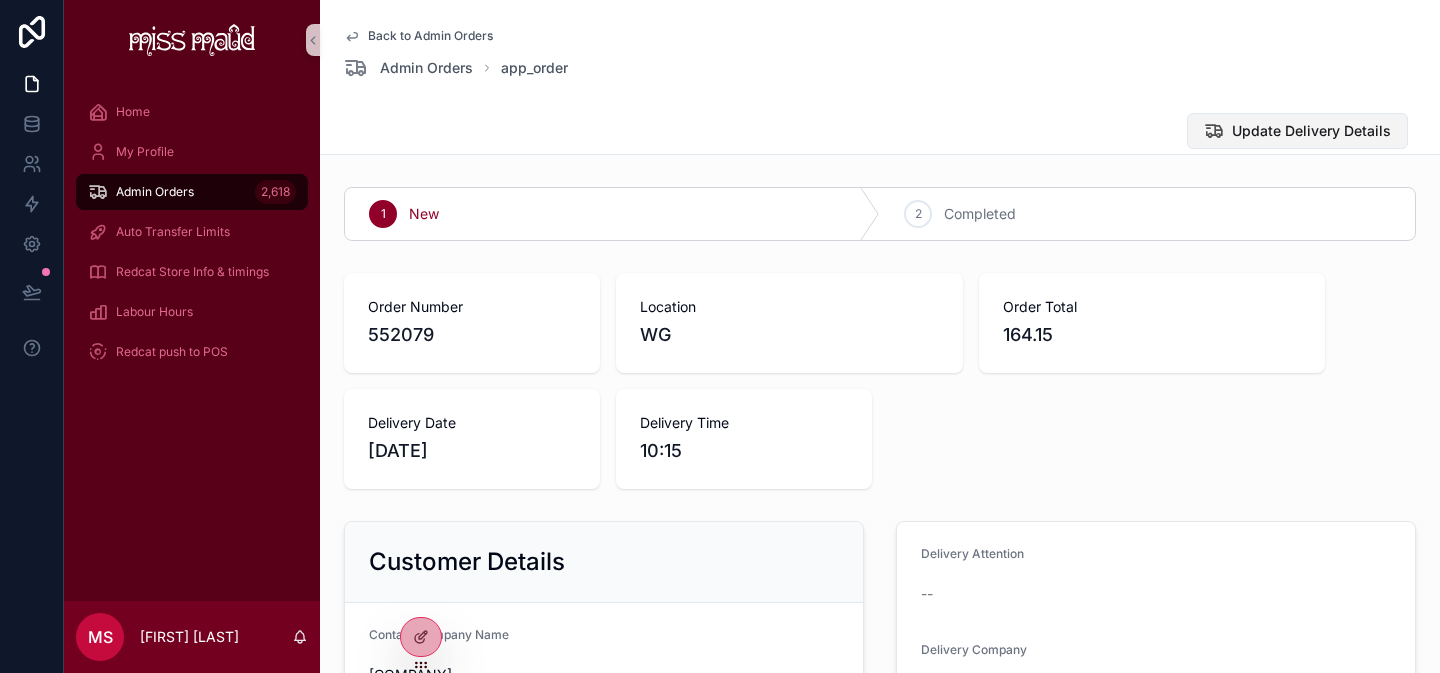 click on "Update Delivery Details" at bounding box center [1311, 131] 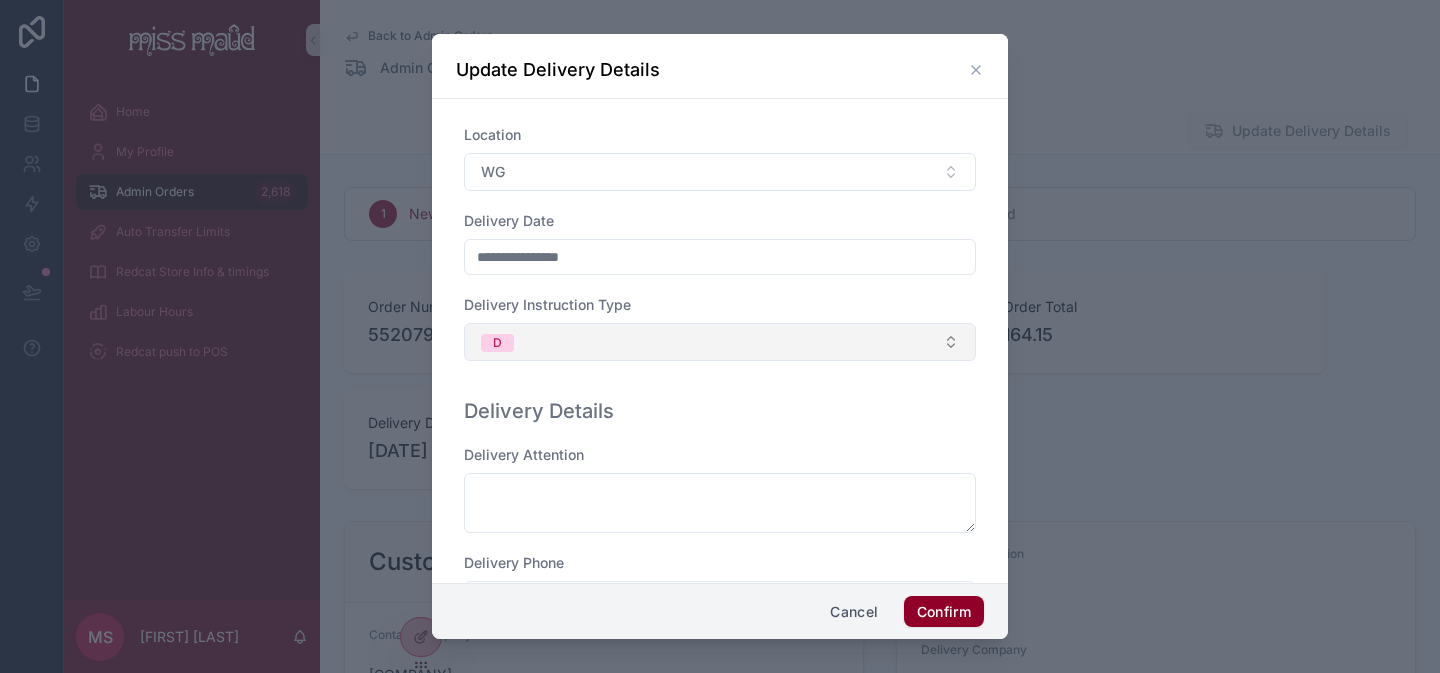 scroll, scrollTop: 0, scrollLeft: 0, axis: both 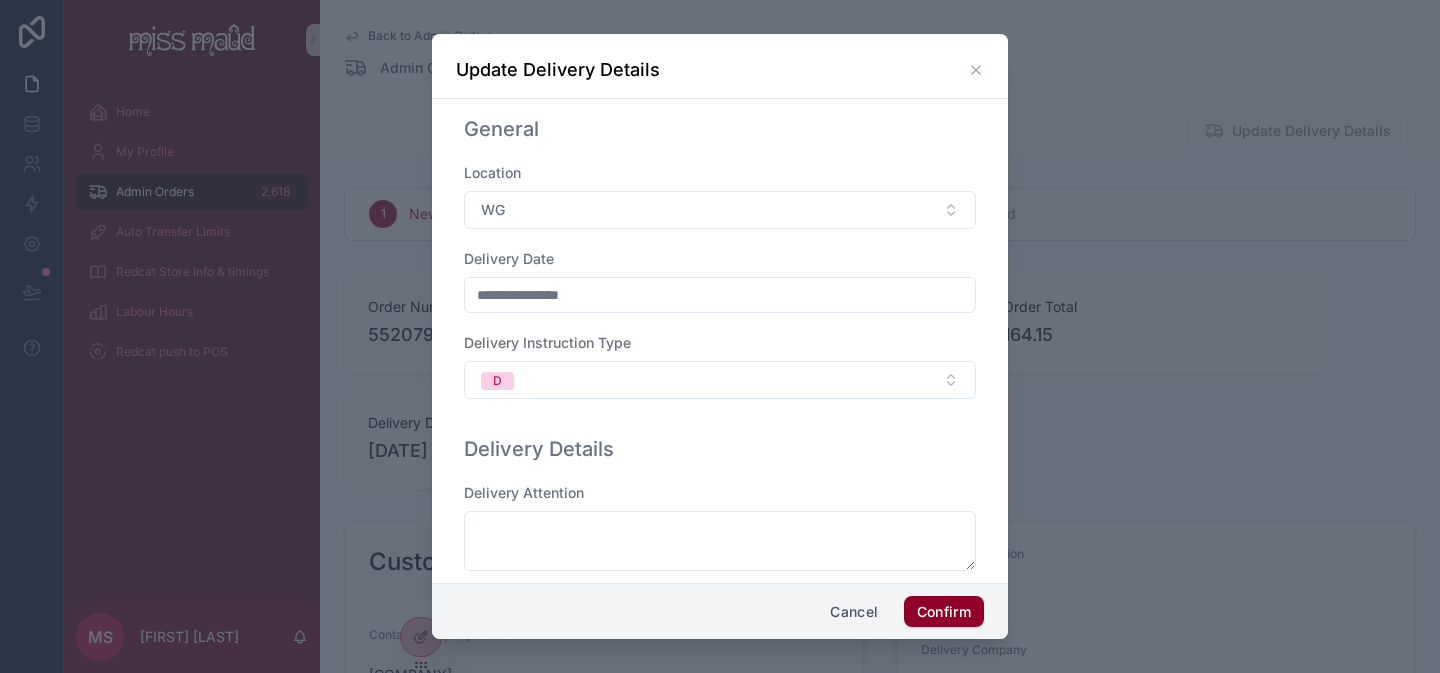 click 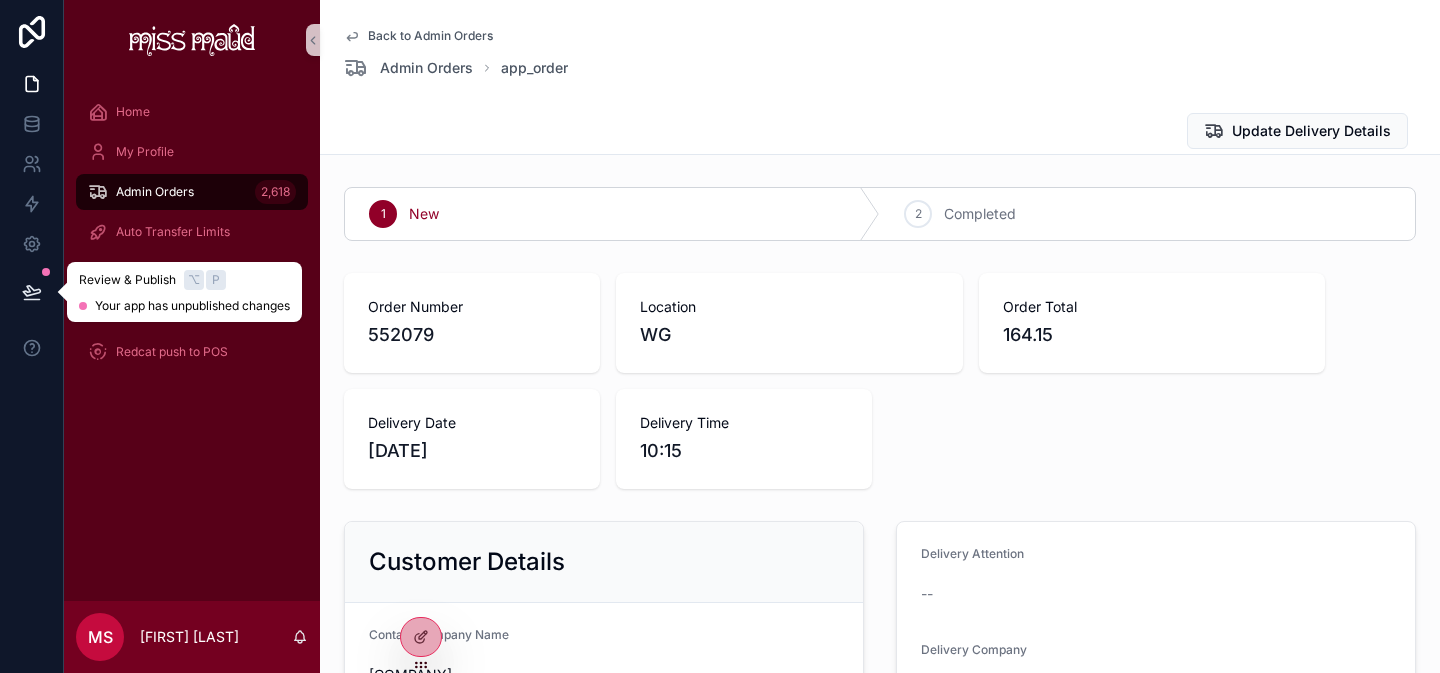 click at bounding box center [32, 292] 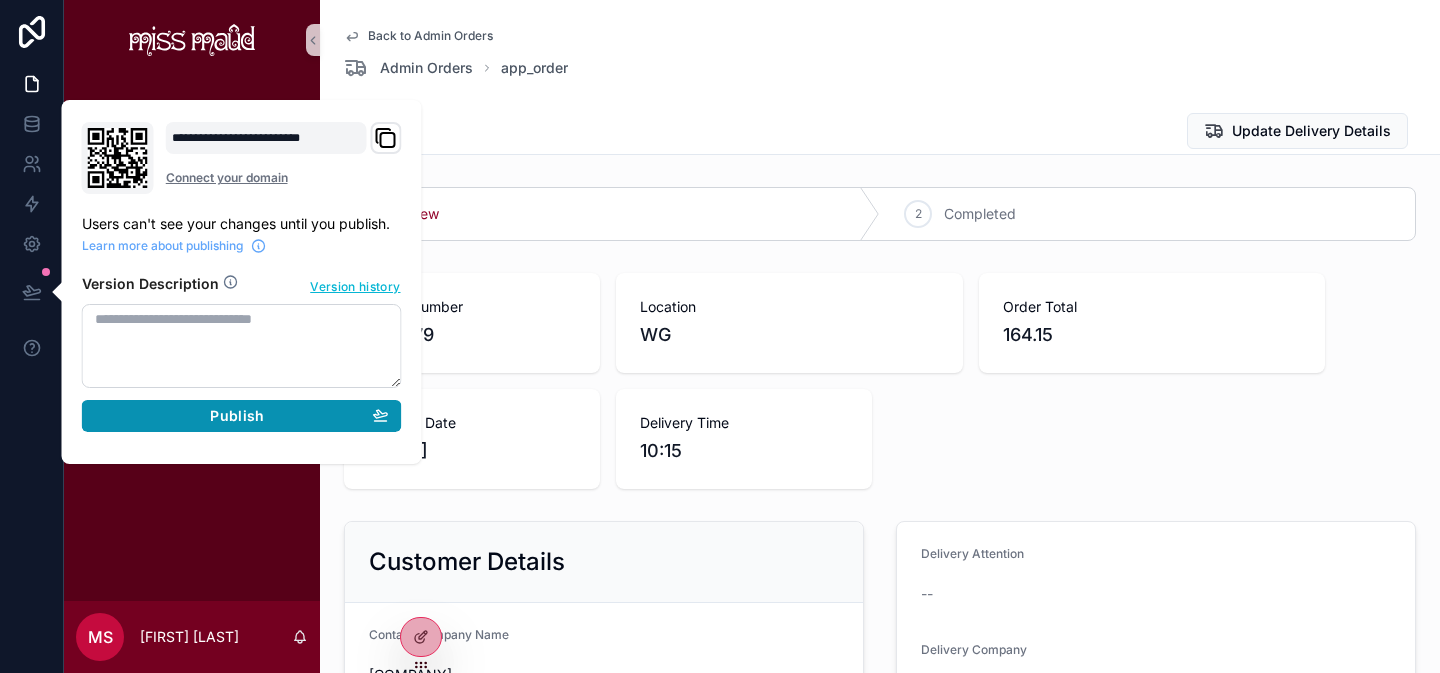 click on "Publish" at bounding box center (242, 416) 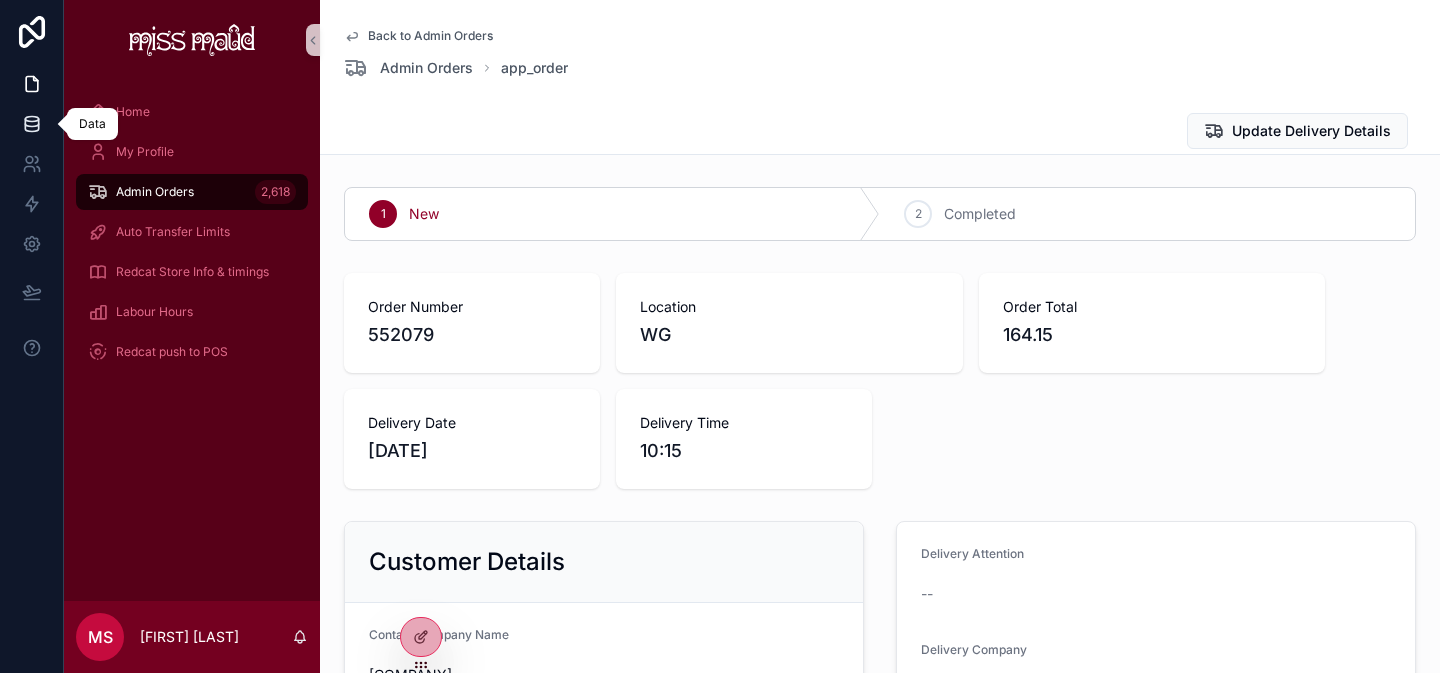 click 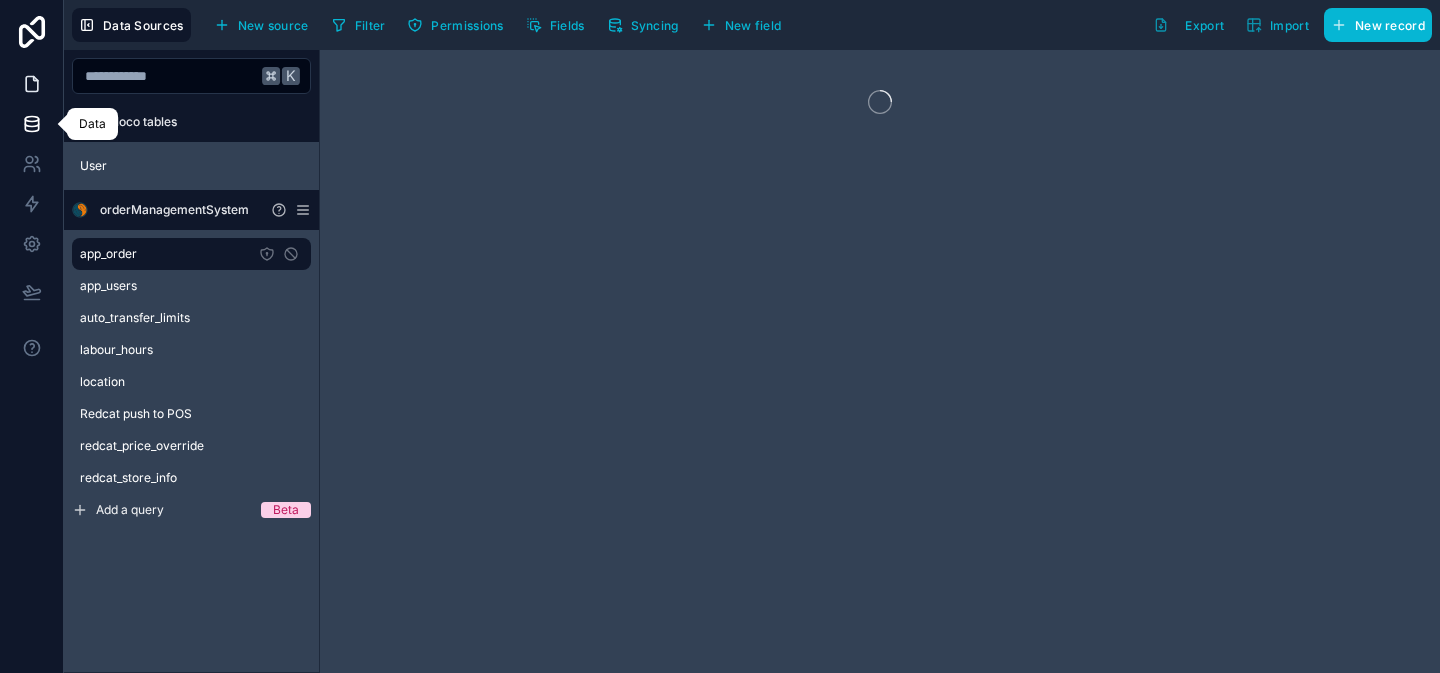 click 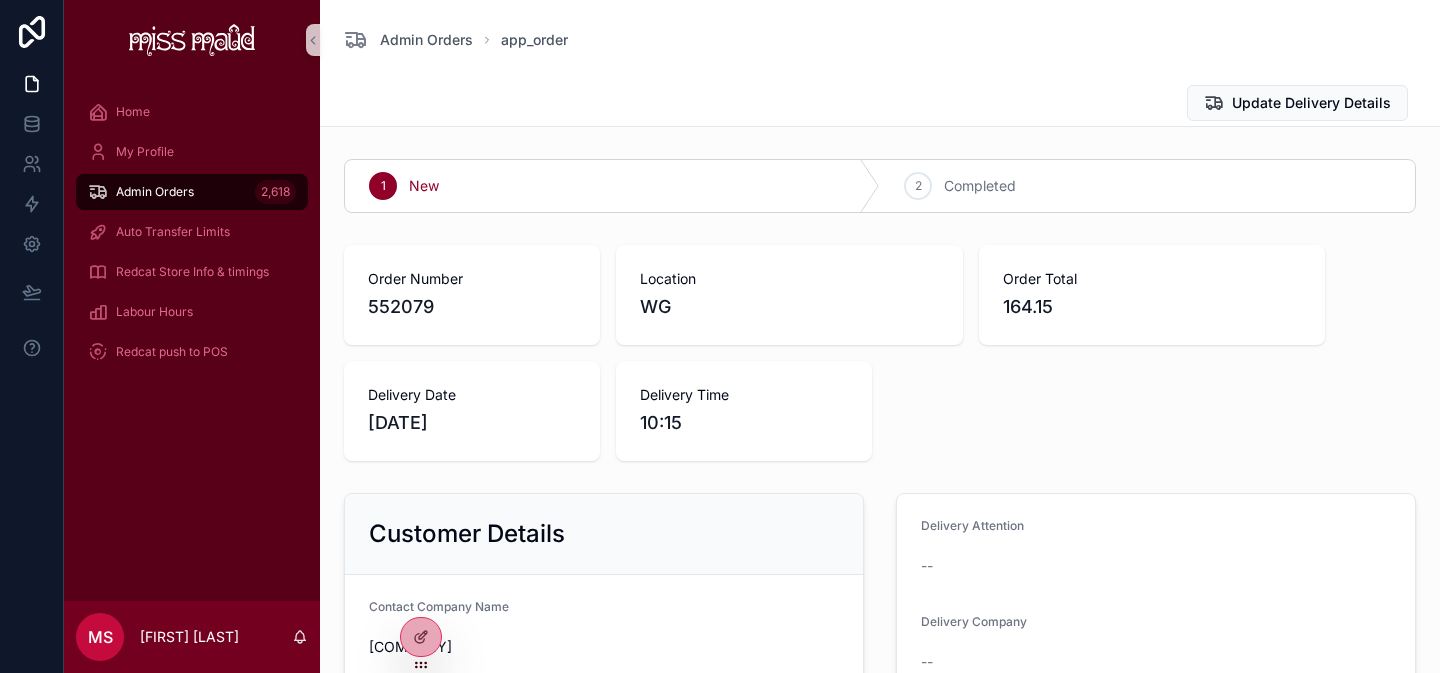 click on "Admin Orders" at bounding box center [155, 192] 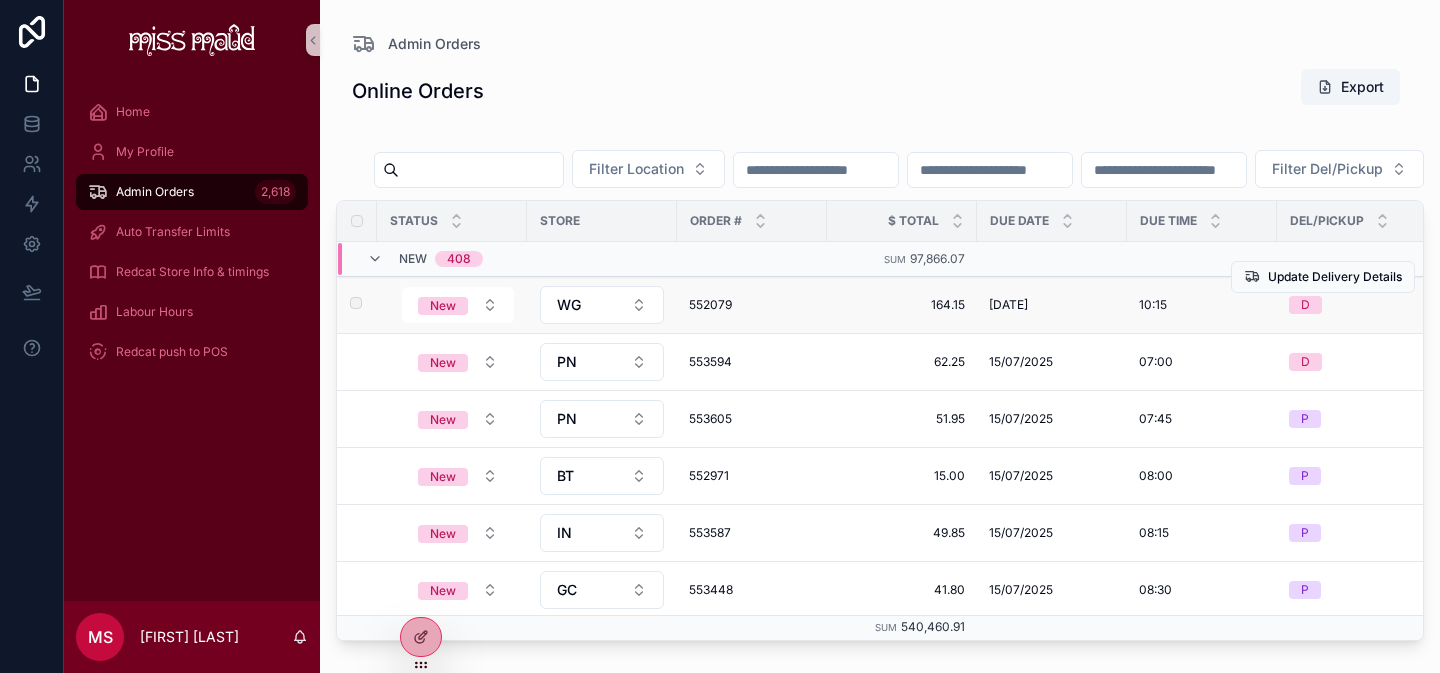 click on "552079" at bounding box center [752, 305] 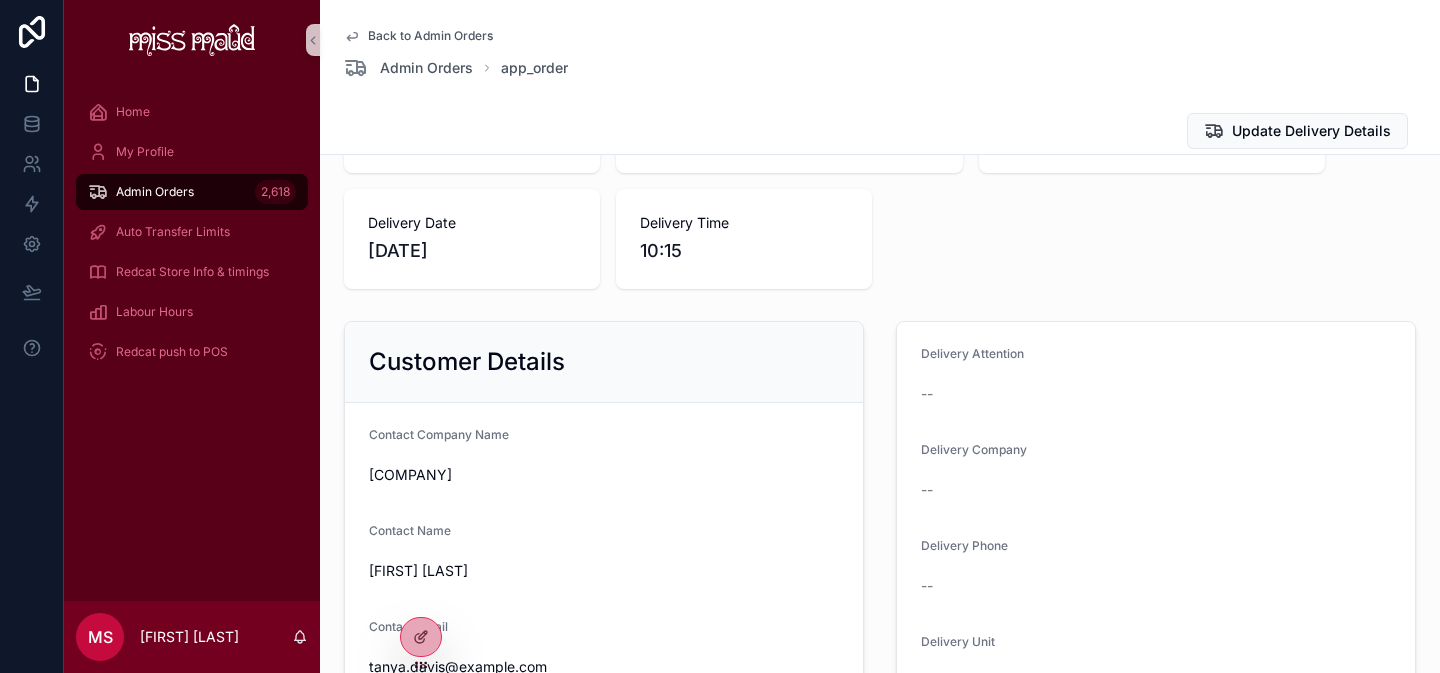 scroll, scrollTop: 201, scrollLeft: 0, axis: vertical 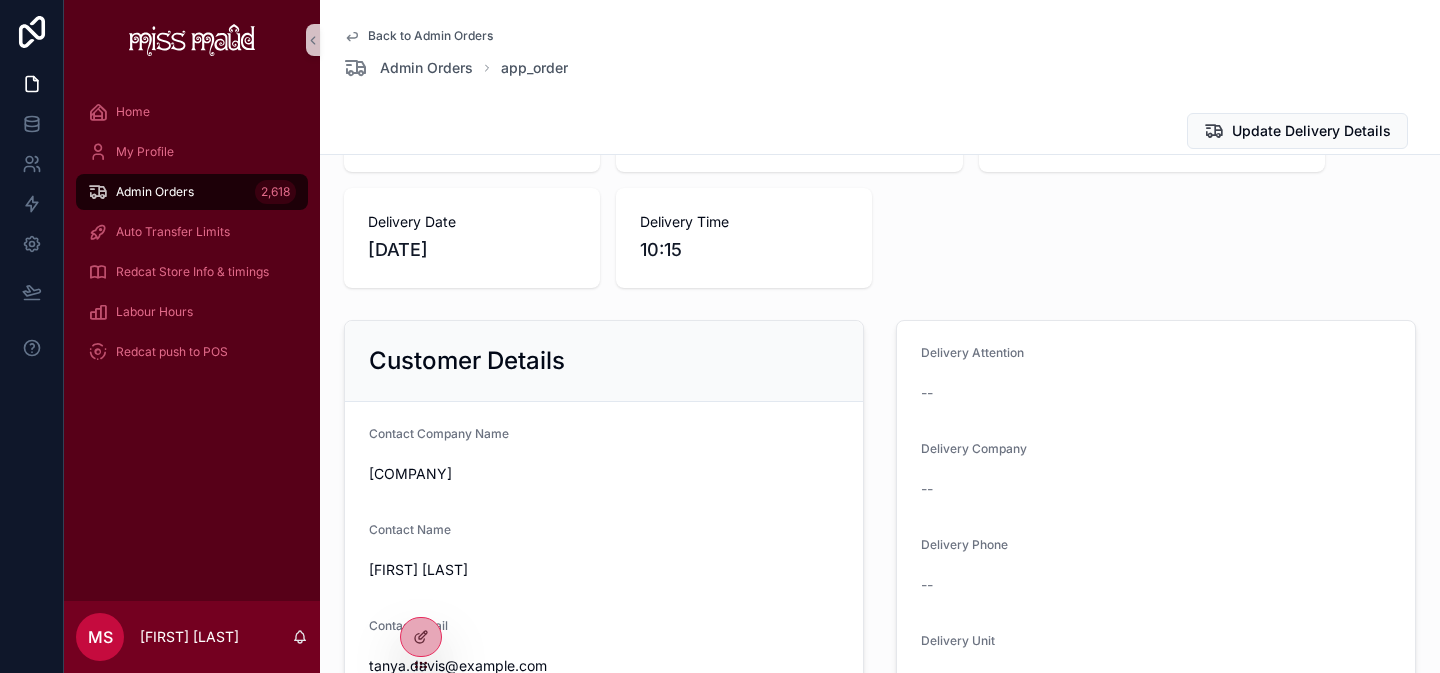 click on "Contact Company Name" at bounding box center (604, 438) 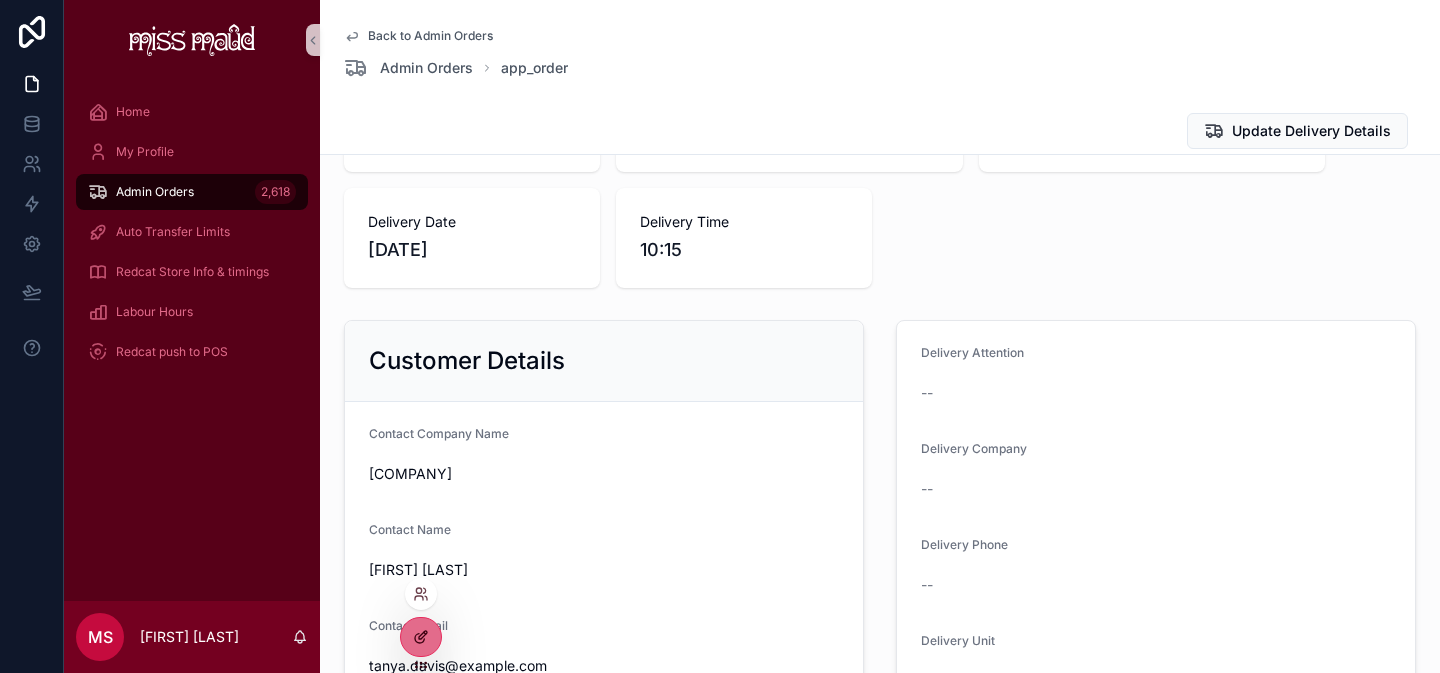 click 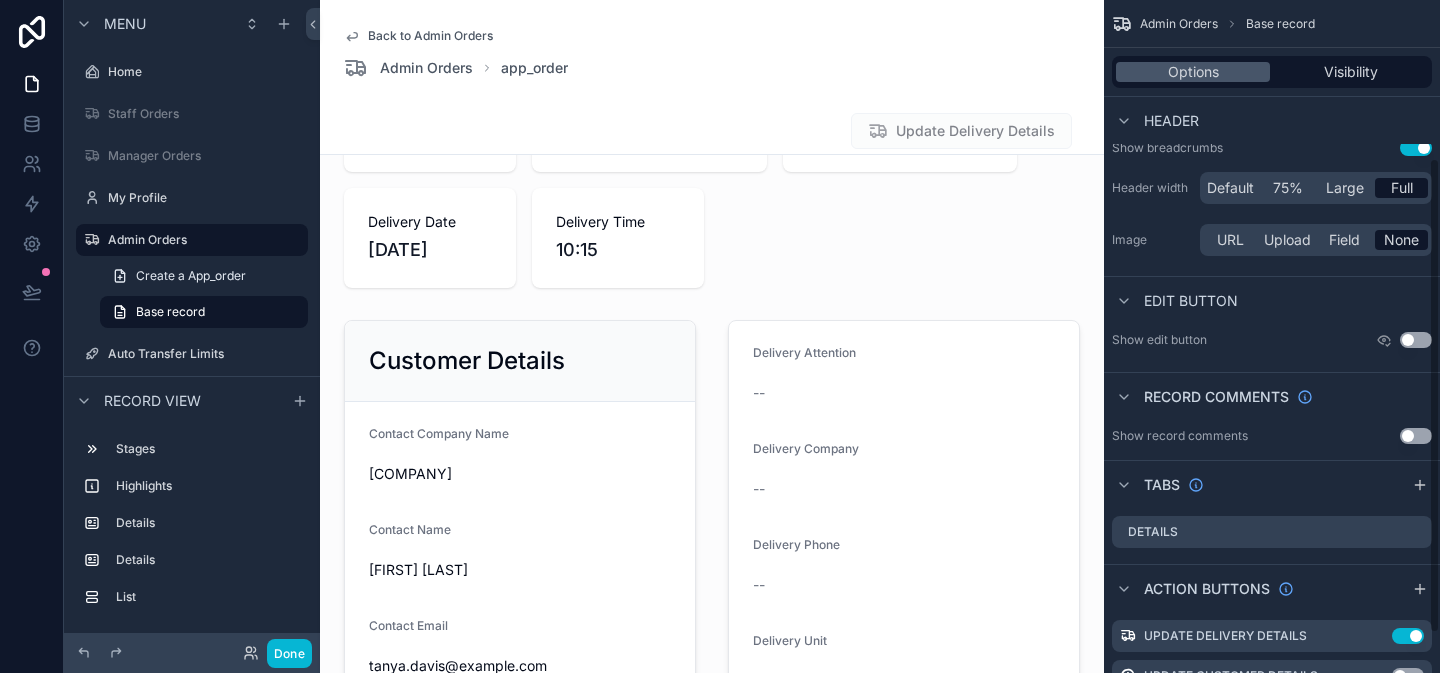 scroll, scrollTop: 251, scrollLeft: 0, axis: vertical 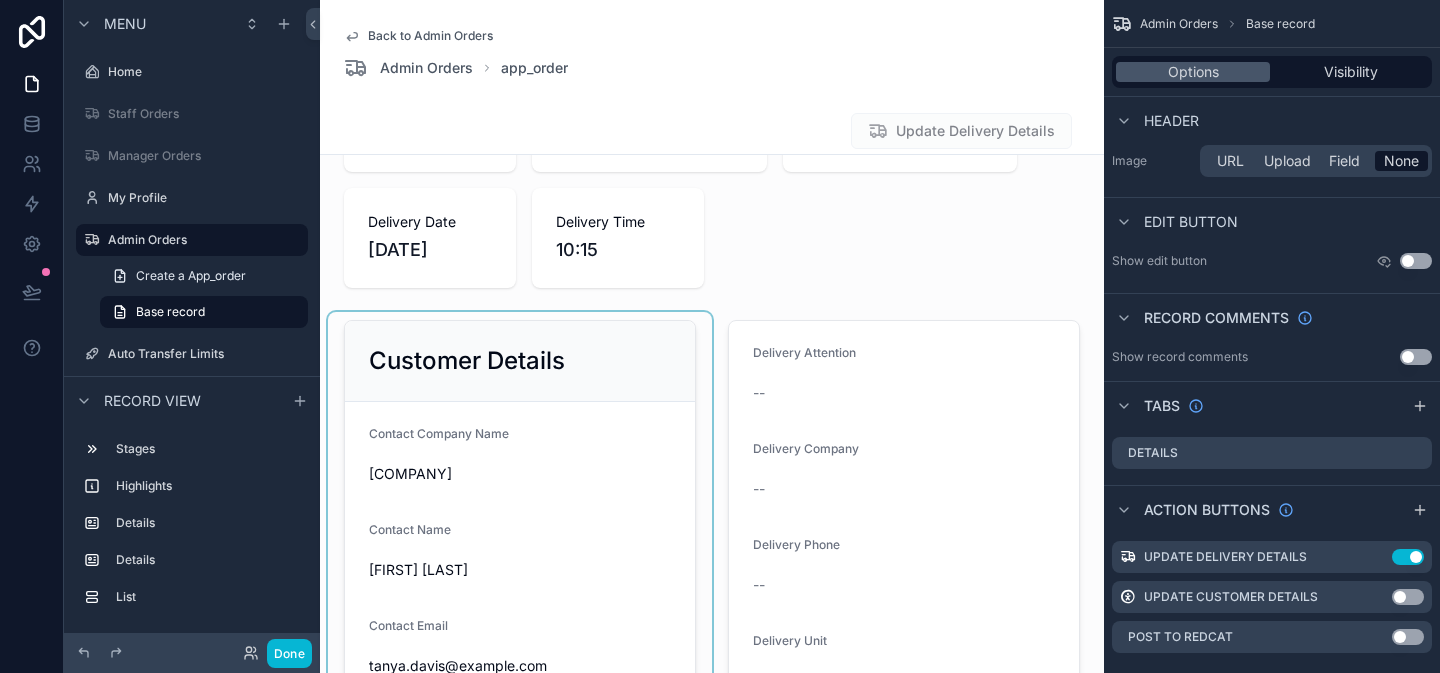click at bounding box center [520, 617] 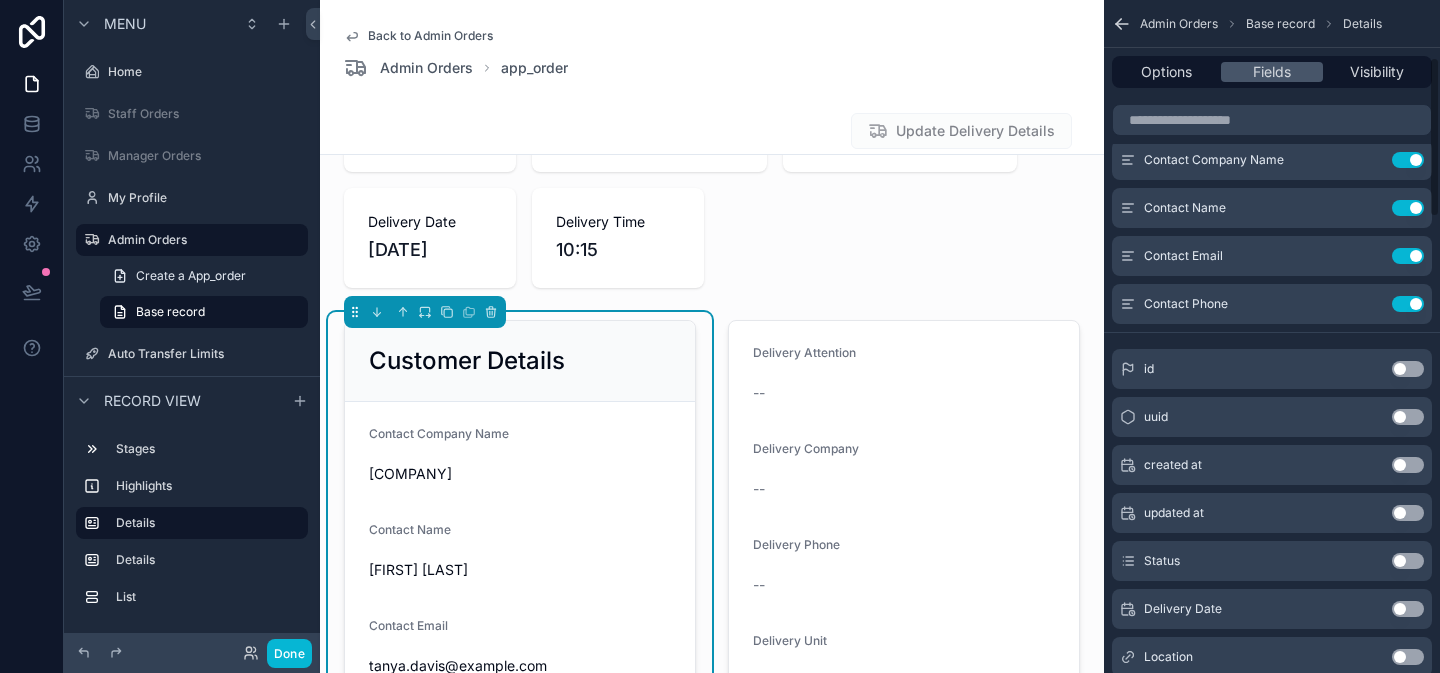 scroll, scrollTop: 0, scrollLeft: 0, axis: both 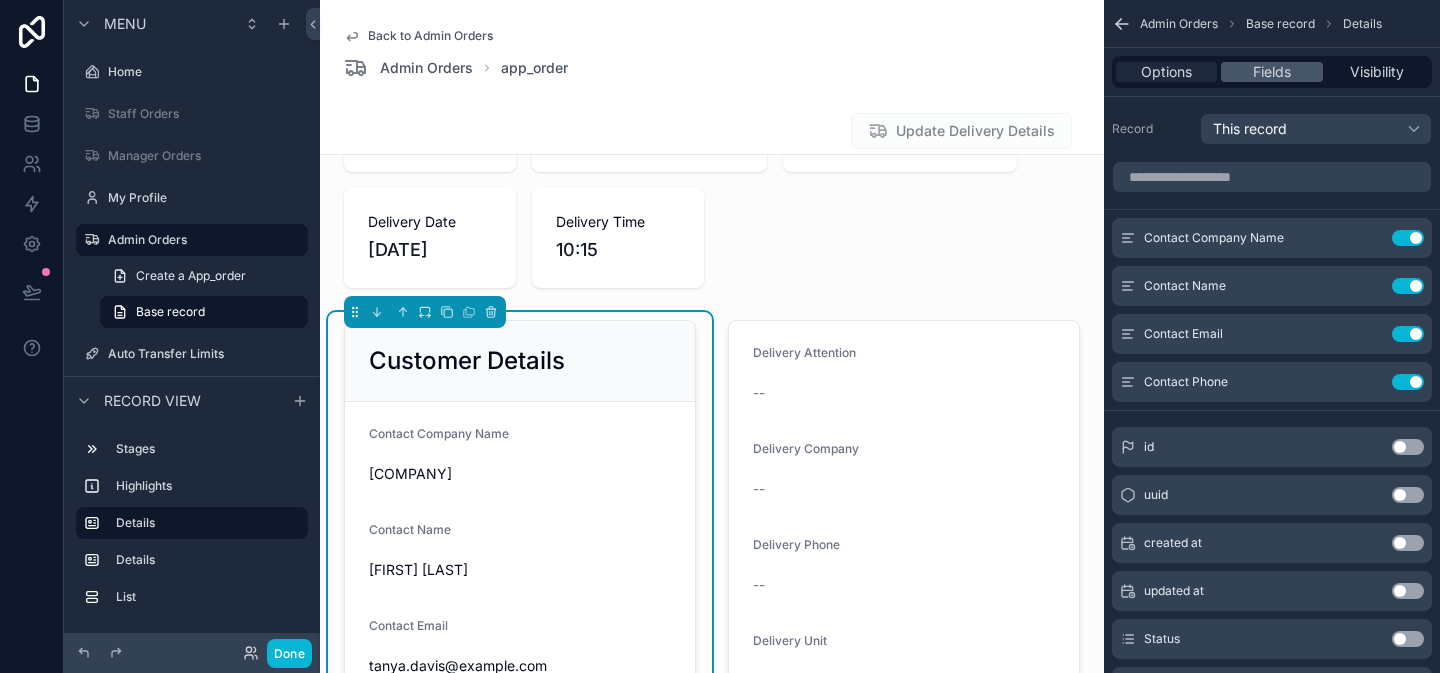 click on "Options" at bounding box center [1166, 72] 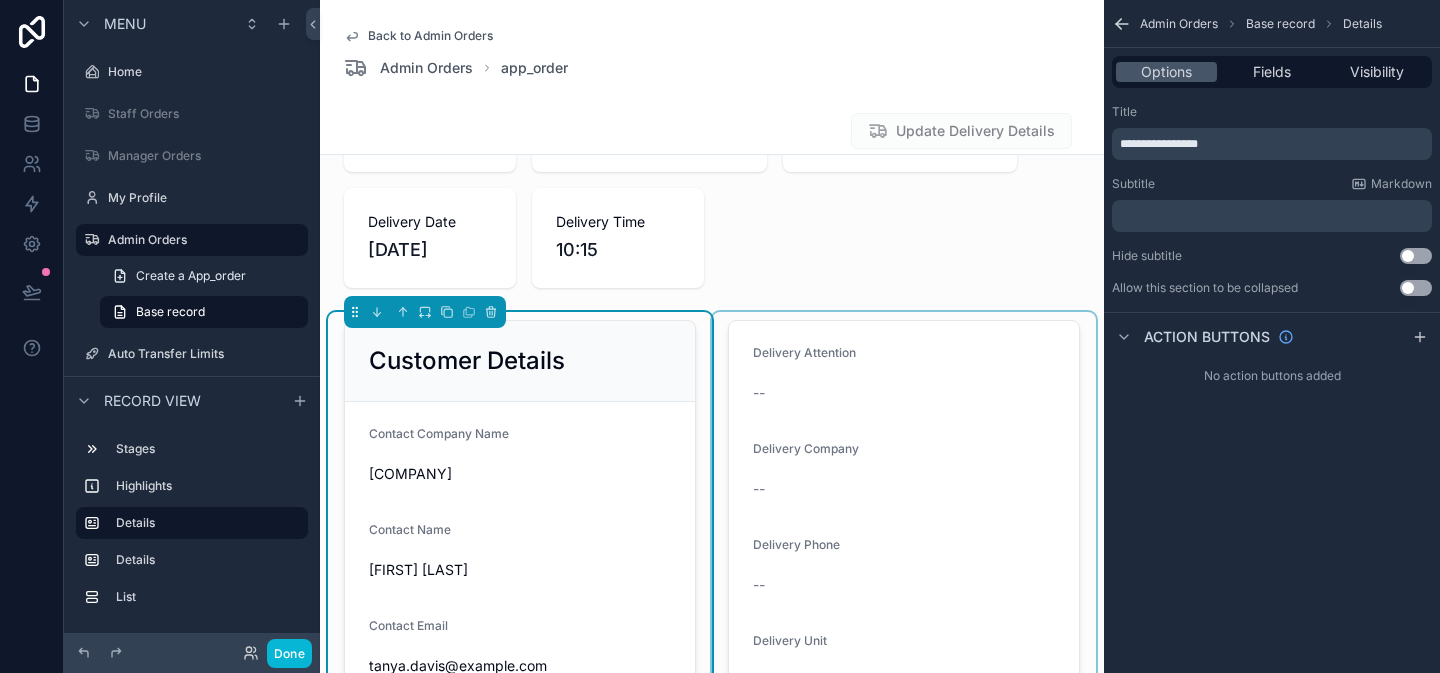 click at bounding box center [904, 617] 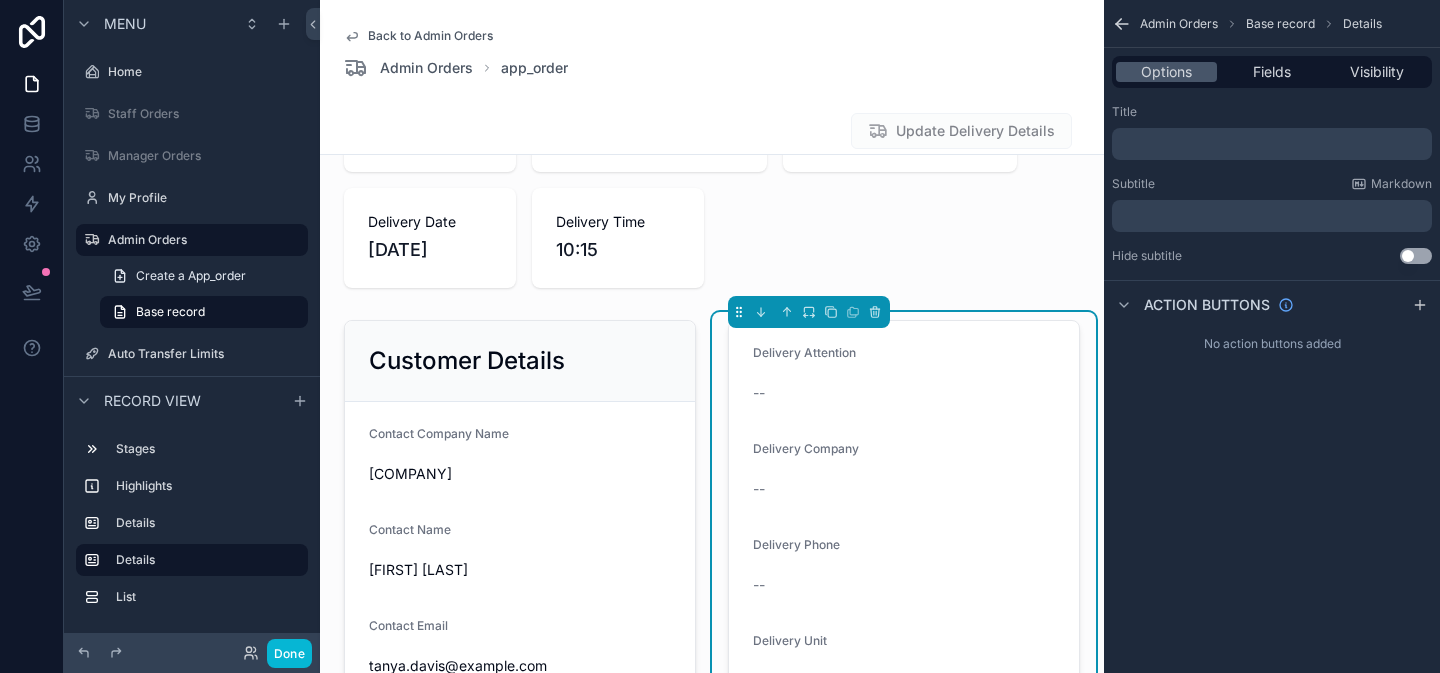 click on "﻿" at bounding box center (1274, 144) 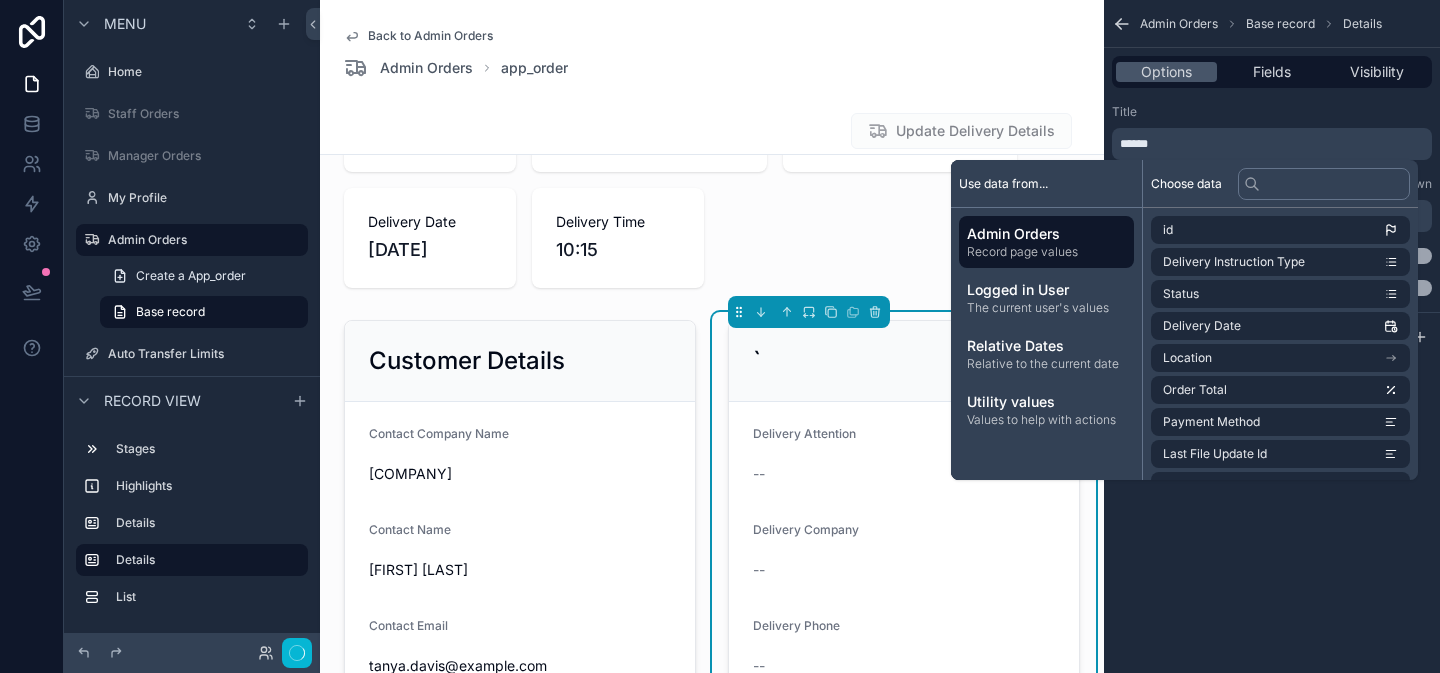 type 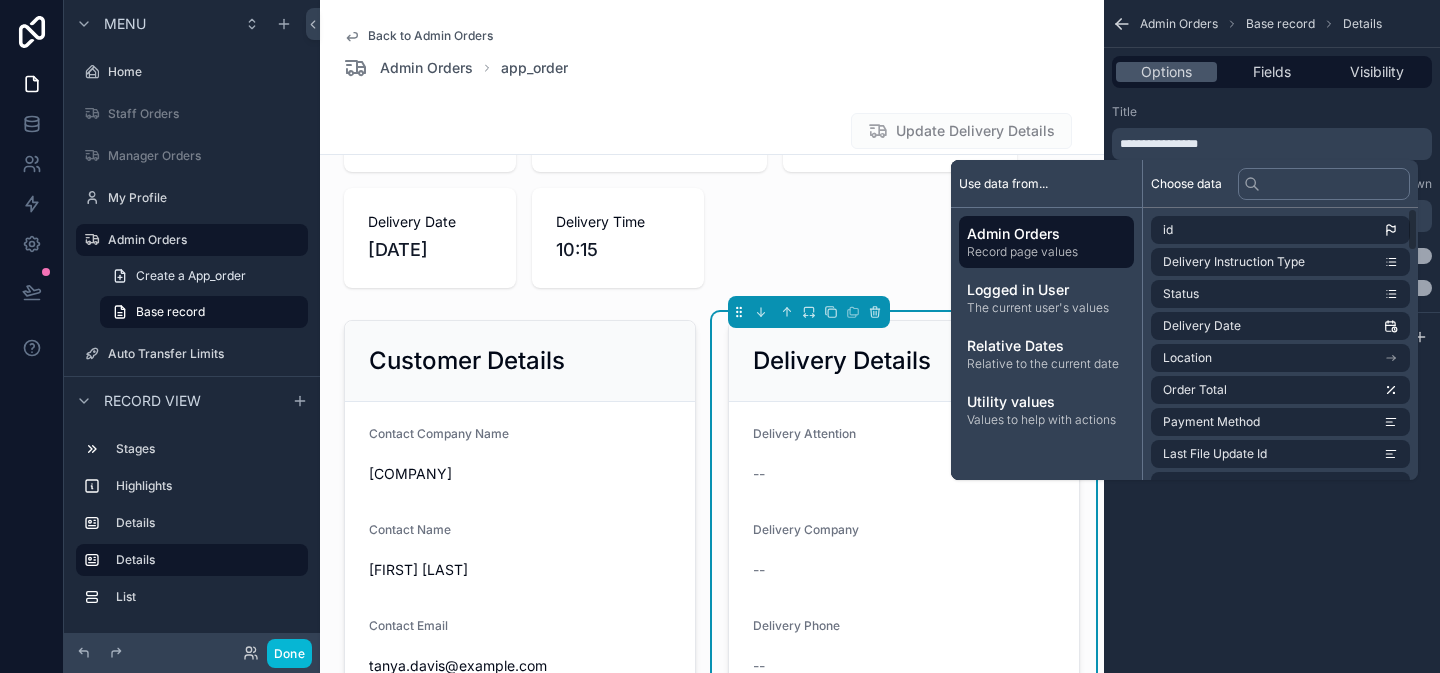 click on "**********" at bounding box center [1272, 336] 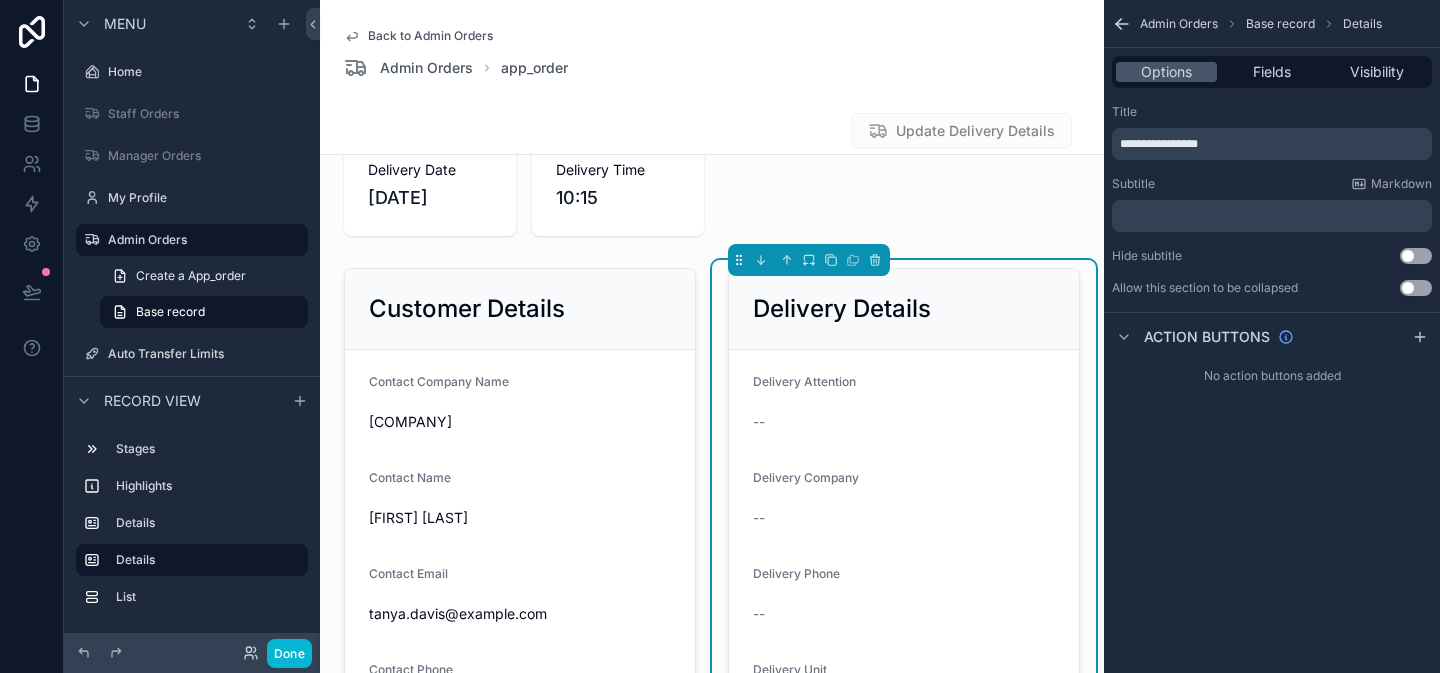 scroll, scrollTop: 261, scrollLeft: 0, axis: vertical 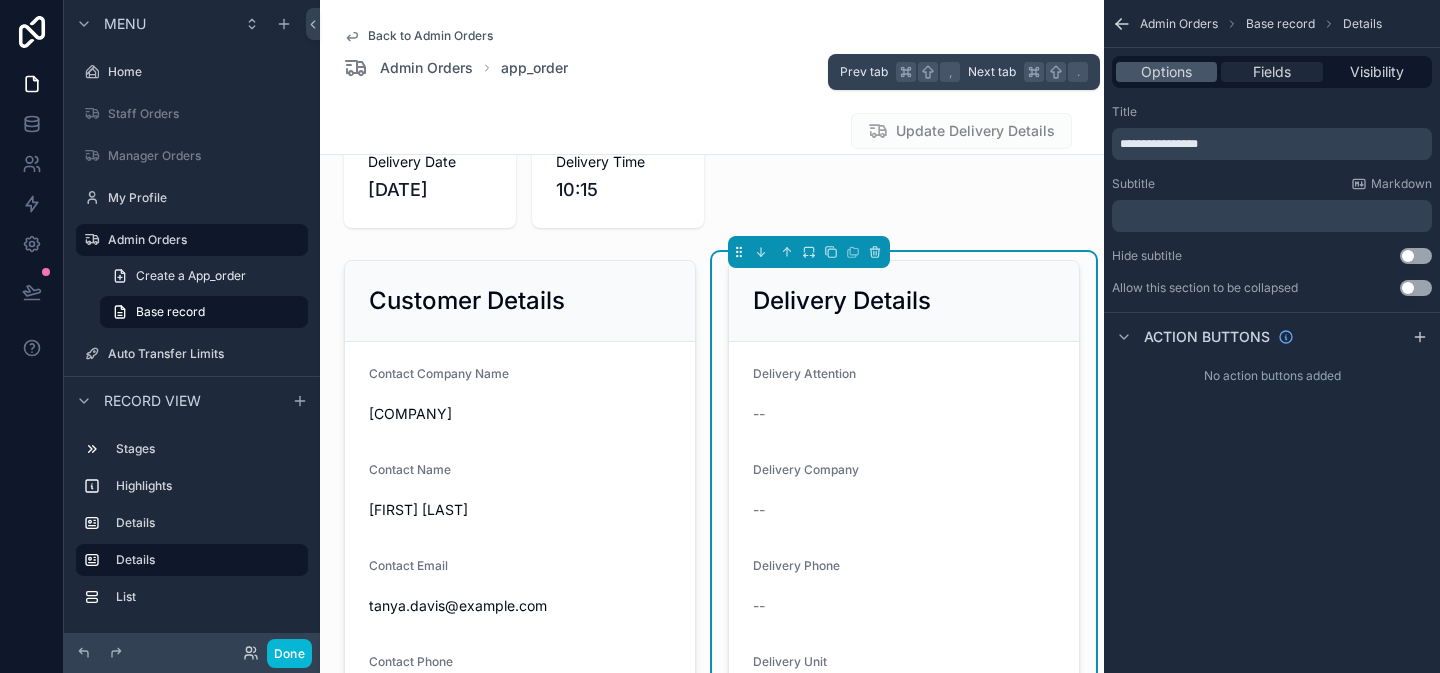 click on "Fields" at bounding box center [1272, 72] 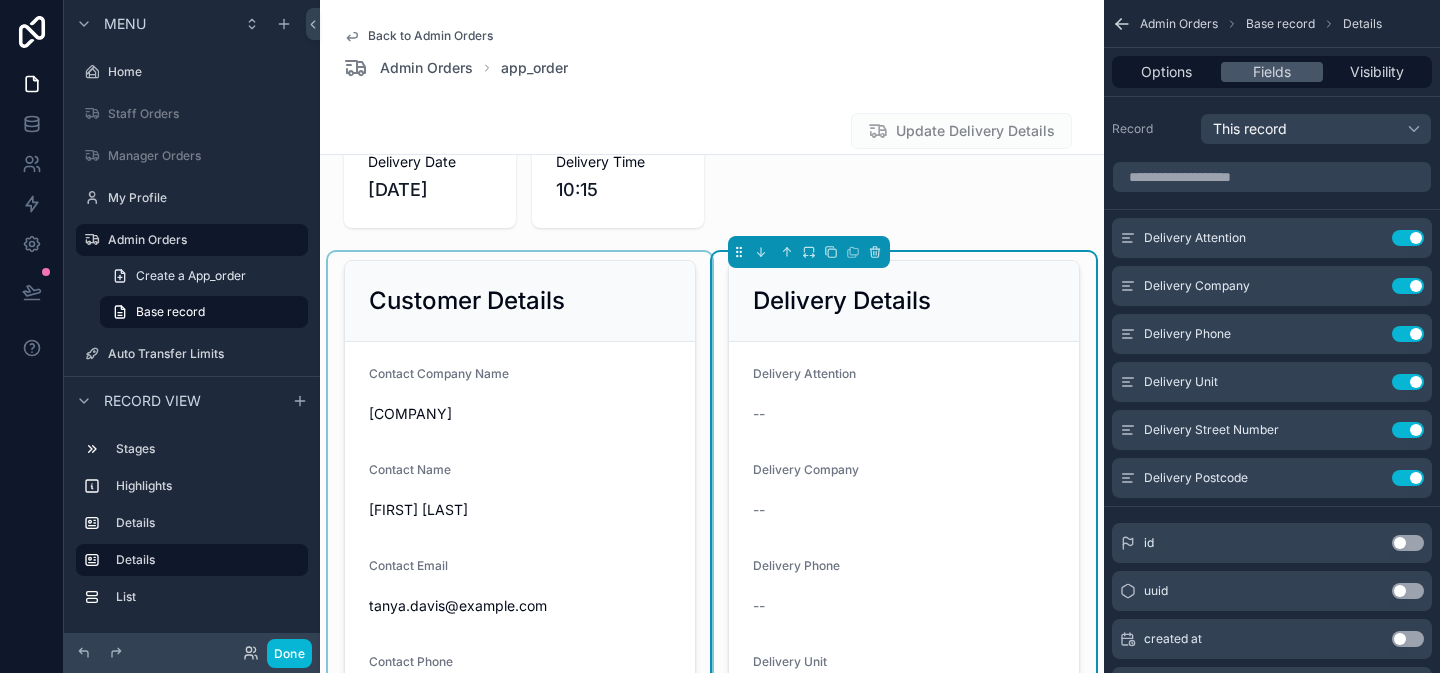 click at bounding box center [520, 597] 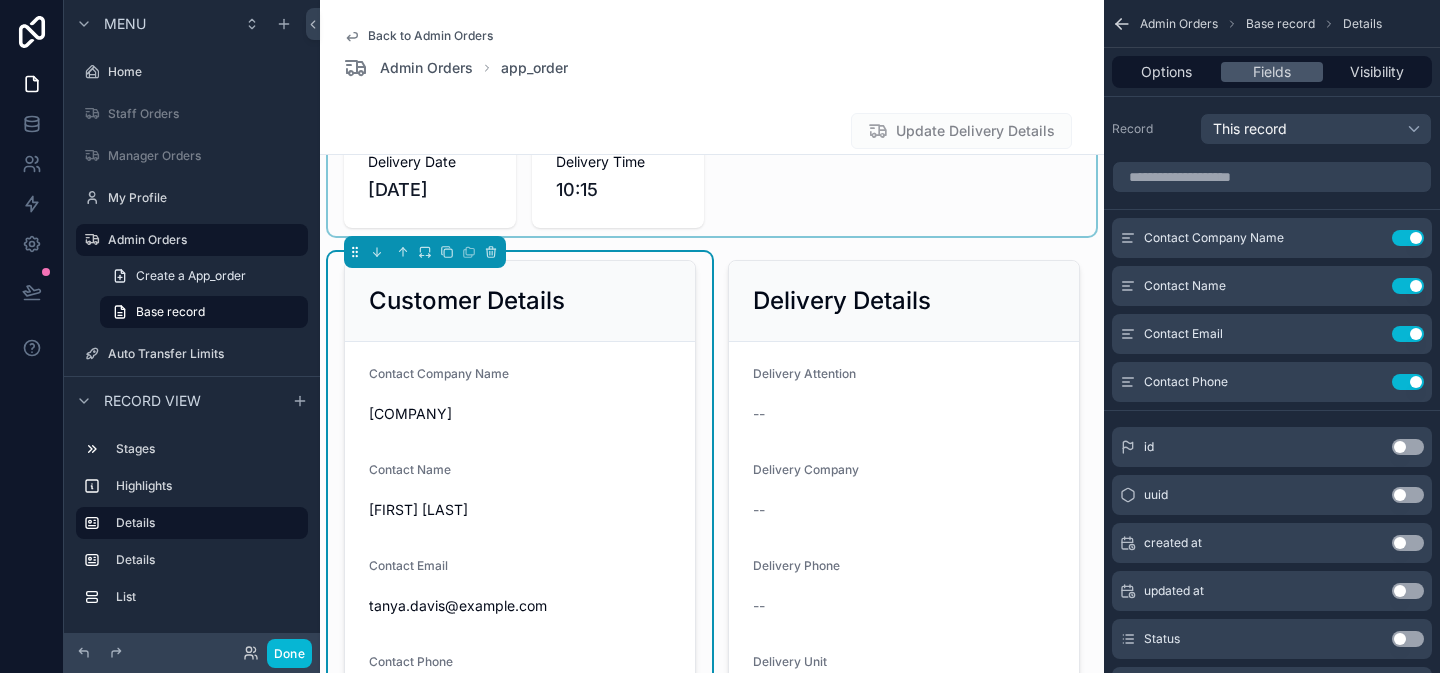 click at bounding box center (712, 120) 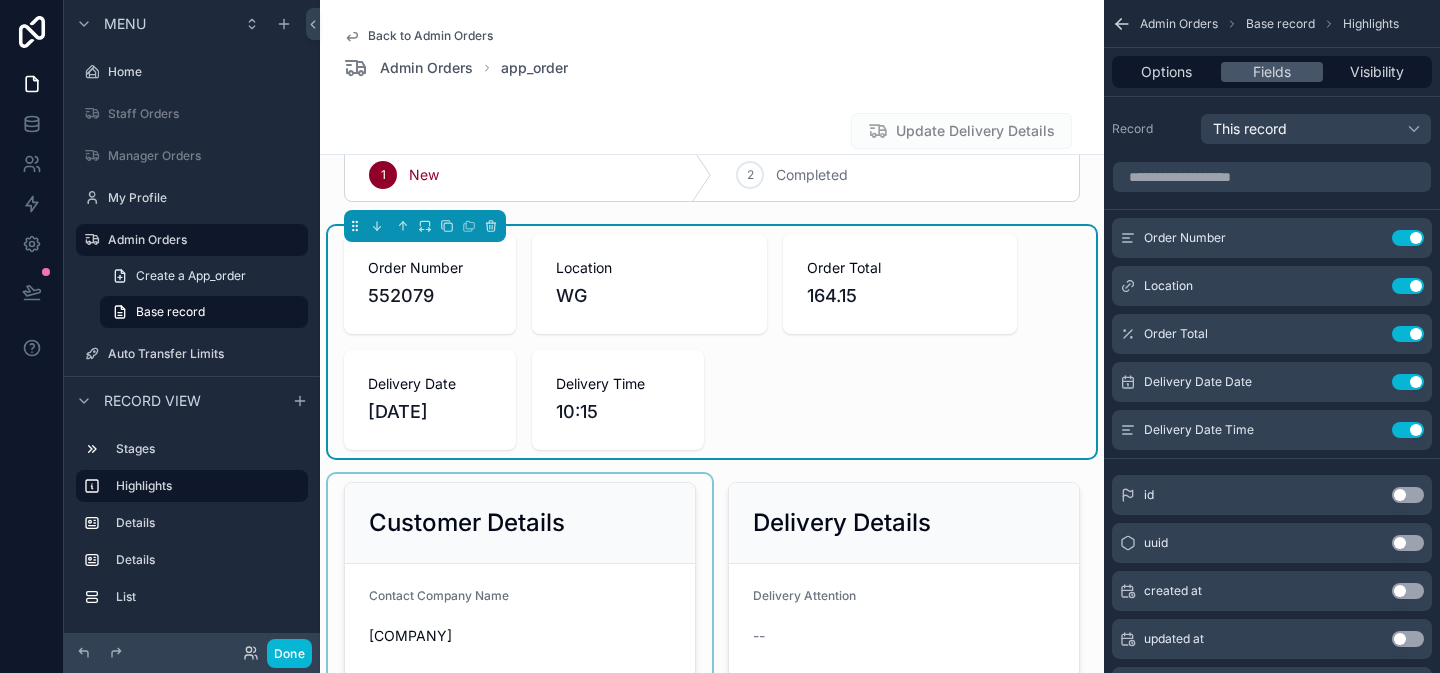 scroll, scrollTop: 0, scrollLeft: 0, axis: both 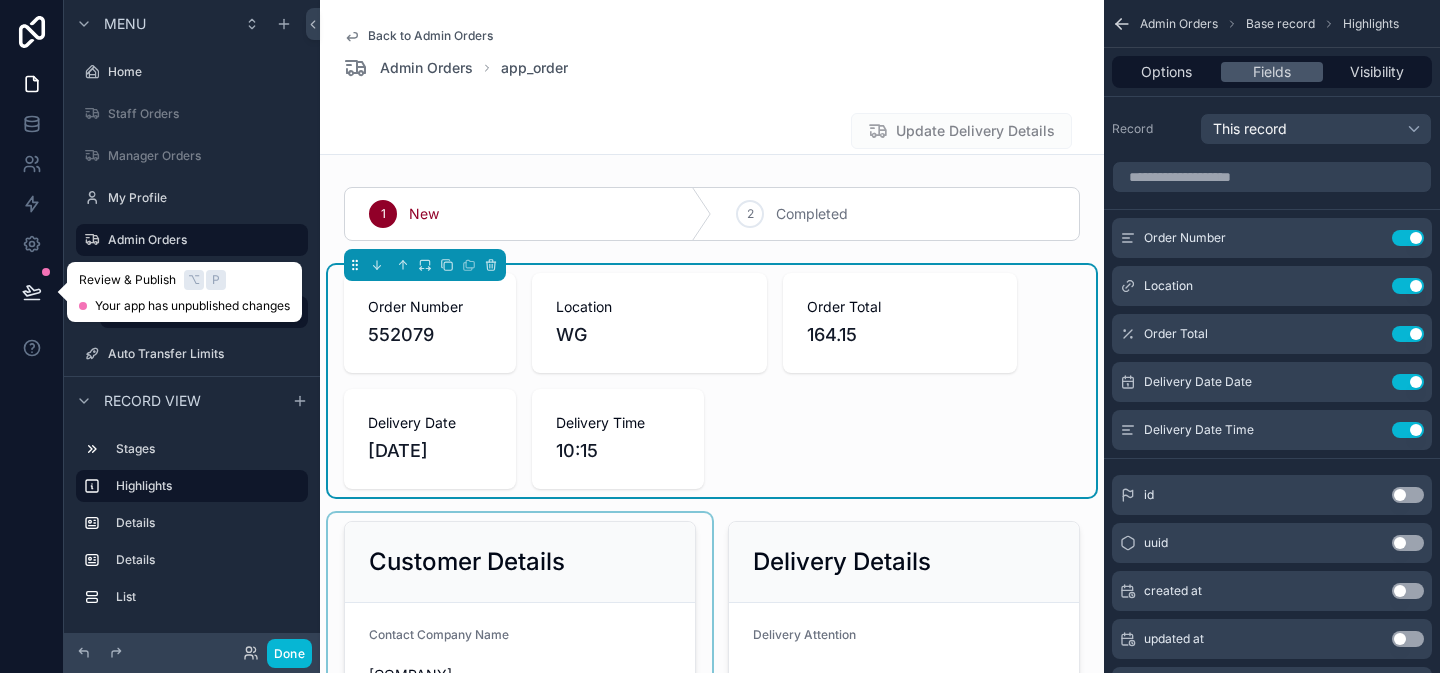 click 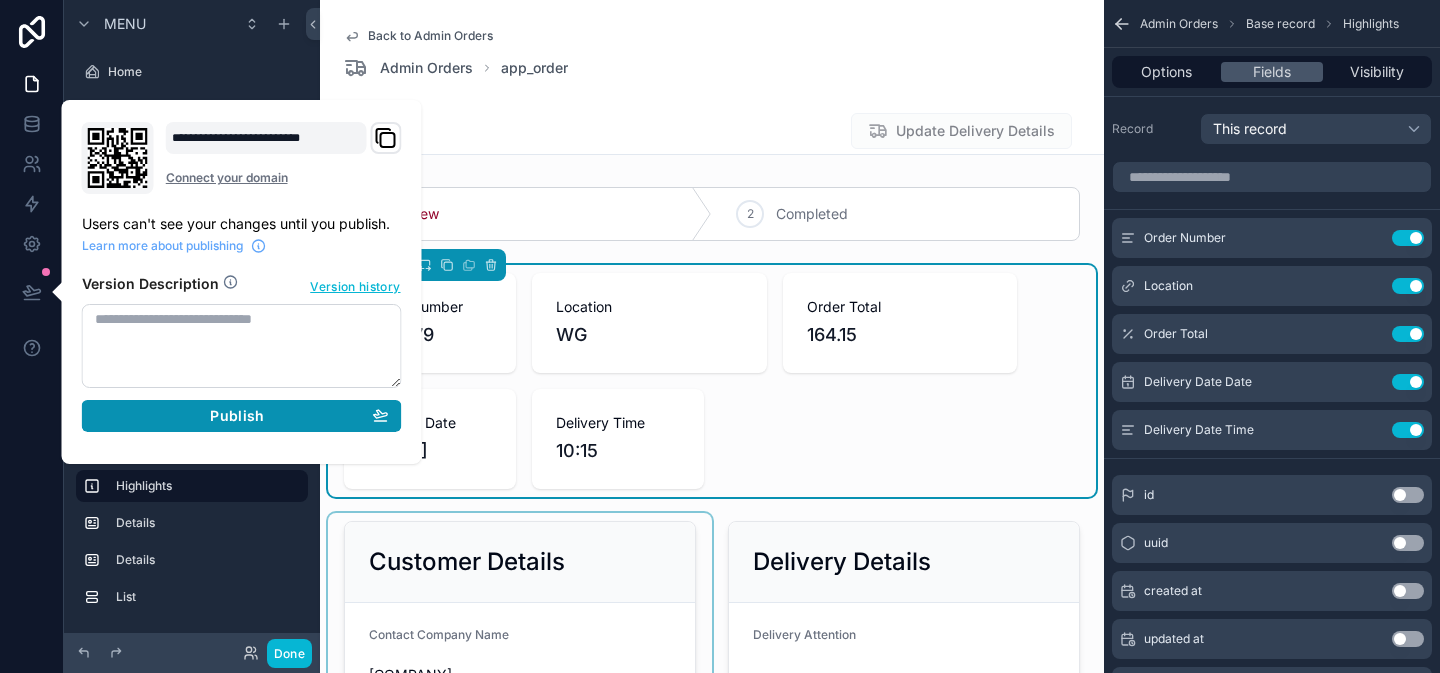 click on "Publish" at bounding box center (242, 416) 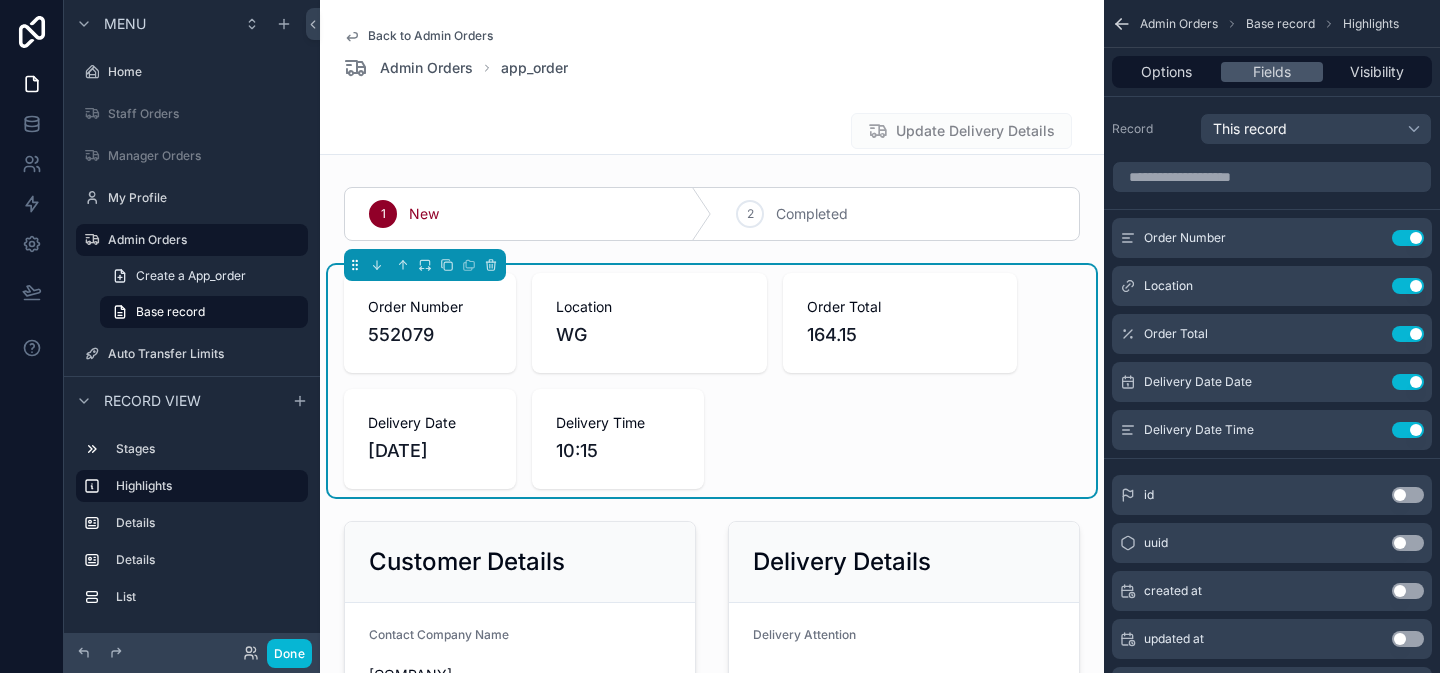 click on "Update Delivery Details" at bounding box center (957, 131) 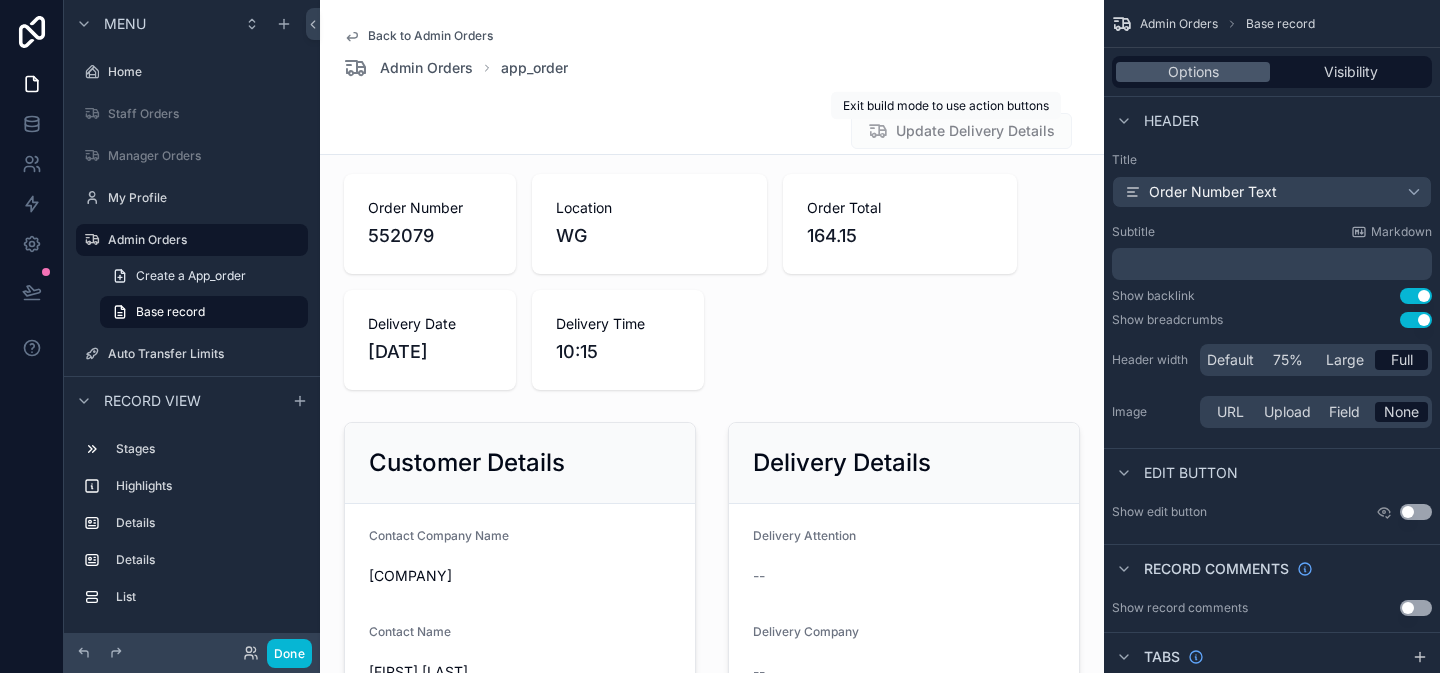 scroll, scrollTop: 0, scrollLeft: 0, axis: both 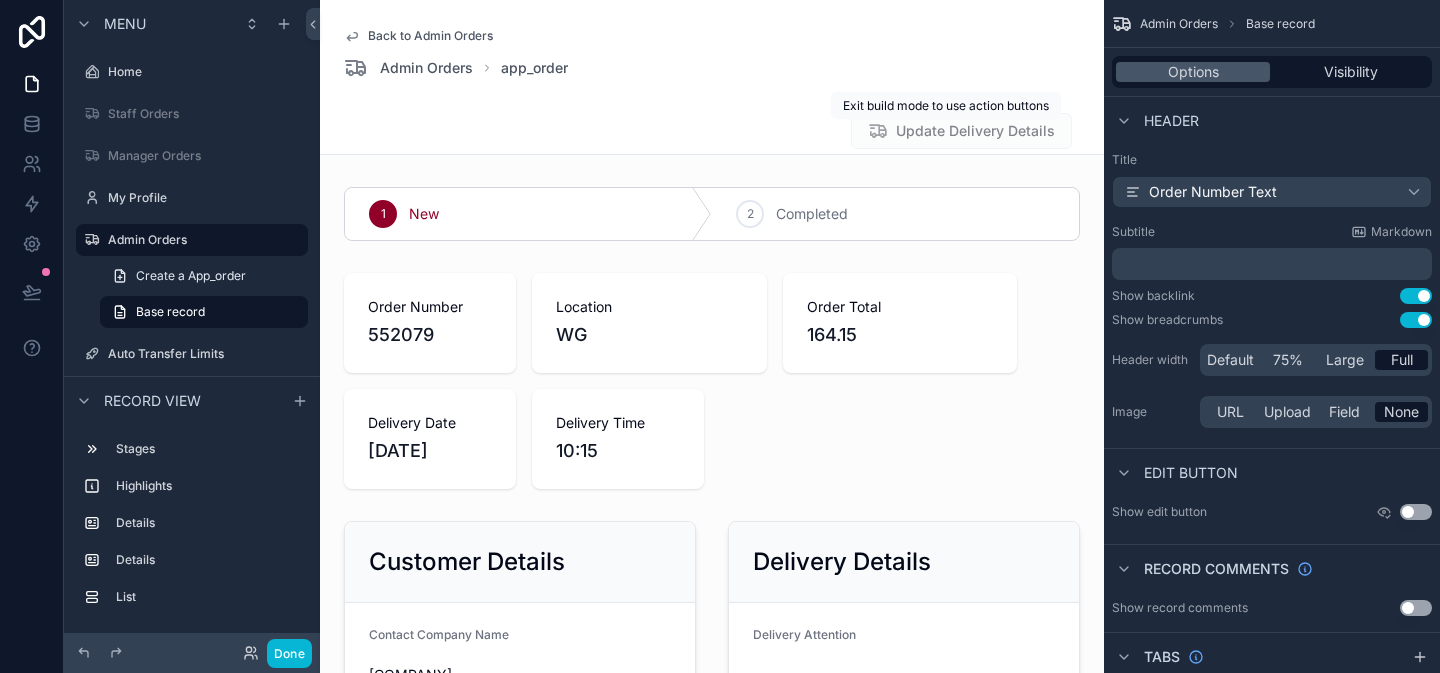 click on "Update Delivery Details" at bounding box center (961, 133) 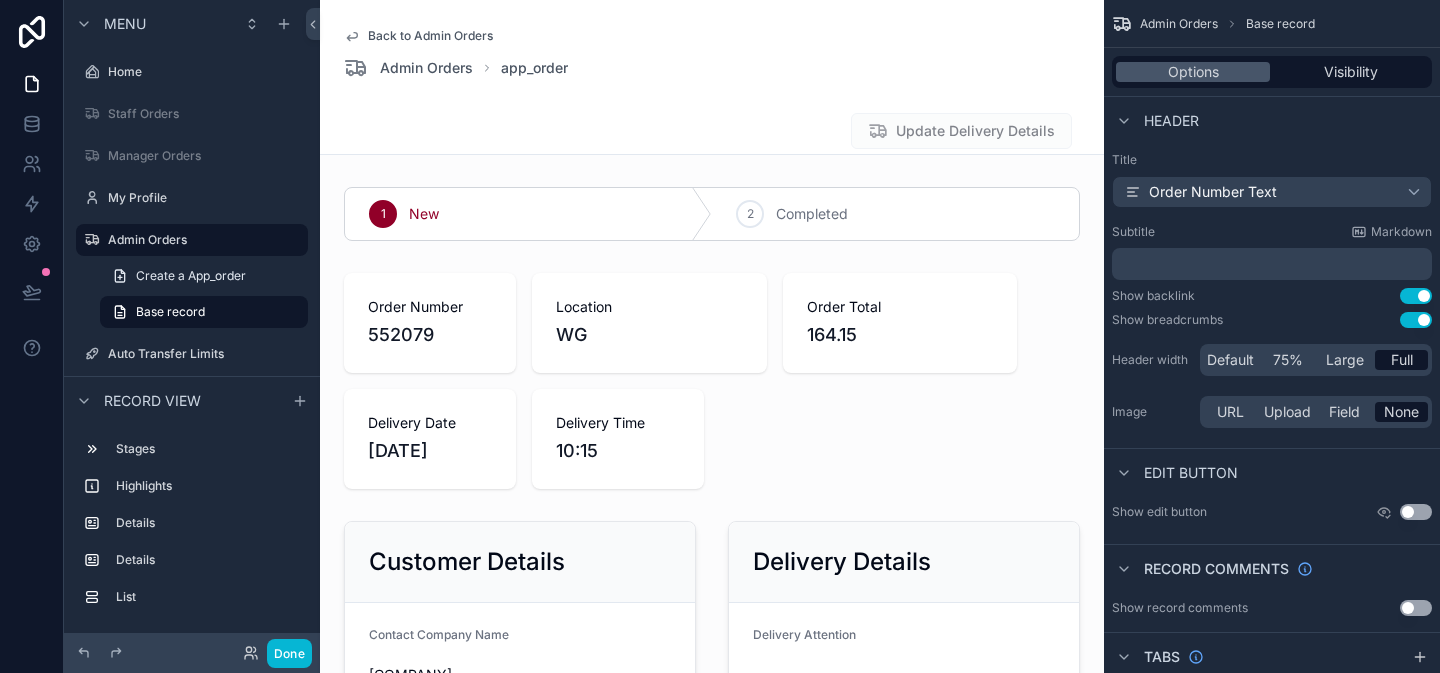 click on "Update Delivery Details" at bounding box center [961, 133] 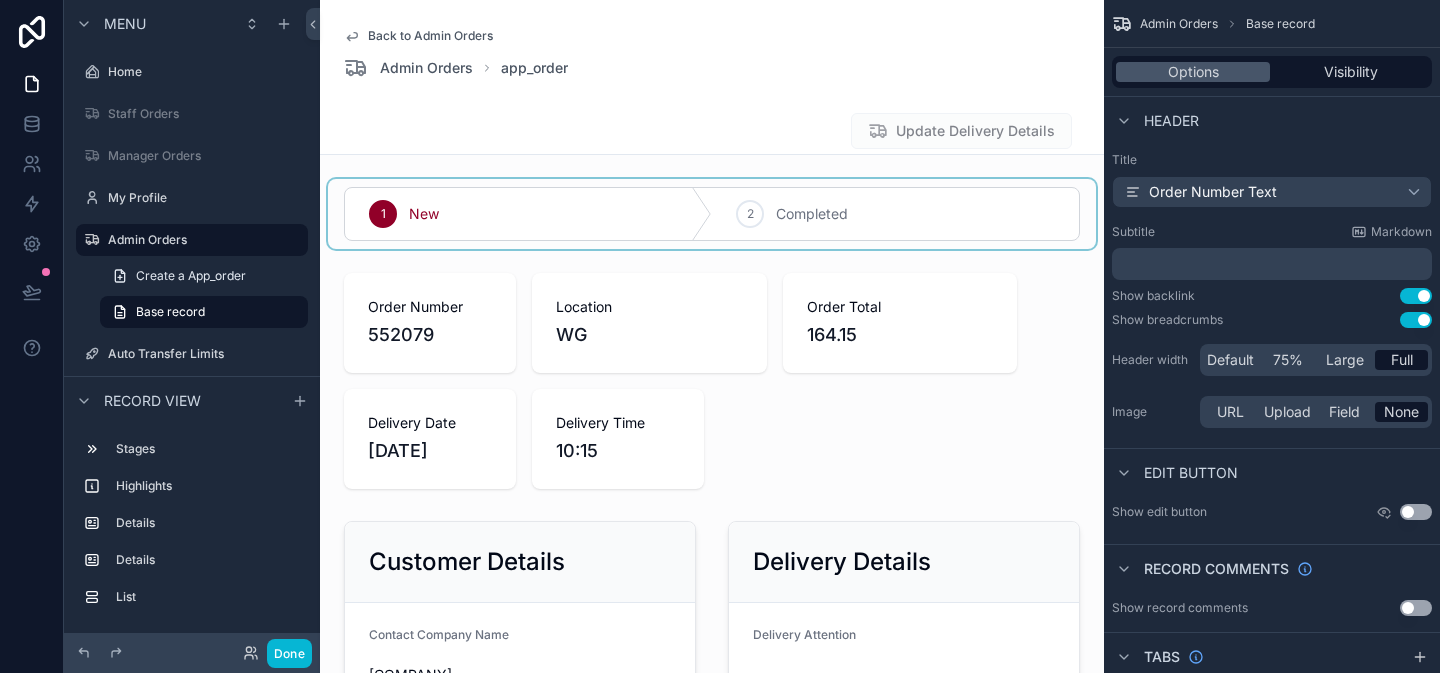 click at bounding box center [712, 214] 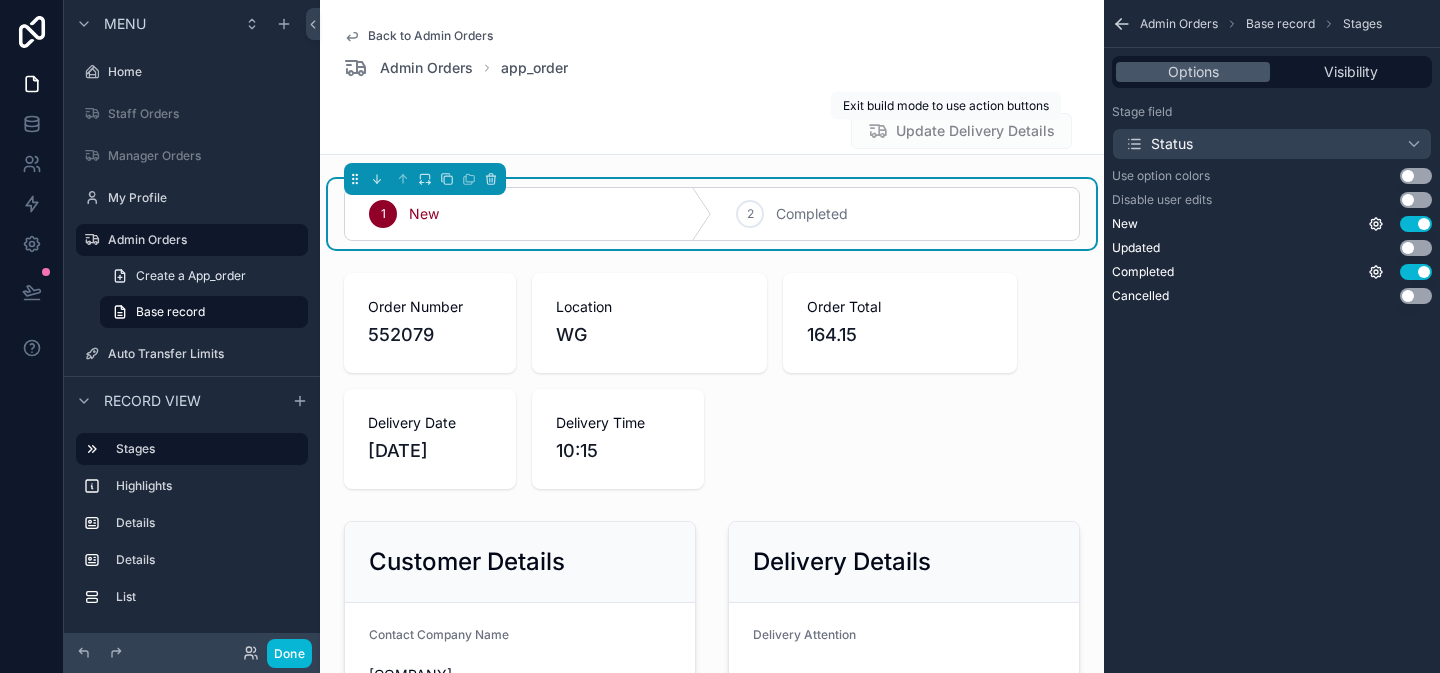 click on "Update Delivery Details" at bounding box center [961, 133] 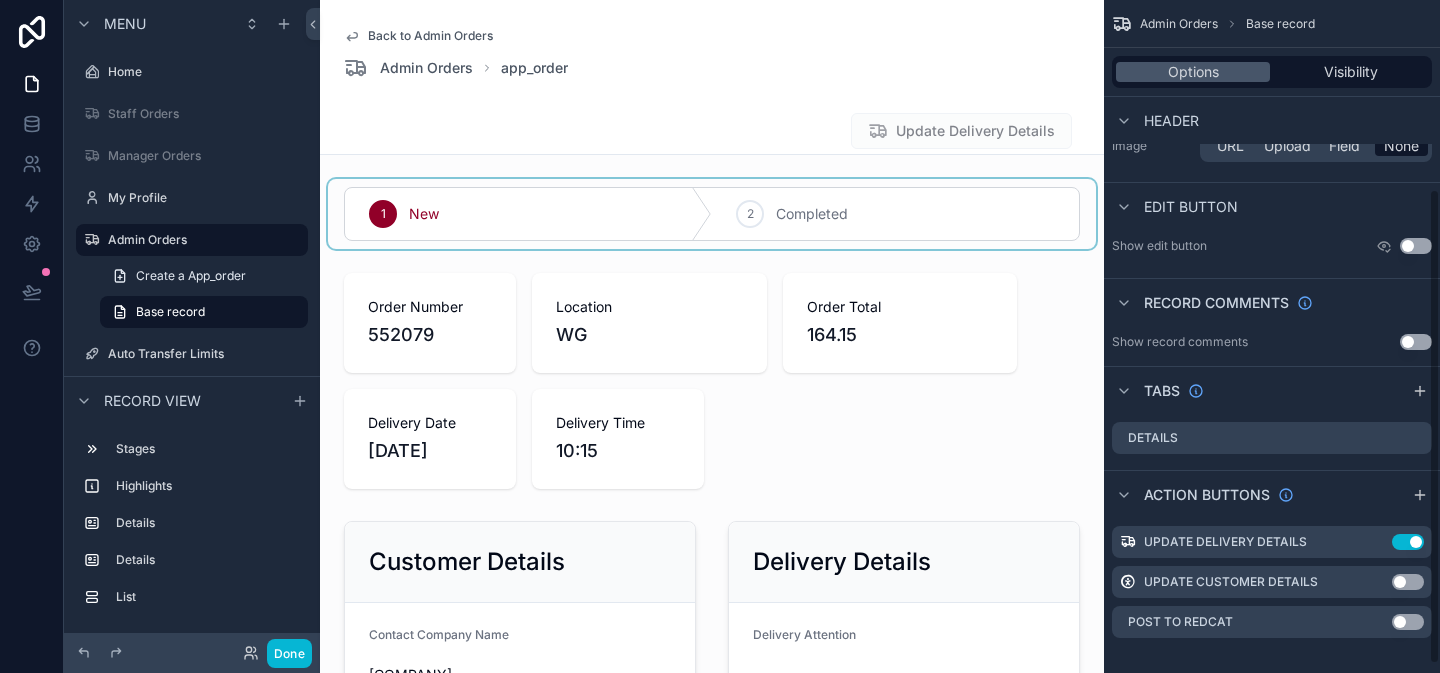 scroll, scrollTop: 279, scrollLeft: 0, axis: vertical 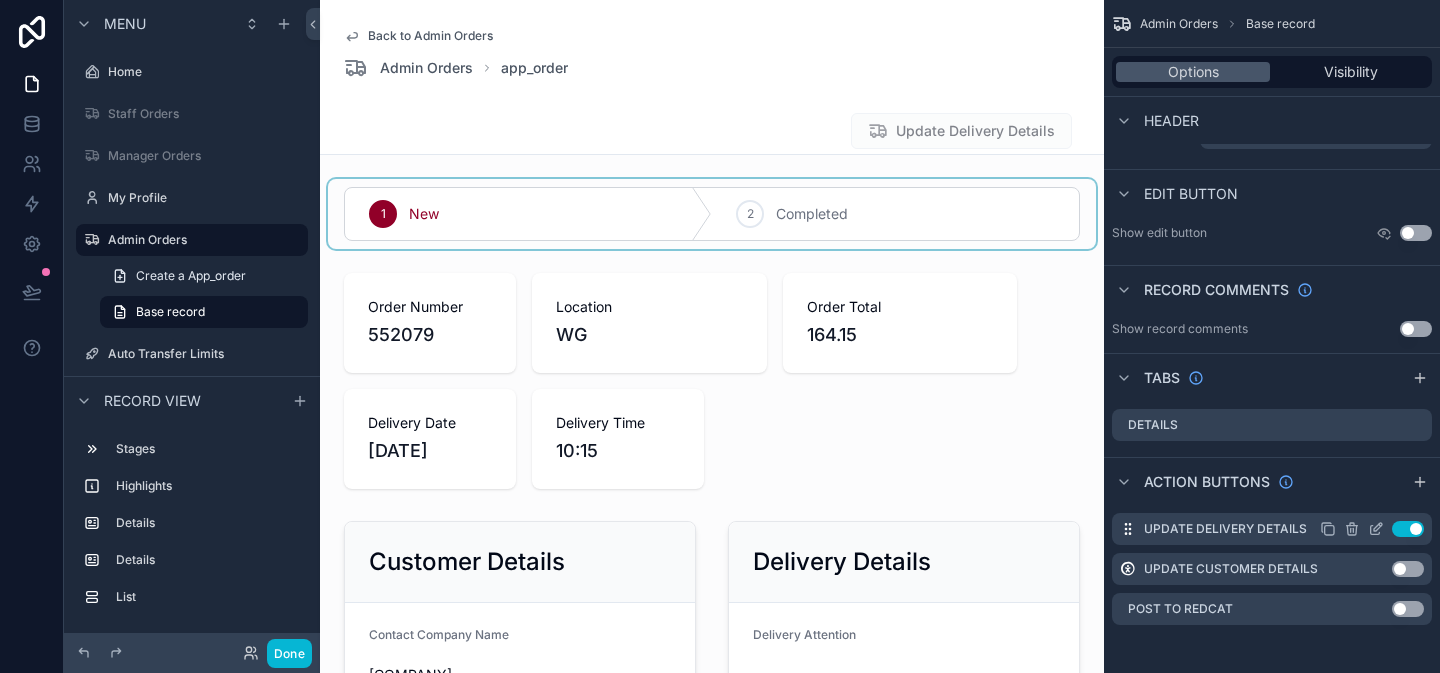 click 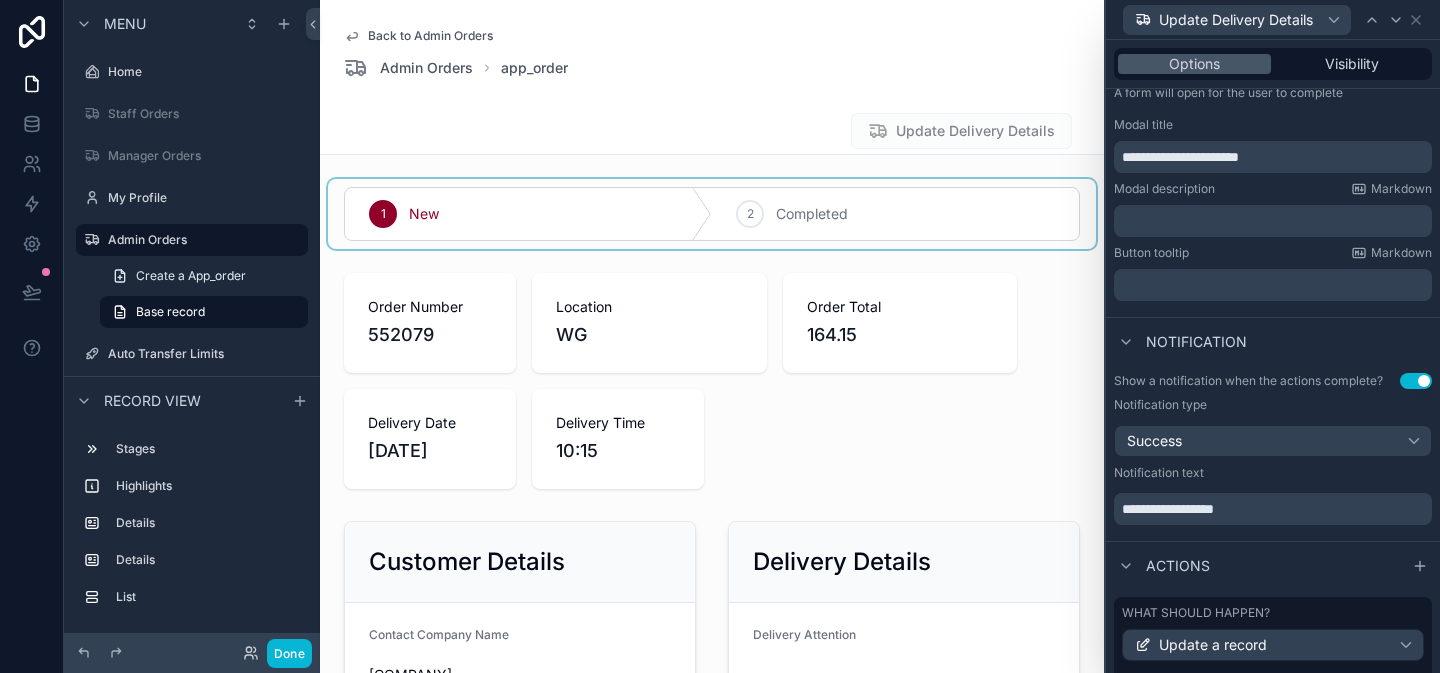 scroll, scrollTop: 0, scrollLeft: 0, axis: both 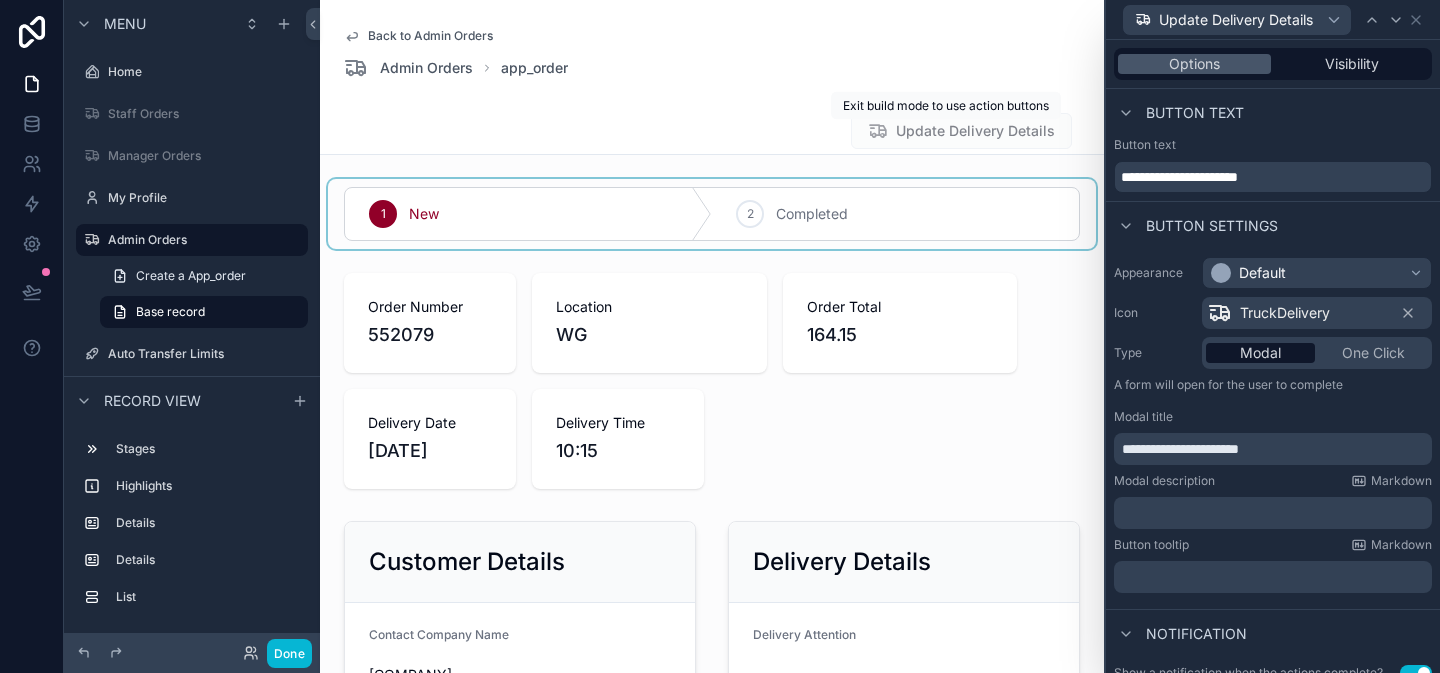 click on "Update Delivery Details" at bounding box center [961, 133] 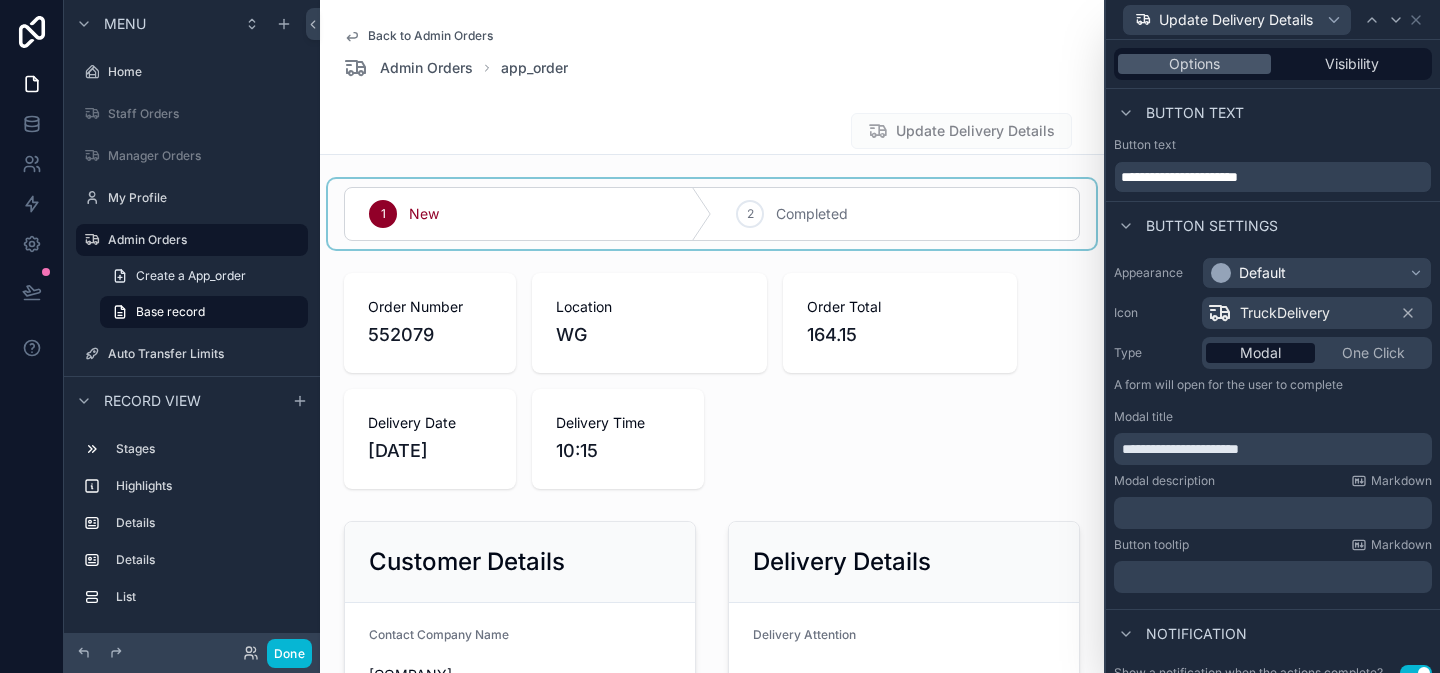 click on "Update Delivery Details" at bounding box center (961, 133) 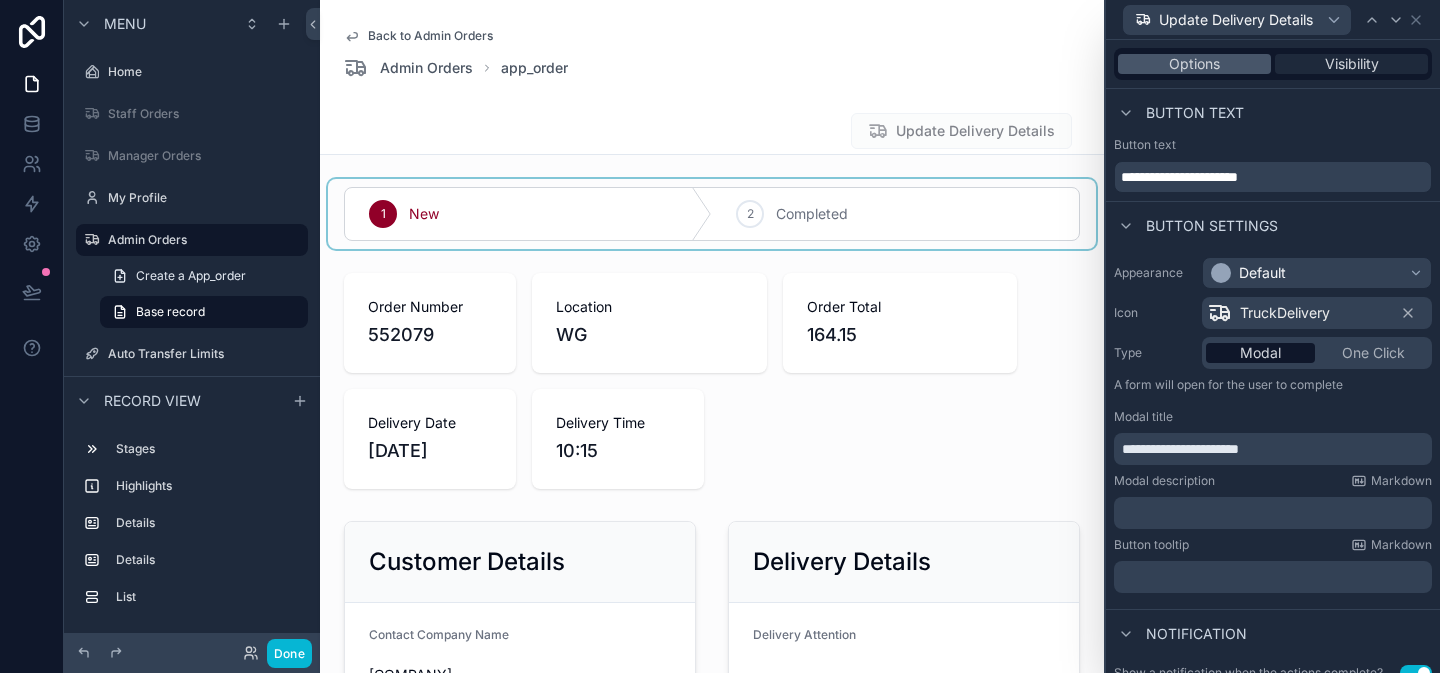 click on "Visibility" at bounding box center (1352, 64) 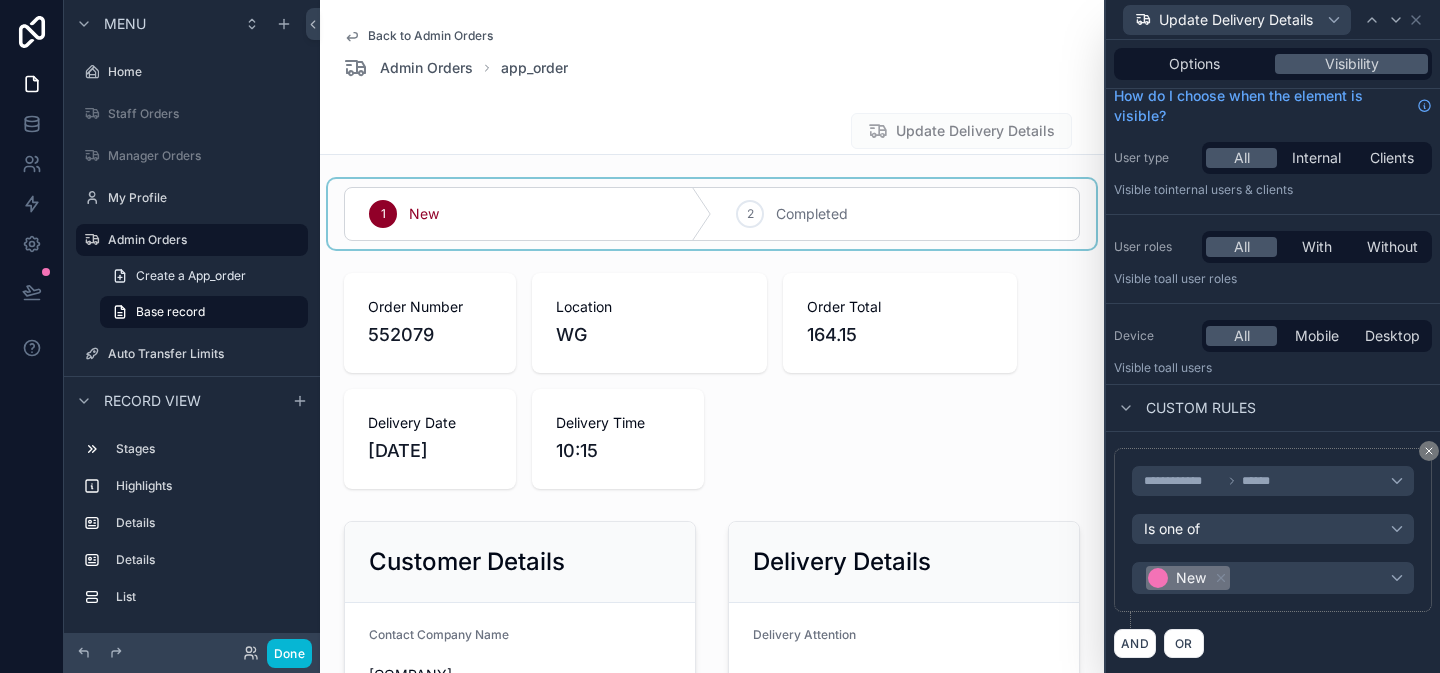 scroll, scrollTop: 12, scrollLeft: 0, axis: vertical 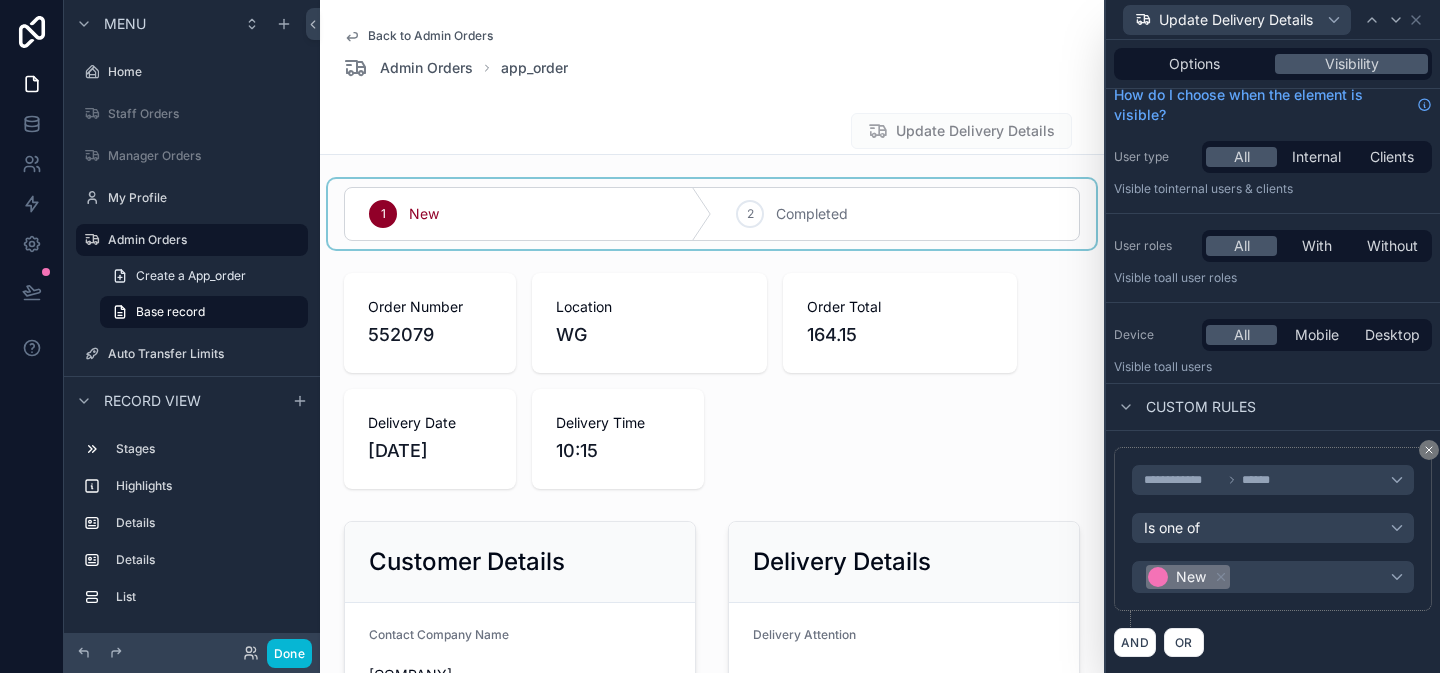 click on "Update Delivery Details" at bounding box center [961, 133] 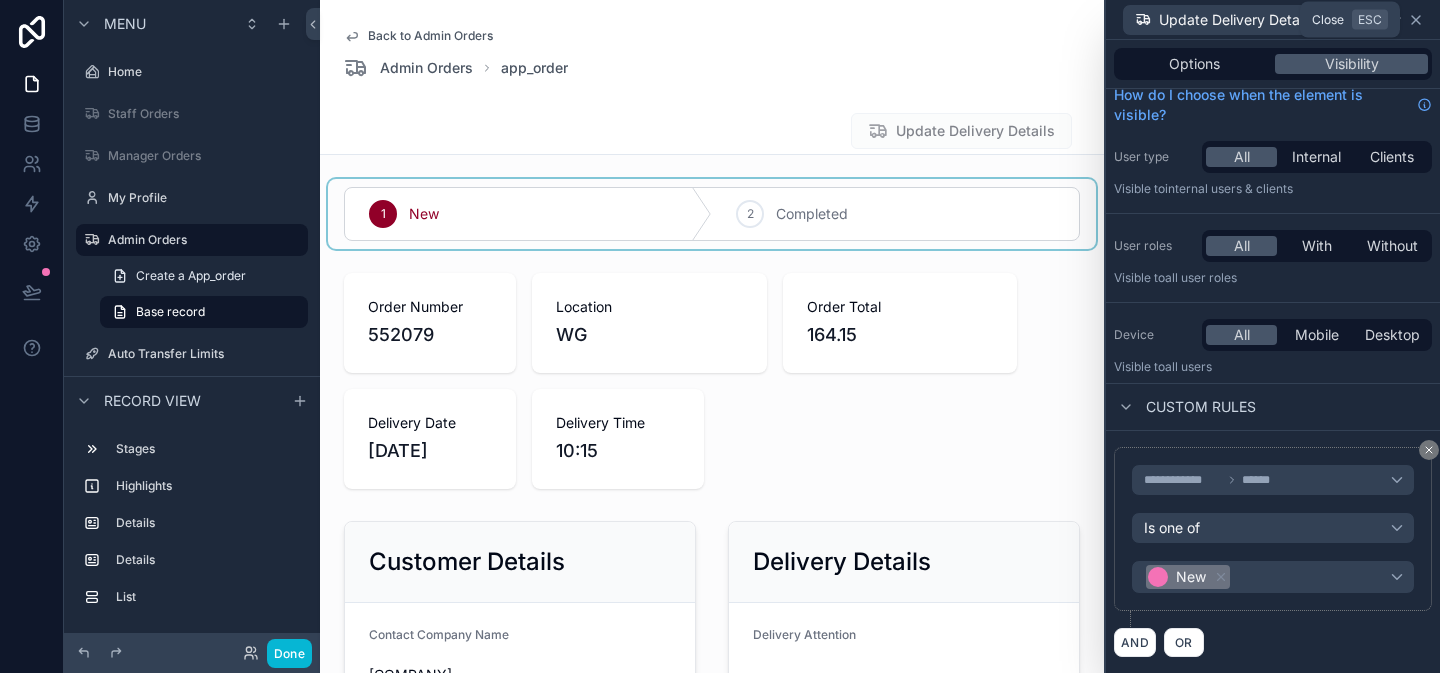 click 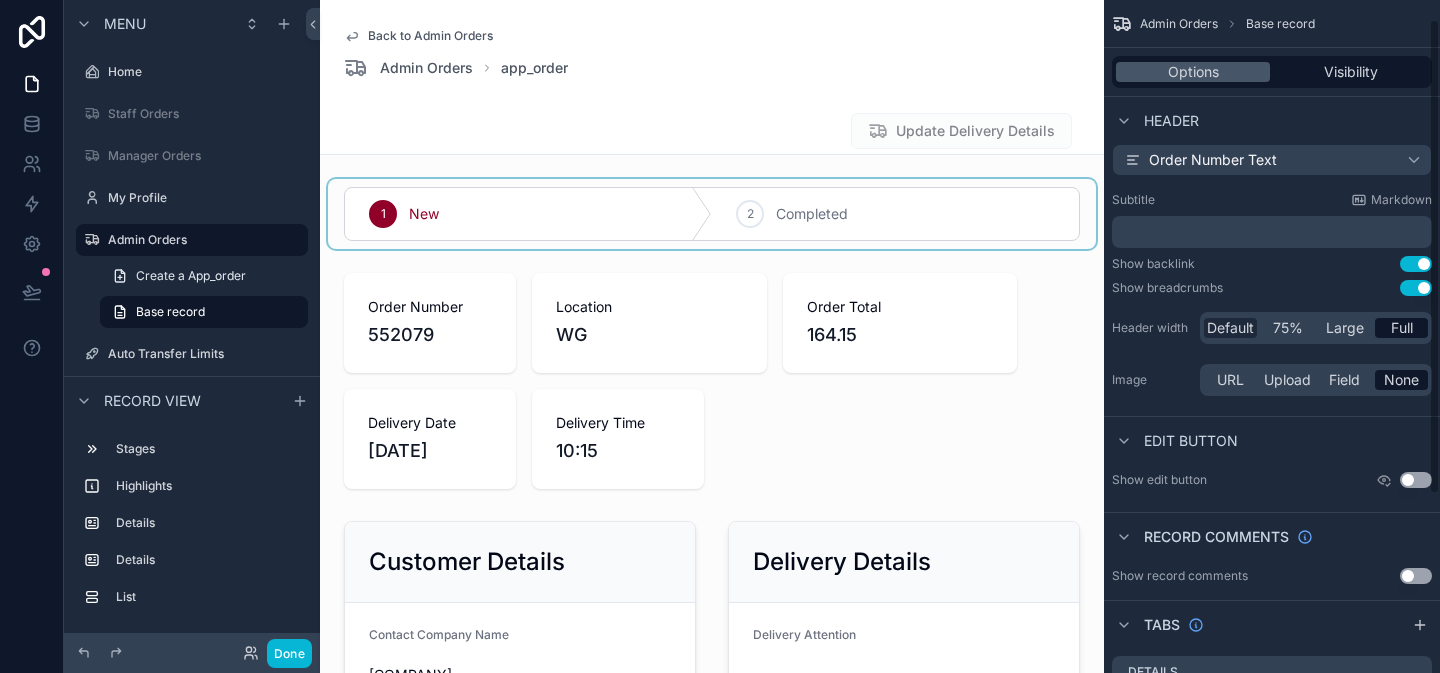 scroll, scrollTop: 28, scrollLeft: 0, axis: vertical 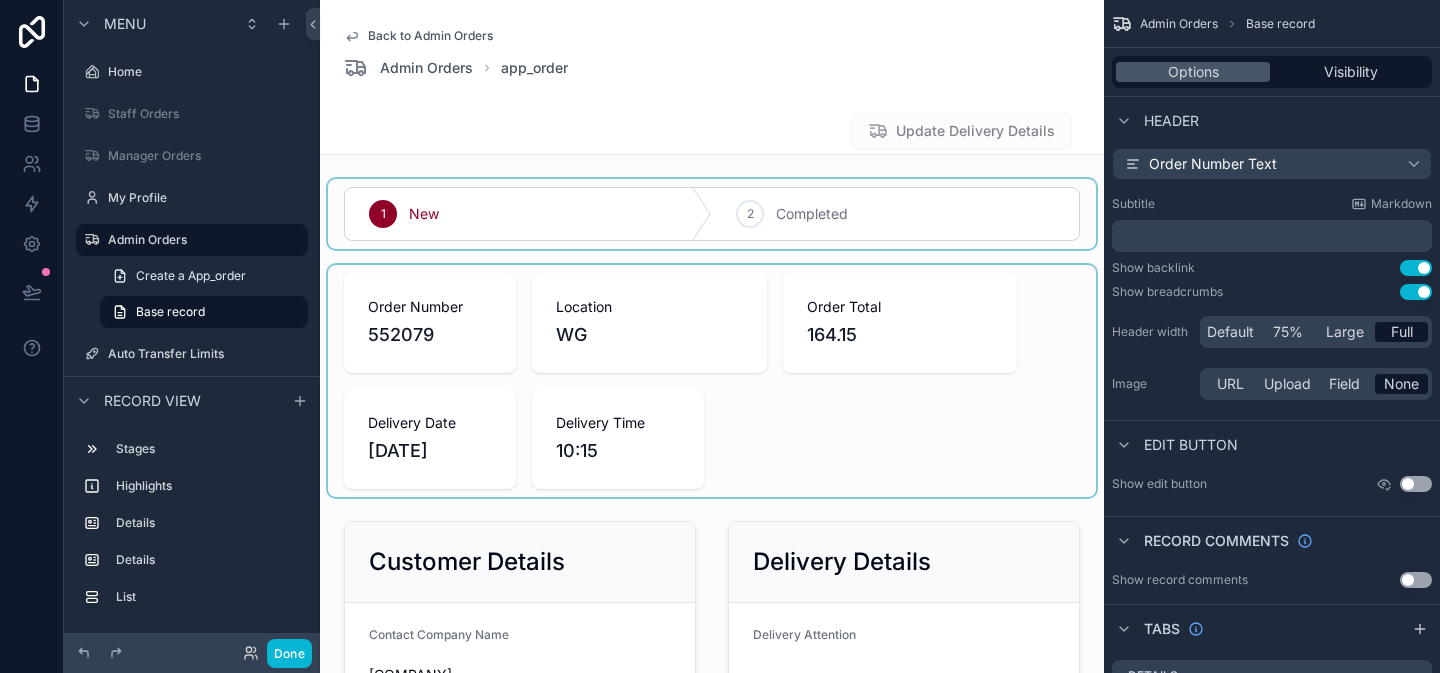 click at bounding box center [712, 381] 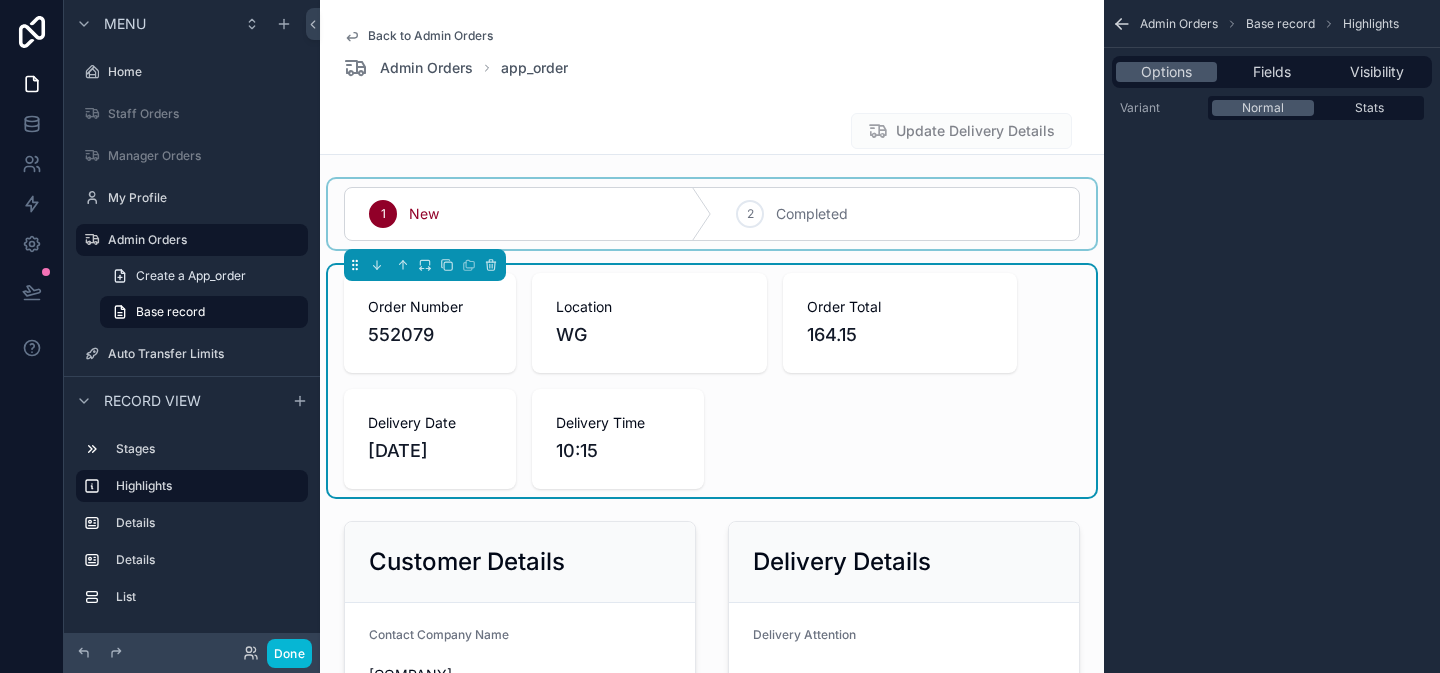 scroll, scrollTop: 0, scrollLeft: 0, axis: both 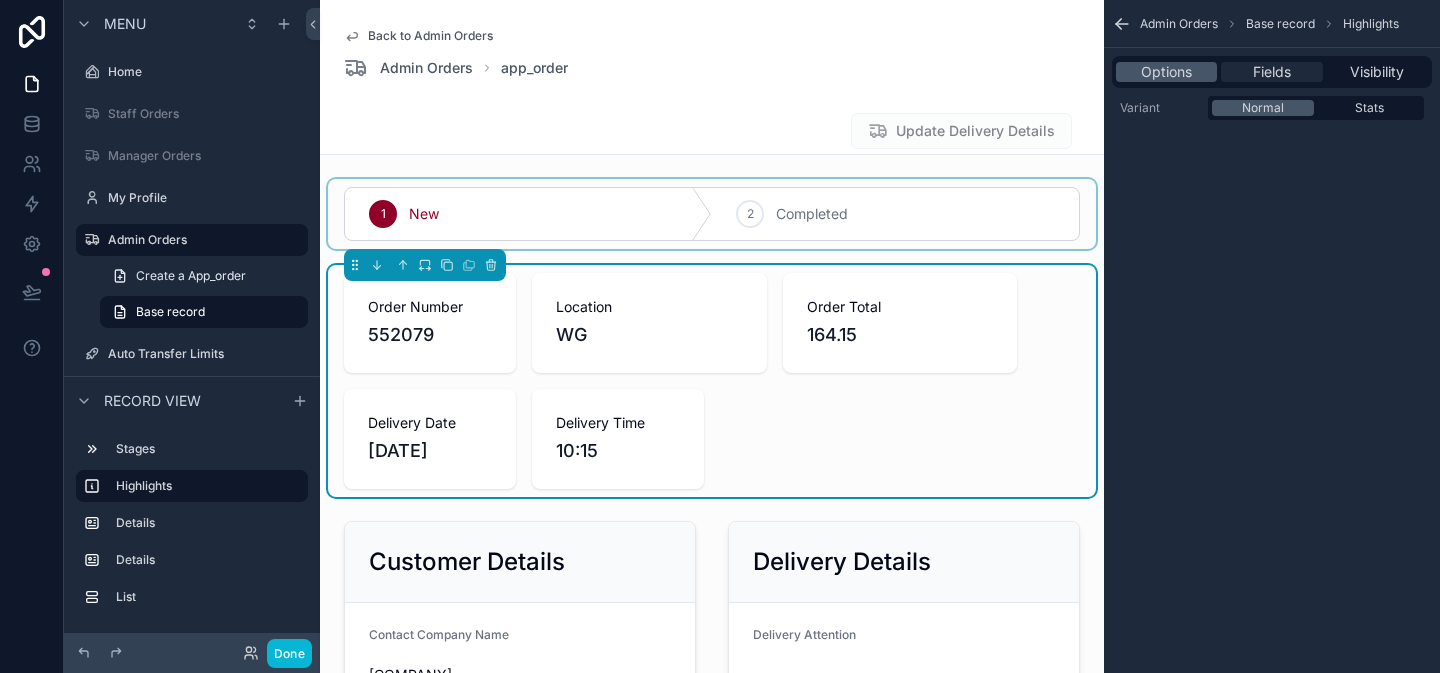 click on "Fields" at bounding box center (1272, 72) 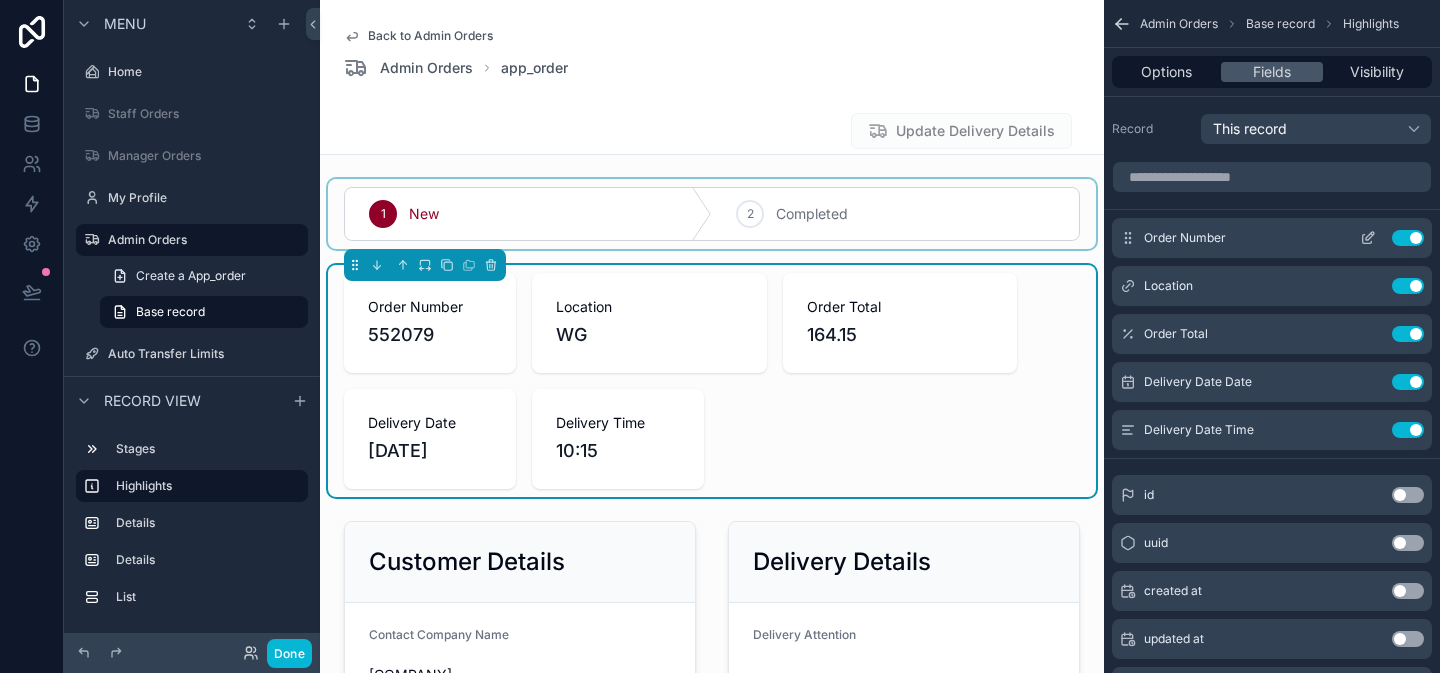 click 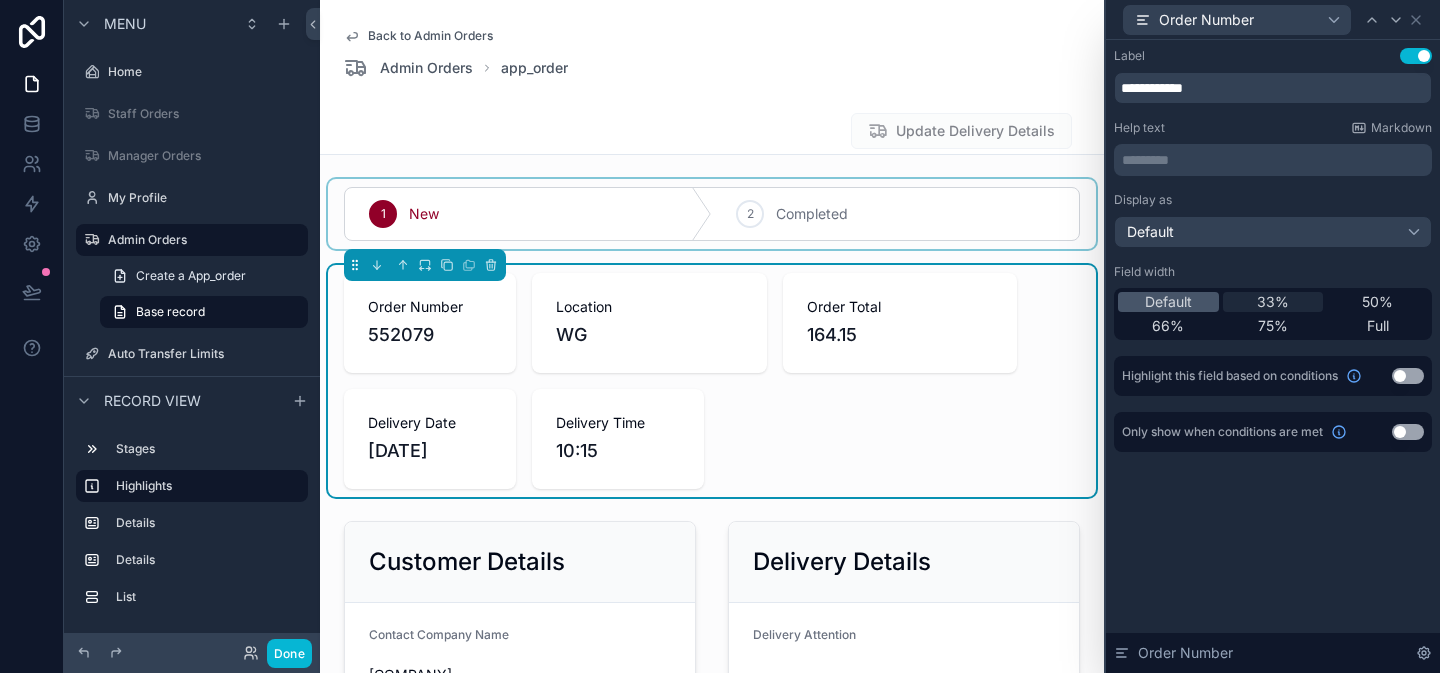 click on "33%" at bounding box center (1273, 302) 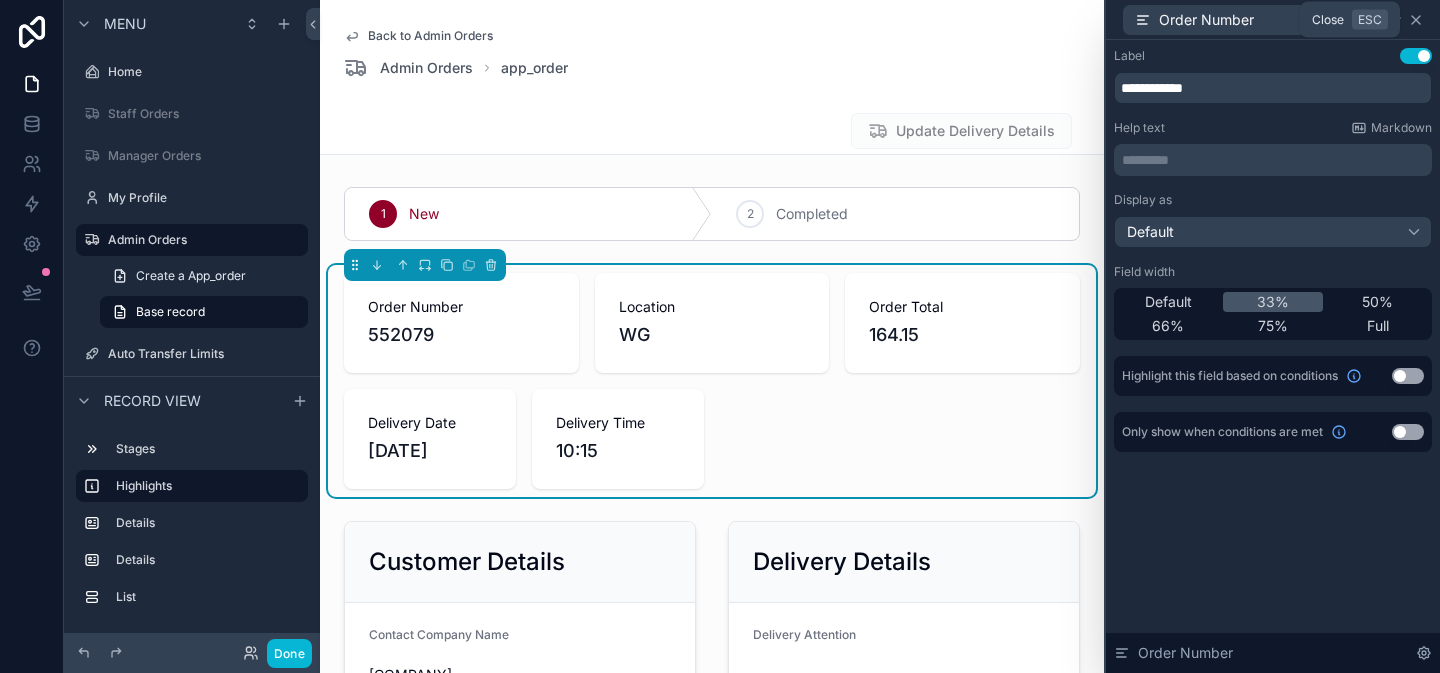 click 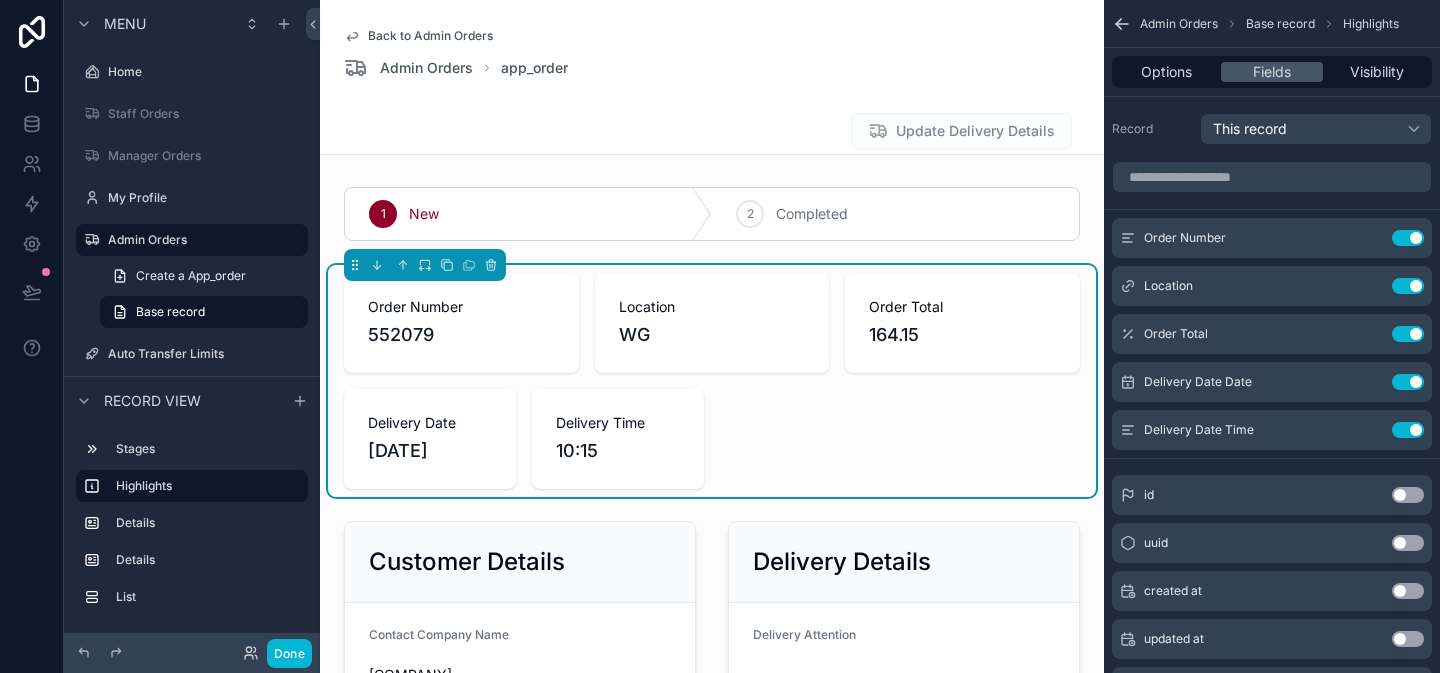 click on "Delivery Date 27/06/2025" at bounding box center (430, 439) 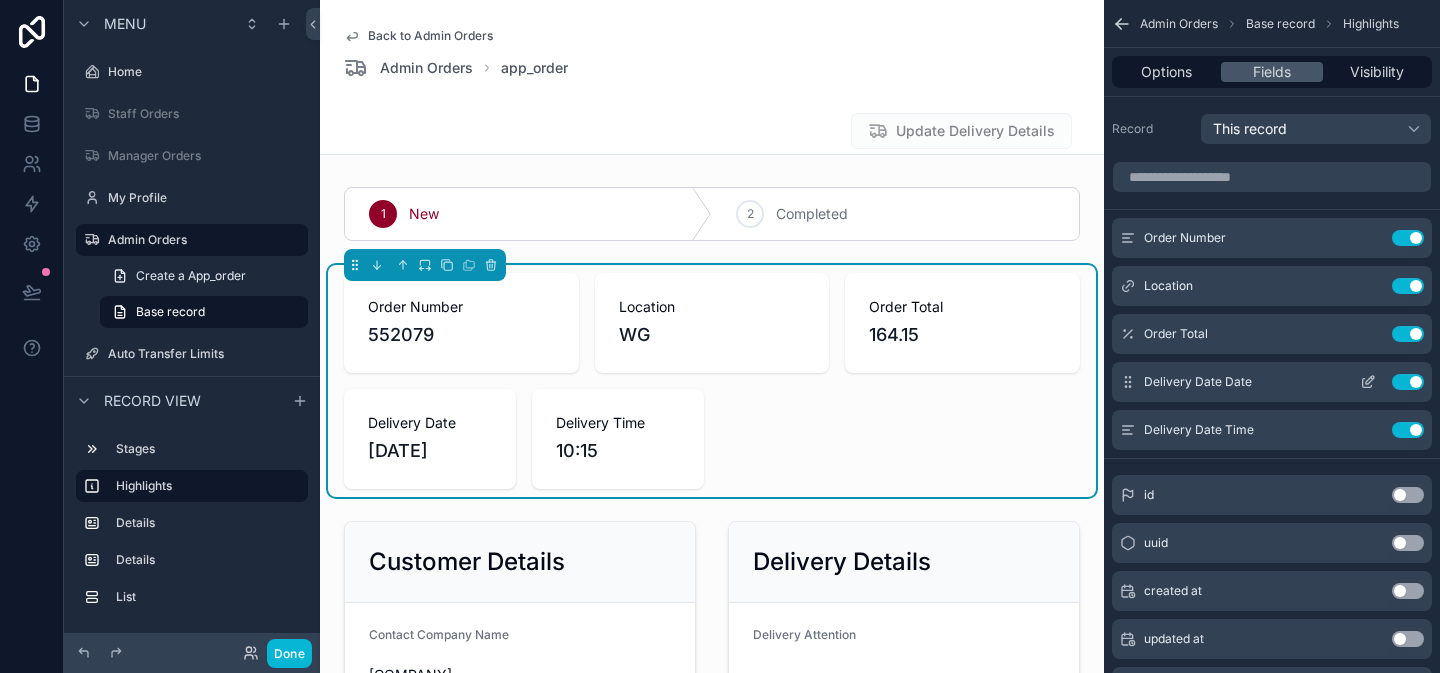 click 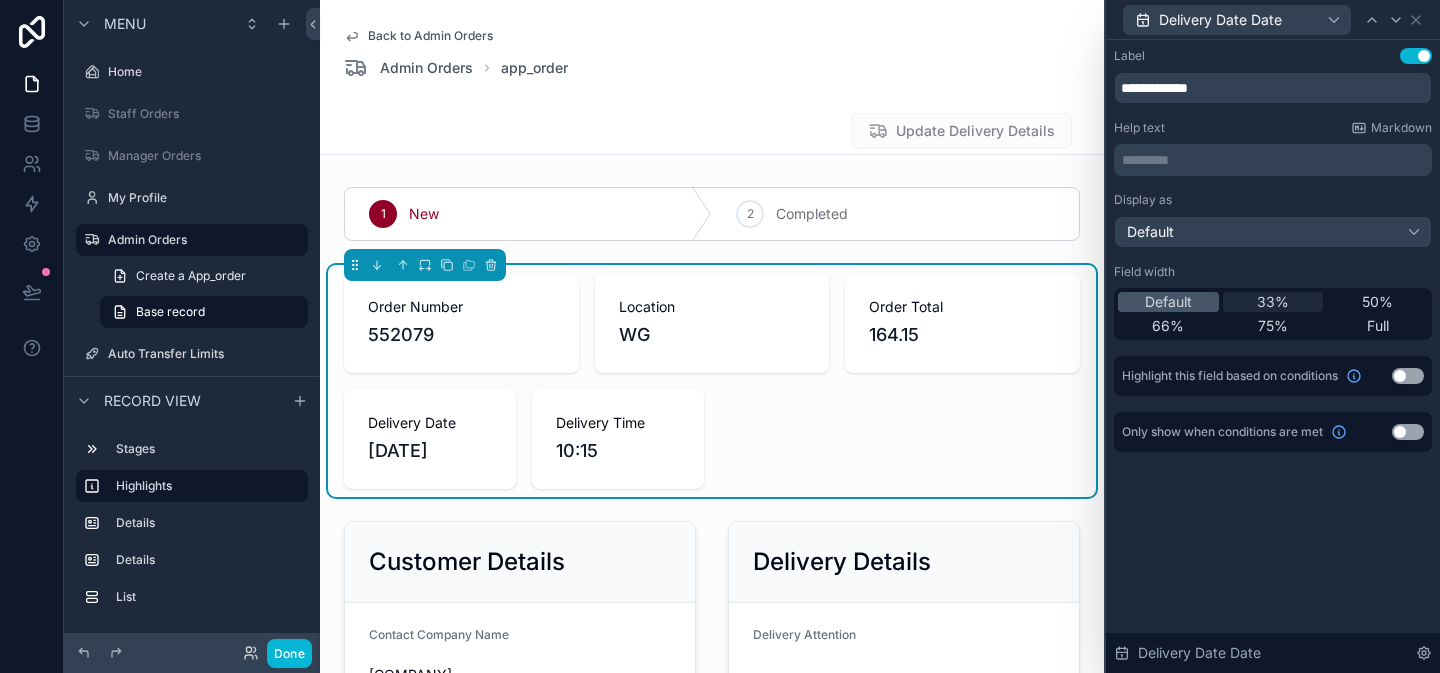click on "33%" at bounding box center (1273, 302) 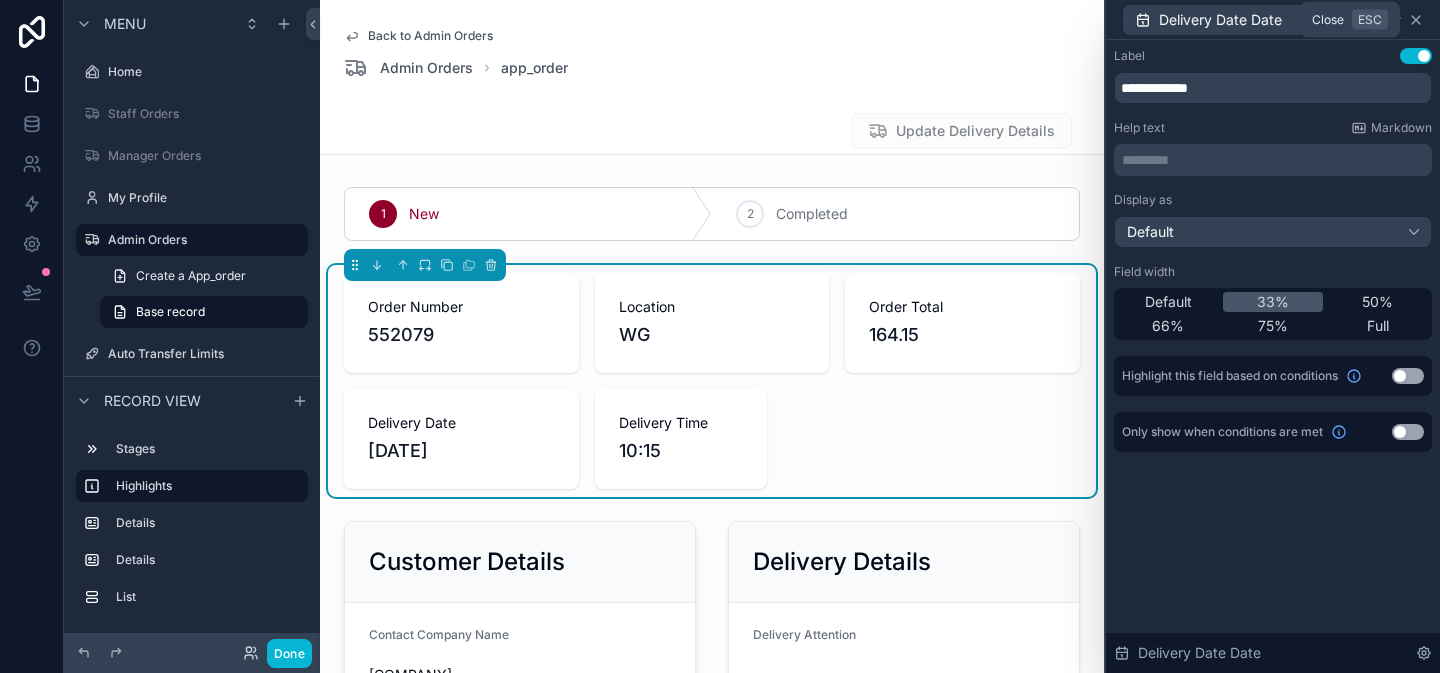 click 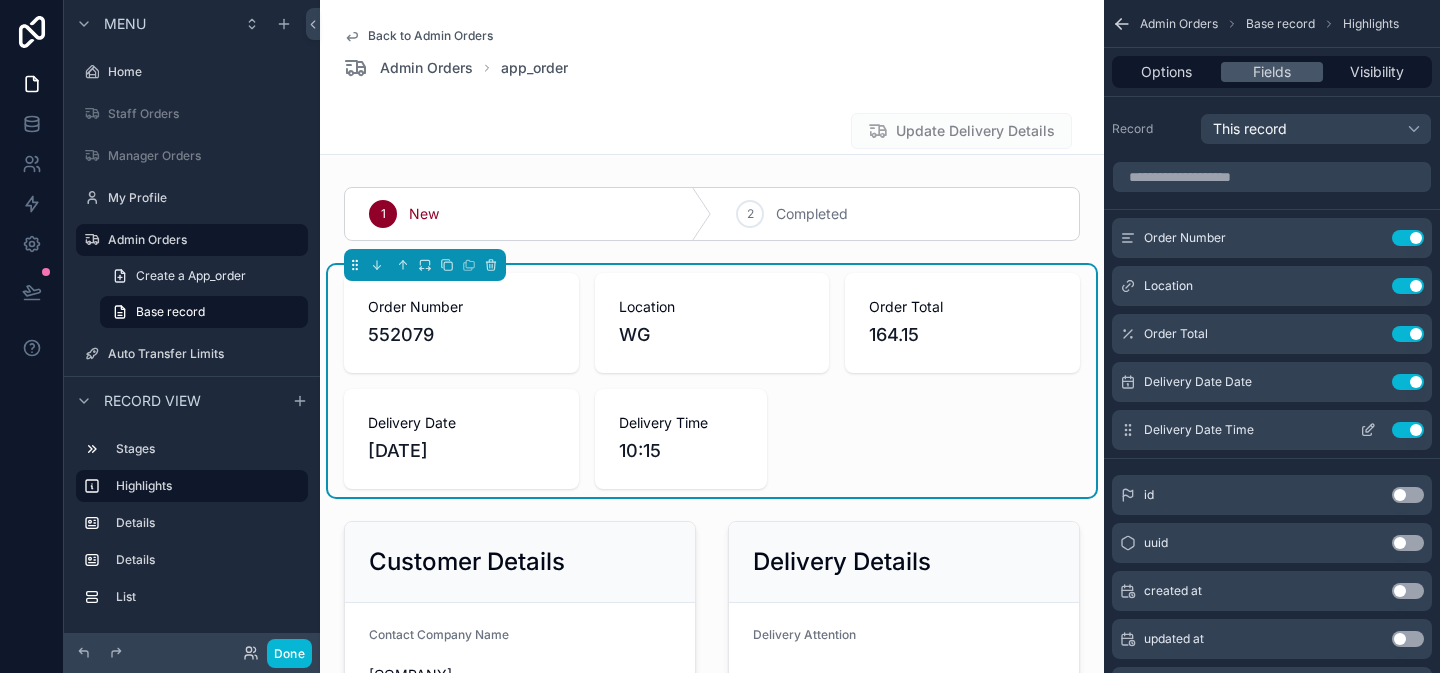 click 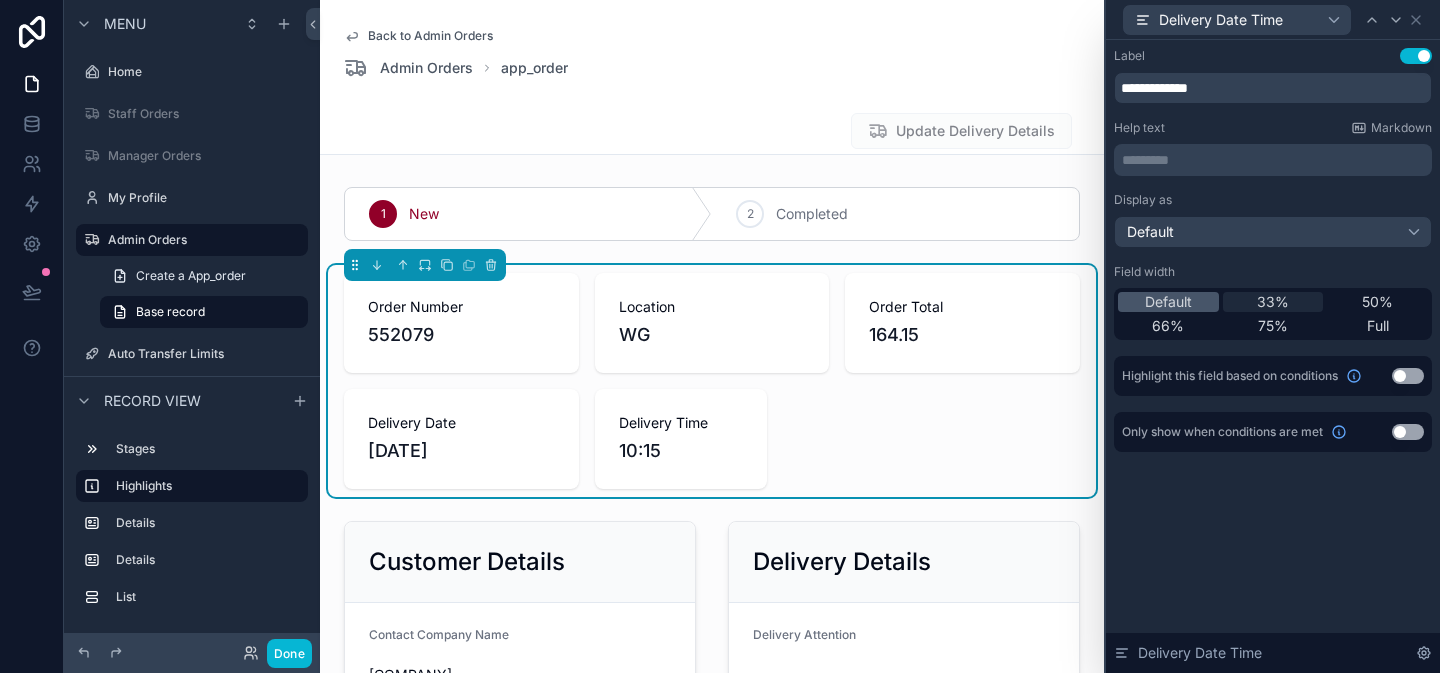 click on "33%" at bounding box center [1273, 302] 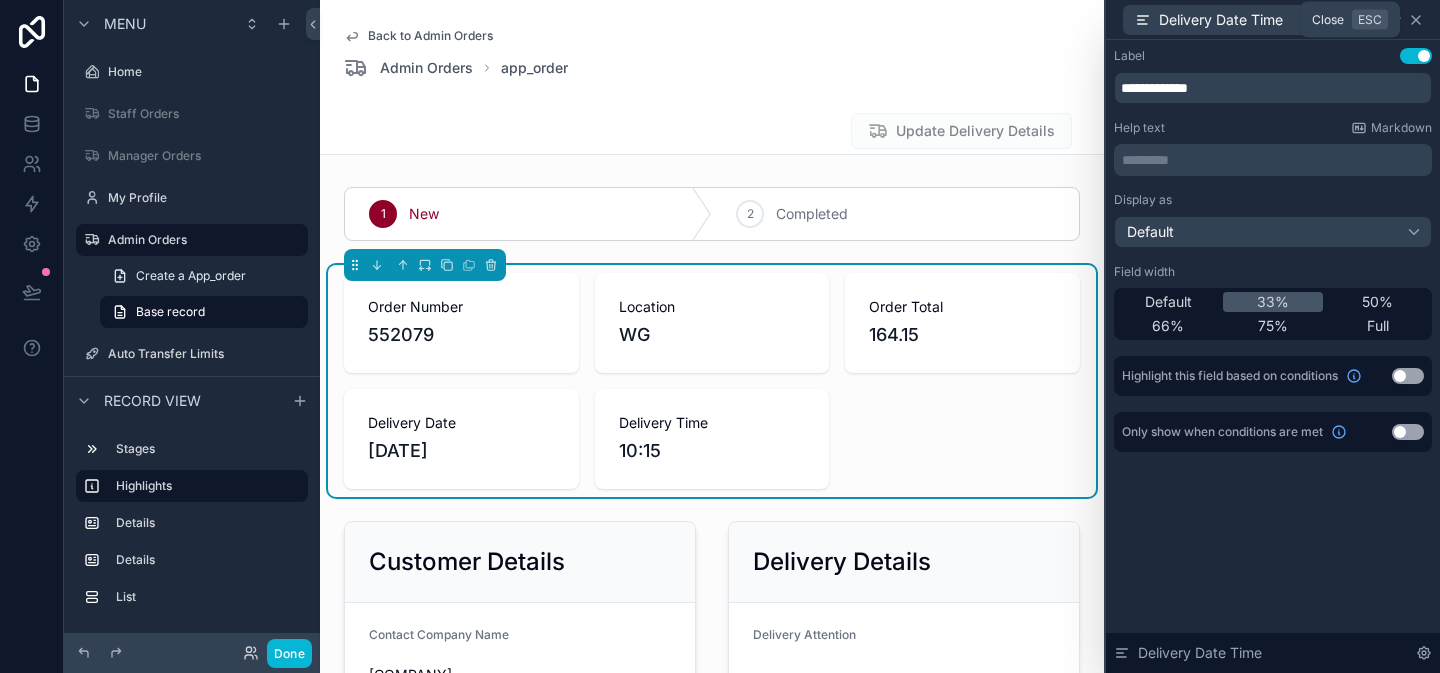 click 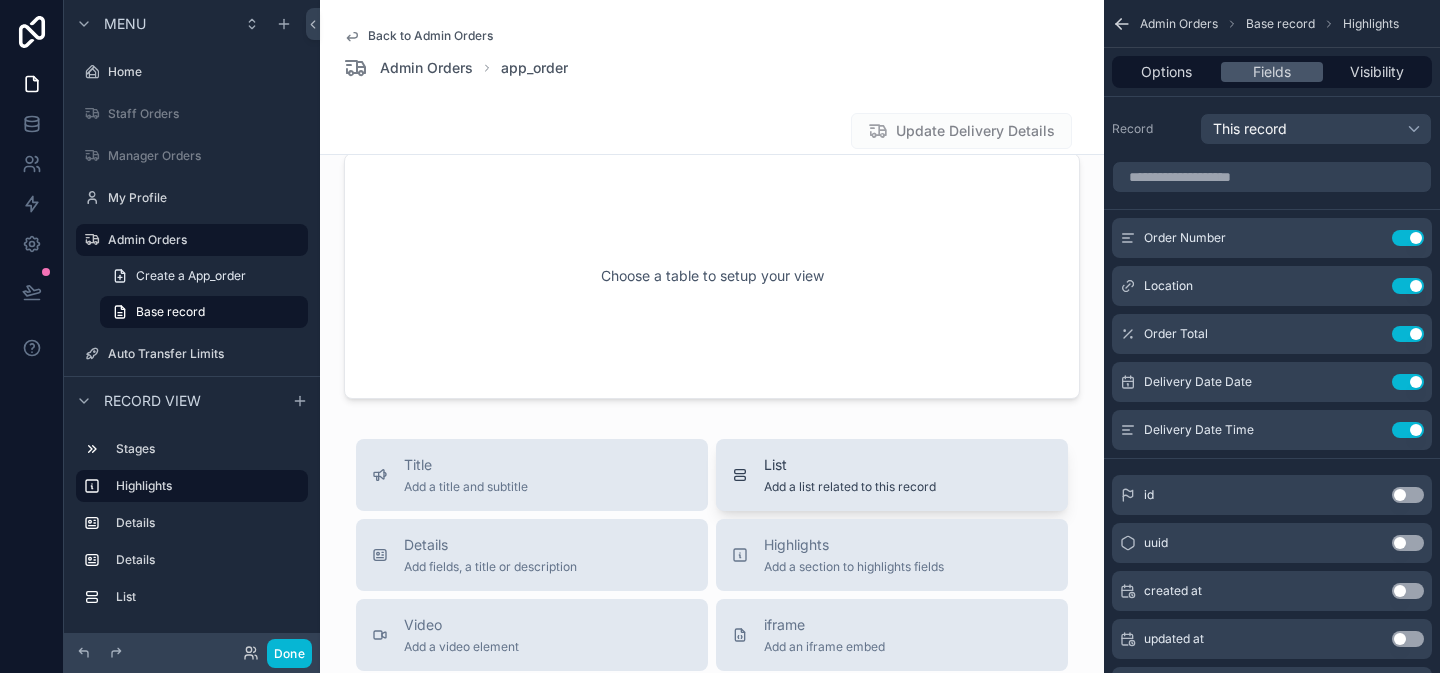 scroll, scrollTop: 1073, scrollLeft: 0, axis: vertical 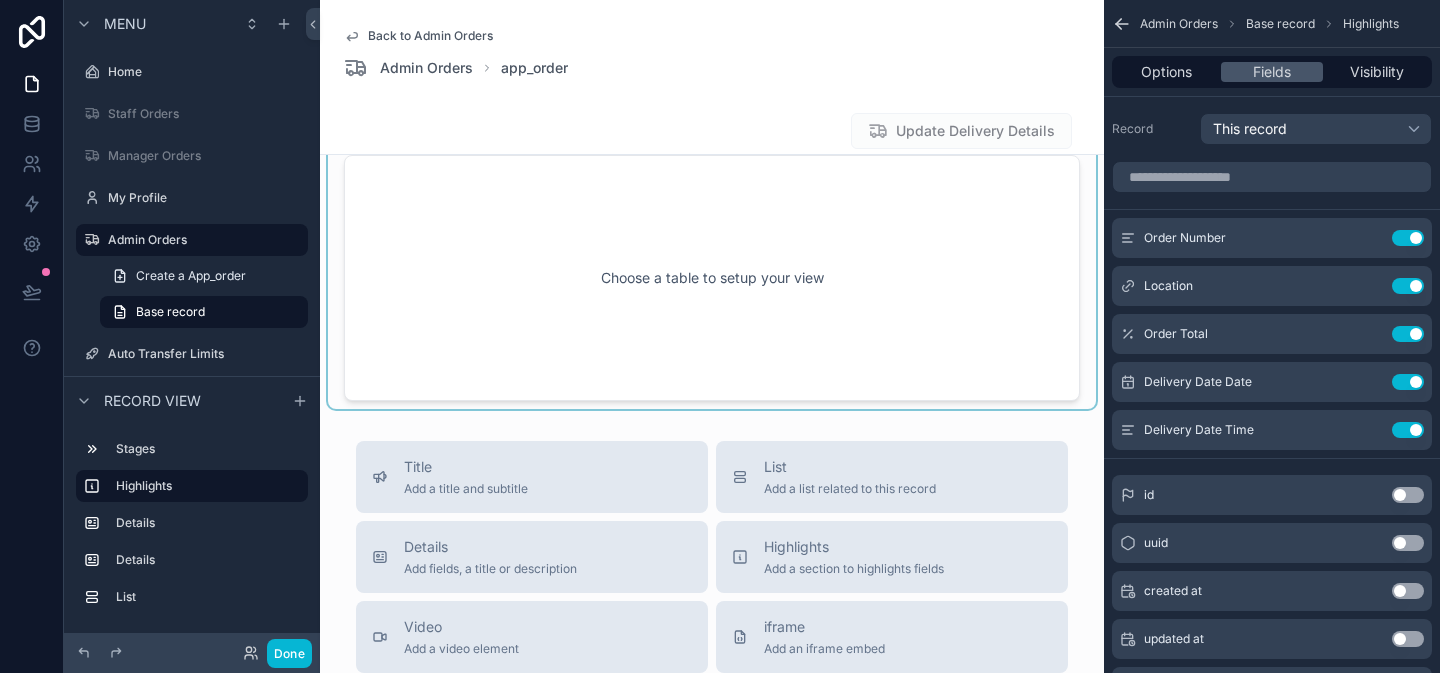 click at bounding box center (712, 278) 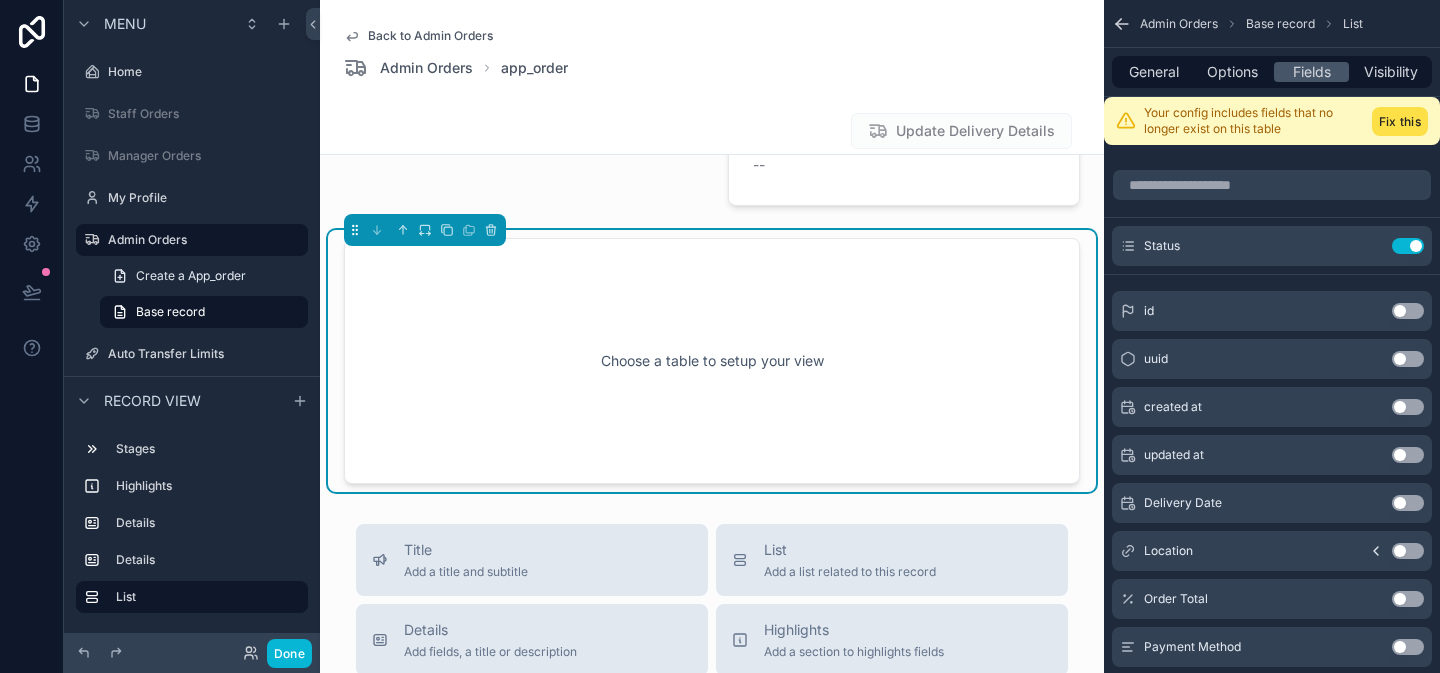 scroll, scrollTop: 949, scrollLeft: 0, axis: vertical 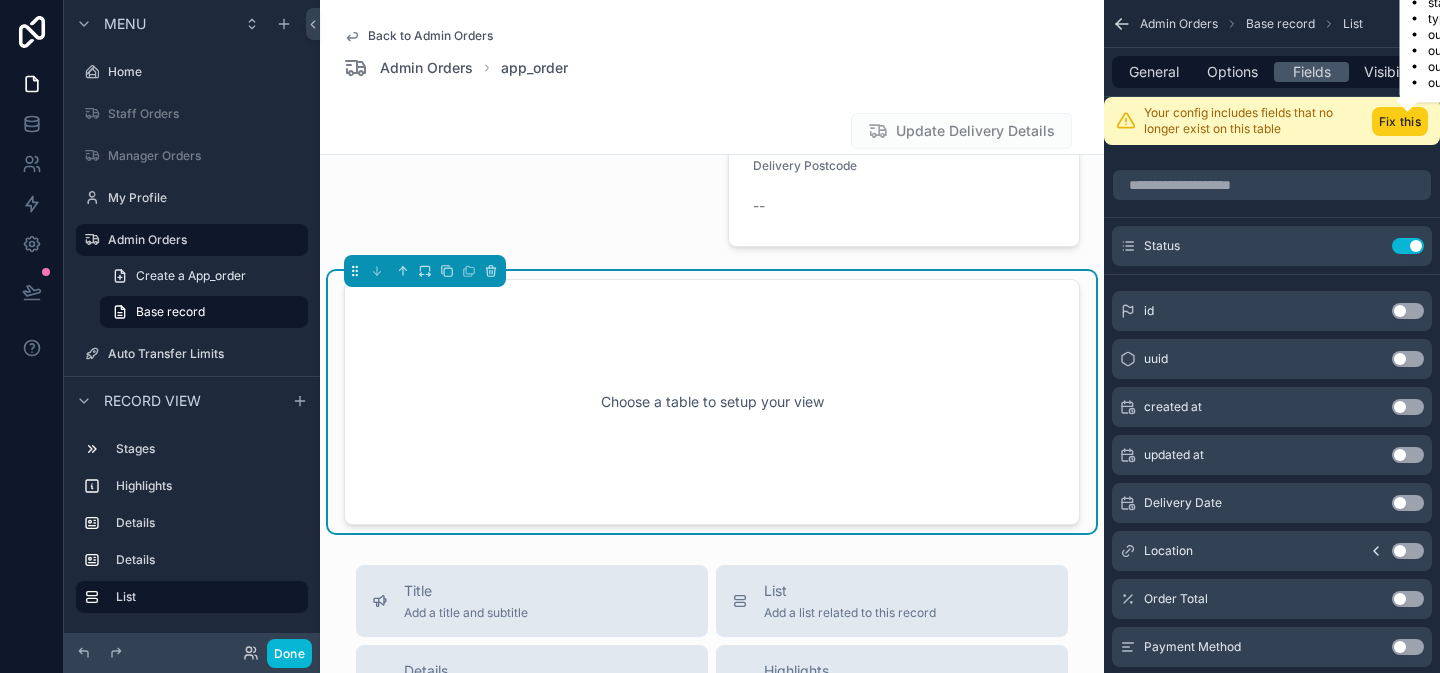 click on "Fix this" at bounding box center [1400, 121] 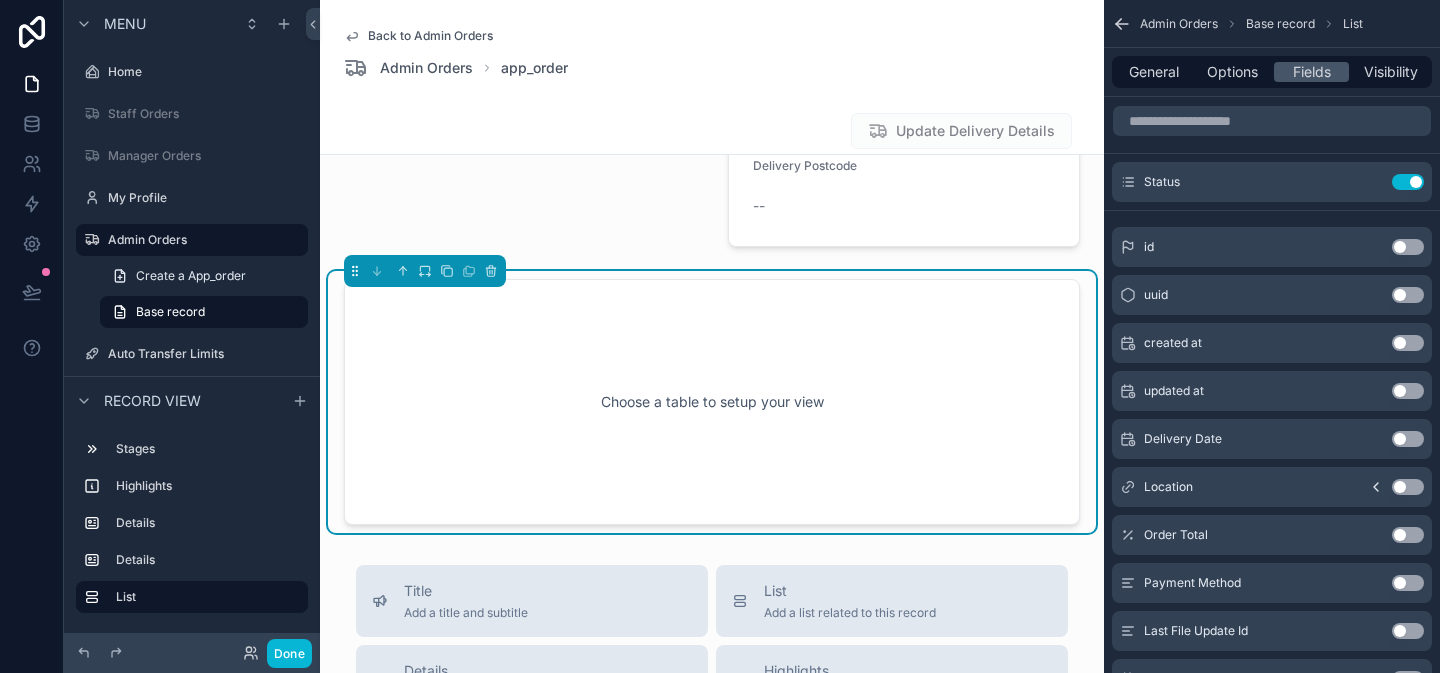 scroll, scrollTop: 945, scrollLeft: 0, axis: vertical 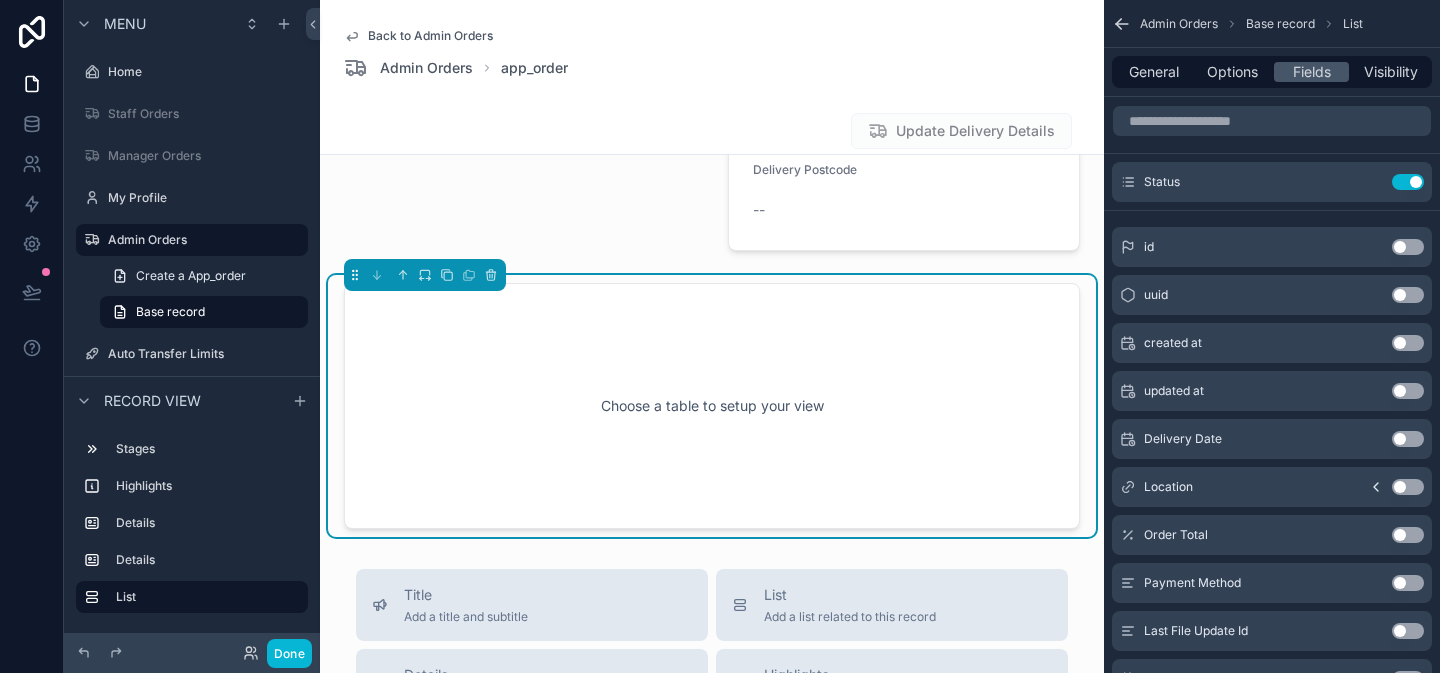 click on "Choose a table to setup your view" at bounding box center [712, 406] 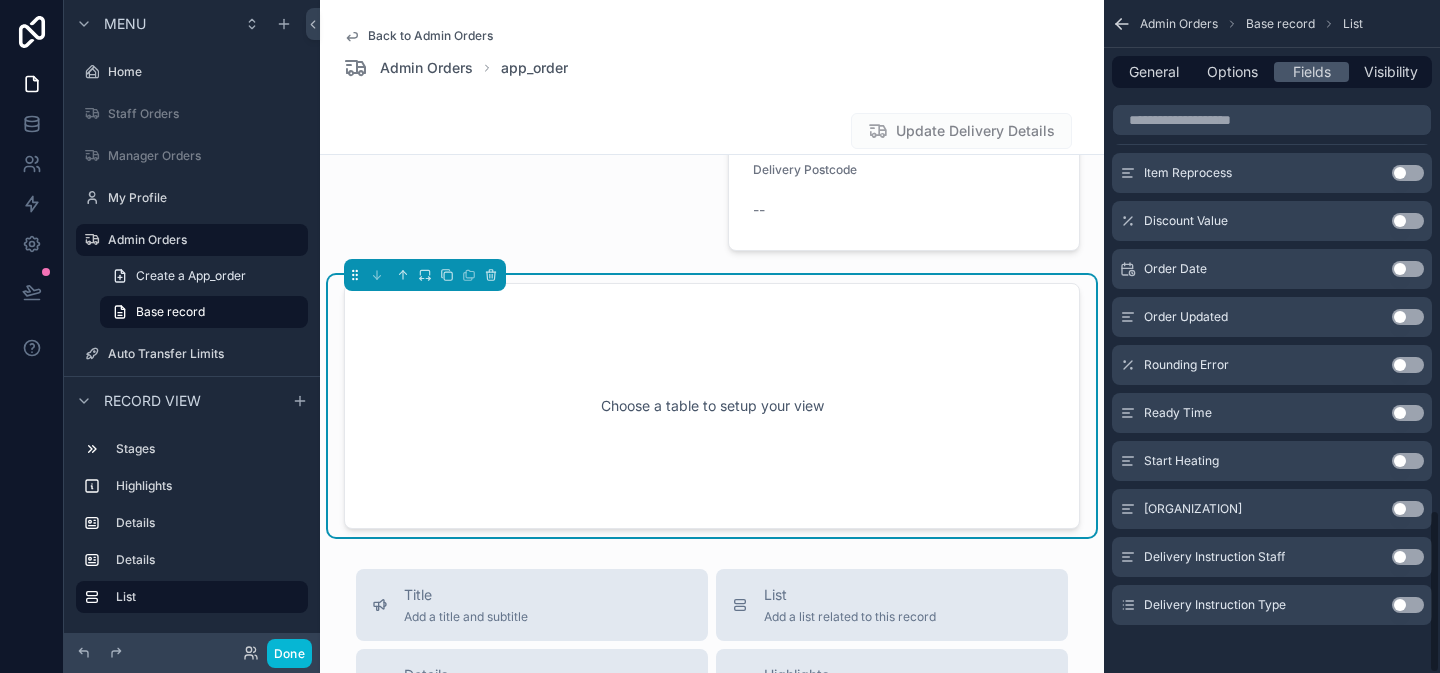 scroll, scrollTop: 2098, scrollLeft: 0, axis: vertical 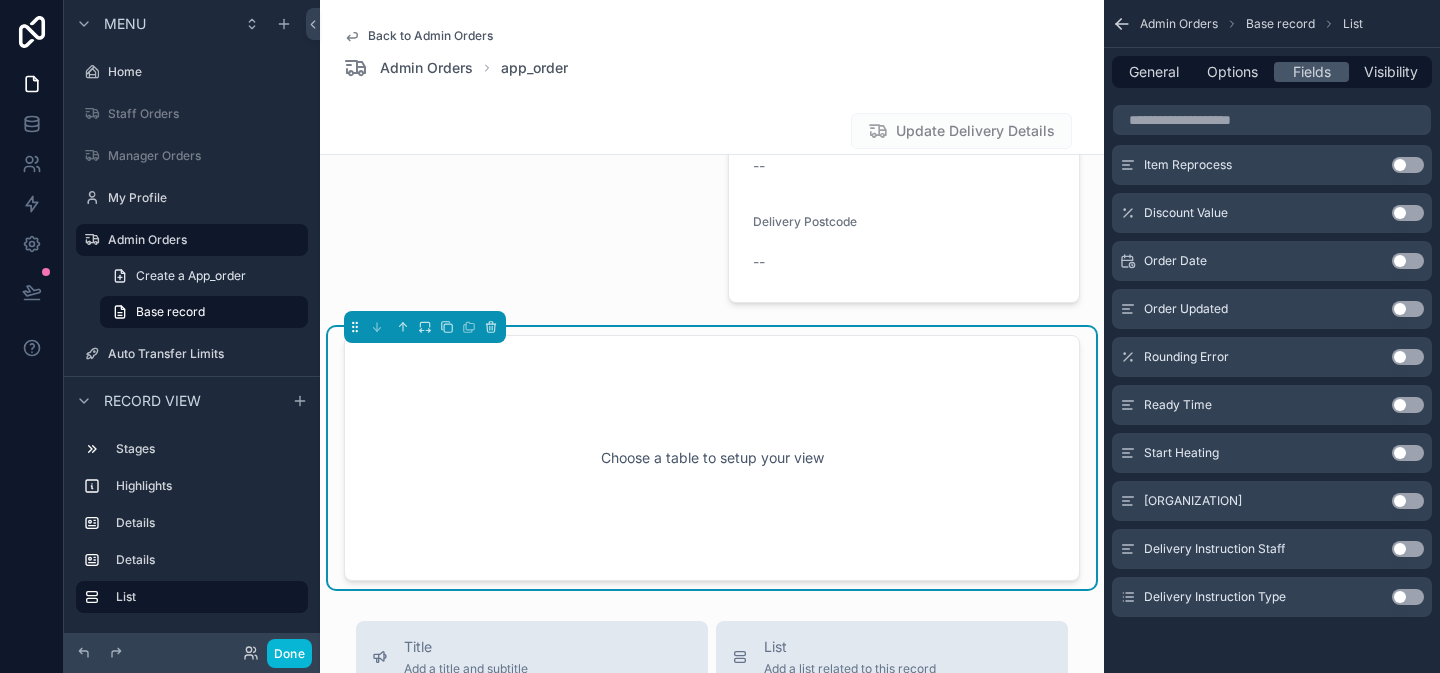 click on "Choose a table to setup your view" at bounding box center [712, 458] 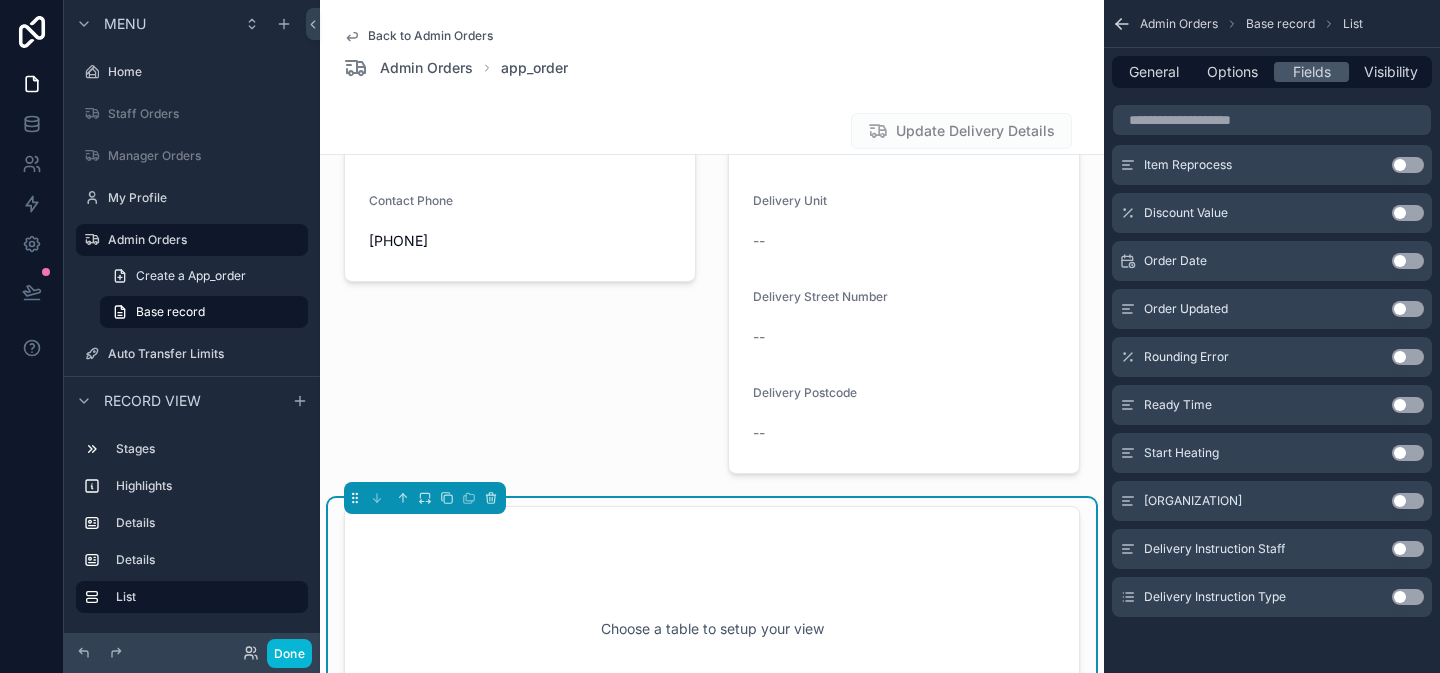 scroll, scrollTop: 612, scrollLeft: 0, axis: vertical 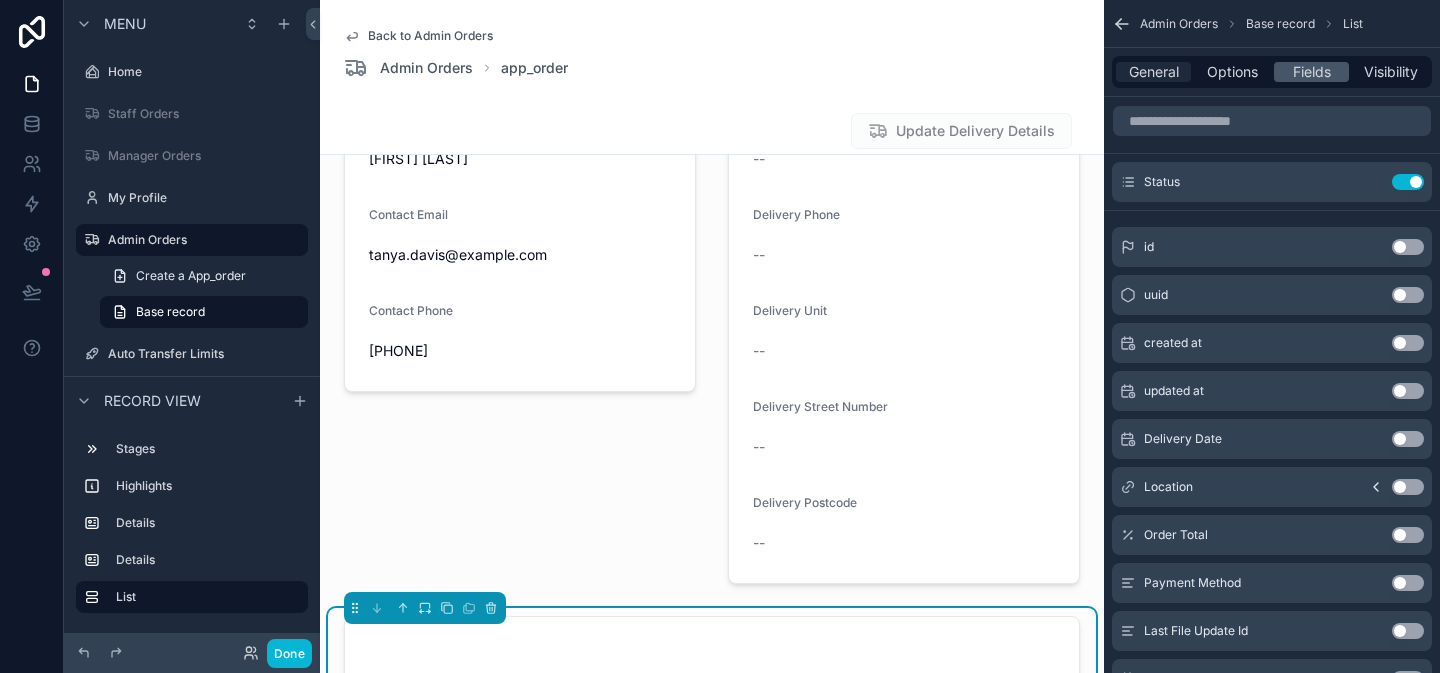 click on "General" at bounding box center (1154, 72) 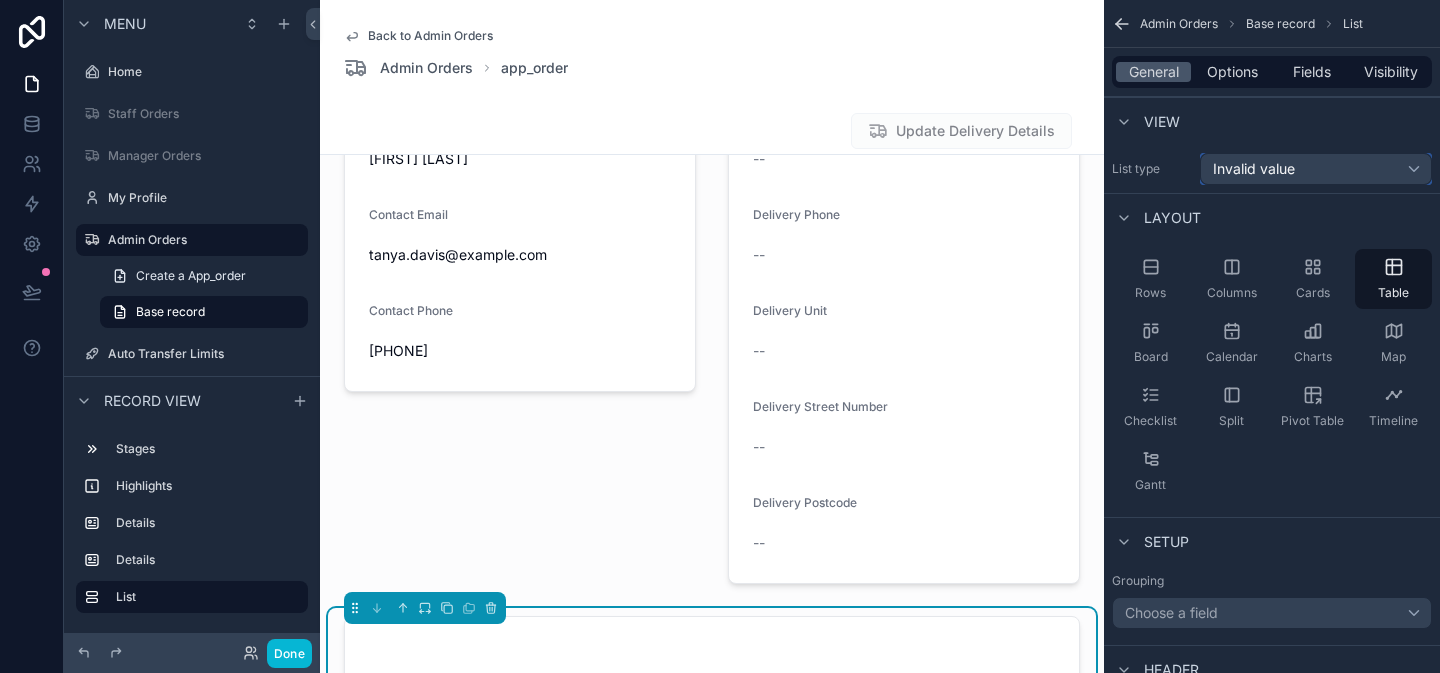 click on "Invalid value" at bounding box center (1316, 169) 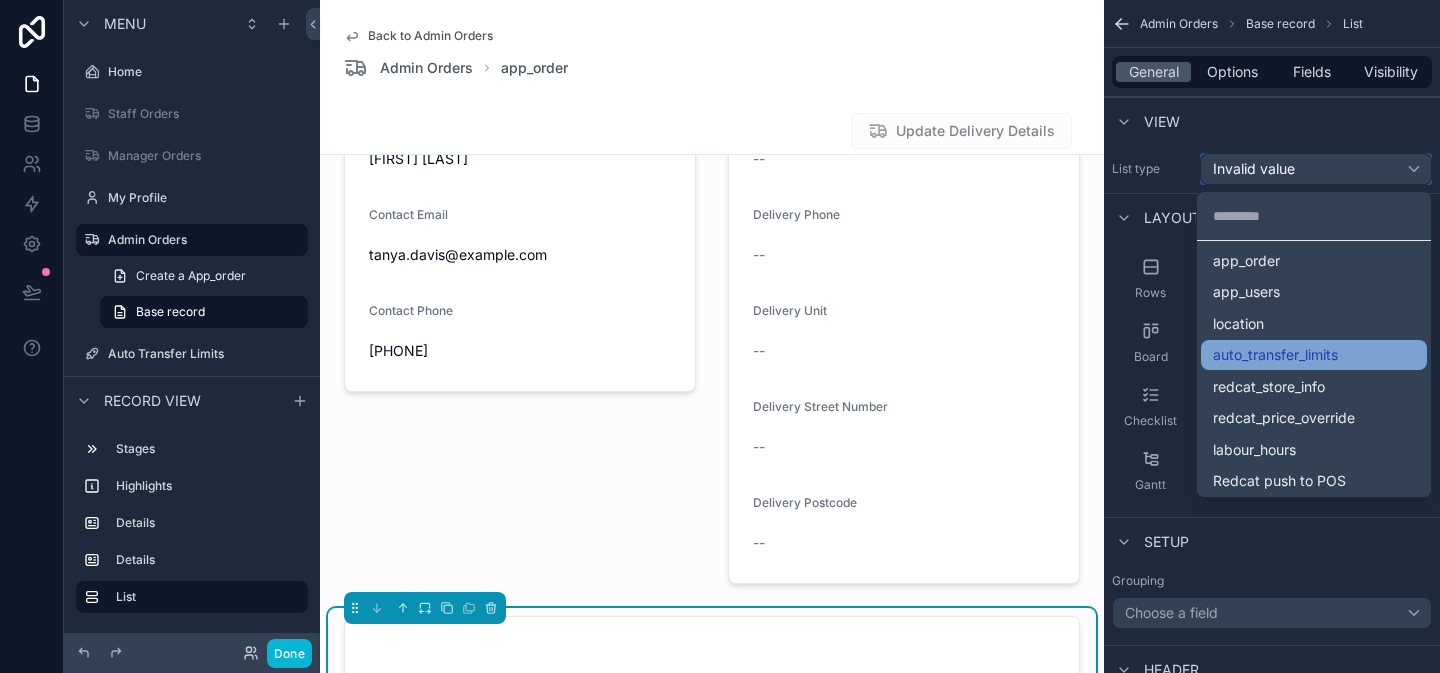scroll, scrollTop: 105, scrollLeft: 0, axis: vertical 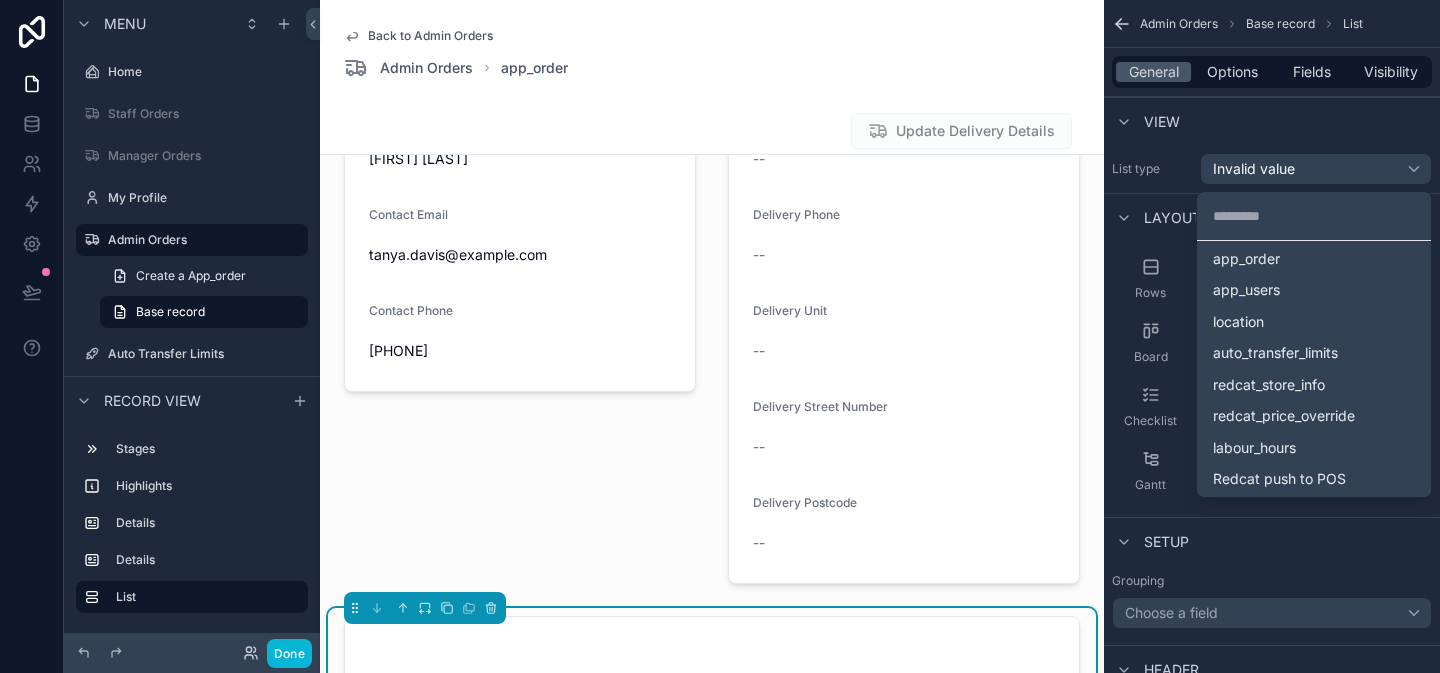 click at bounding box center (720, 336) 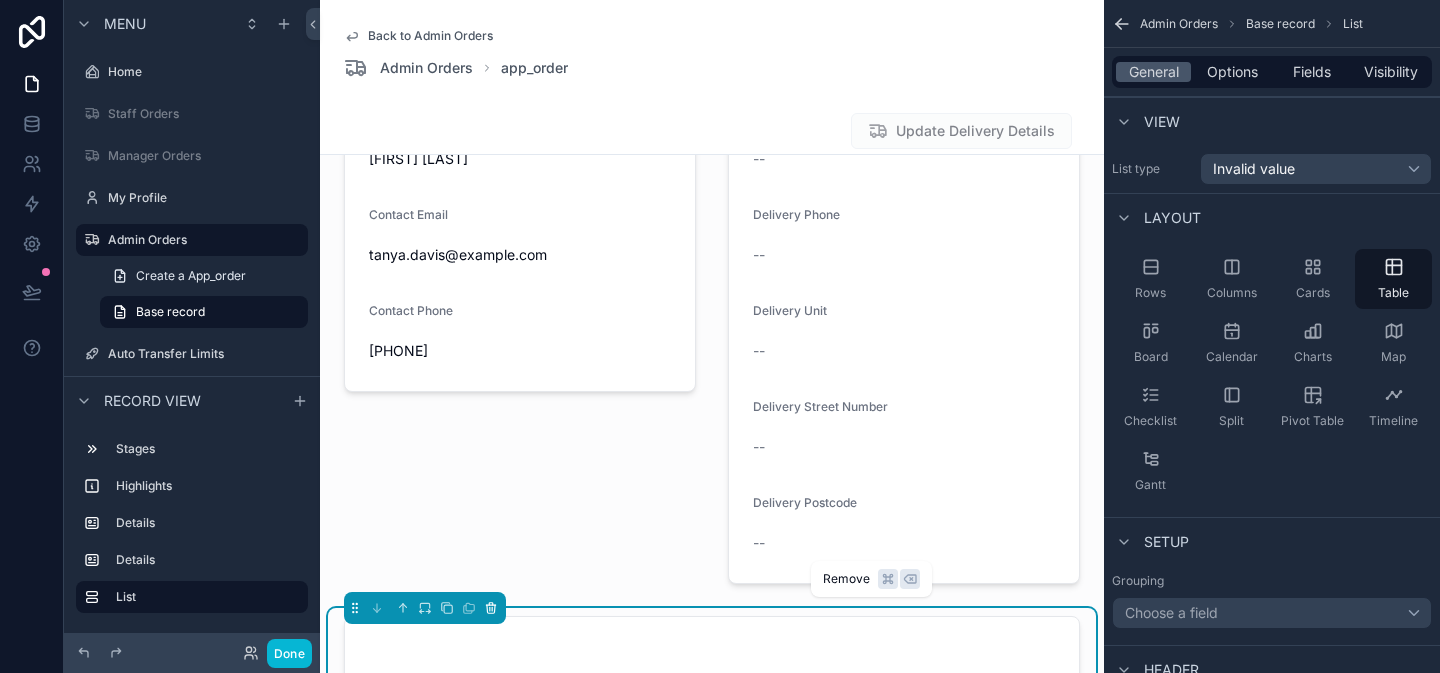 click 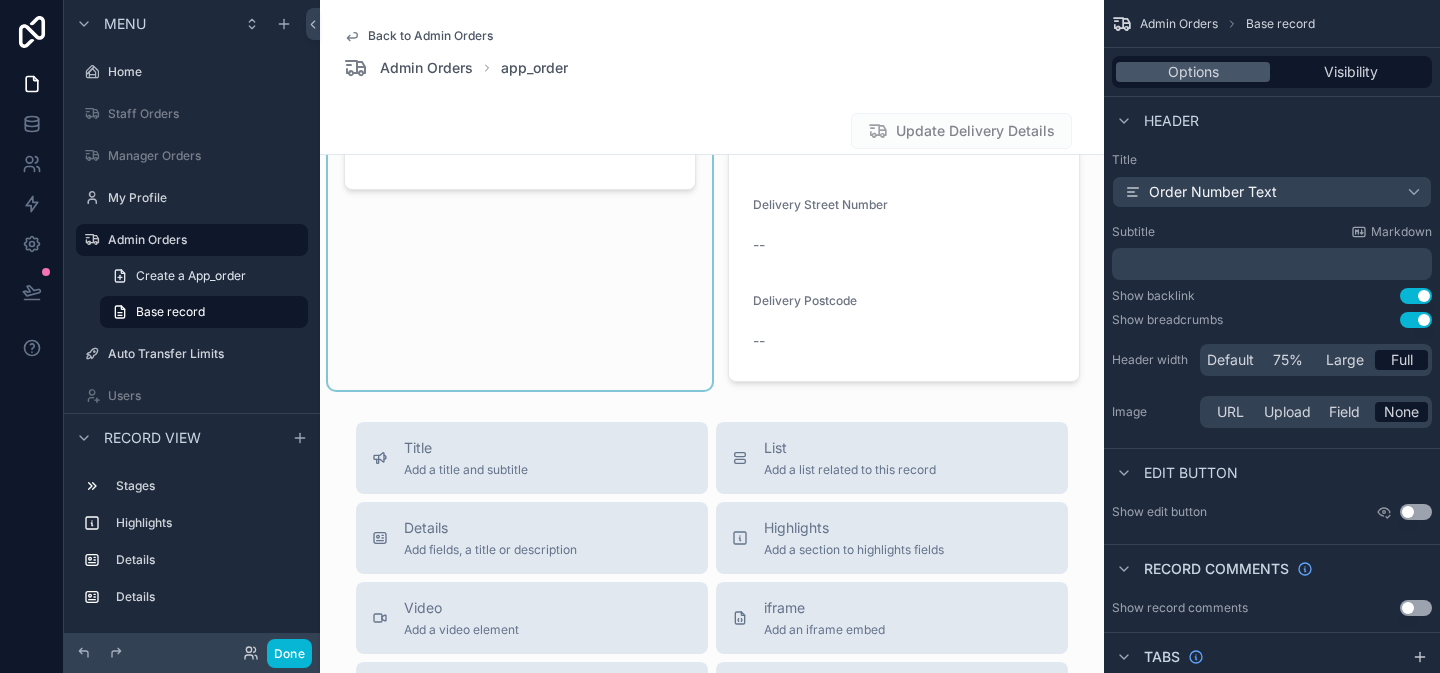scroll, scrollTop: 818, scrollLeft: 0, axis: vertical 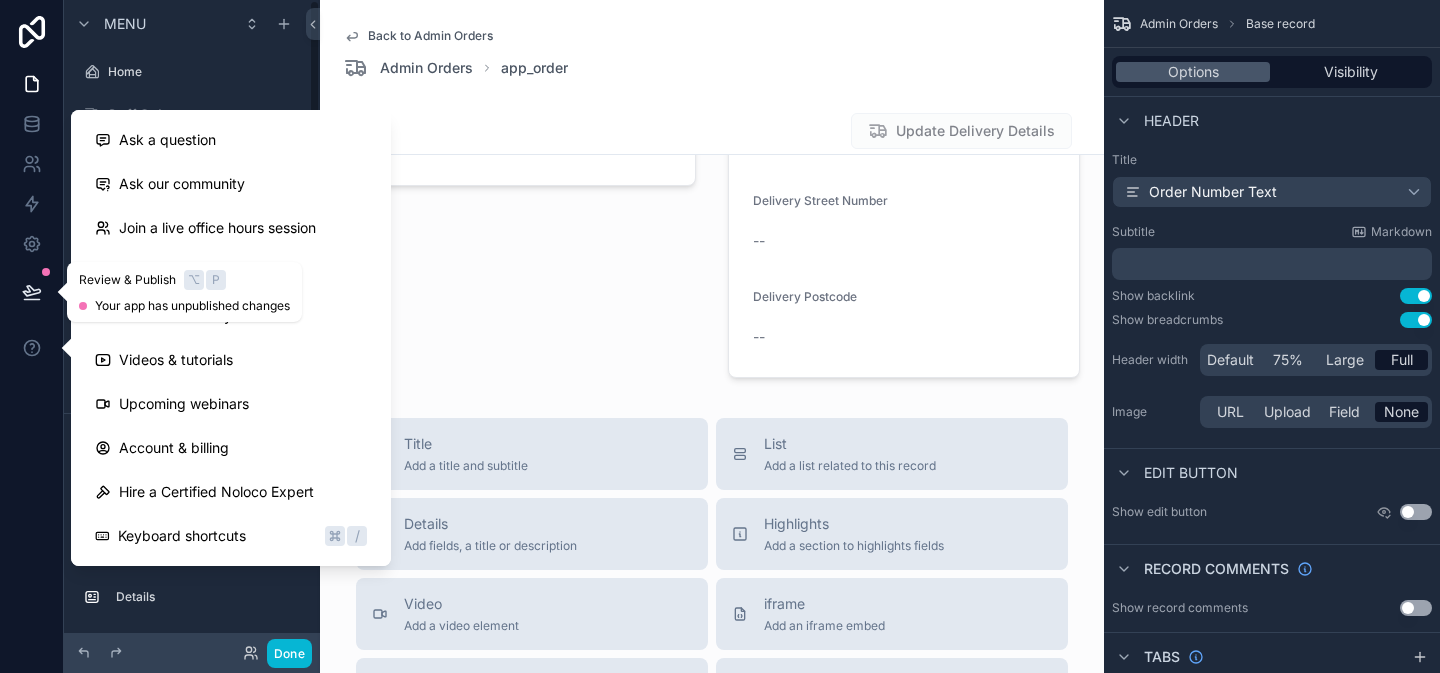 click 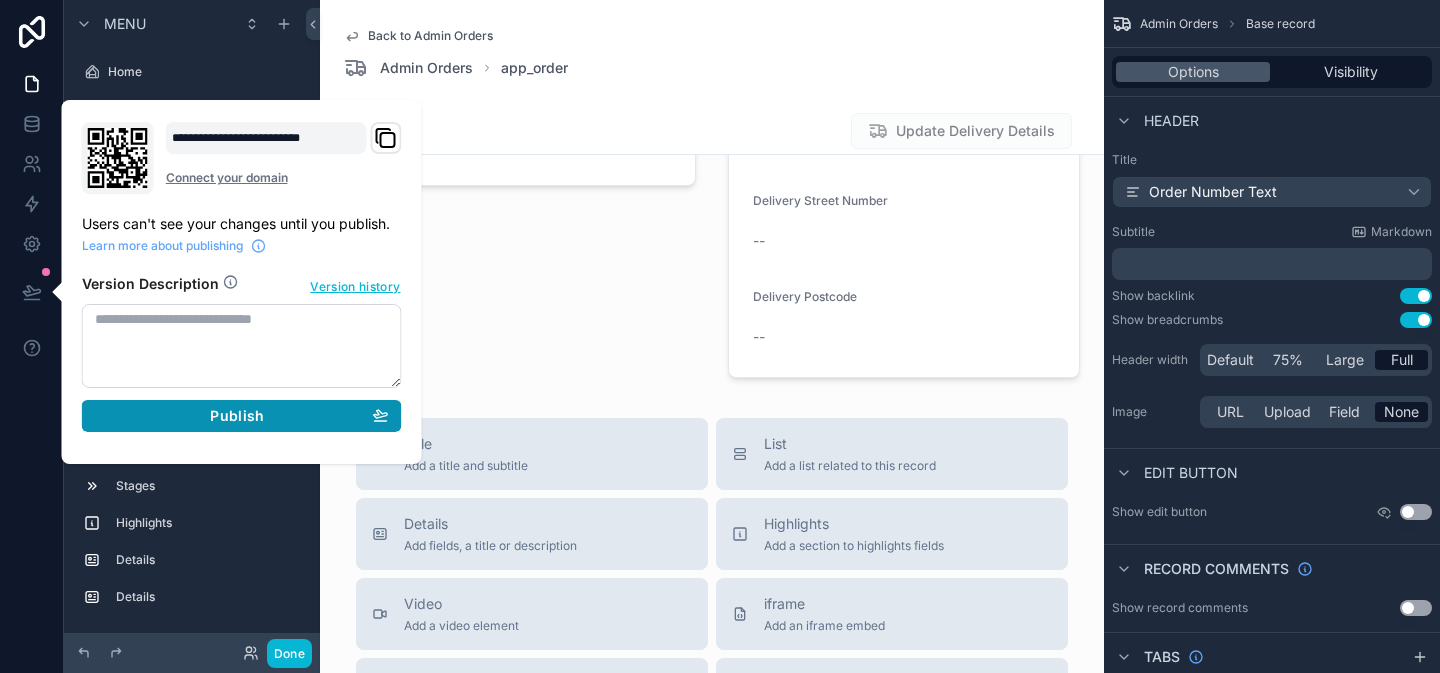 click on "Publish" at bounding box center [242, 416] 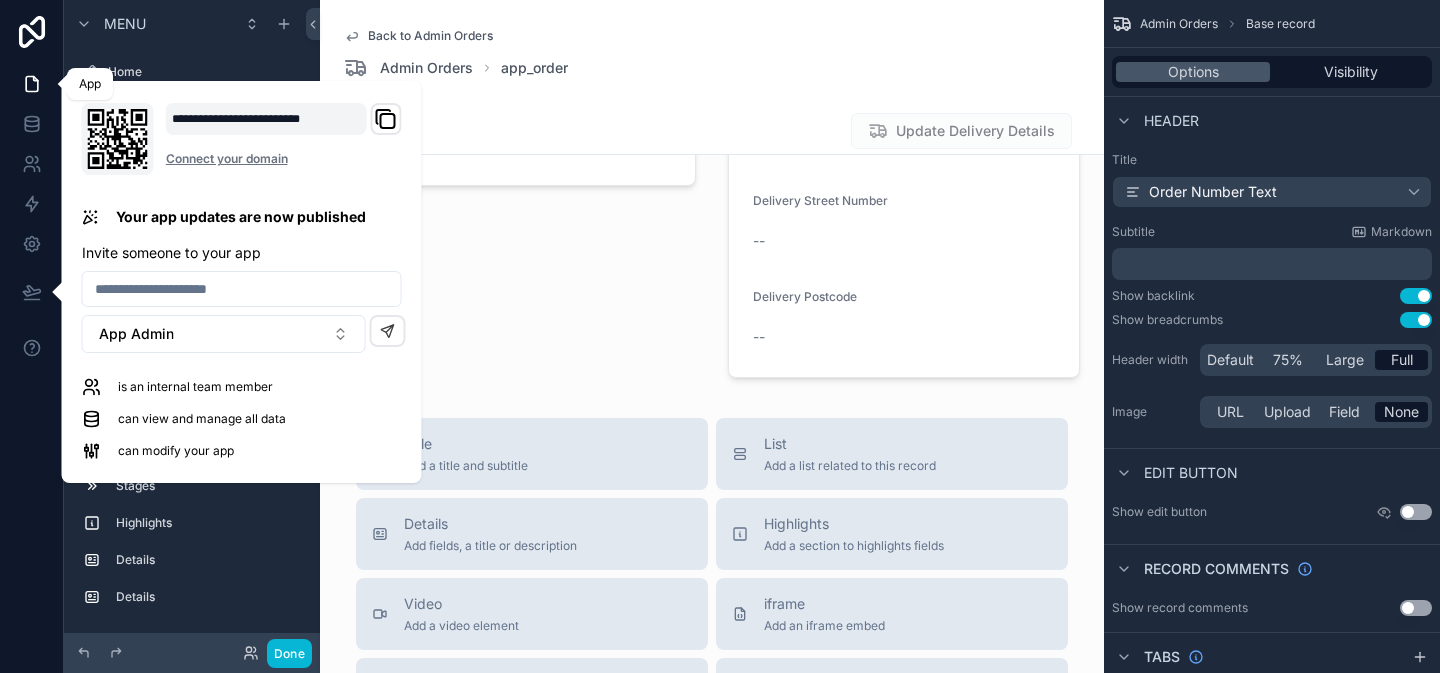 click 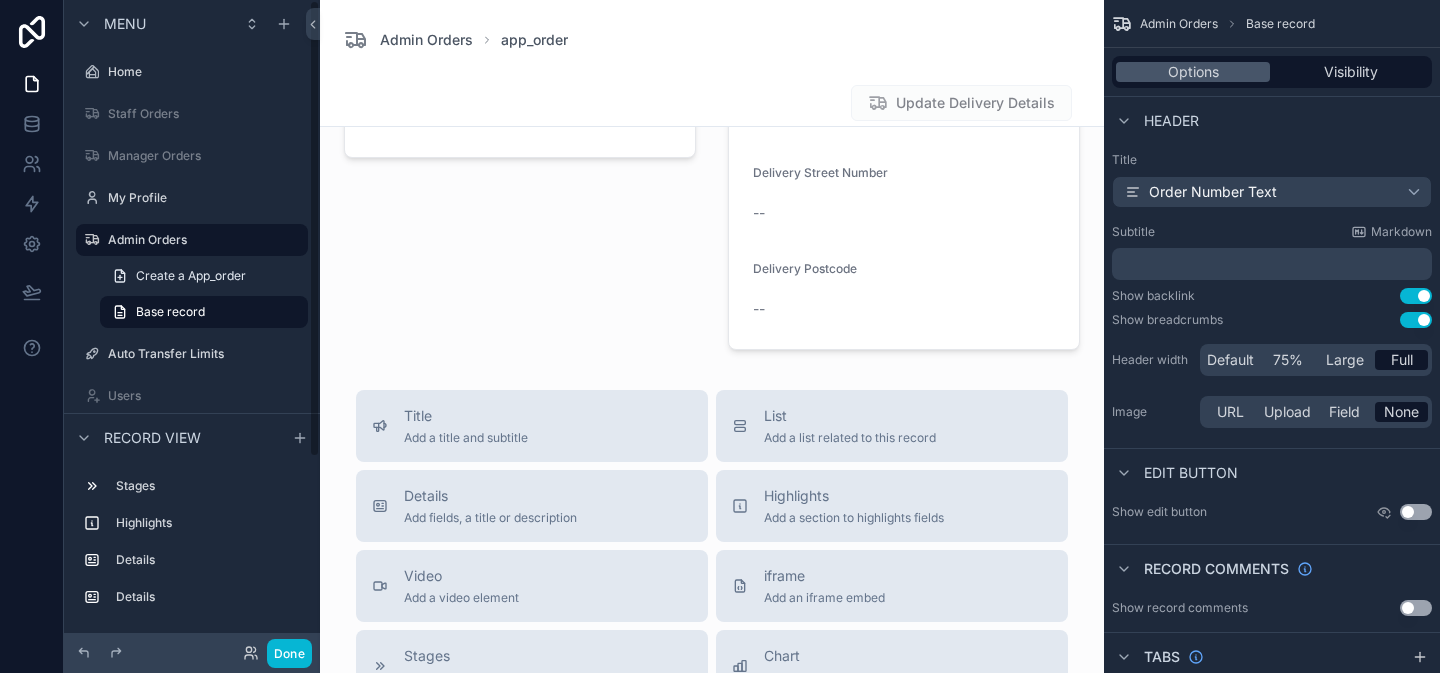 click on "Done" at bounding box center [272, 653] 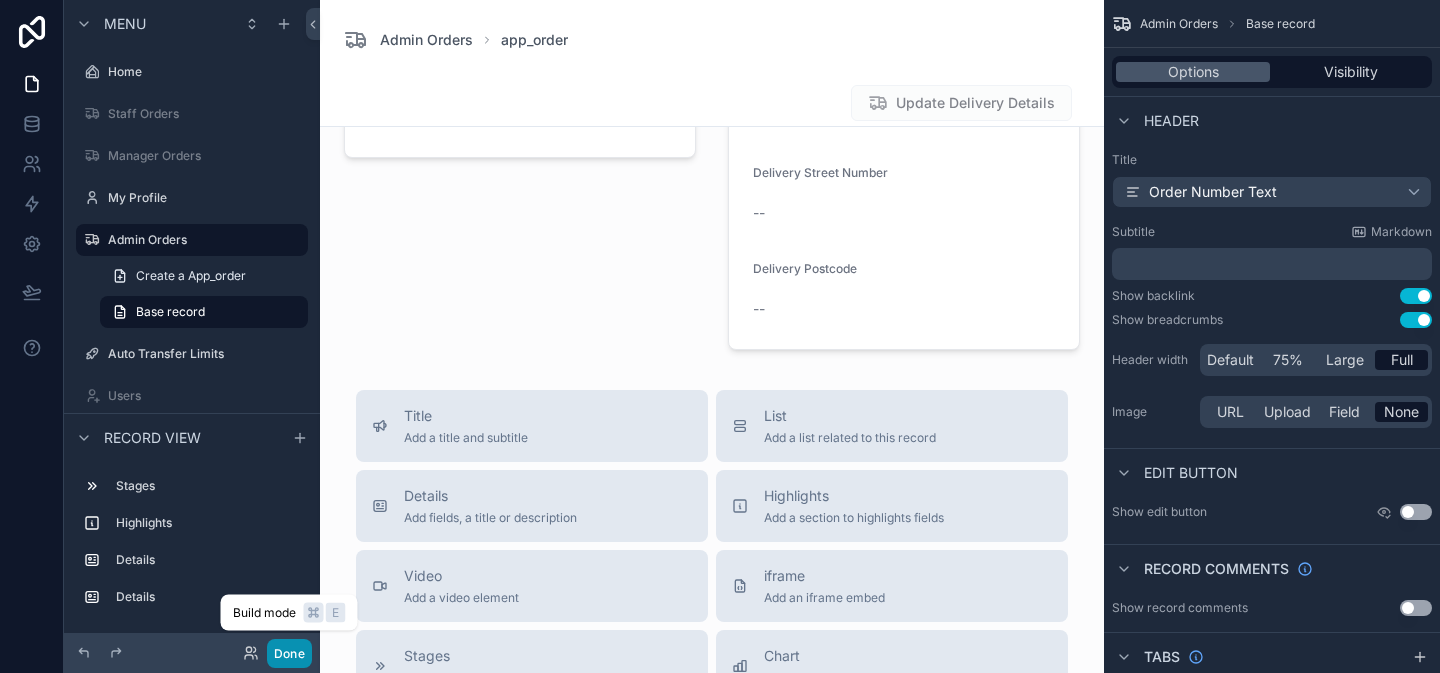 click on "Done" at bounding box center (289, 653) 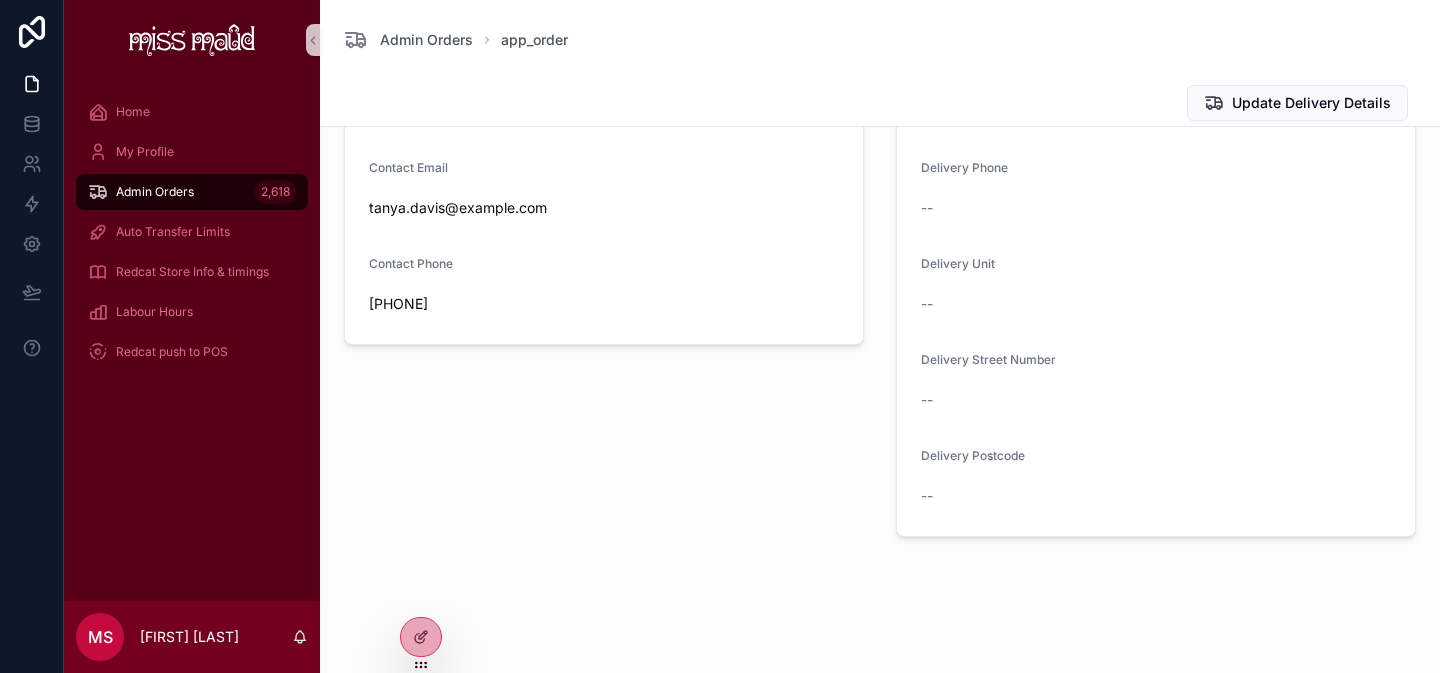 click on "Admin Orders" at bounding box center [155, 192] 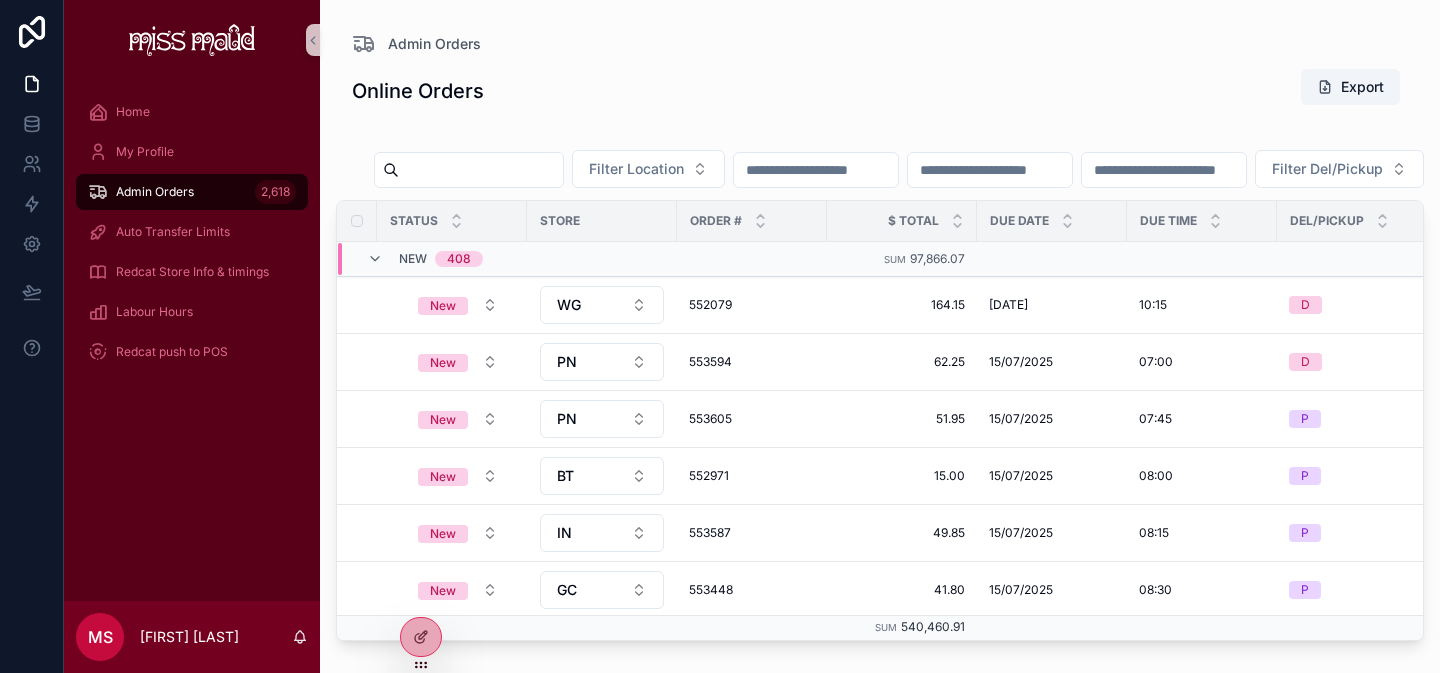 scroll, scrollTop: 0, scrollLeft: 0, axis: both 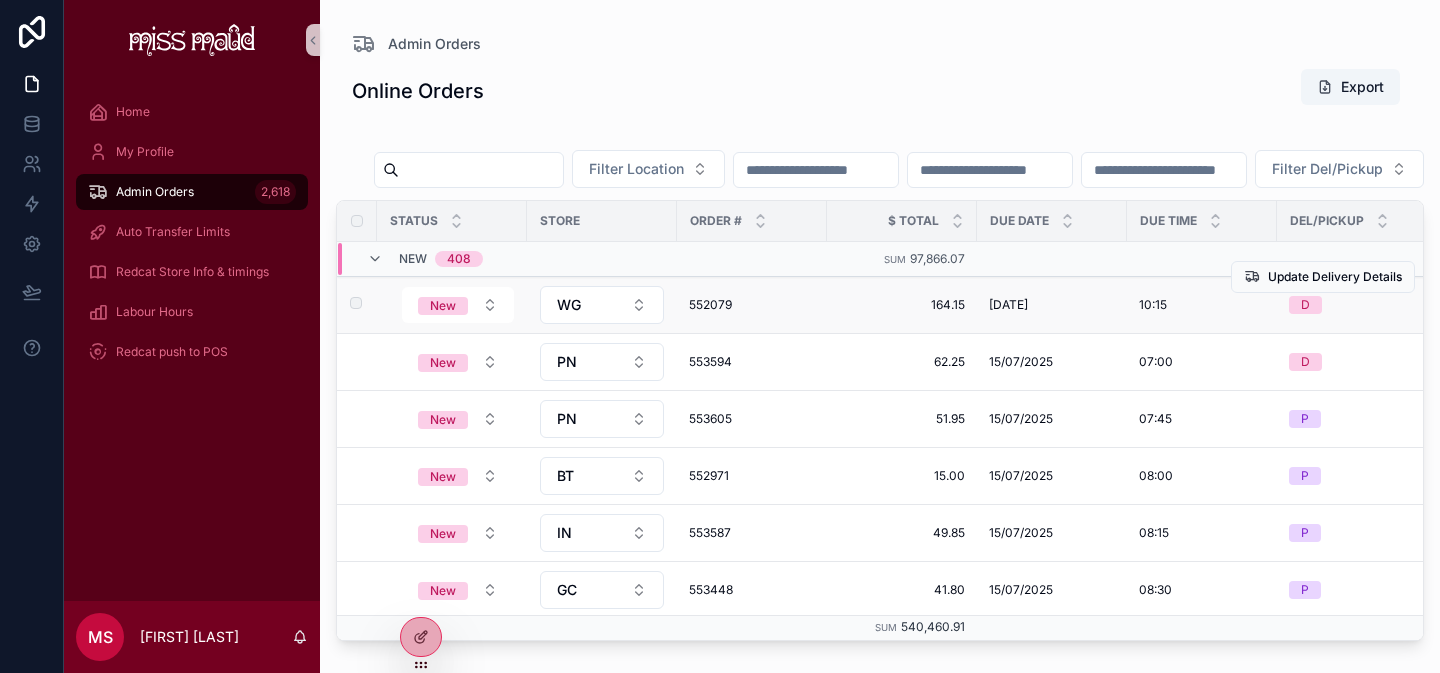 click on "552079" at bounding box center (752, 305) 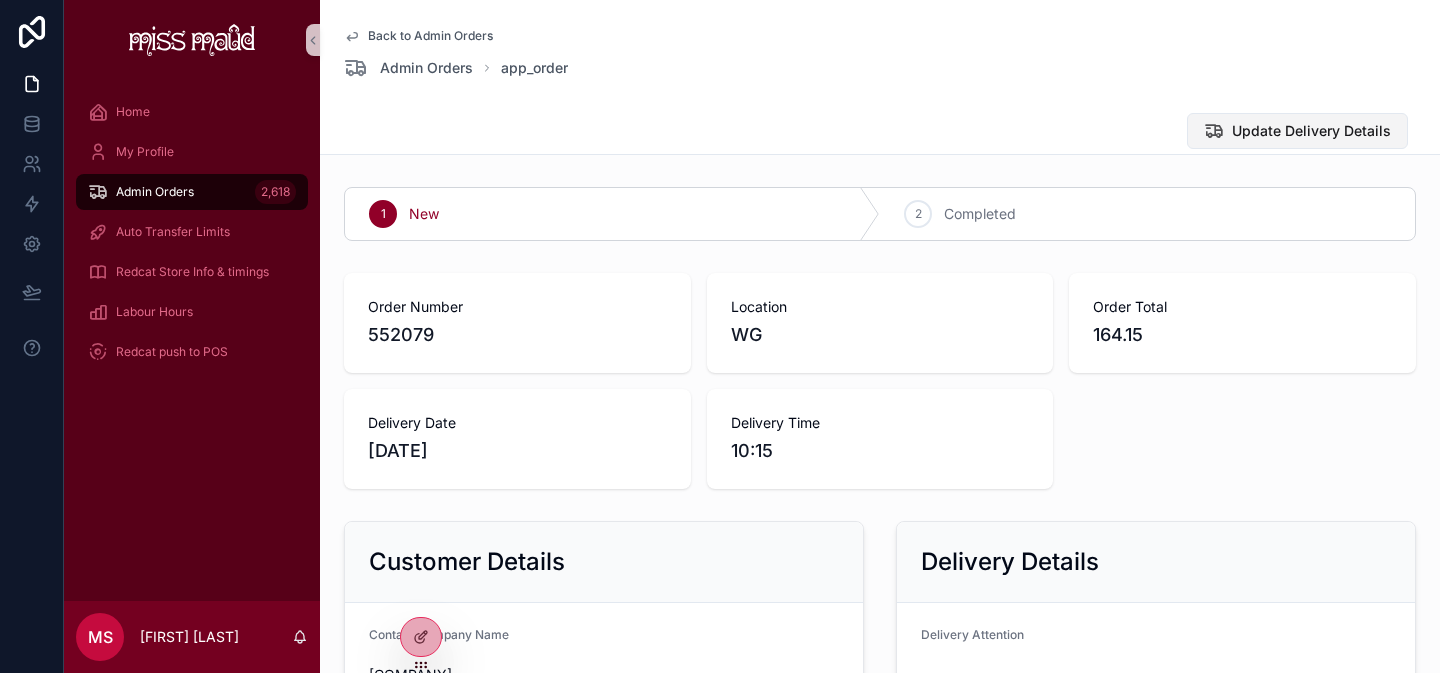 click on "Update Delivery Details" at bounding box center [1311, 131] 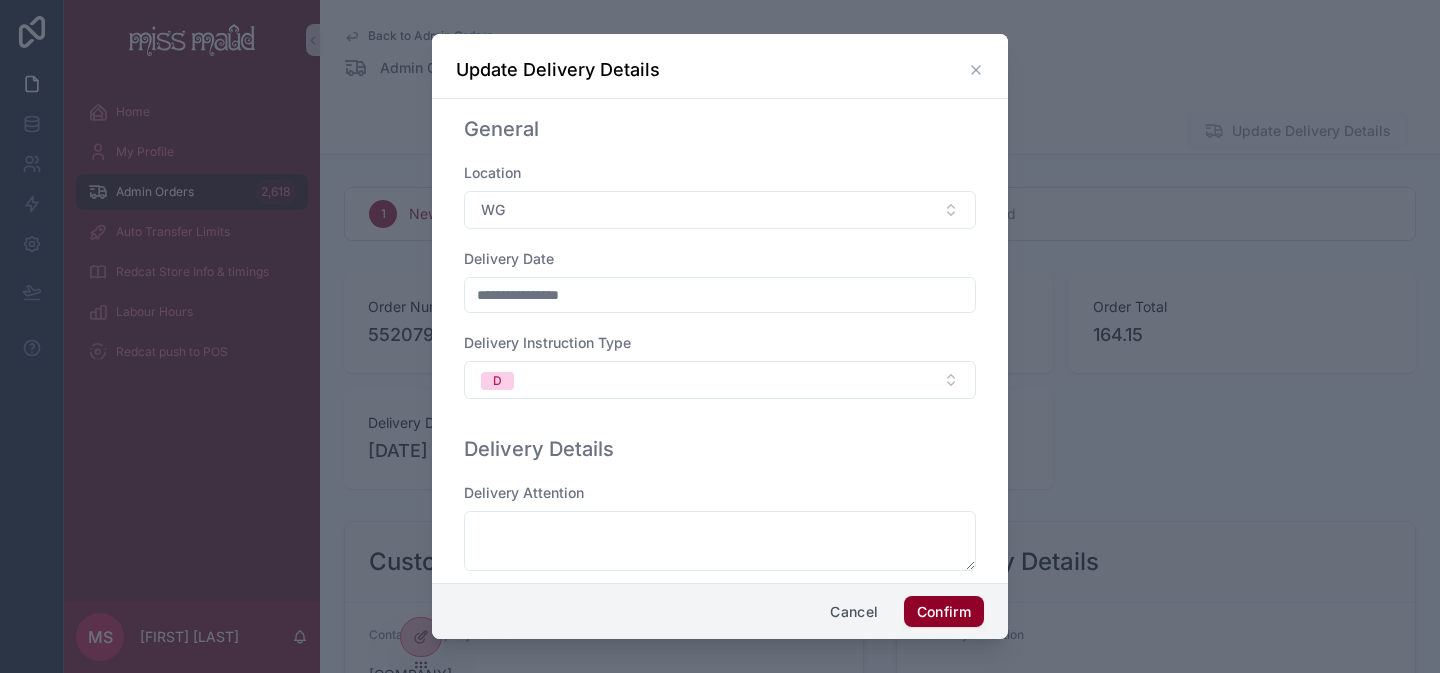 click 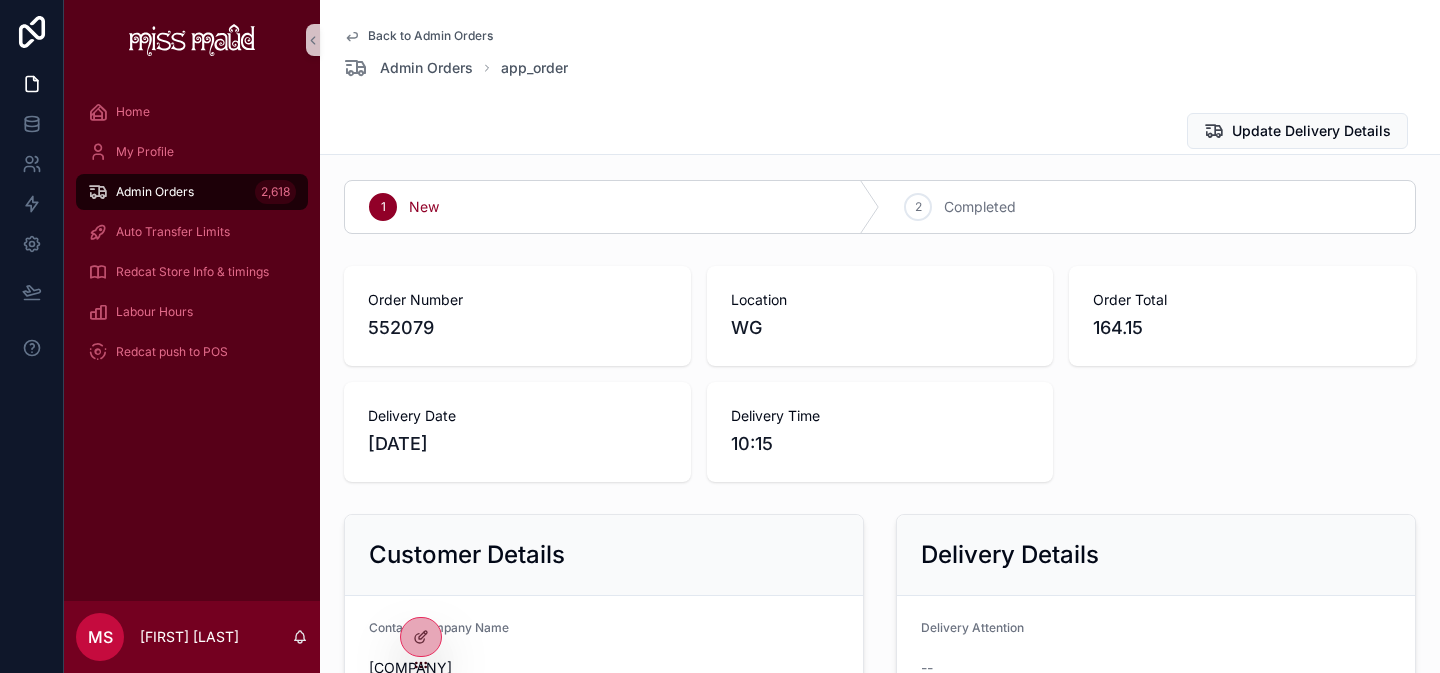 scroll, scrollTop: 0, scrollLeft: 0, axis: both 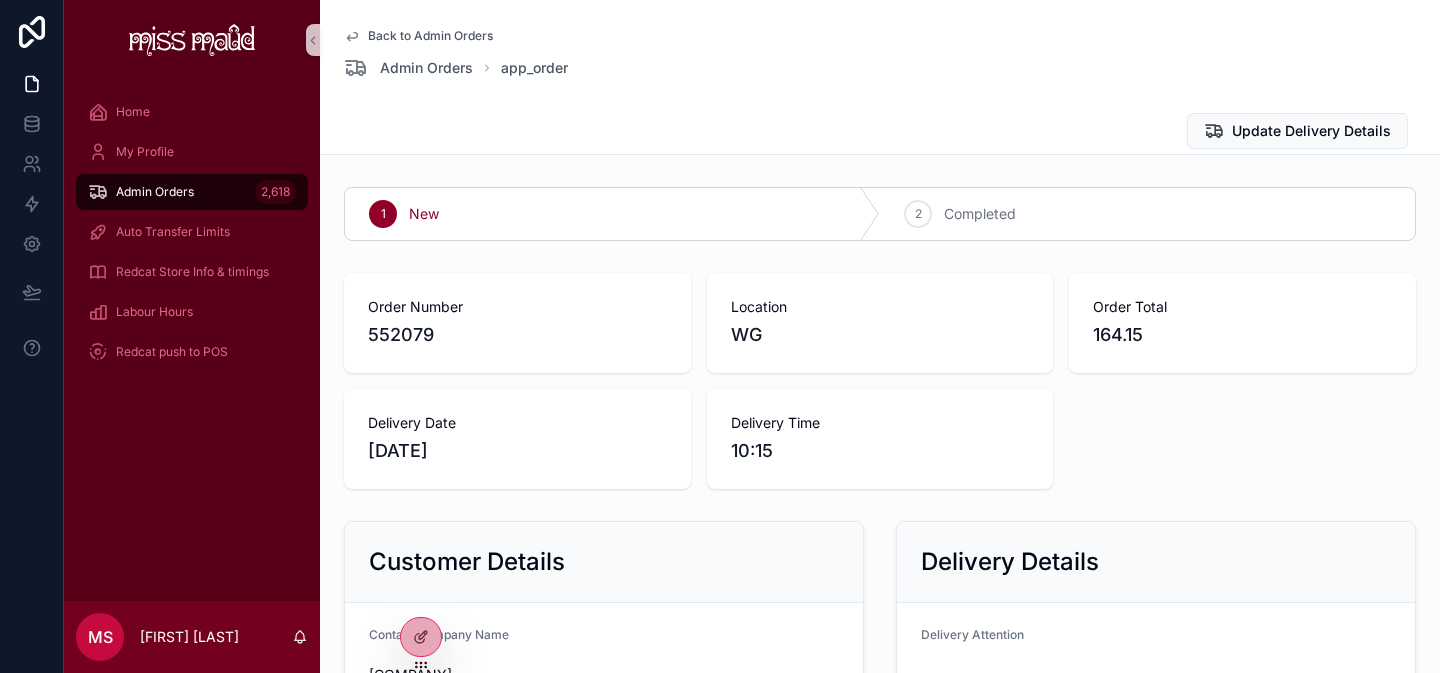 click on "Admin Orders" at bounding box center (155, 192) 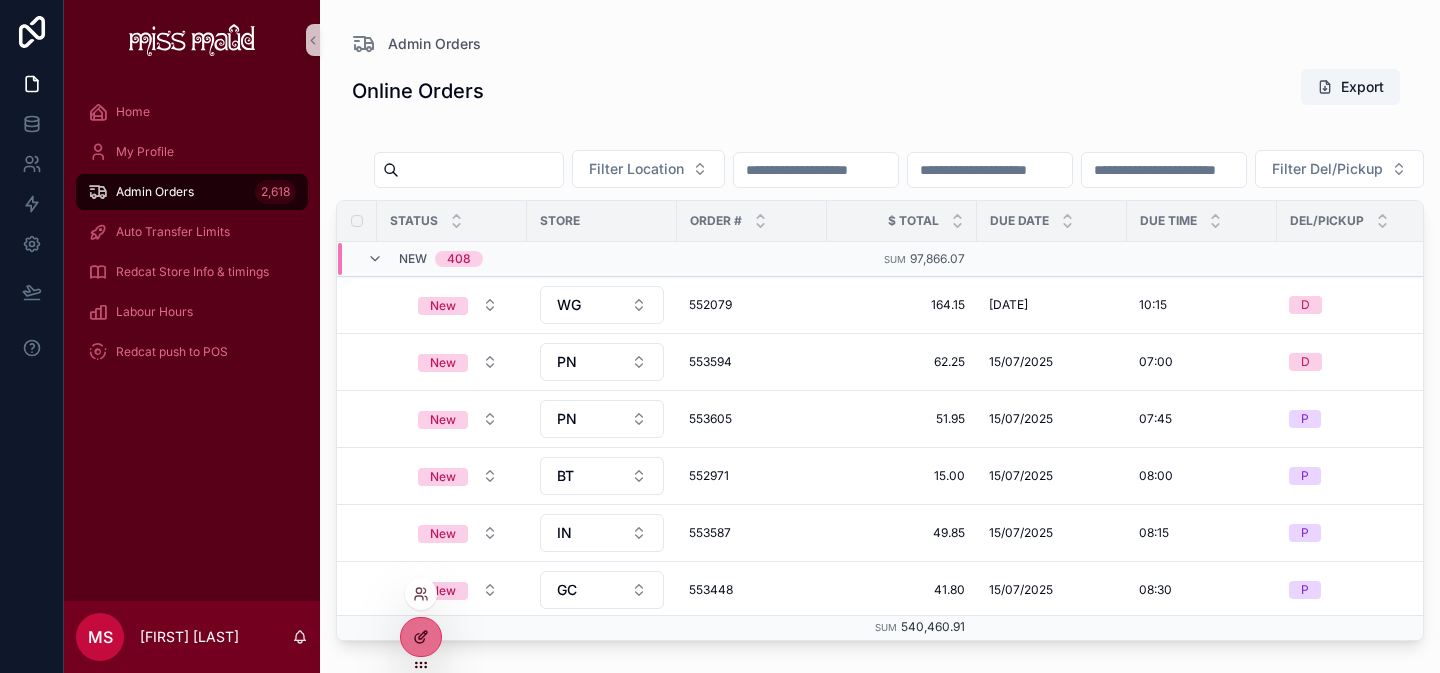click at bounding box center [421, 637] 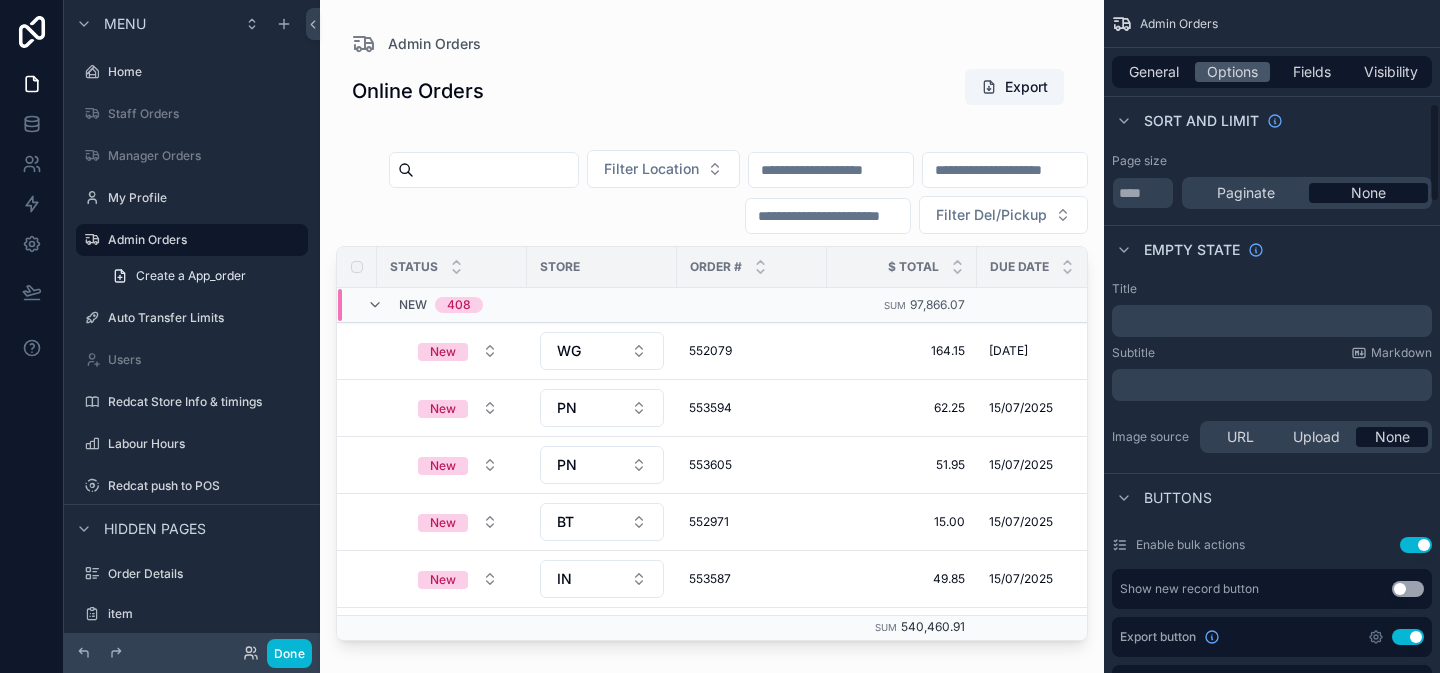 scroll, scrollTop: 699, scrollLeft: 0, axis: vertical 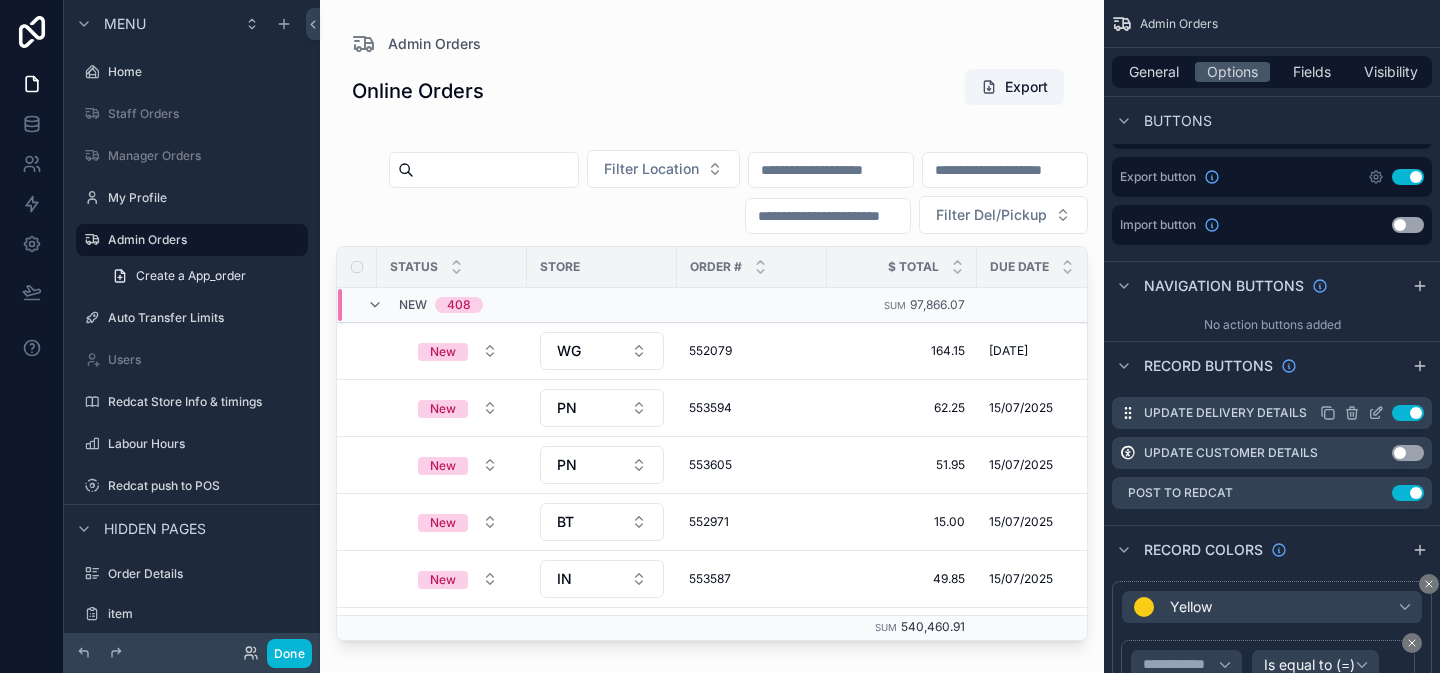 click 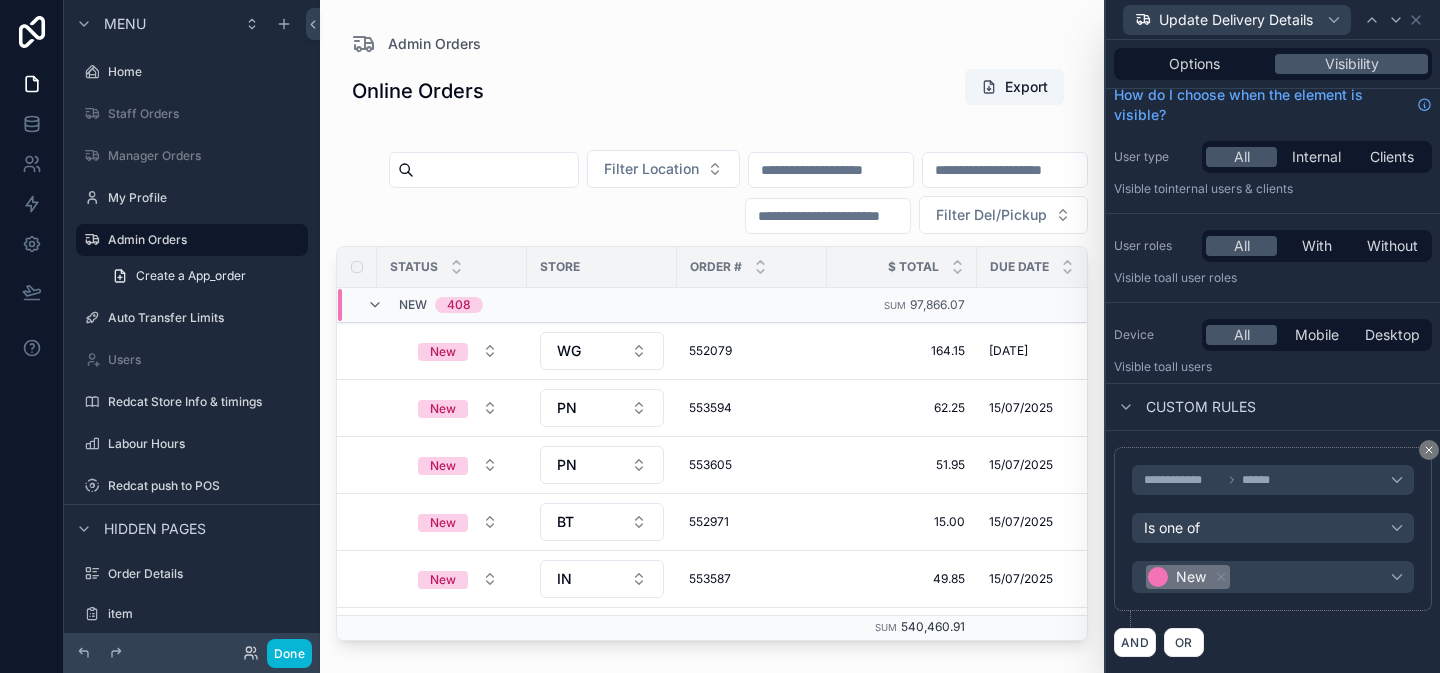 scroll, scrollTop: 0, scrollLeft: 0, axis: both 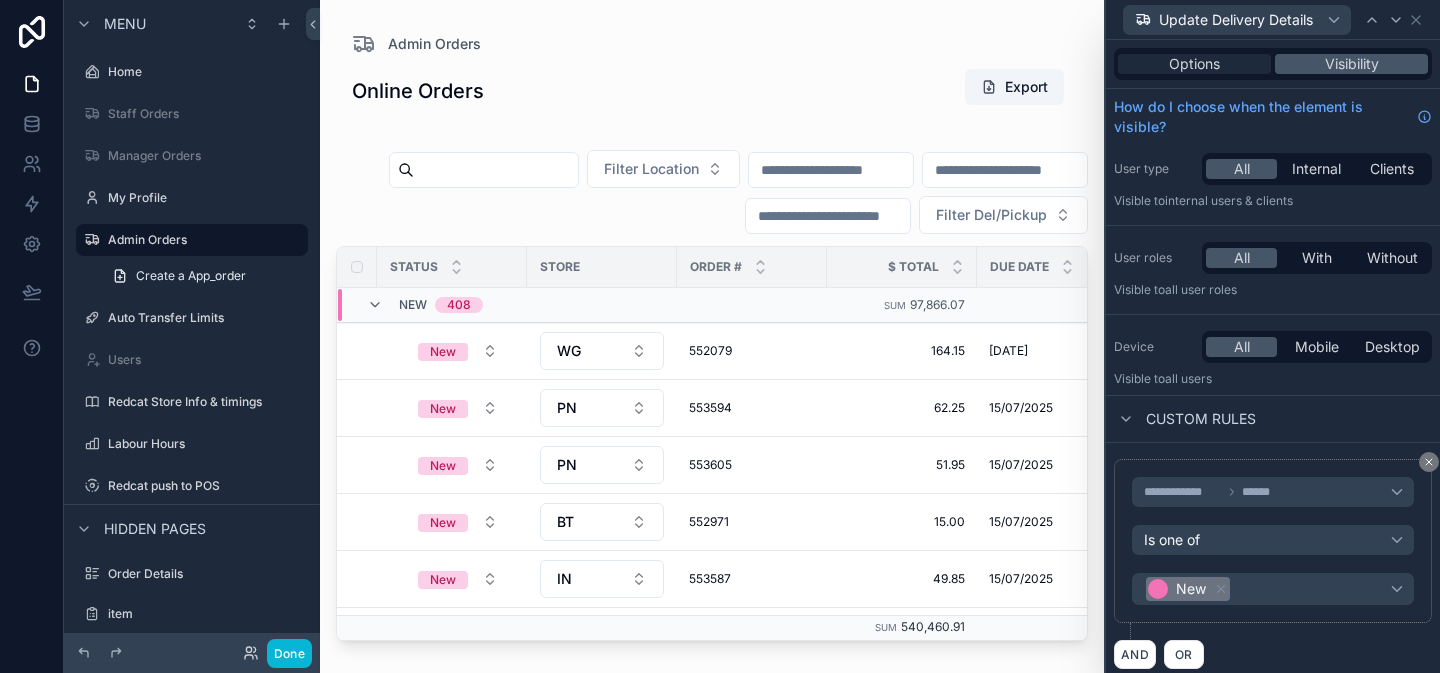 click on "Options" at bounding box center (1194, 64) 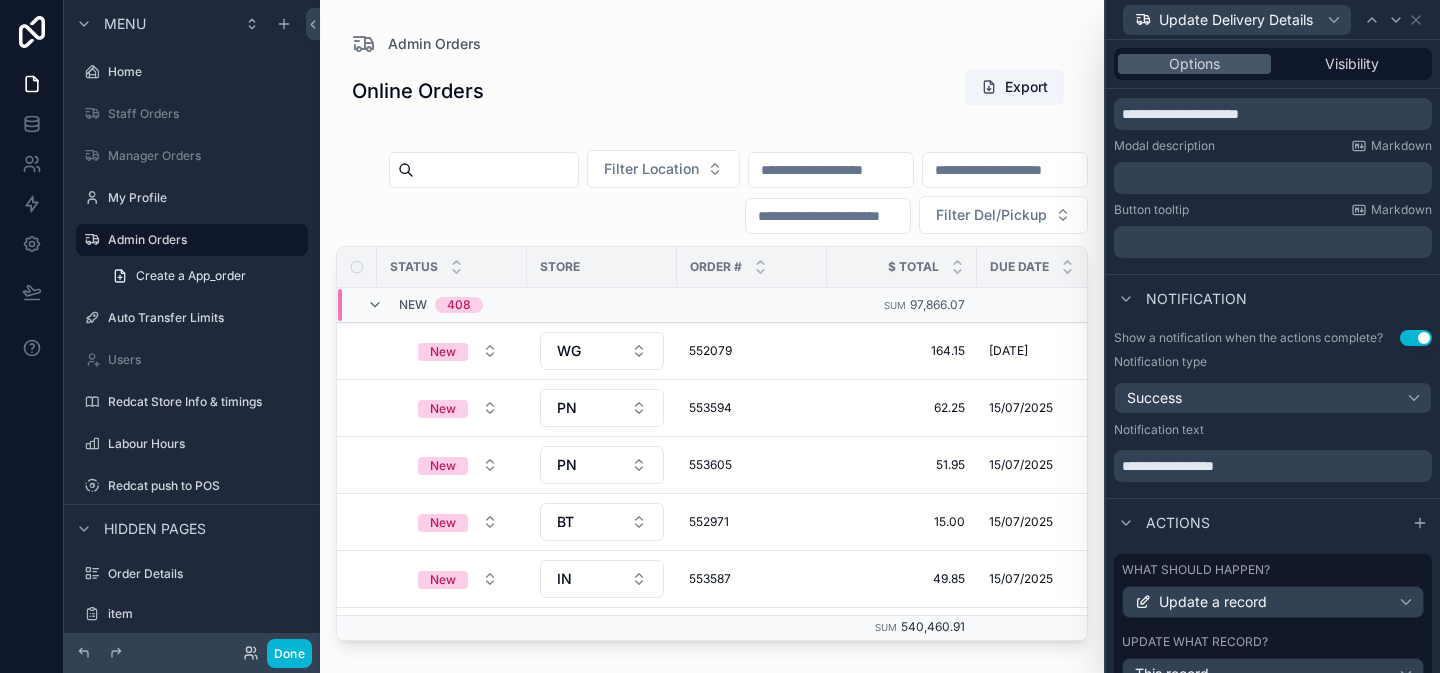 scroll, scrollTop: 0, scrollLeft: 0, axis: both 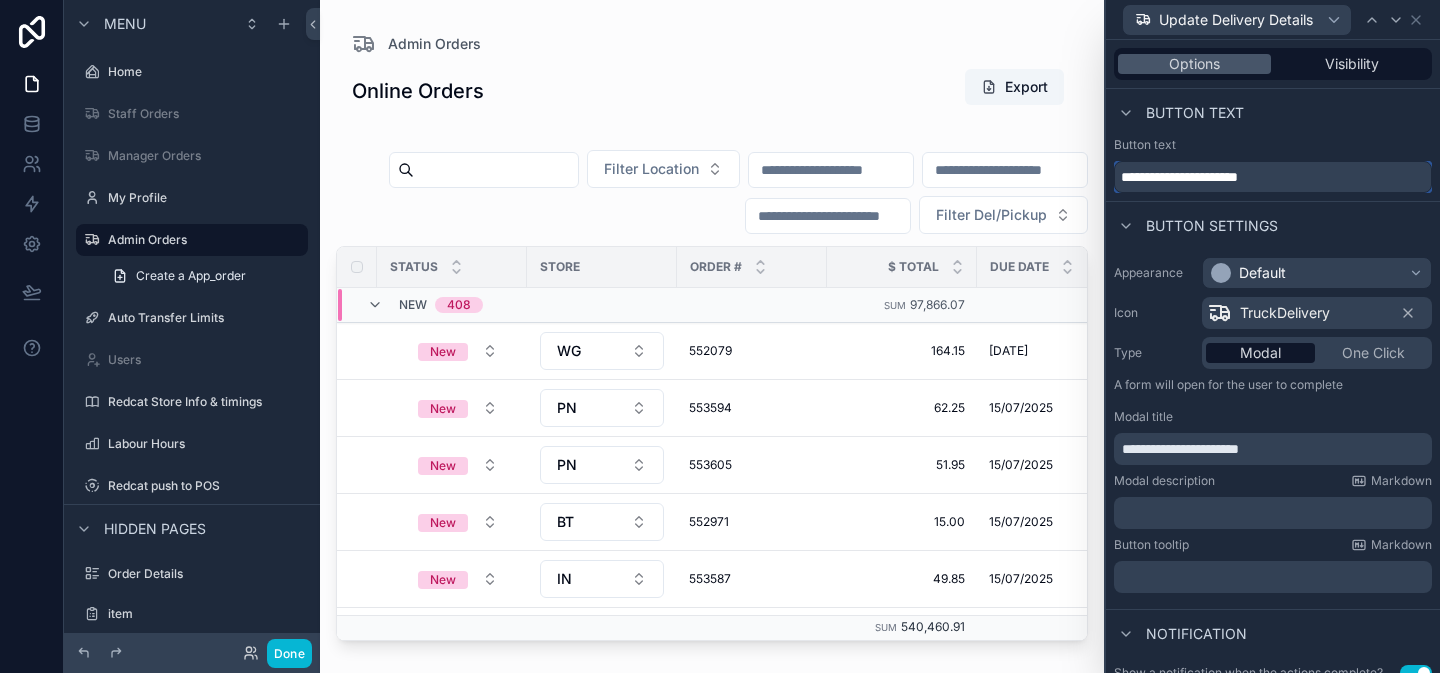 click on "**********" at bounding box center [1273, 177] 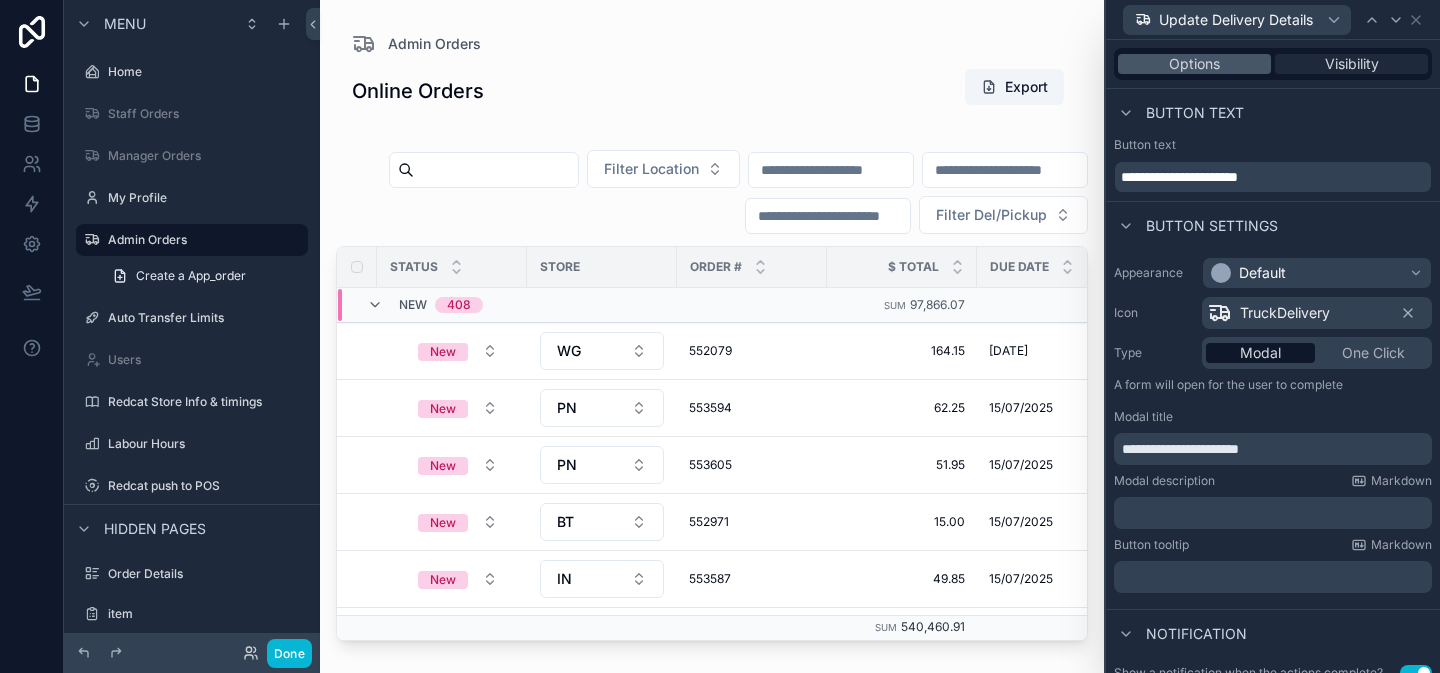 click on "Visibility" at bounding box center (1352, 64) 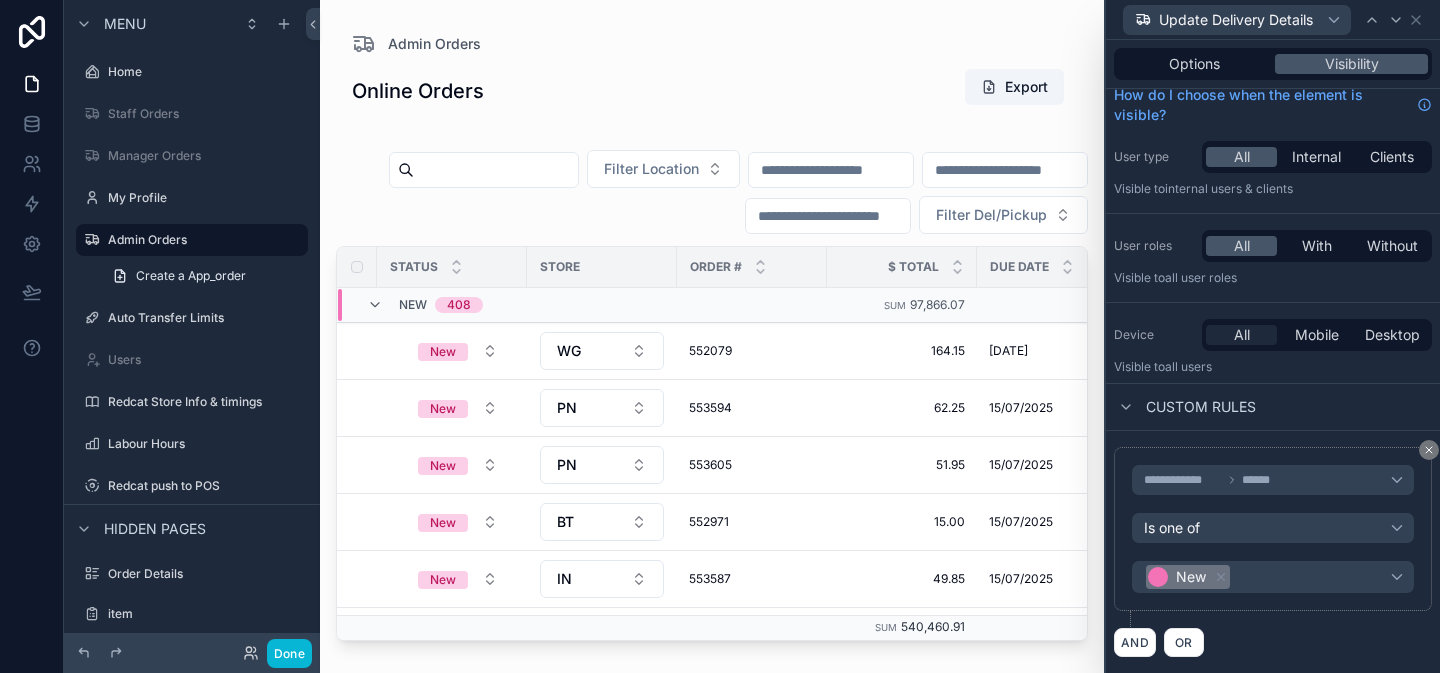 scroll, scrollTop: 0, scrollLeft: 0, axis: both 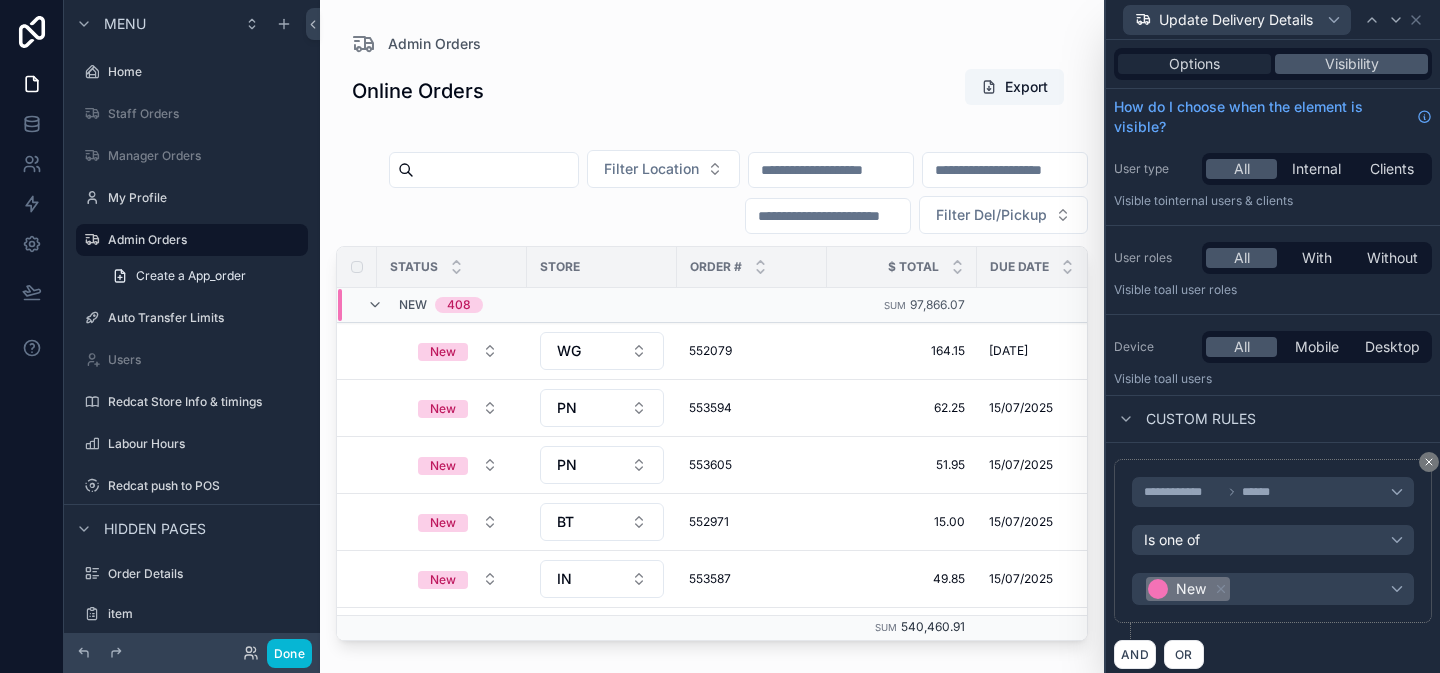 click on "Options" at bounding box center [1194, 64] 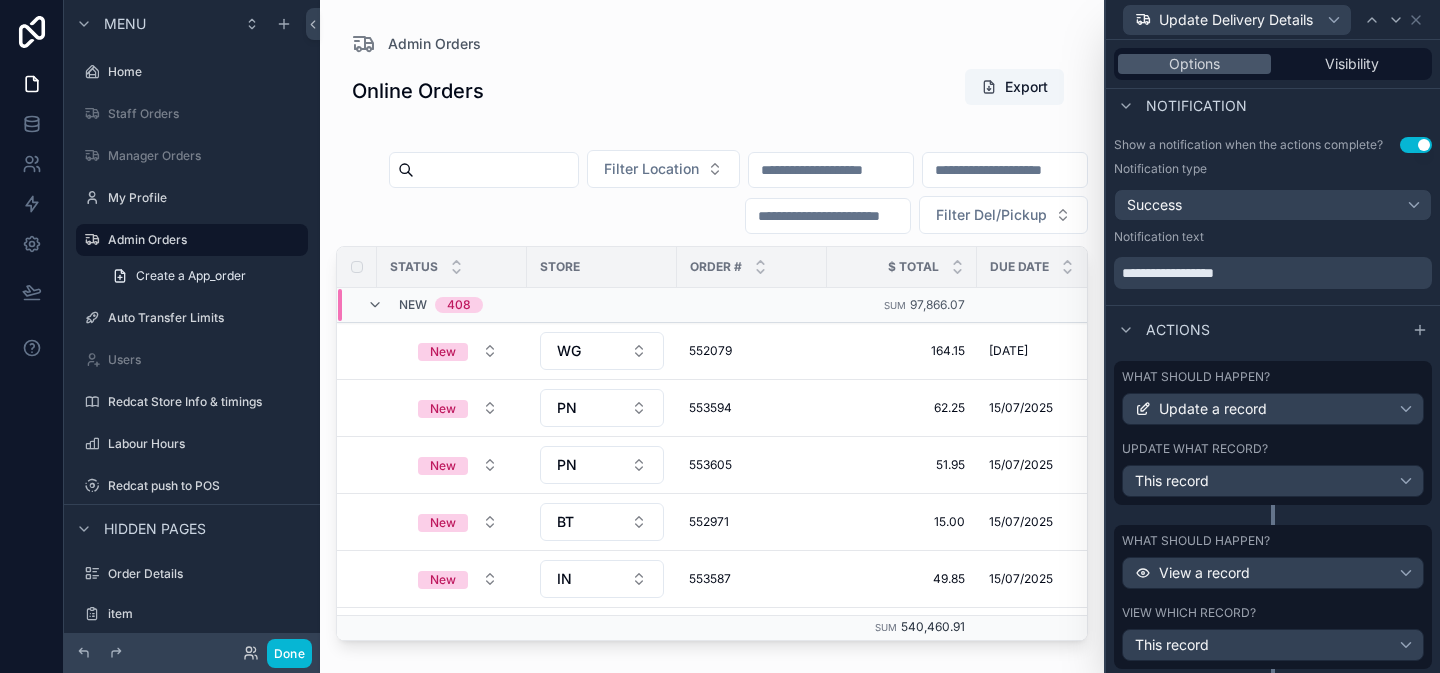 scroll, scrollTop: 489, scrollLeft: 0, axis: vertical 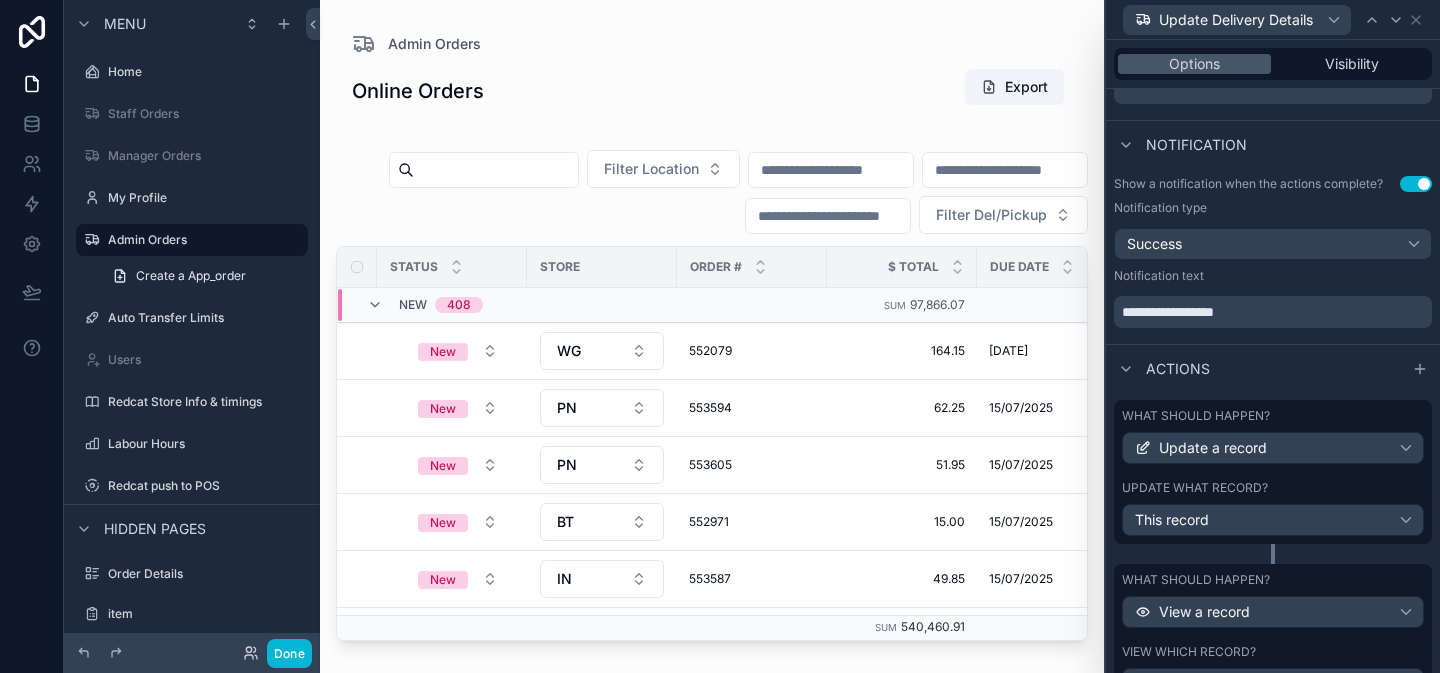click at bounding box center (712, 324) 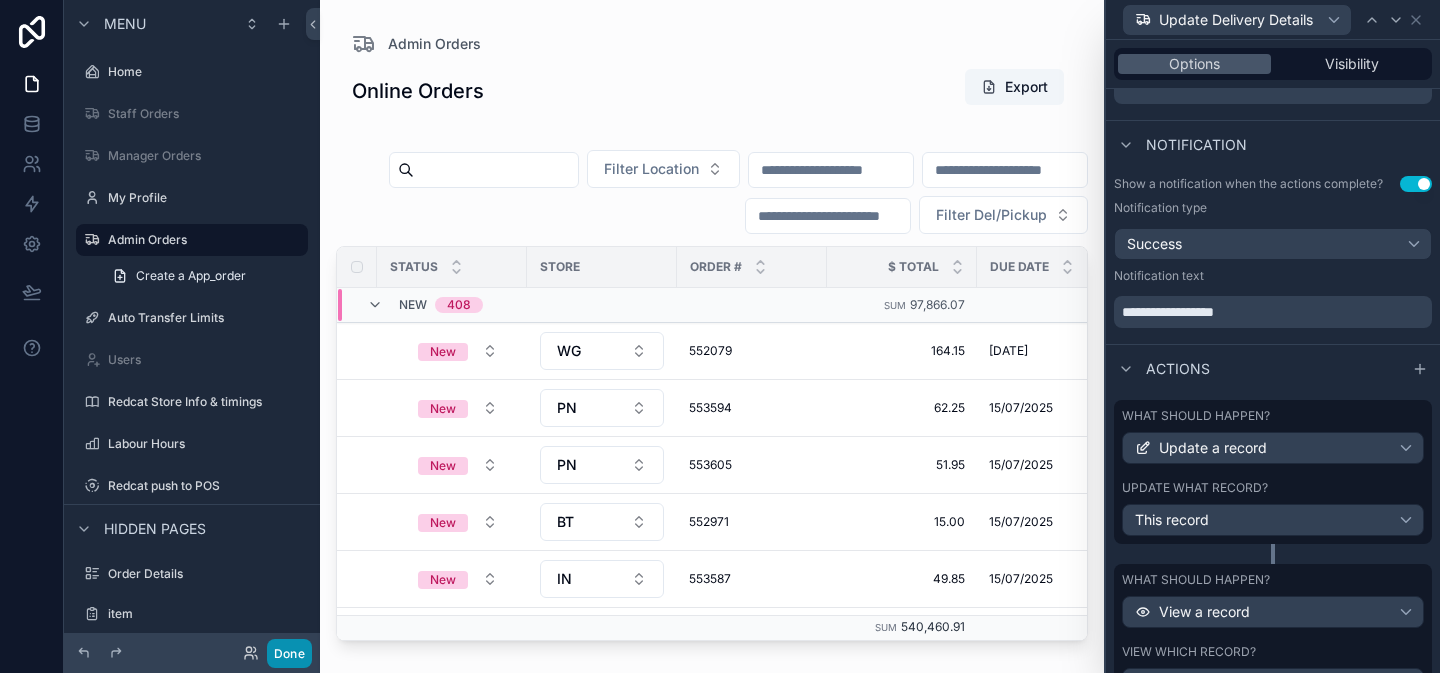click on "Done" at bounding box center [289, 653] 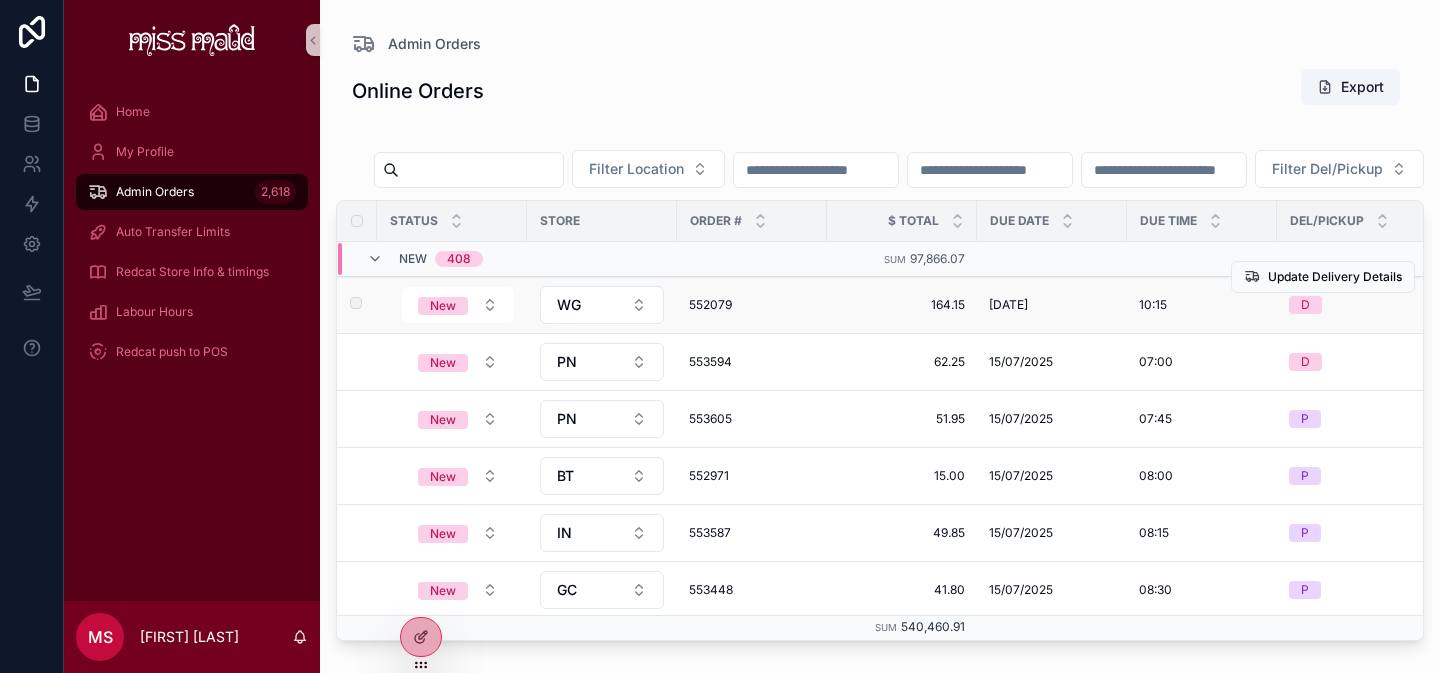 click on "552079" at bounding box center [752, 305] 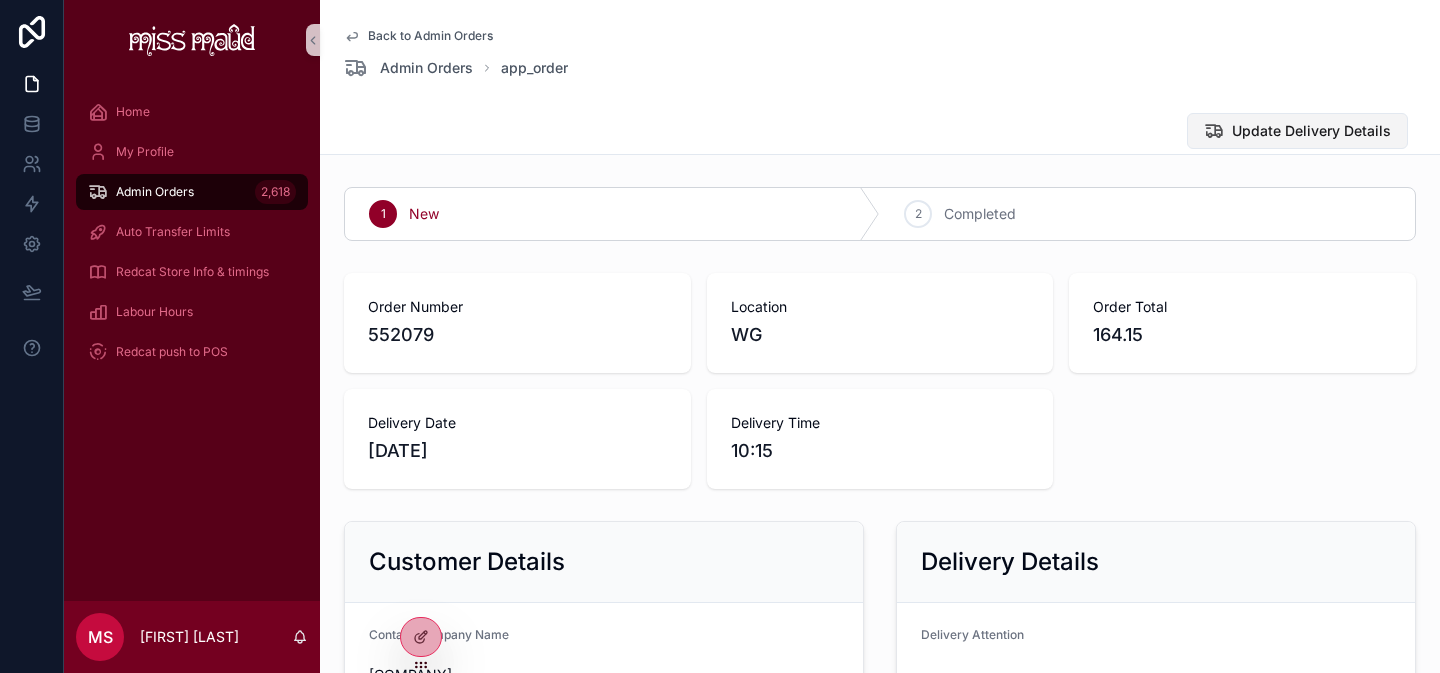 click on "Update Delivery Details" at bounding box center [1311, 131] 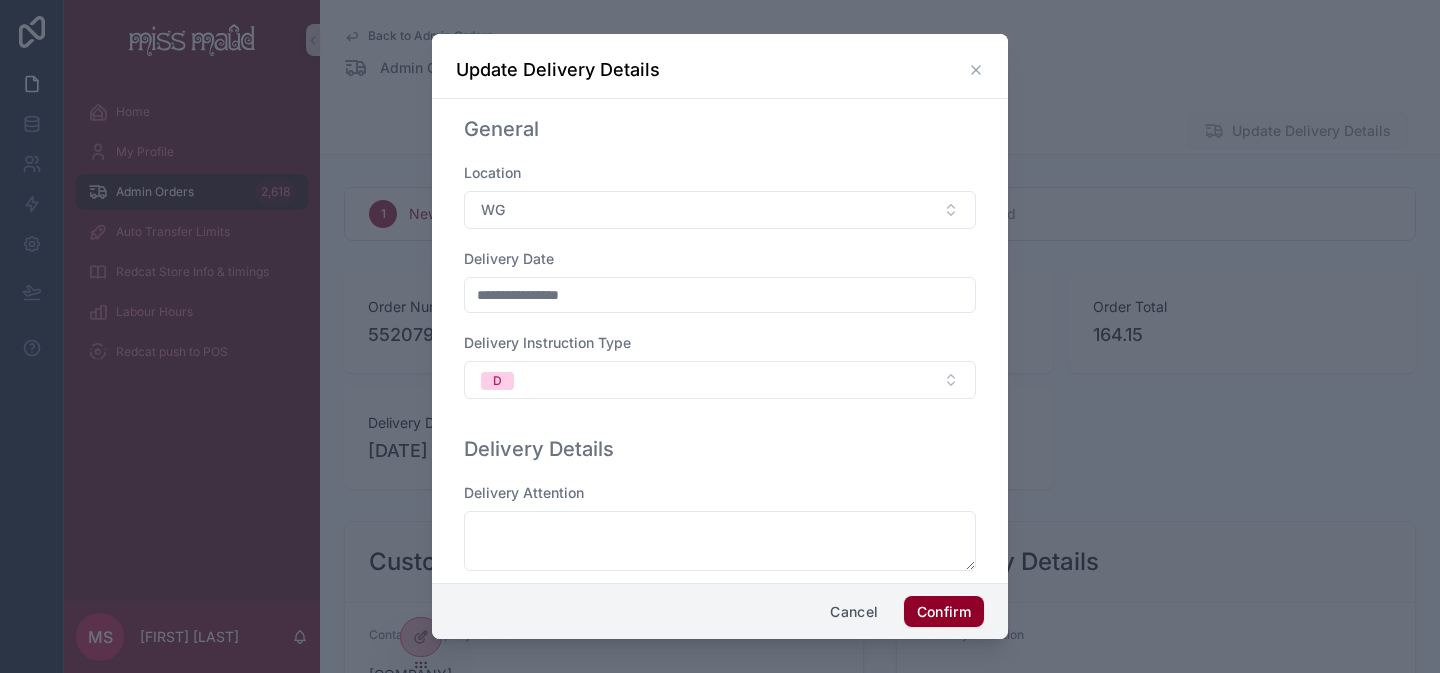 click on "Cancel" at bounding box center (854, 612) 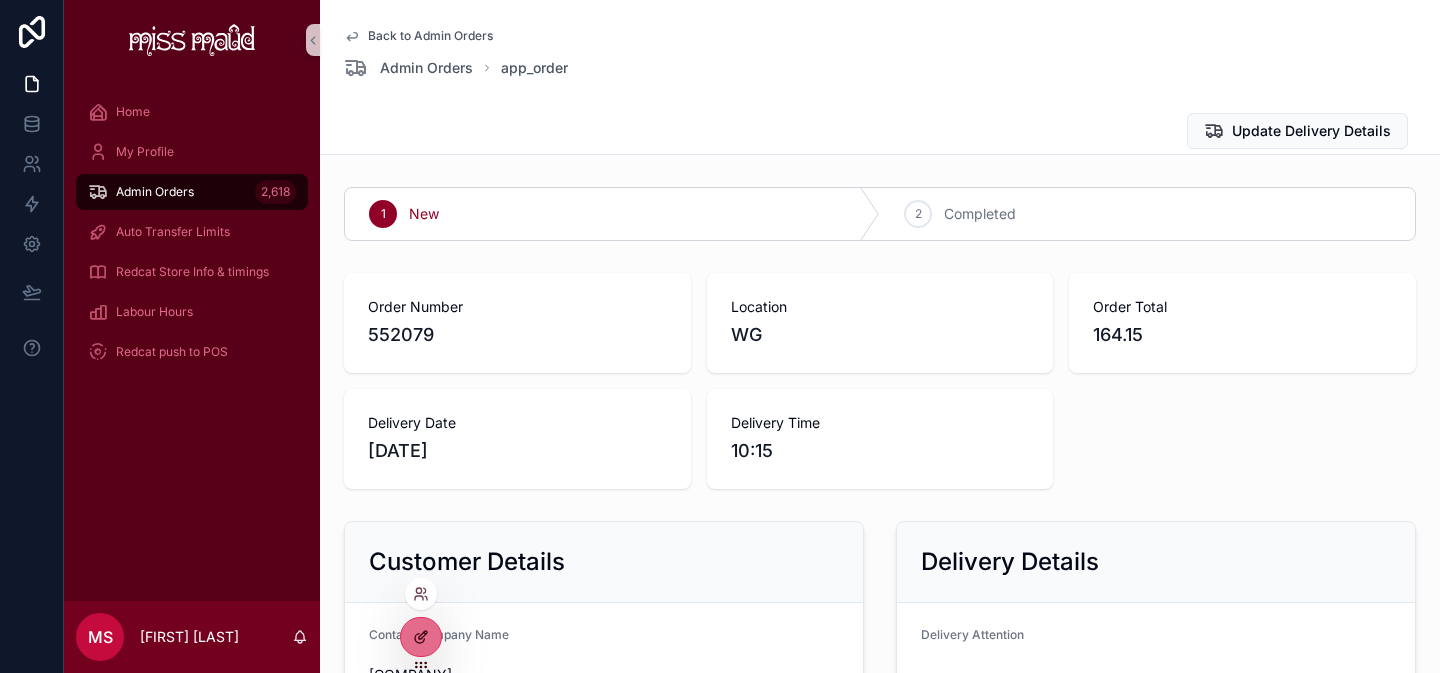 click 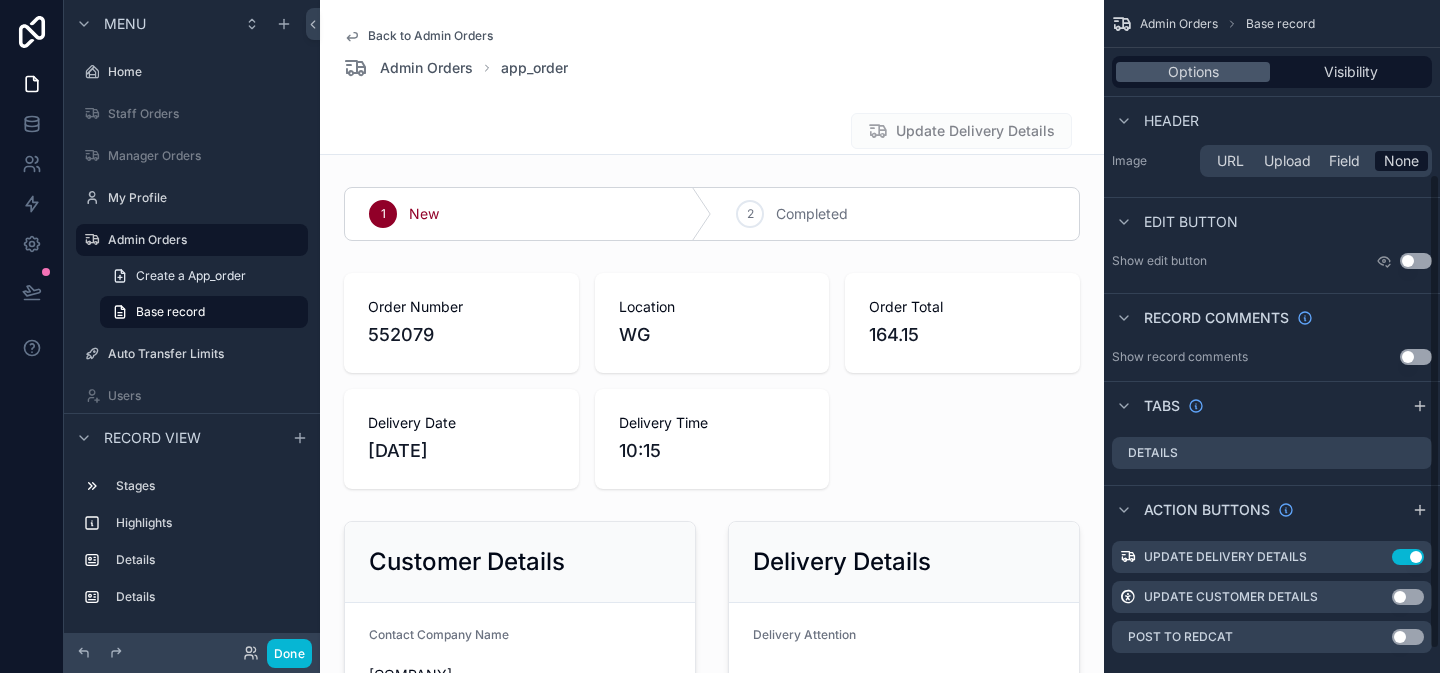 scroll, scrollTop: 258, scrollLeft: 0, axis: vertical 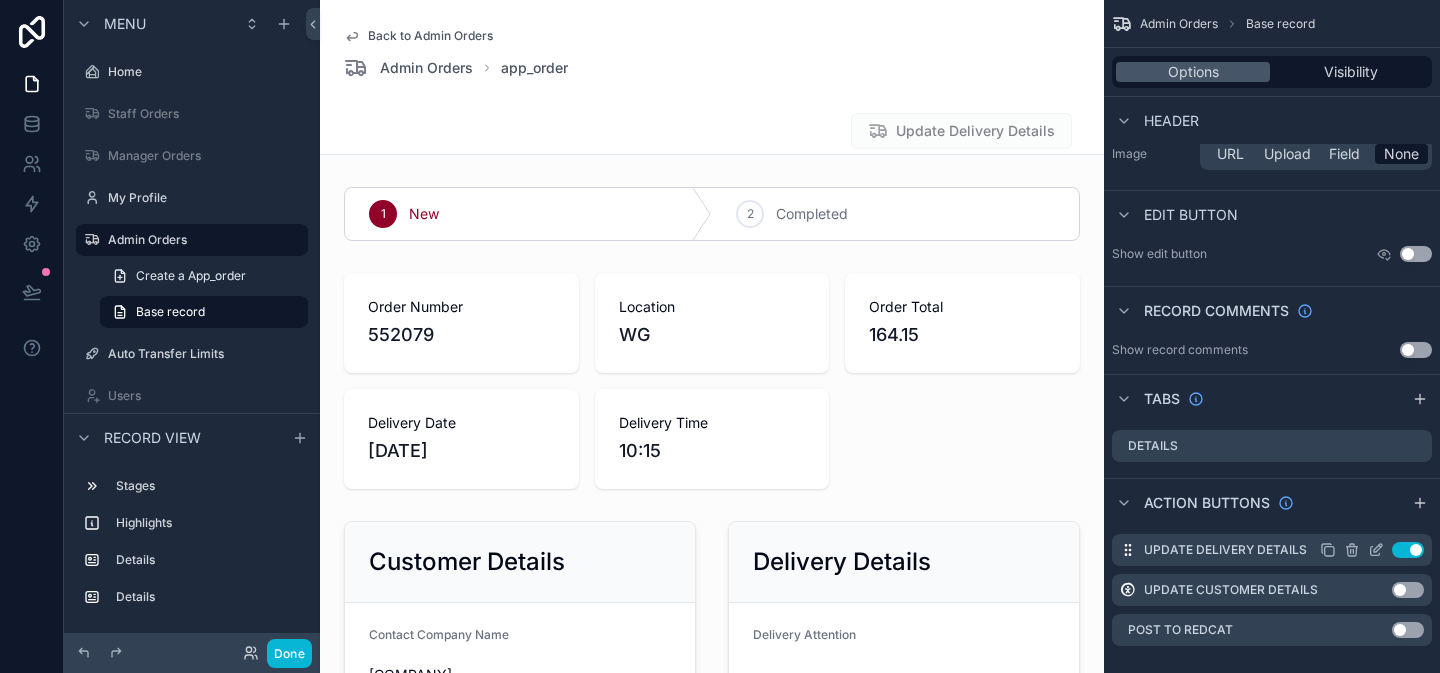 click 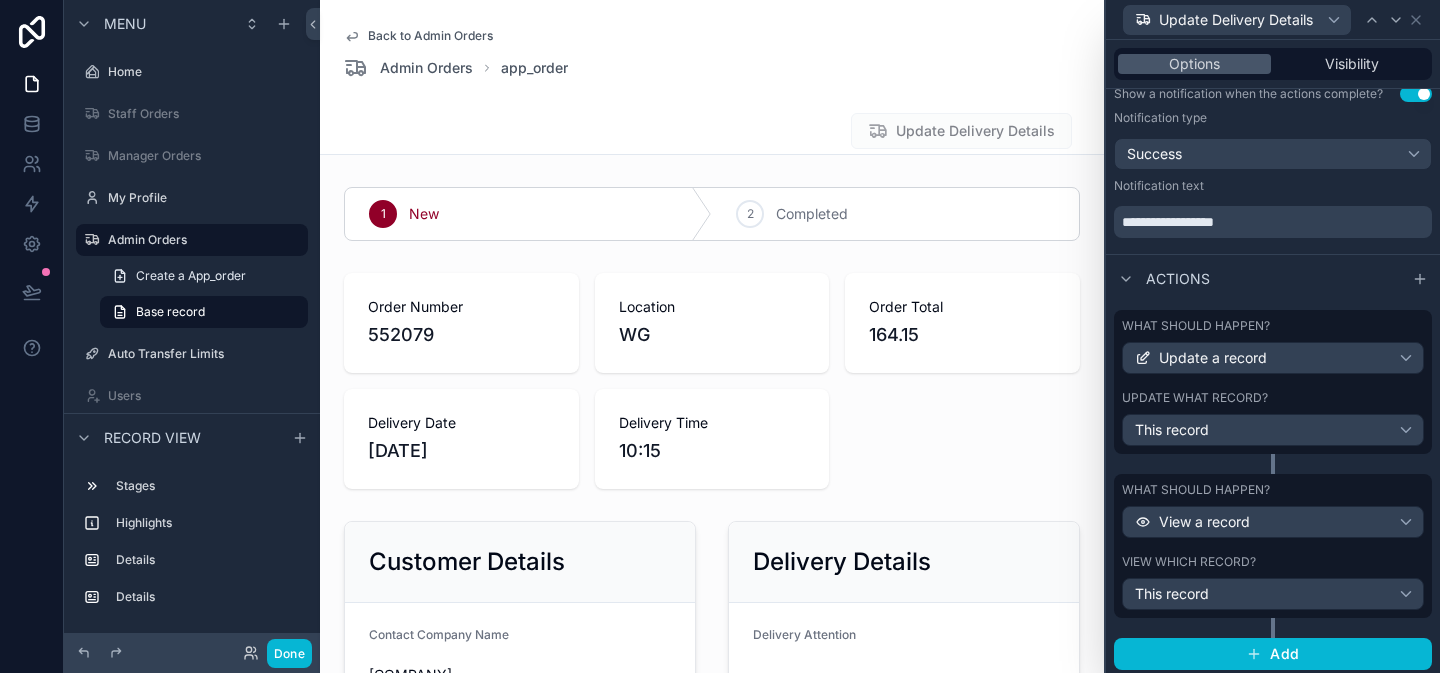 scroll, scrollTop: 583, scrollLeft: 0, axis: vertical 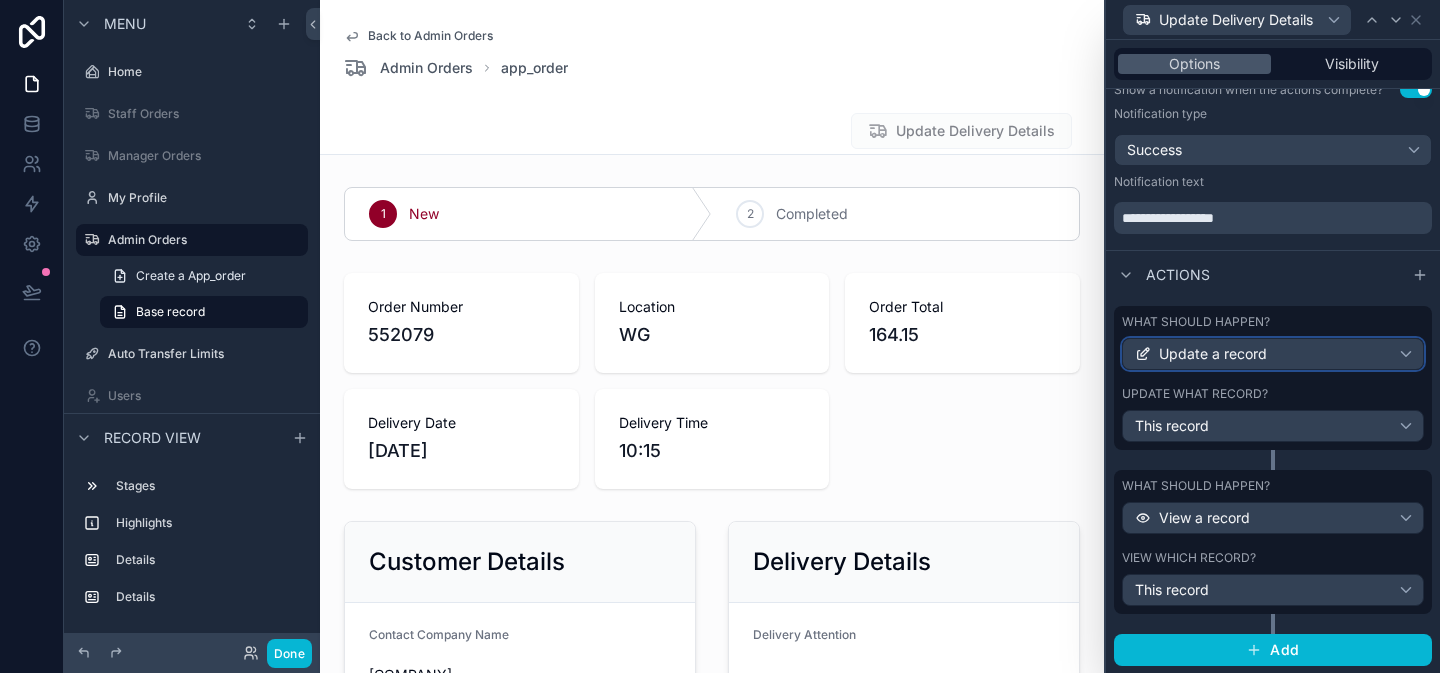 click 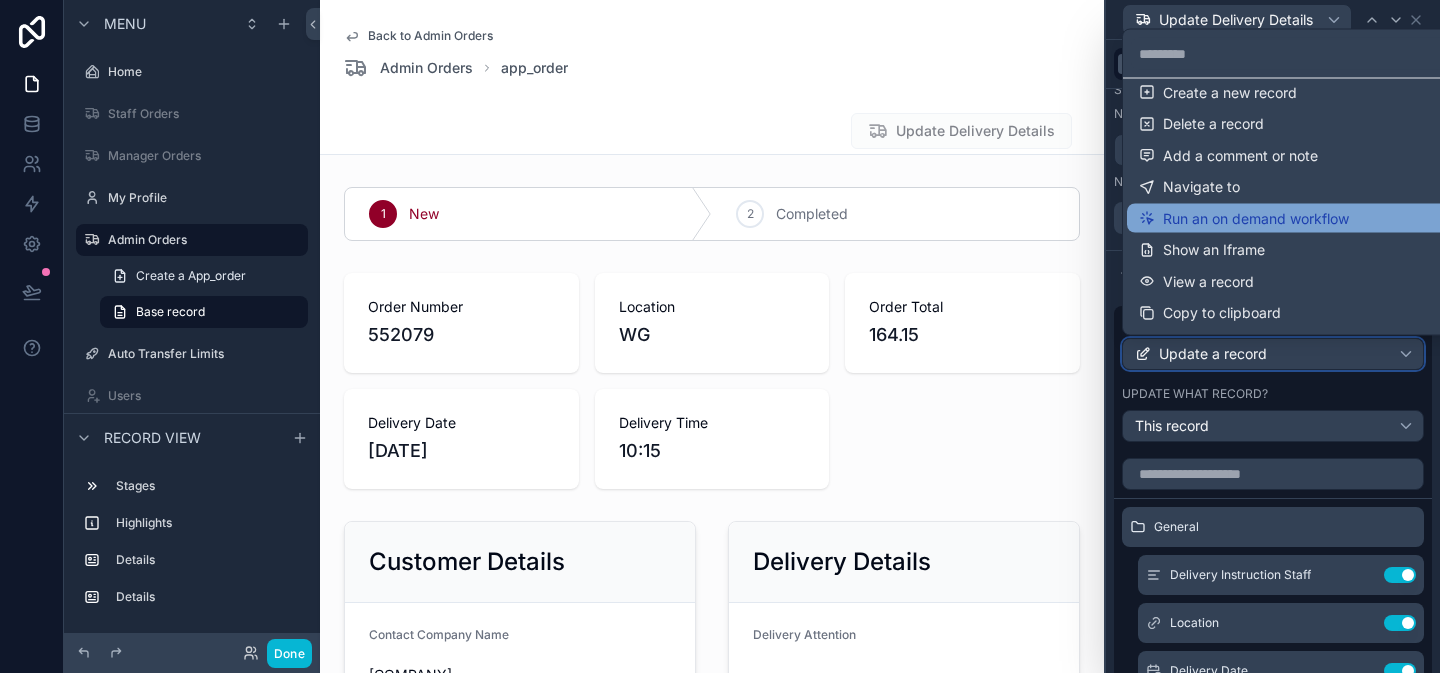 scroll, scrollTop: 94, scrollLeft: 0, axis: vertical 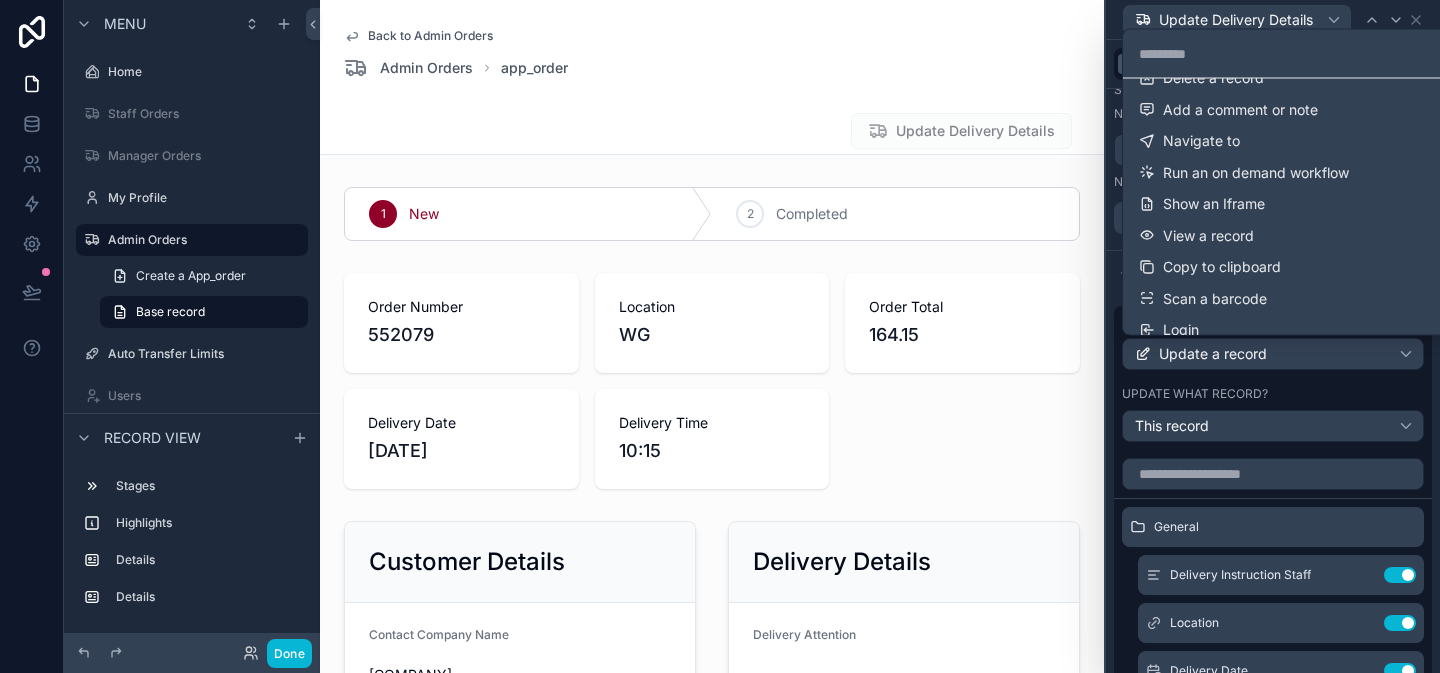 click at bounding box center (1273, 336) 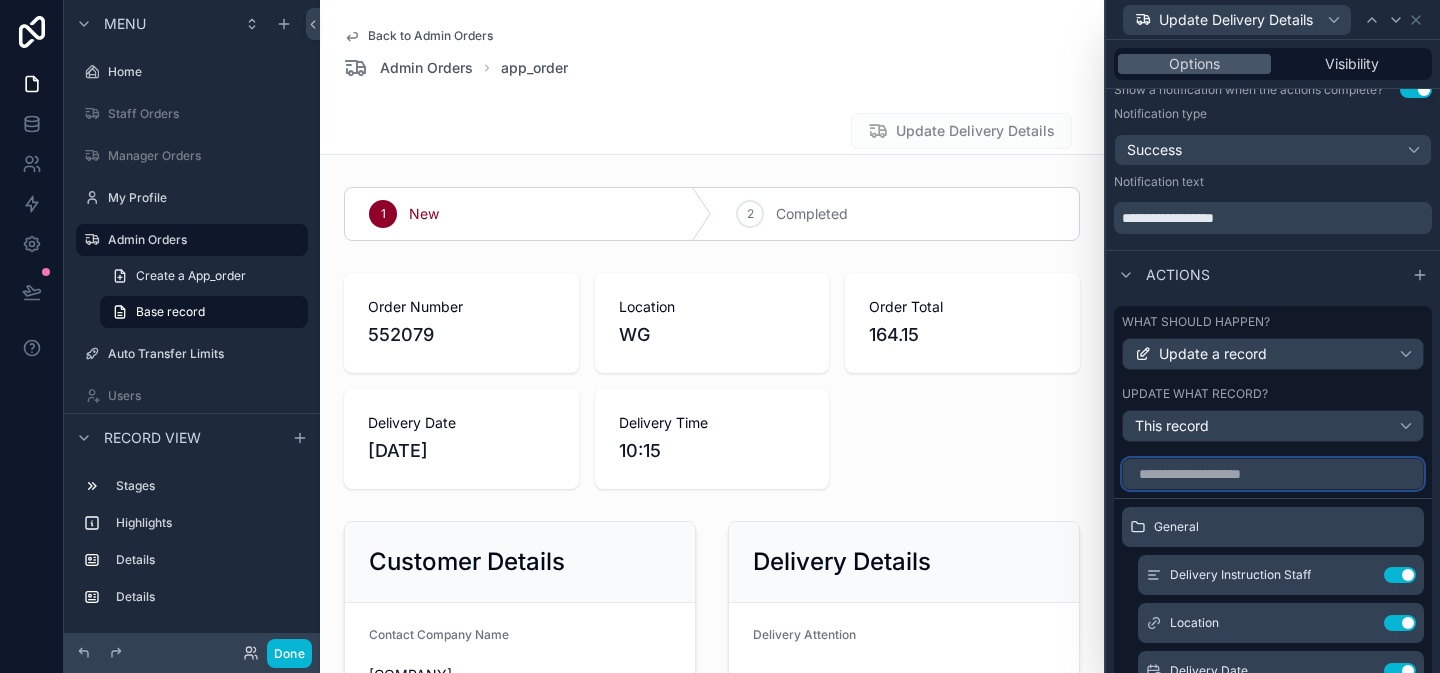 click at bounding box center [1273, 474] 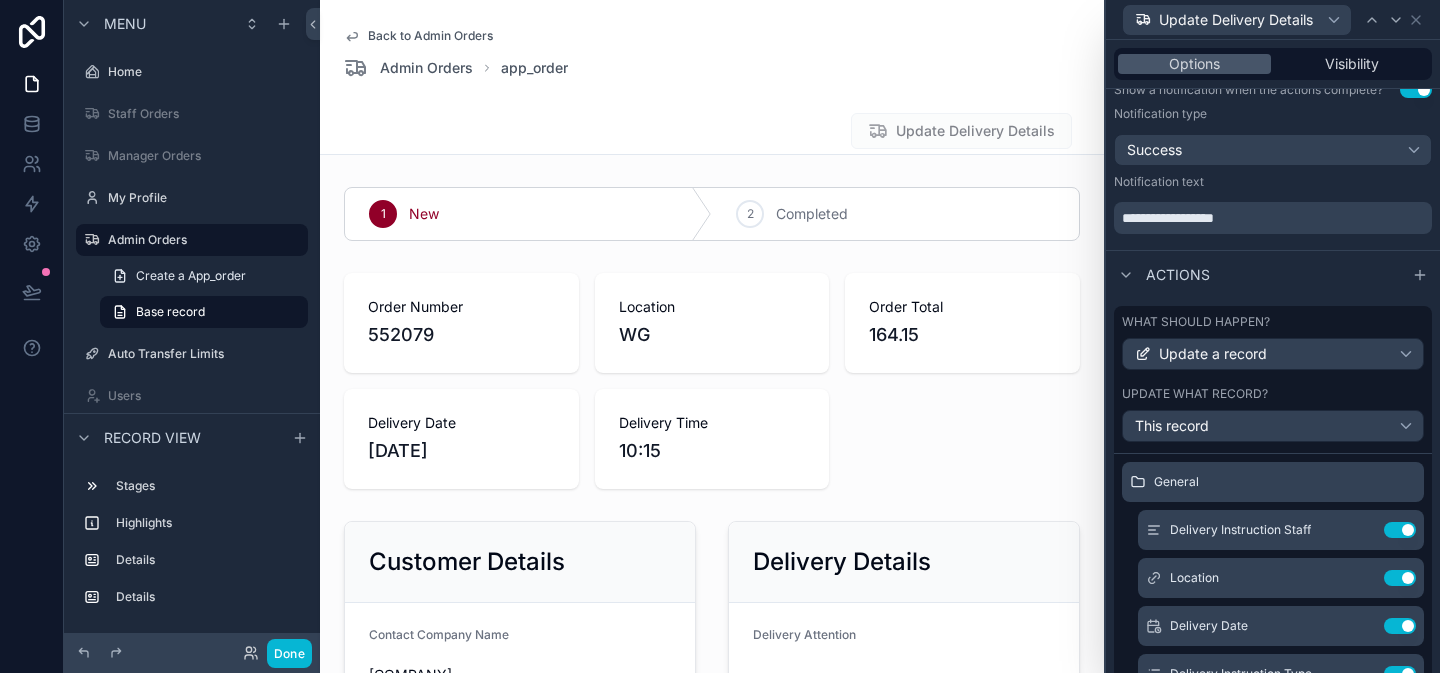 scroll, scrollTop: 49, scrollLeft: 0, axis: vertical 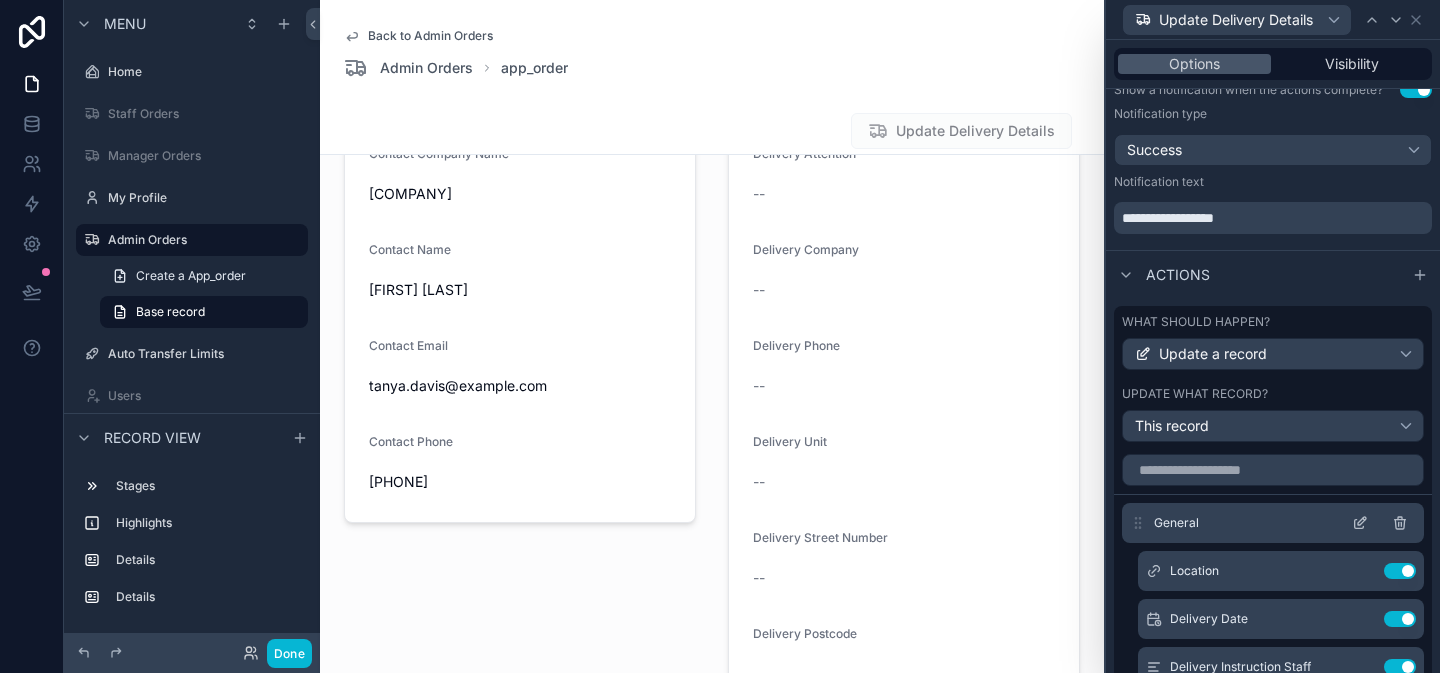 click 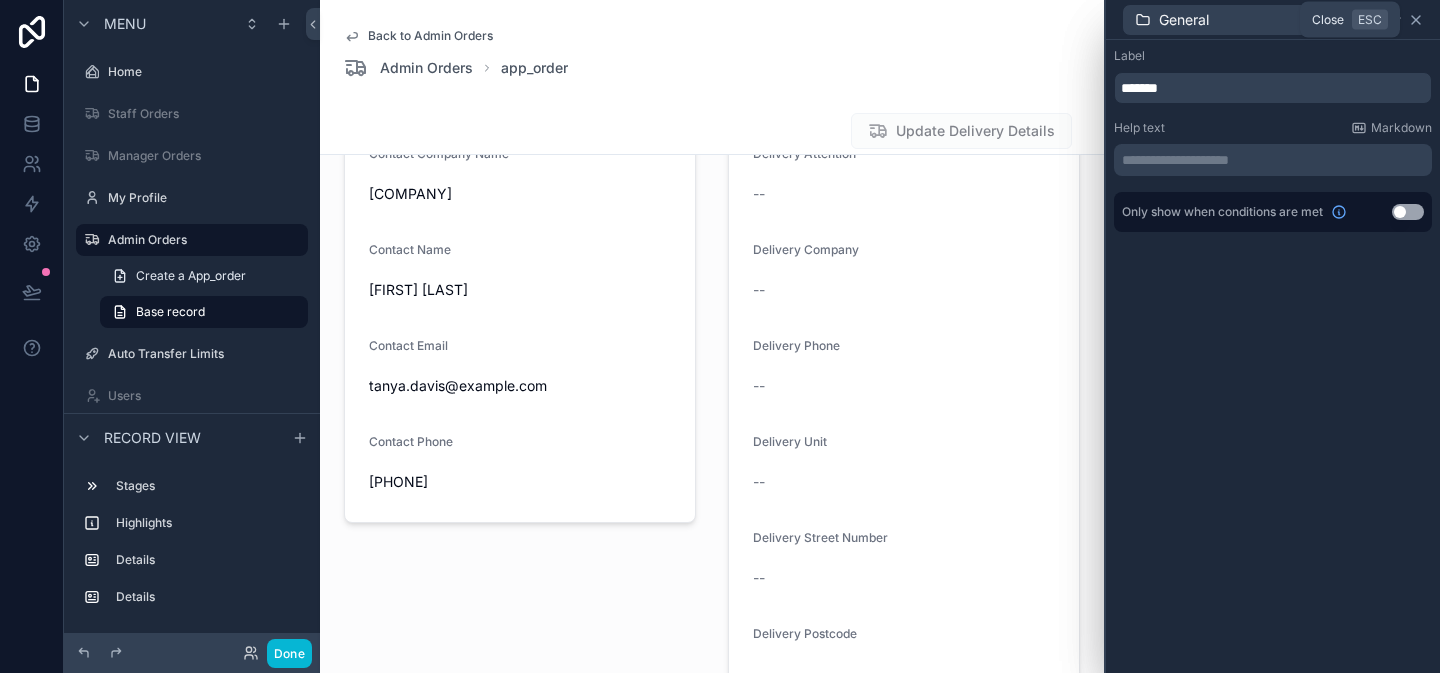 click 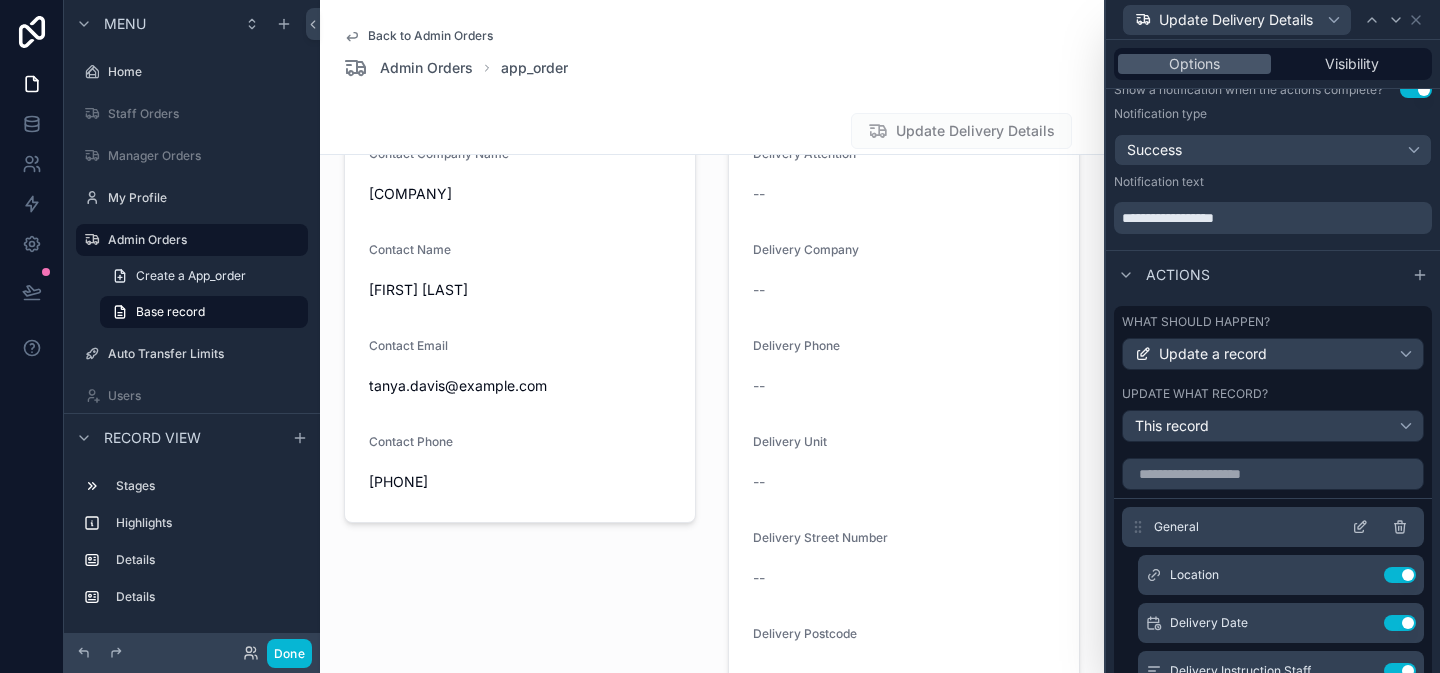 scroll, scrollTop: 0, scrollLeft: 0, axis: both 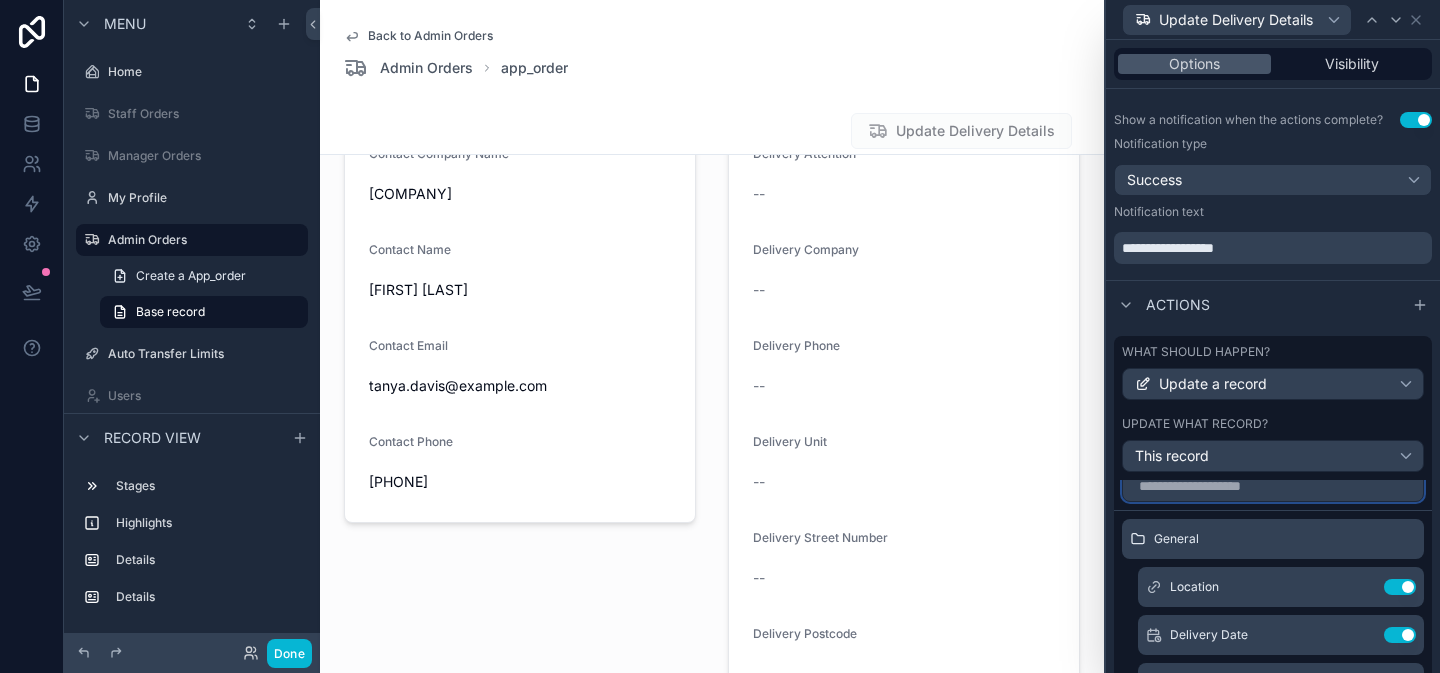 click at bounding box center [1273, 486] 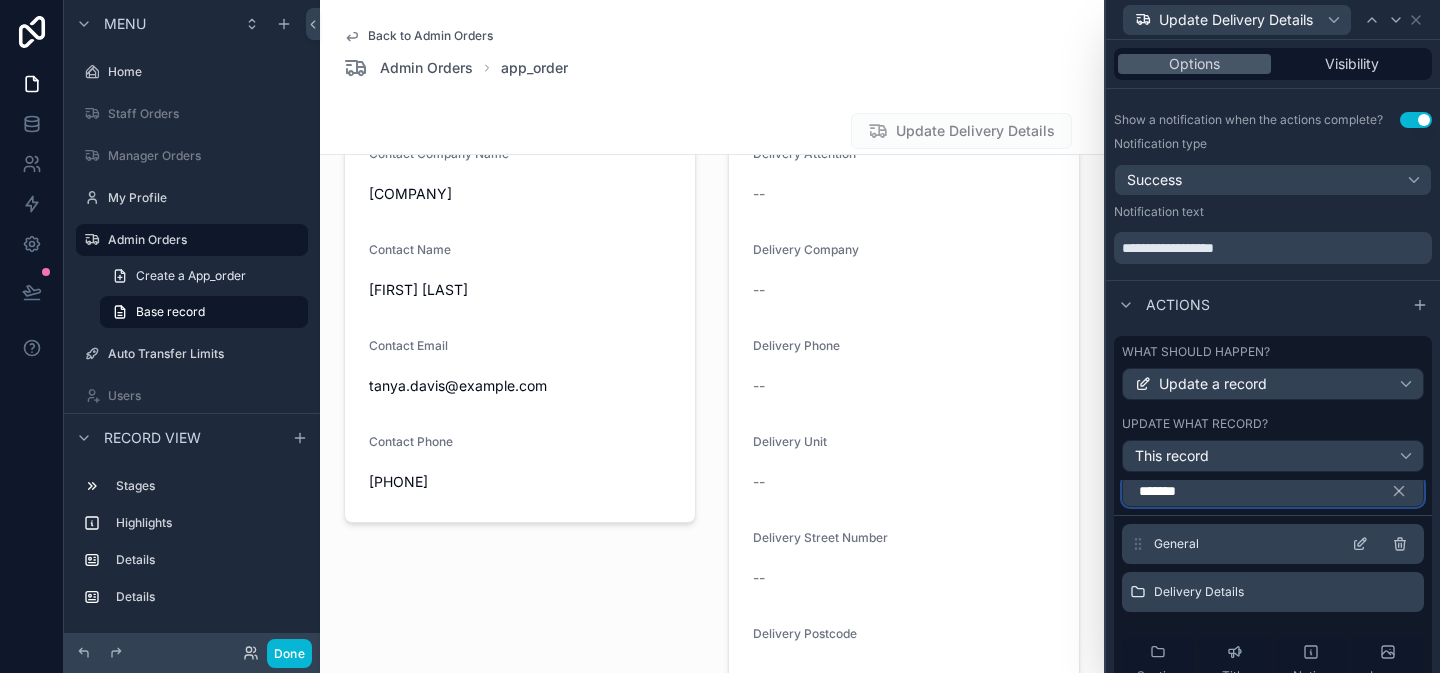 scroll, scrollTop: 15, scrollLeft: 0, axis: vertical 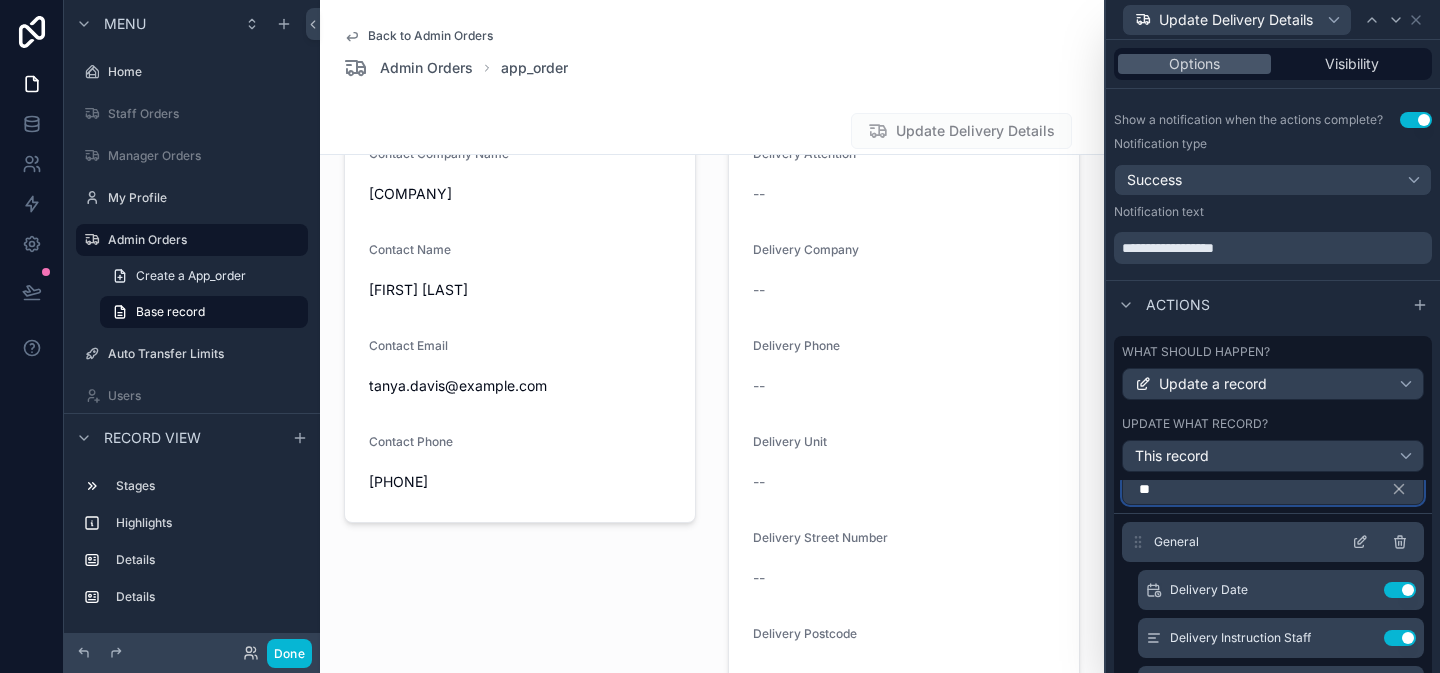 type on "*" 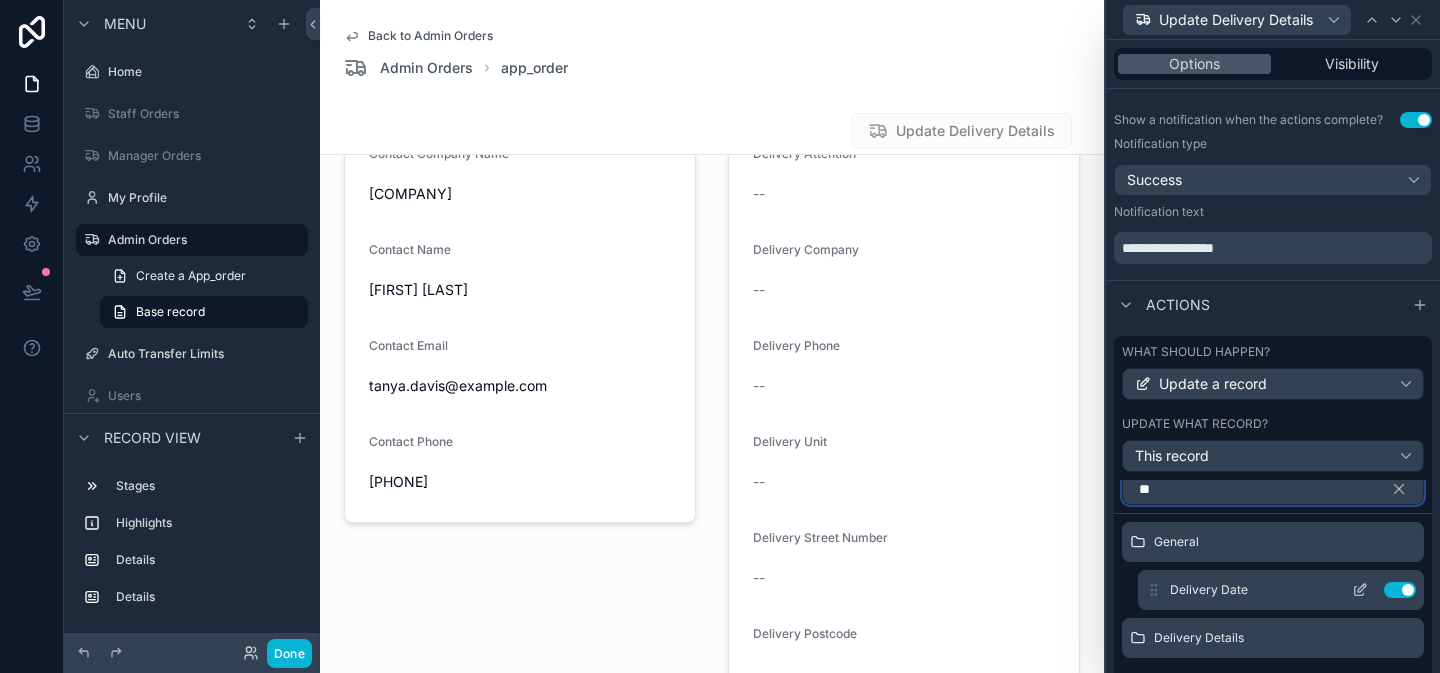 type on "*" 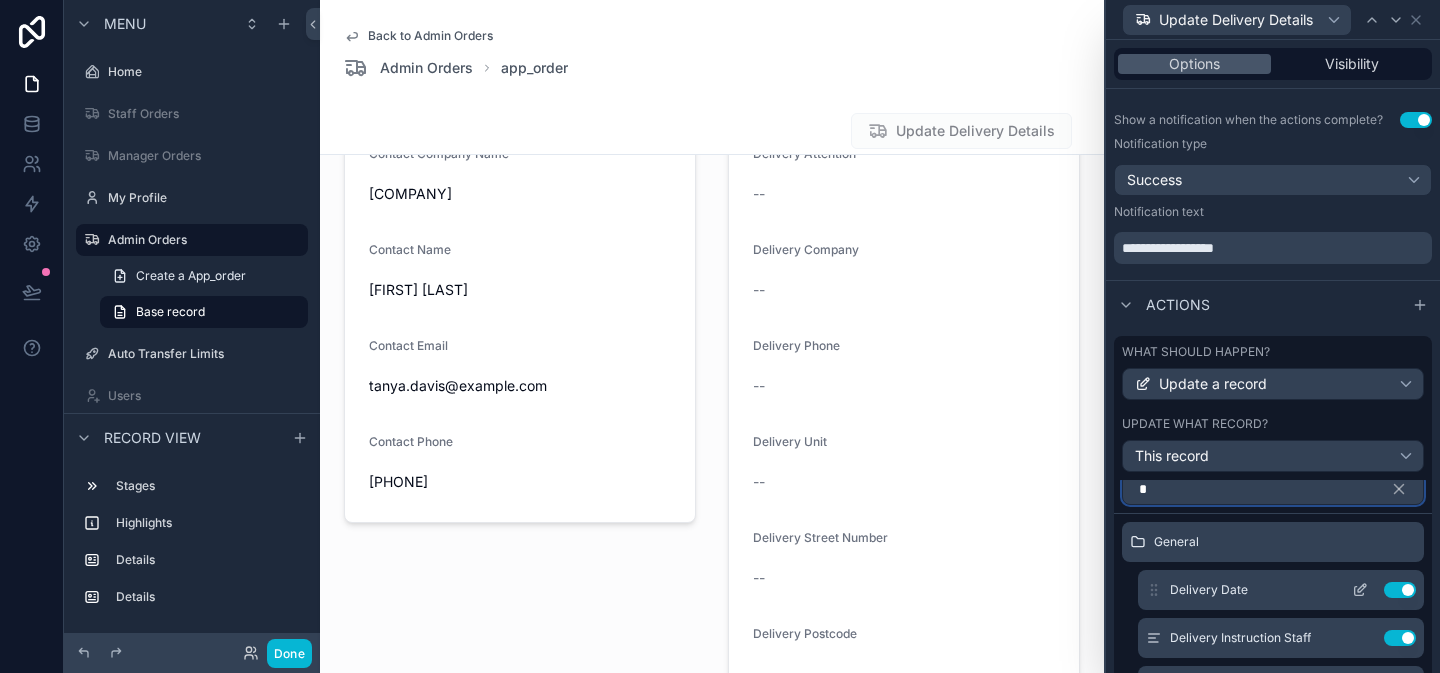 type 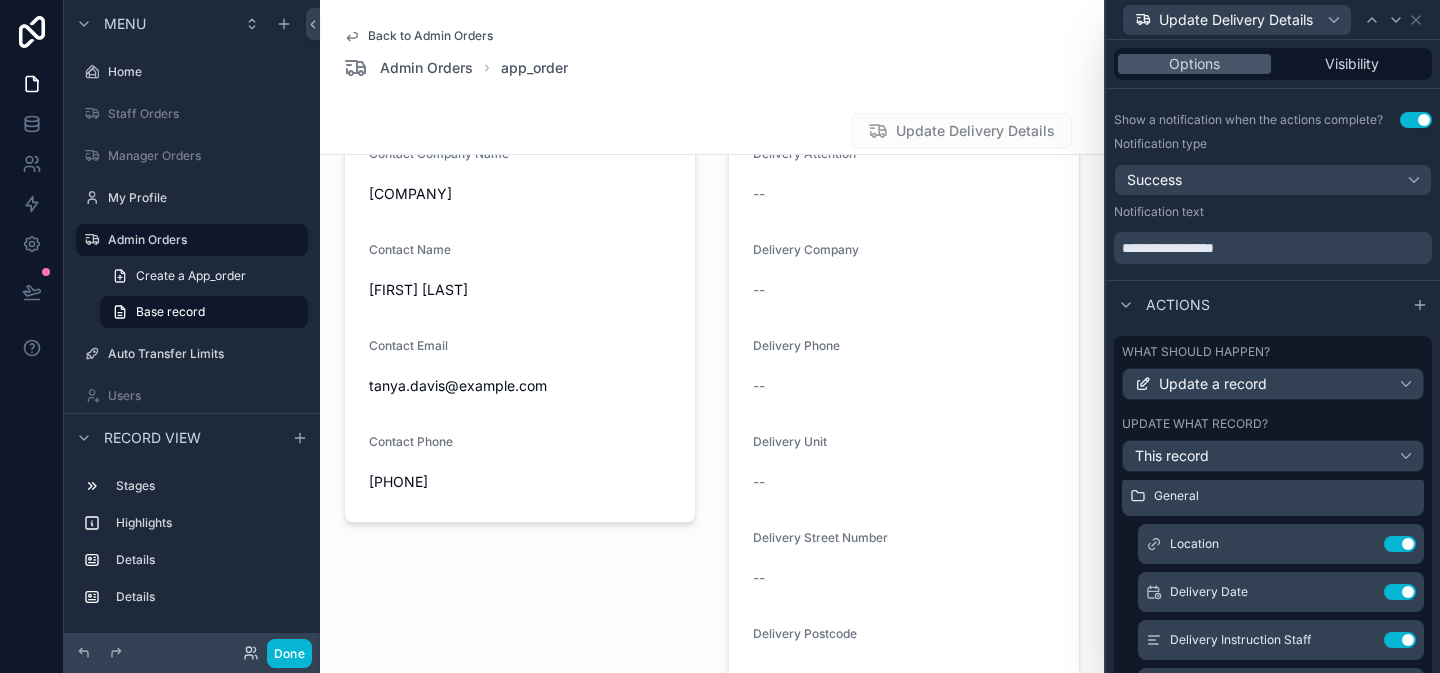 scroll, scrollTop: 64, scrollLeft: 0, axis: vertical 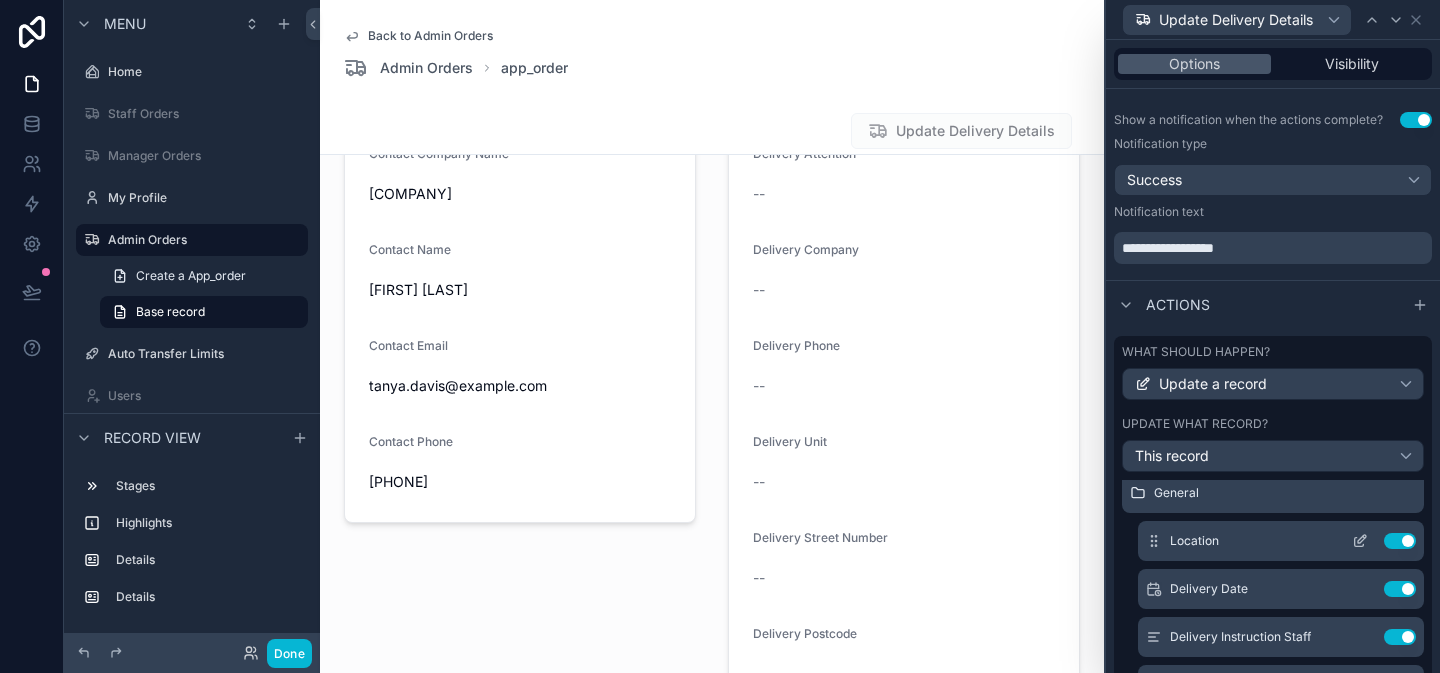 click 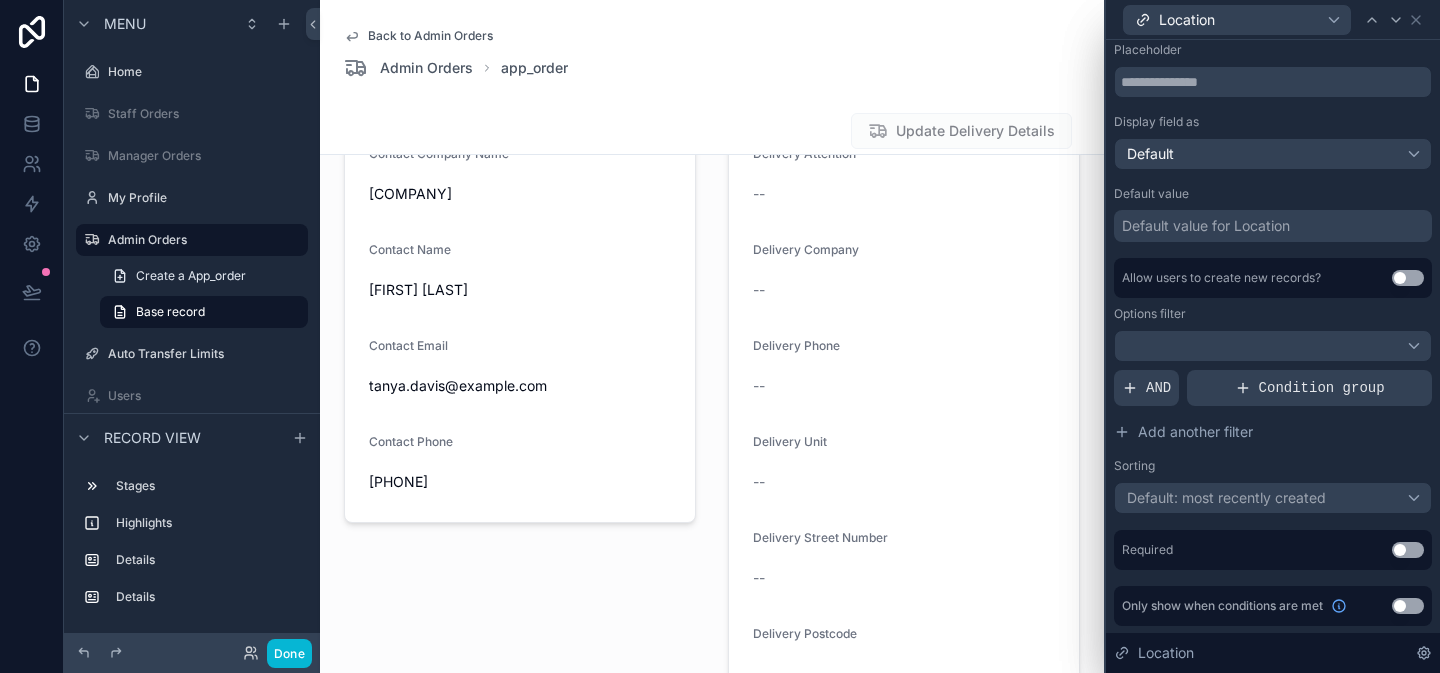 scroll, scrollTop: 255, scrollLeft: 0, axis: vertical 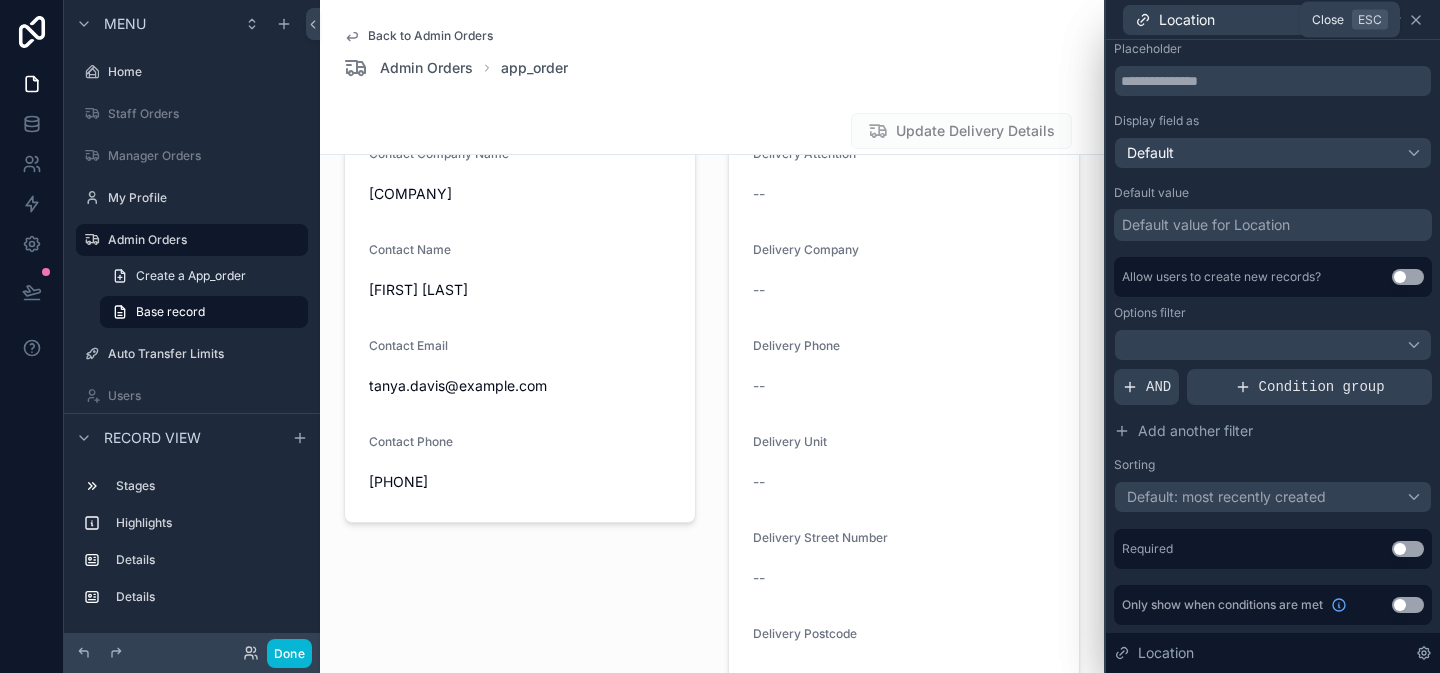 click 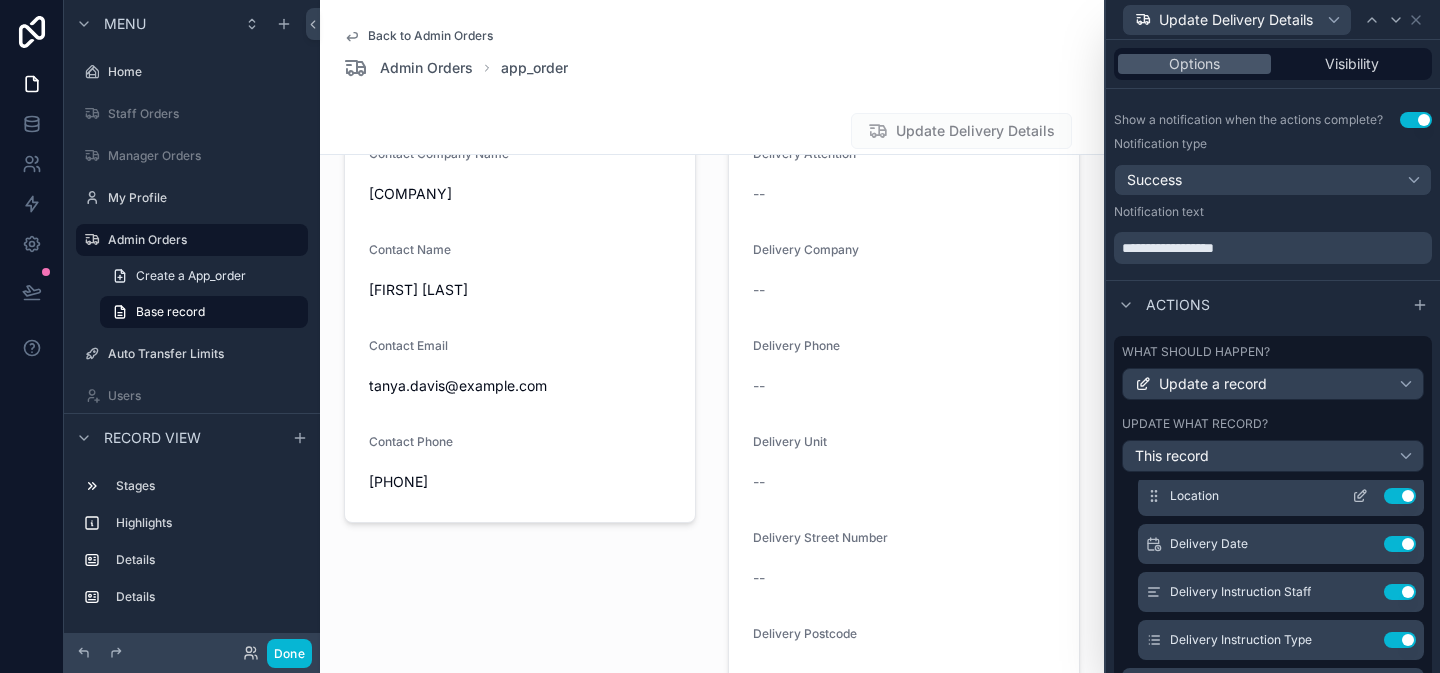 scroll, scrollTop: 110, scrollLeft: 0, axis: vertical 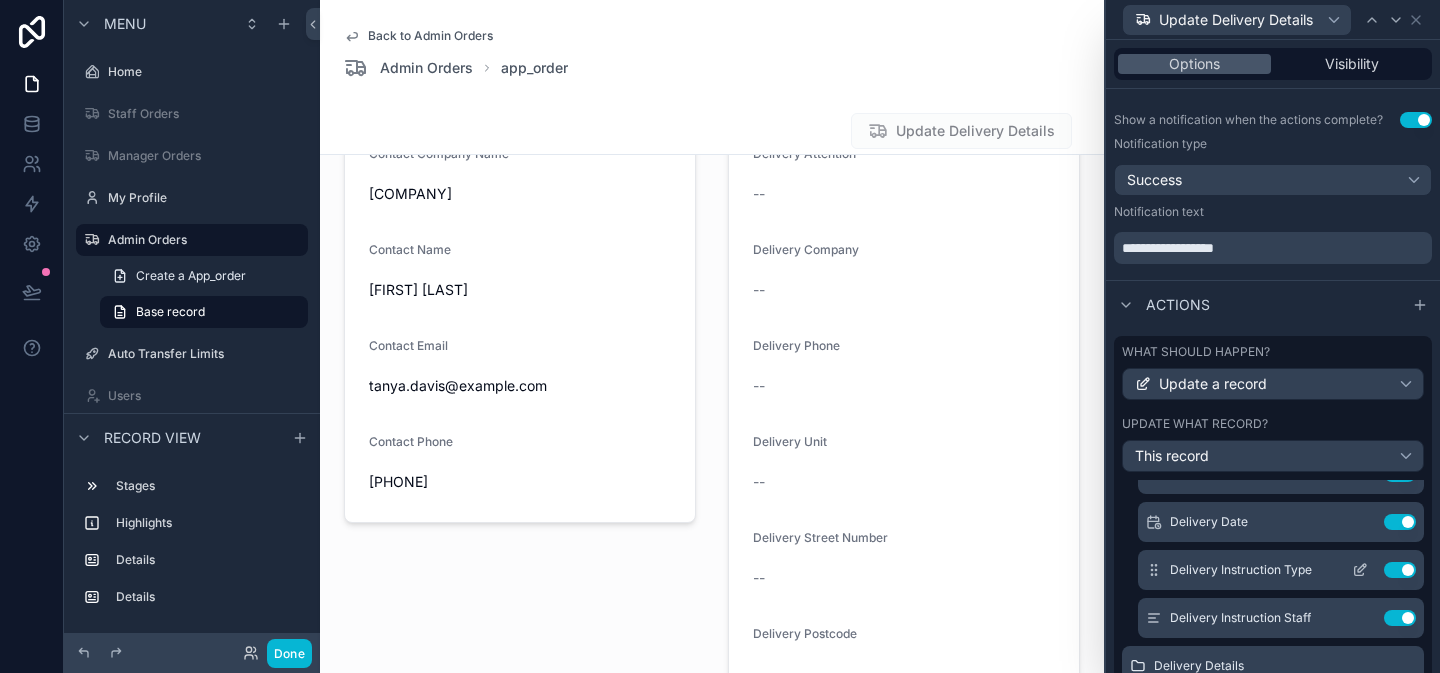 click 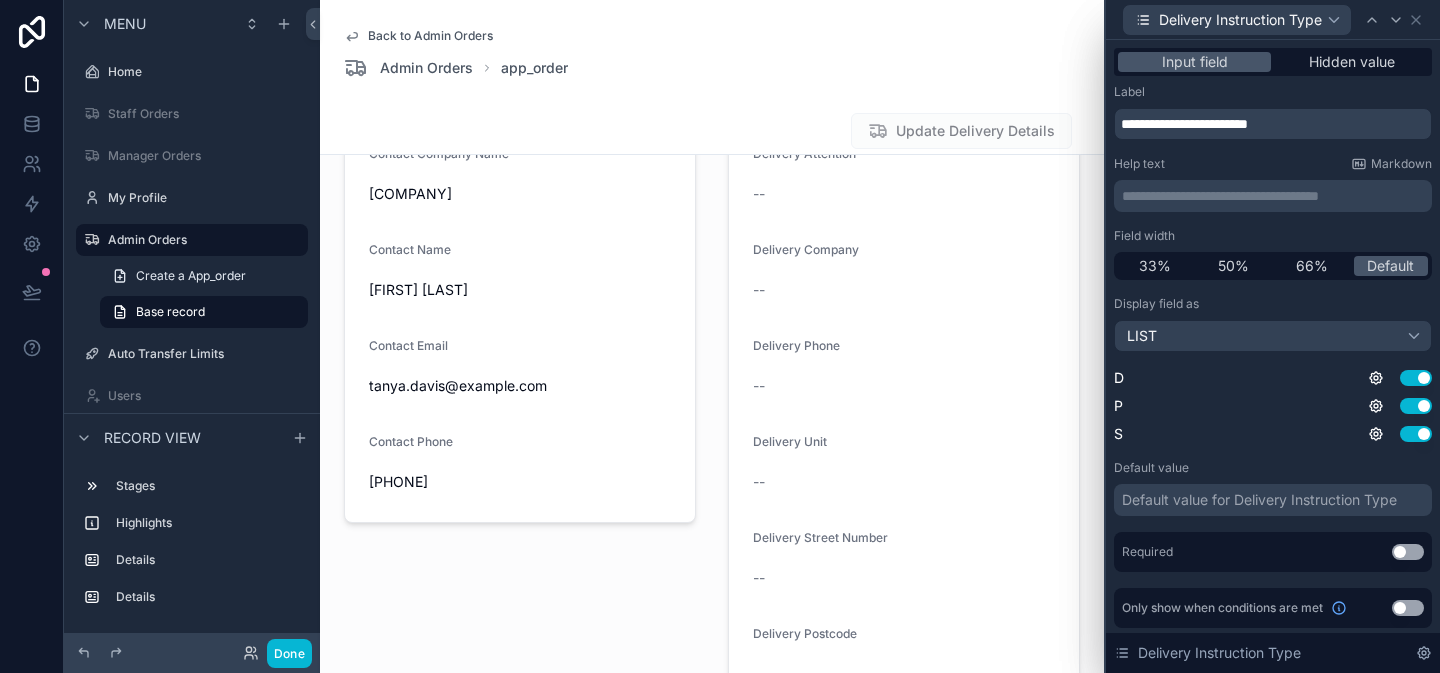scroll, scrollTop: 3, scrollLeft: 0, axis: vertical 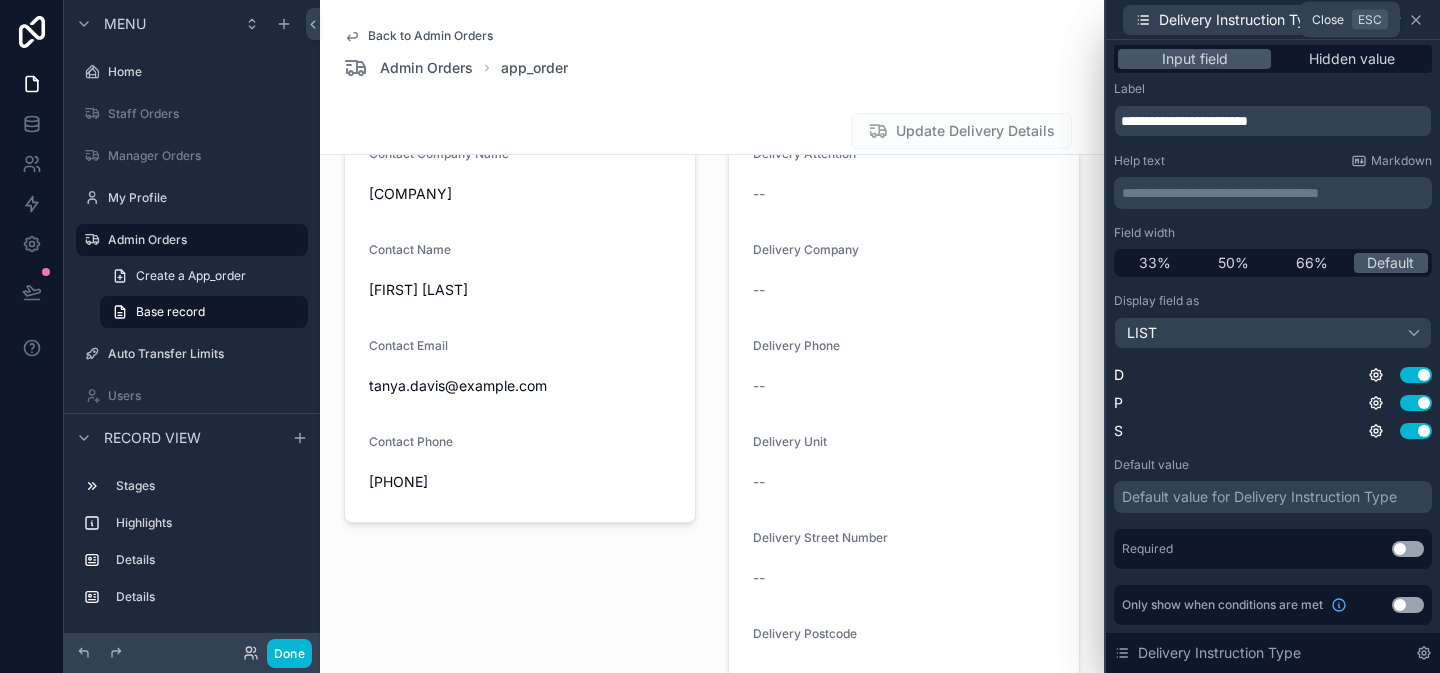 click 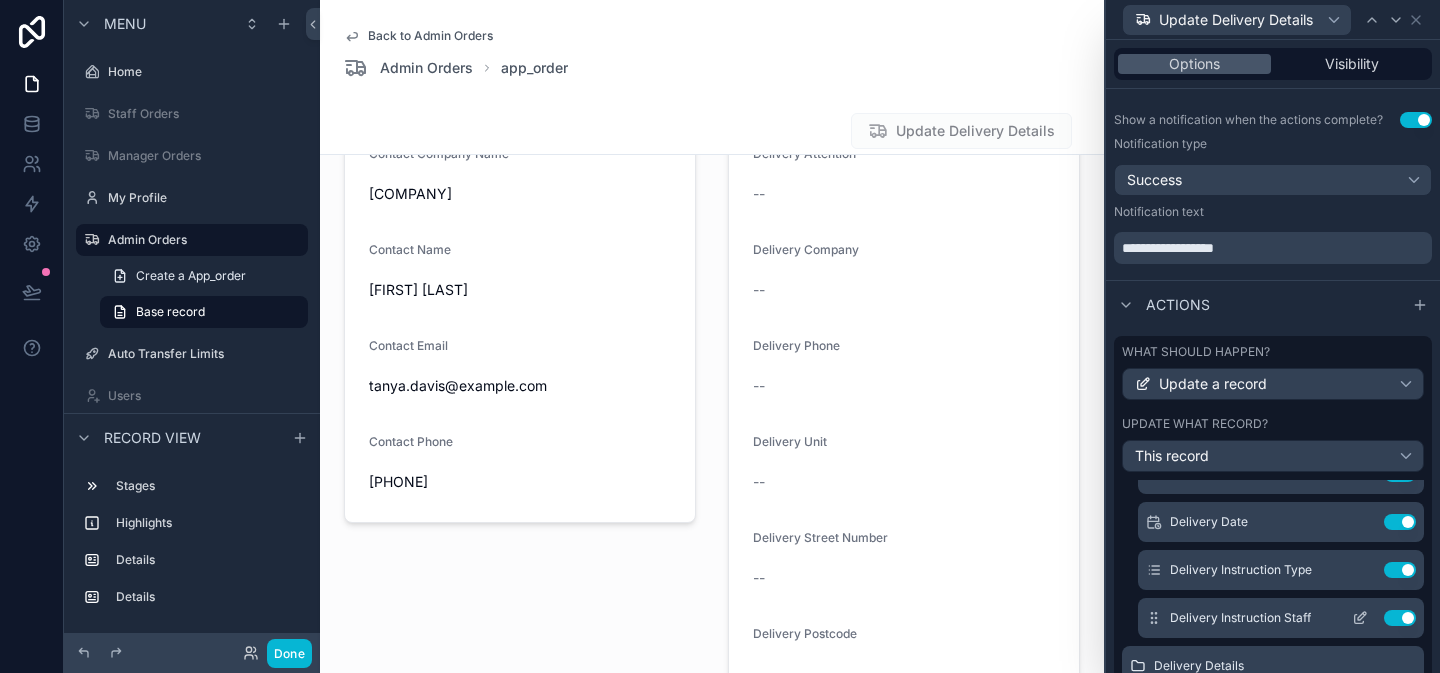 click 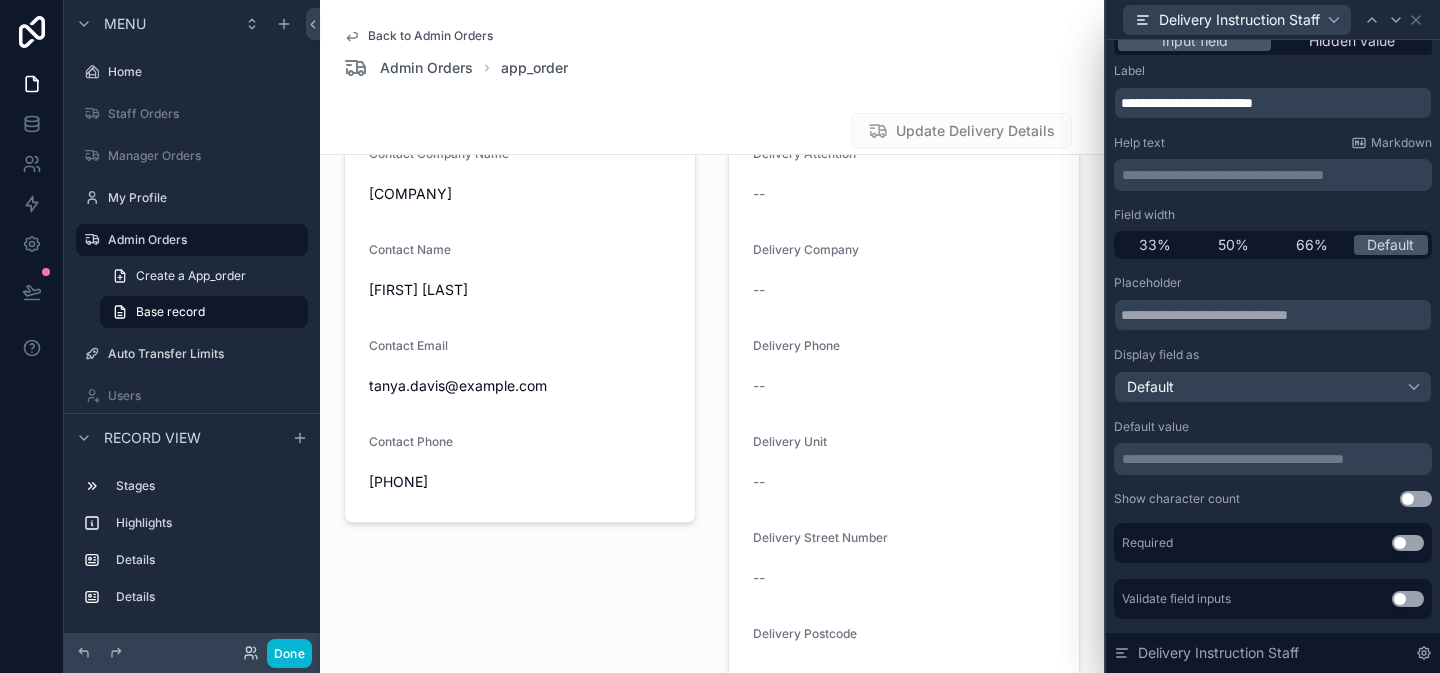 scroll, scrollTop: 0, scrollLeft: 0, axis: both 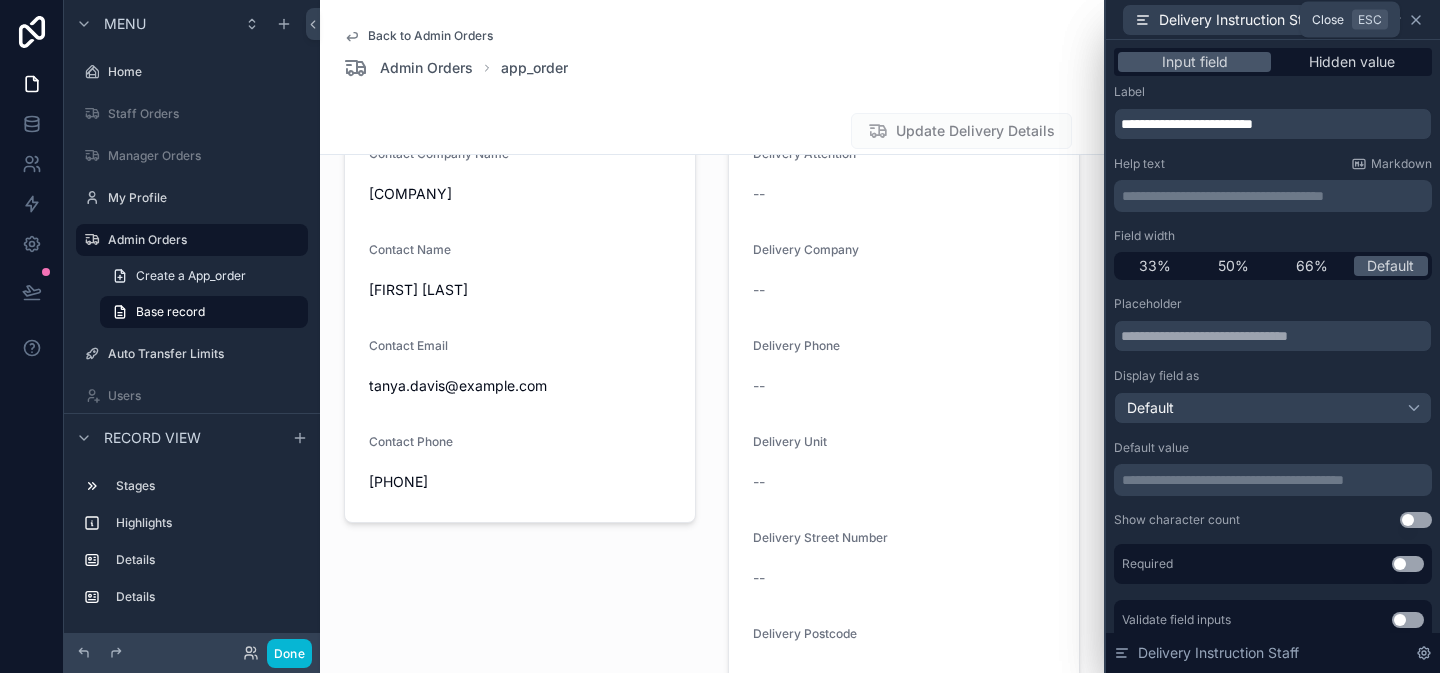 click 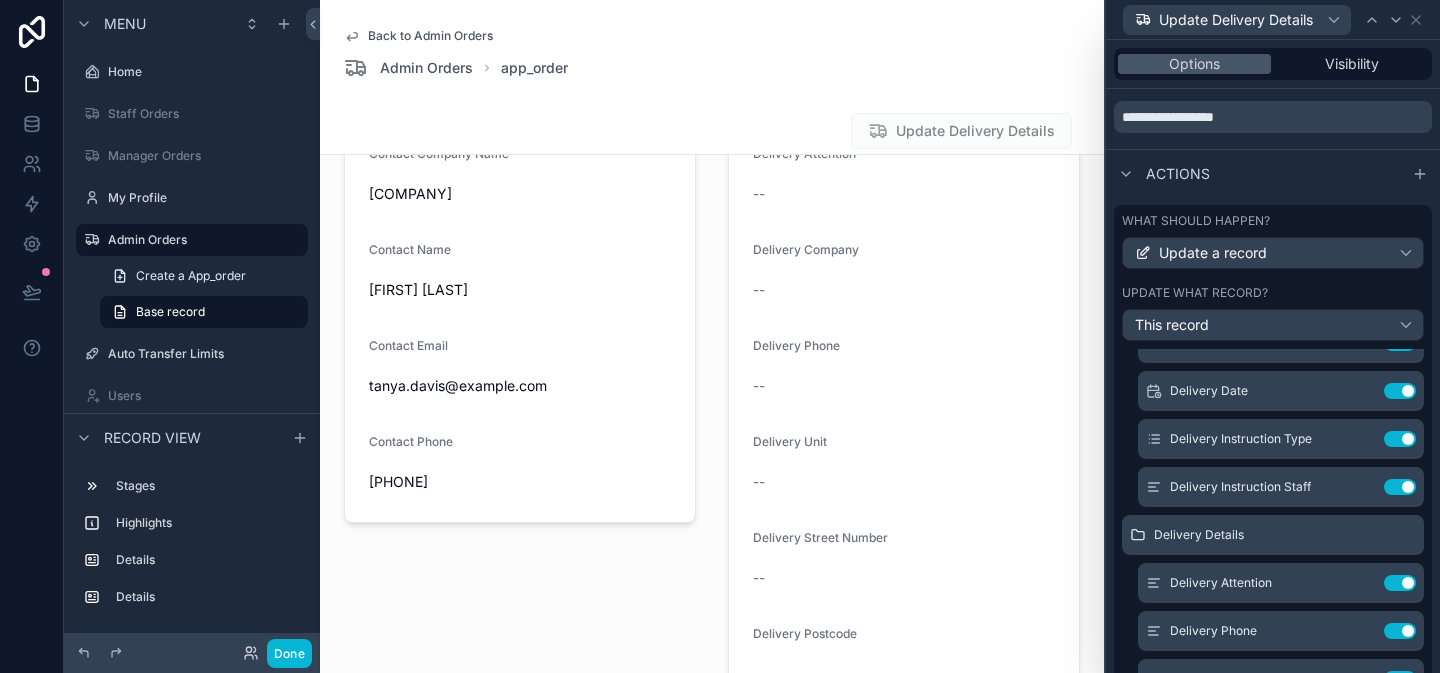 scroll, scrollTop: 687, scrollLeft: 0, axis: vertical 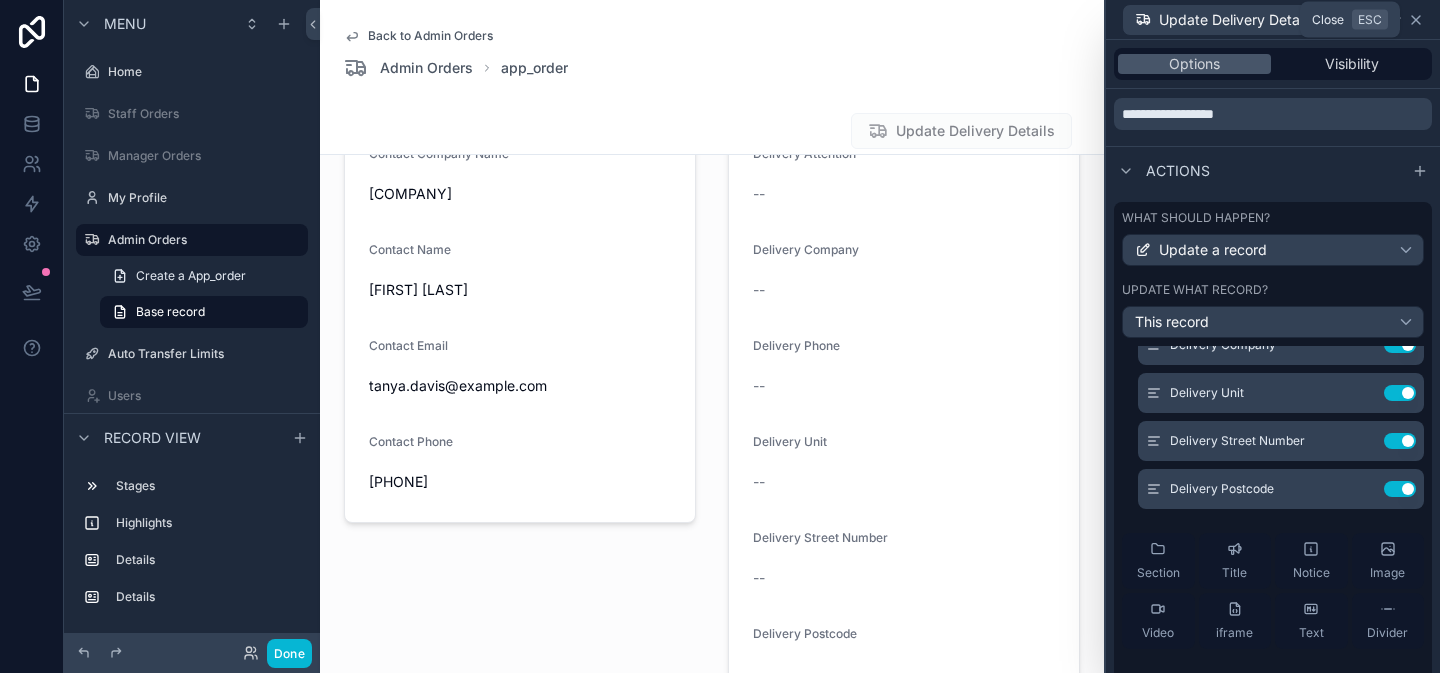 click 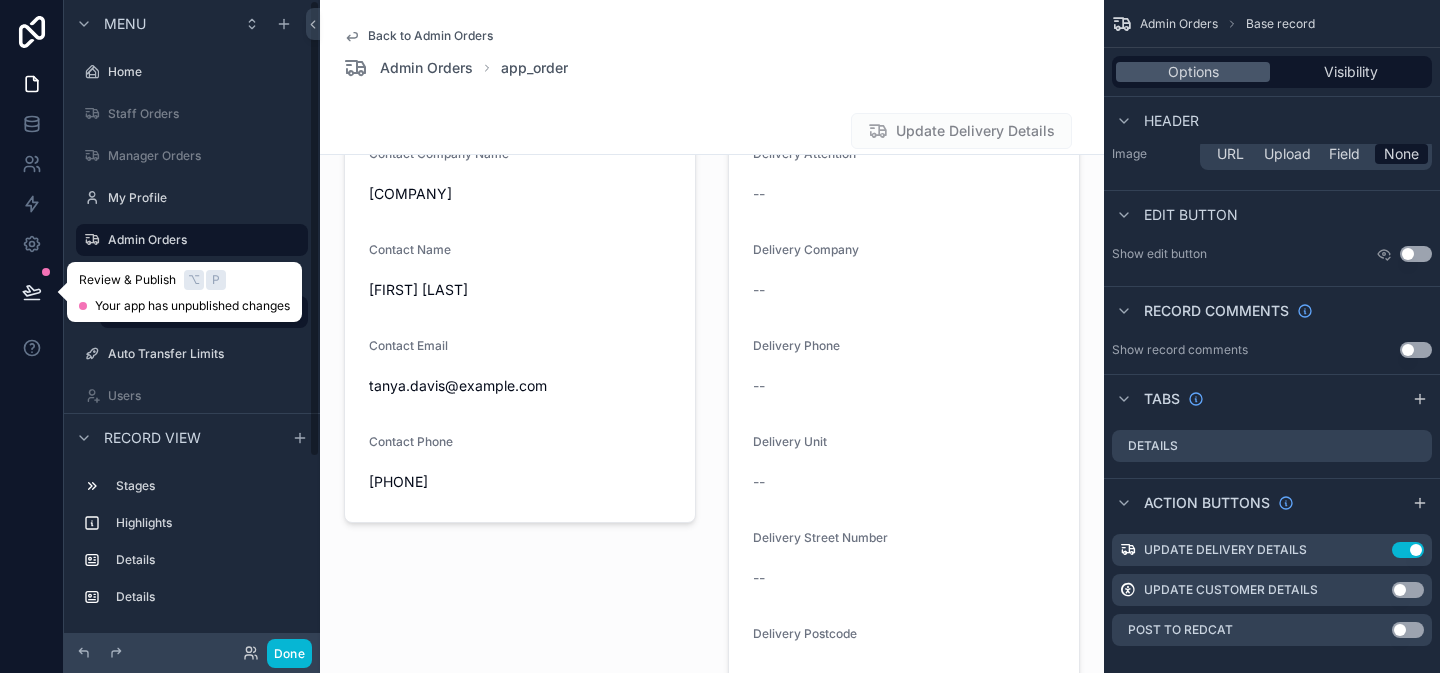 click at bounding box center [32, 292] 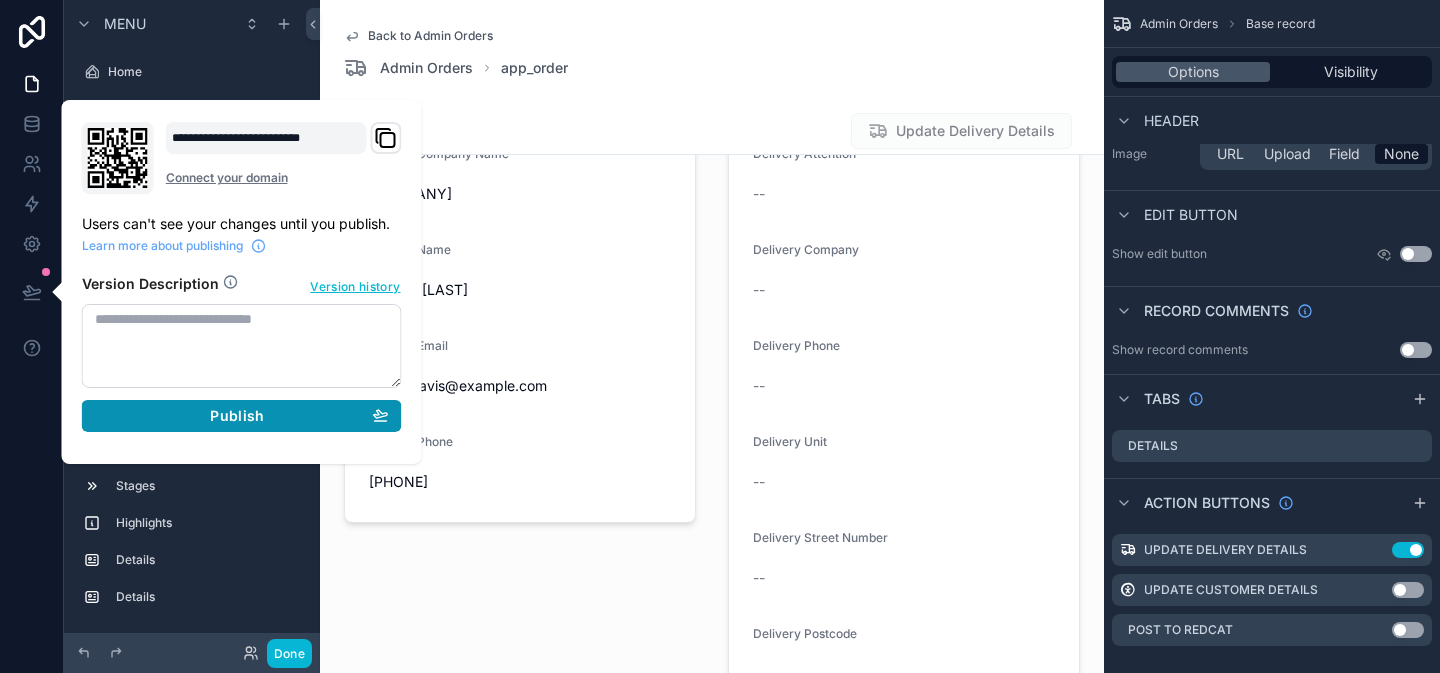 click on "Publish" at bounding box center (242, 416) 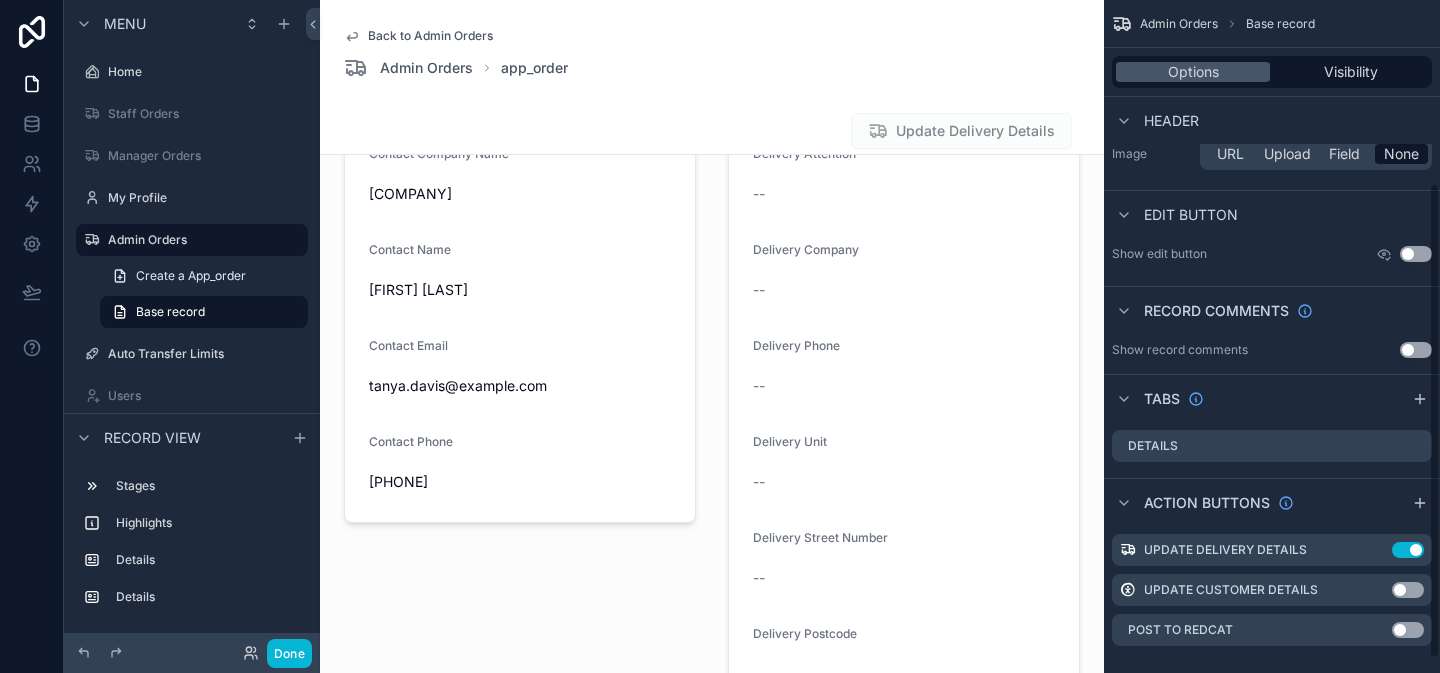 click on "Back to Admin Orders Admin Orders app_order" at bounding box center (712, 54) 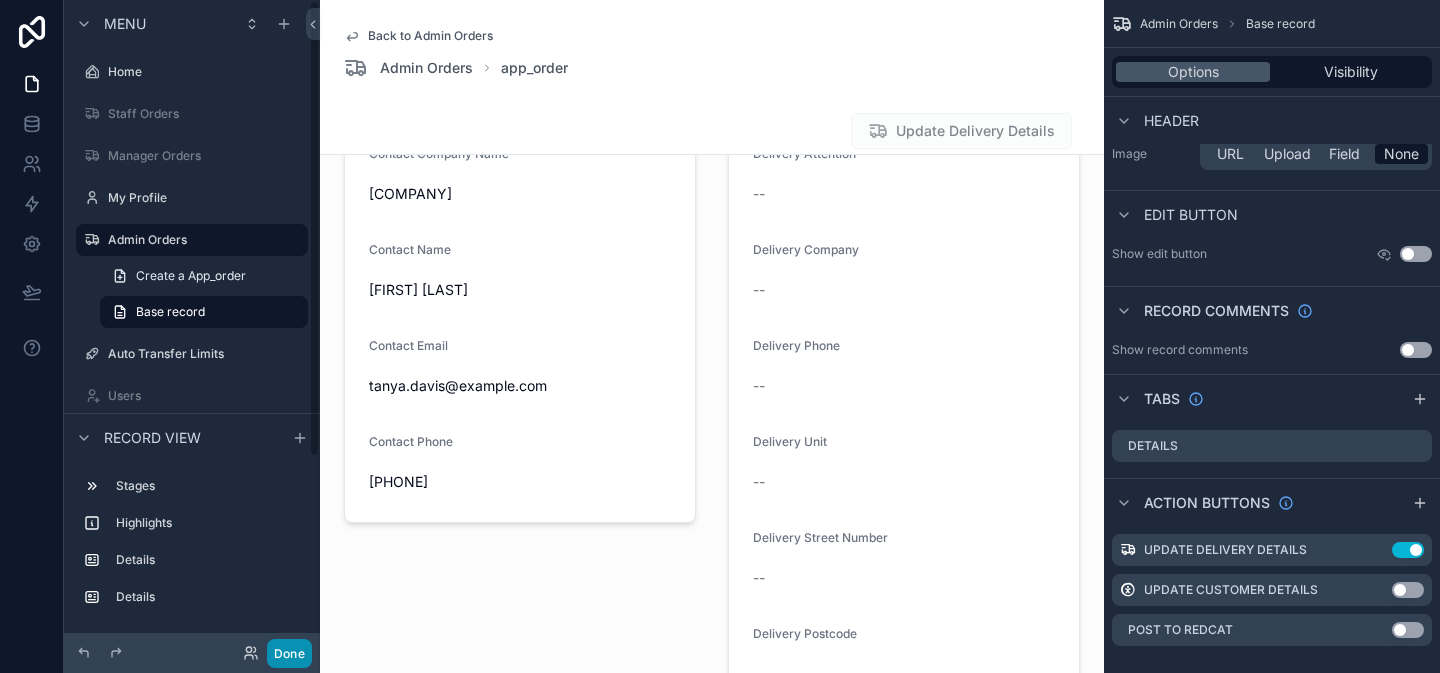 click on "Done" at bounding box center [289, 653] 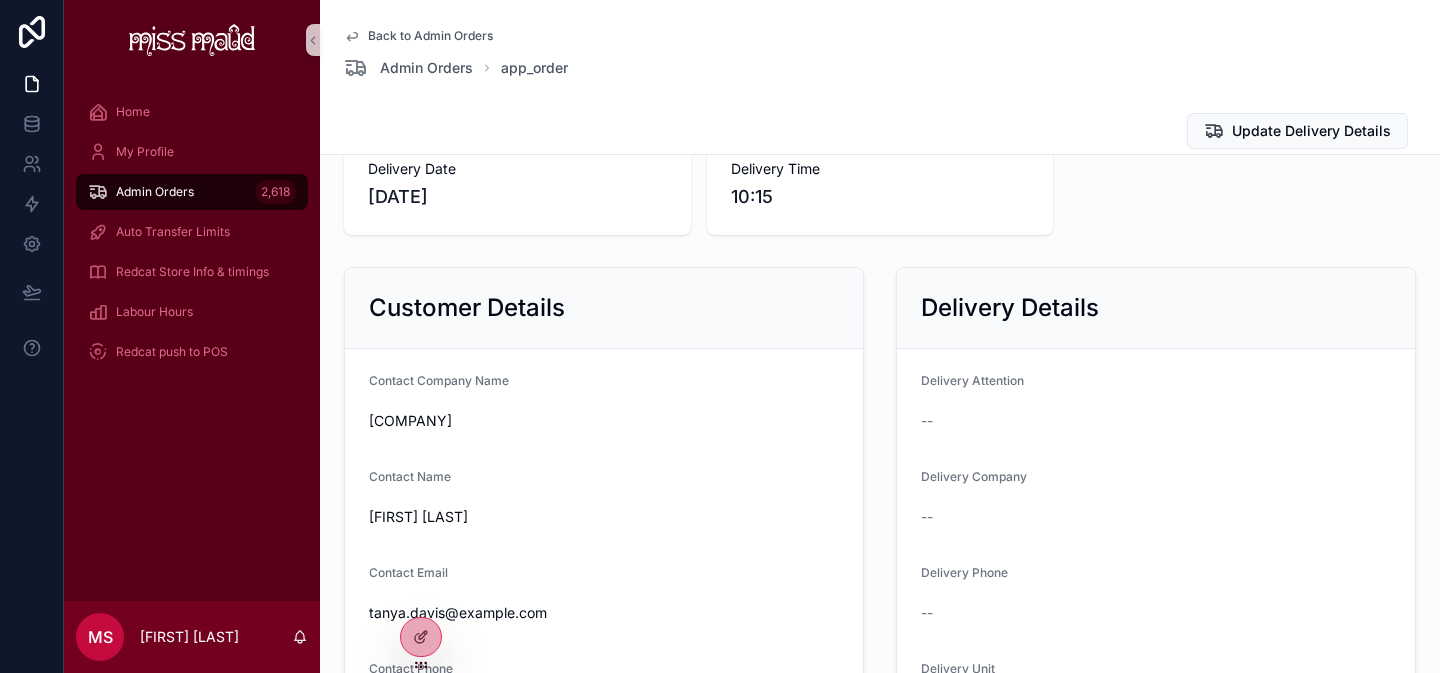 scroll, scrollTop: 11, scrollLeft: 0, axis: vertical 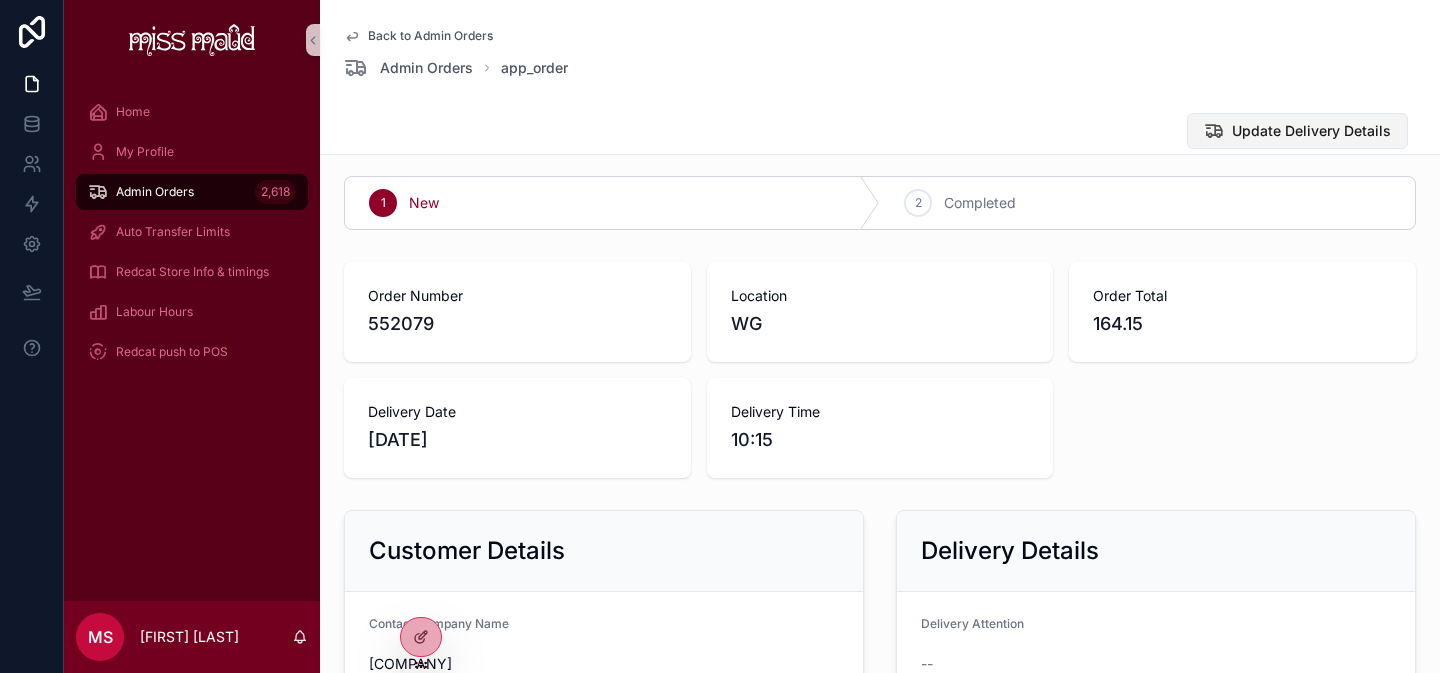 click on "Update Delivery Details" at bounding box center [1311, 131] 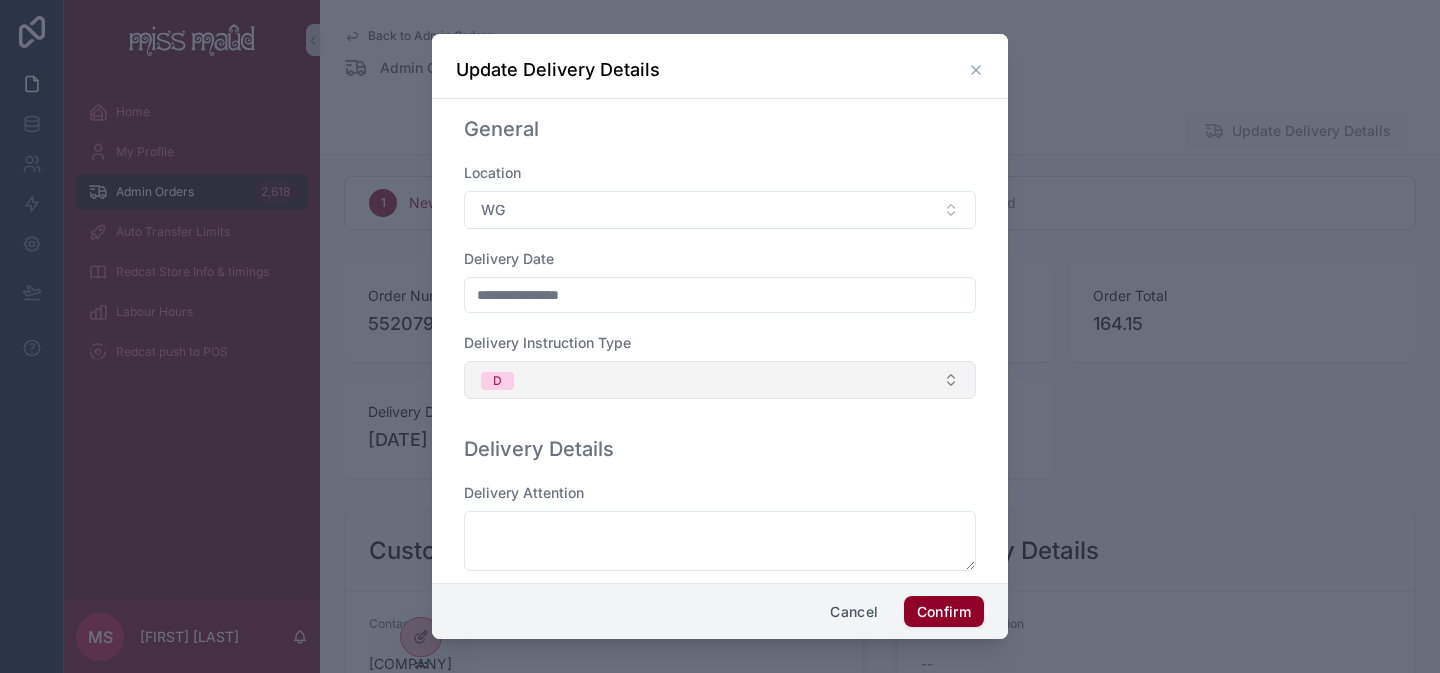 click on "D" at bounding box center [720, 380] 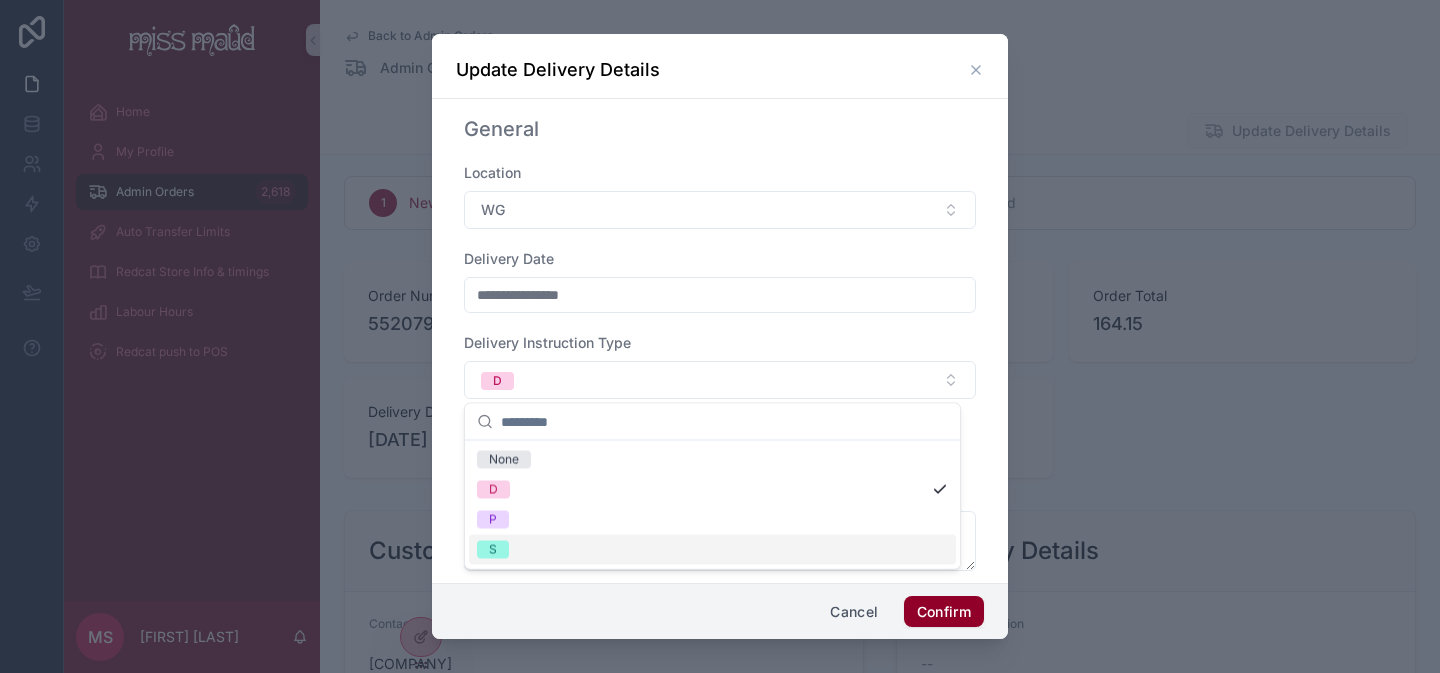 click on "S" at bounding box center (712, 550) 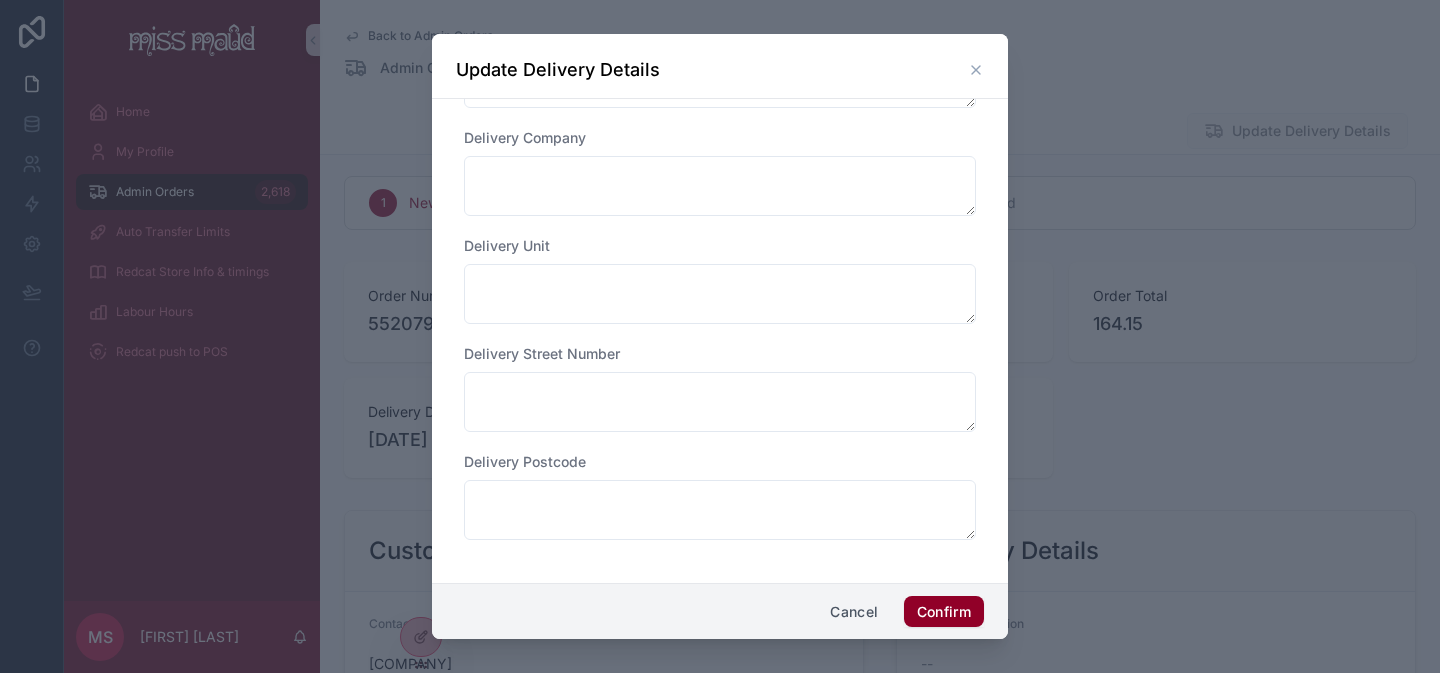 scroll, scrollTop: 0, scrollLeft: 0, axis: both 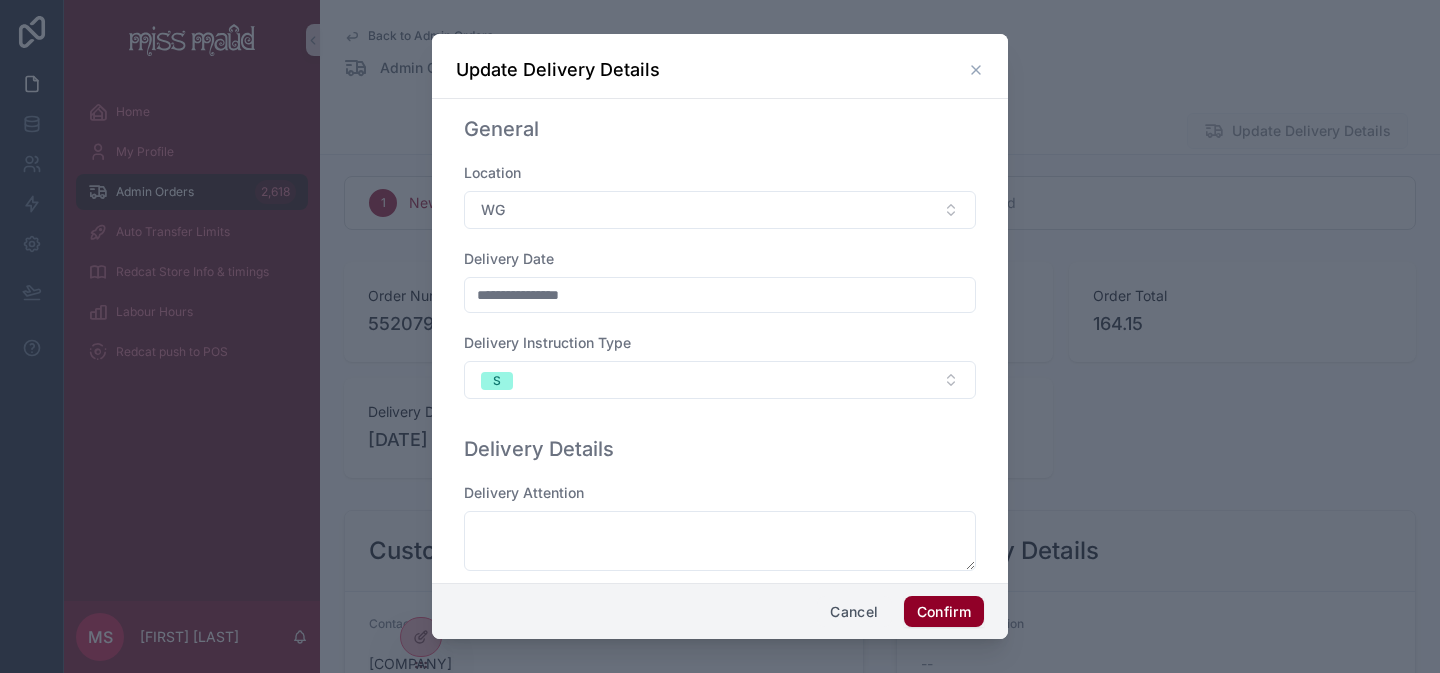 click on "Cancel" at bounding box center (854, 612) 